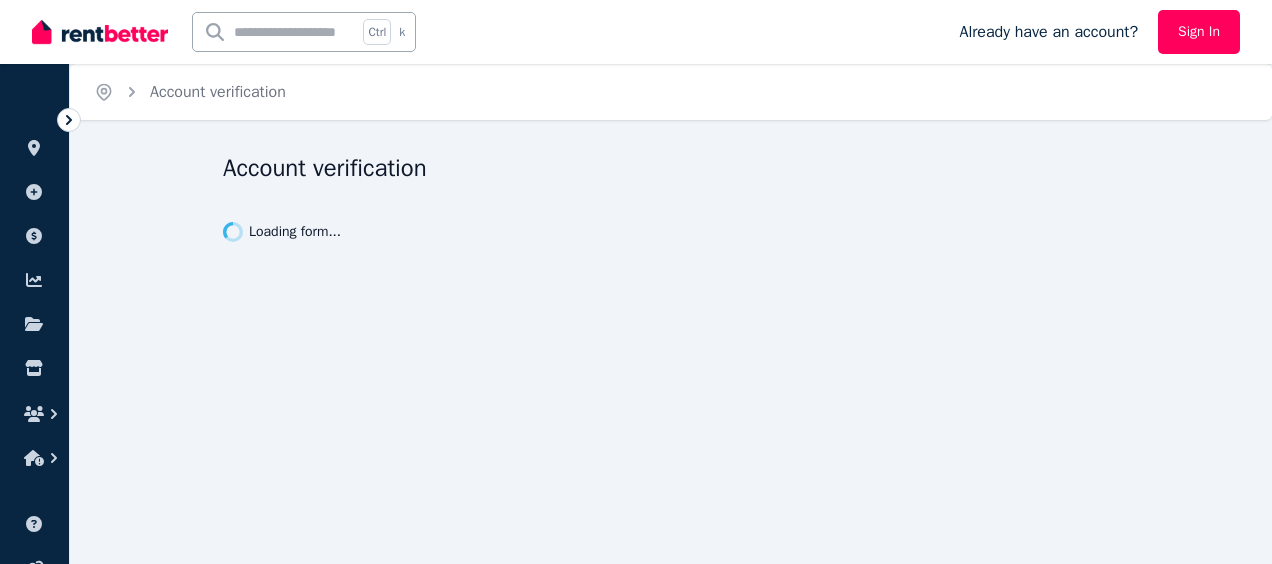 scroll, scrollTop: 0, scrollLeft: 0, axis: both 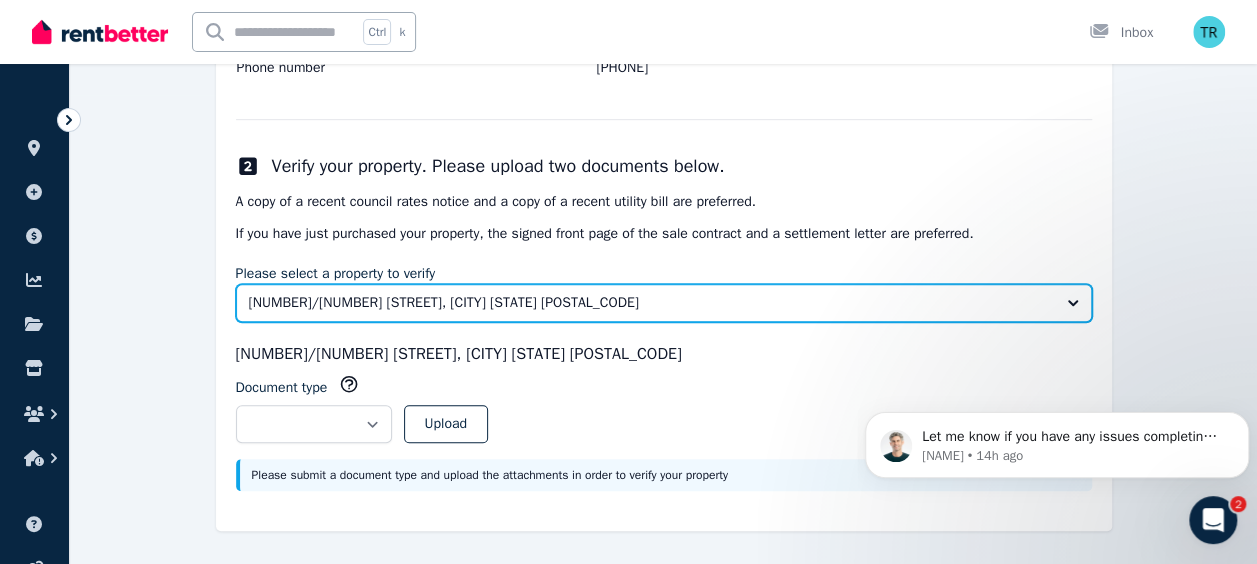 click on "[UNIT]/[NUMBER] [STREET], [CITY] [STATE] [POSTAL_CODE]" at bounding box center [664, 303] 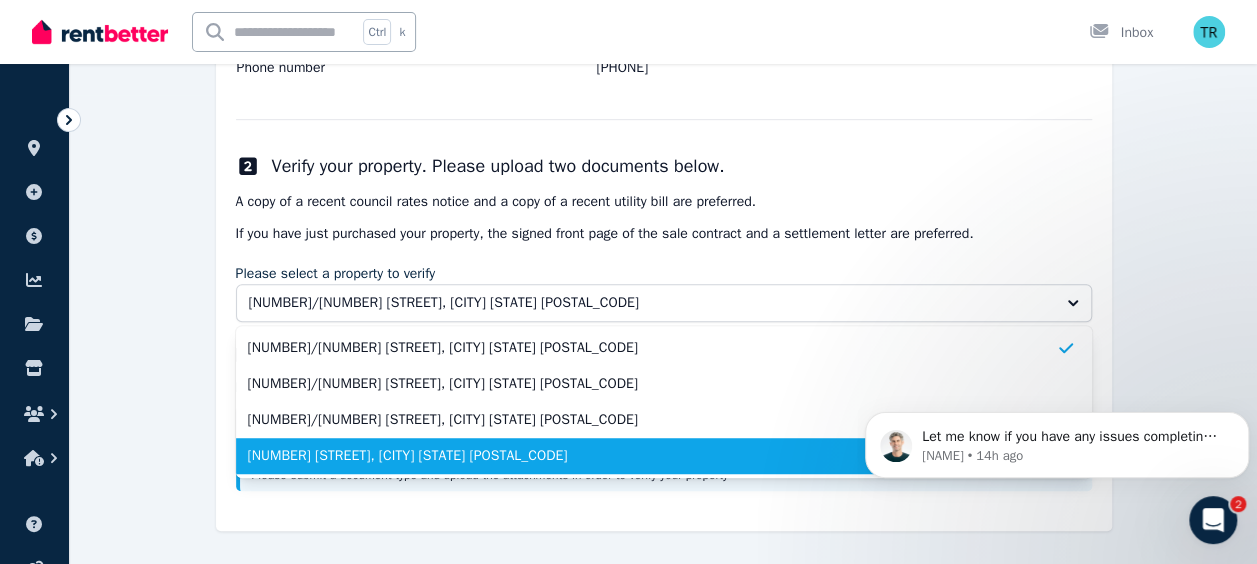 click on "[NUMBER] [STREET], [CITY] [STATE] [POSTAL_CODE]" at bounding box center [652, 456] 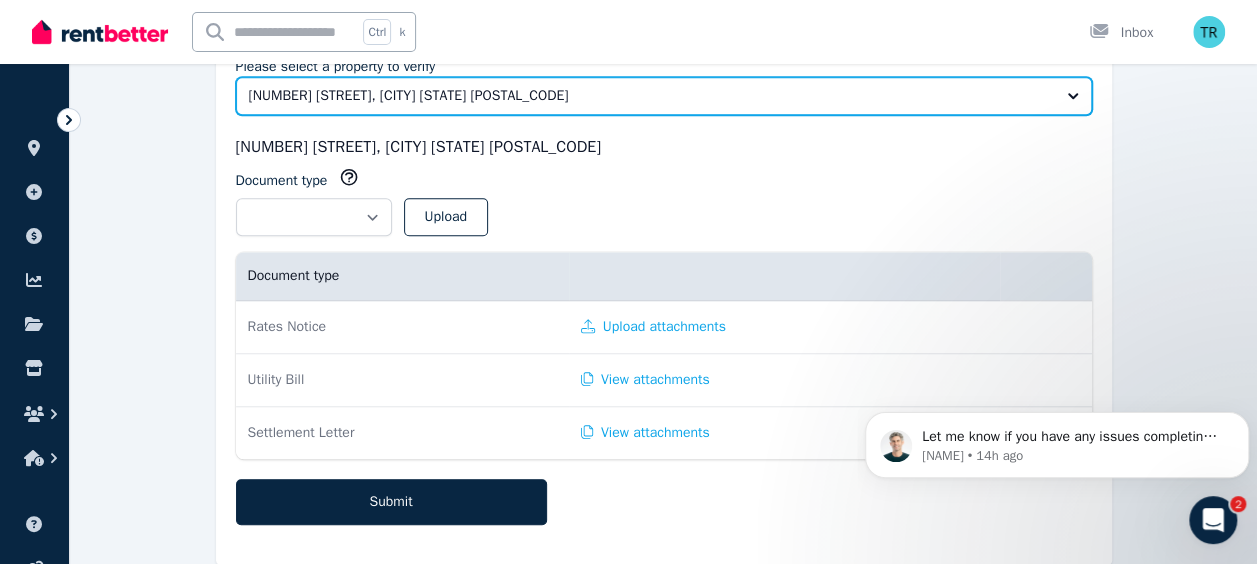scroll, scrollTop: 677, scrollLeft: 0, axis: vertical 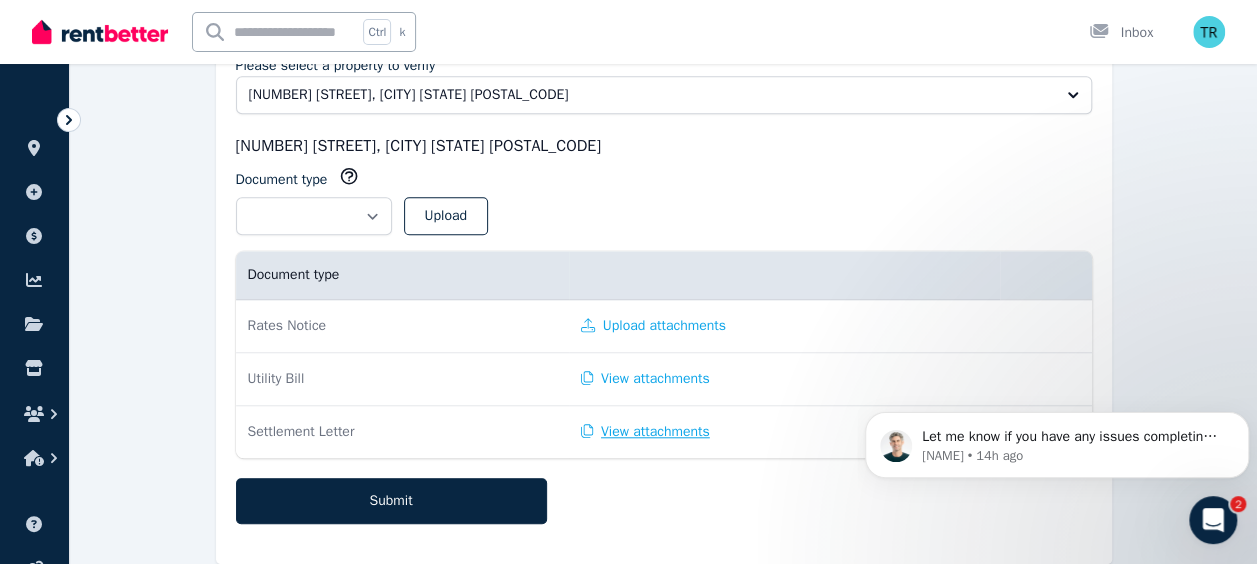 click 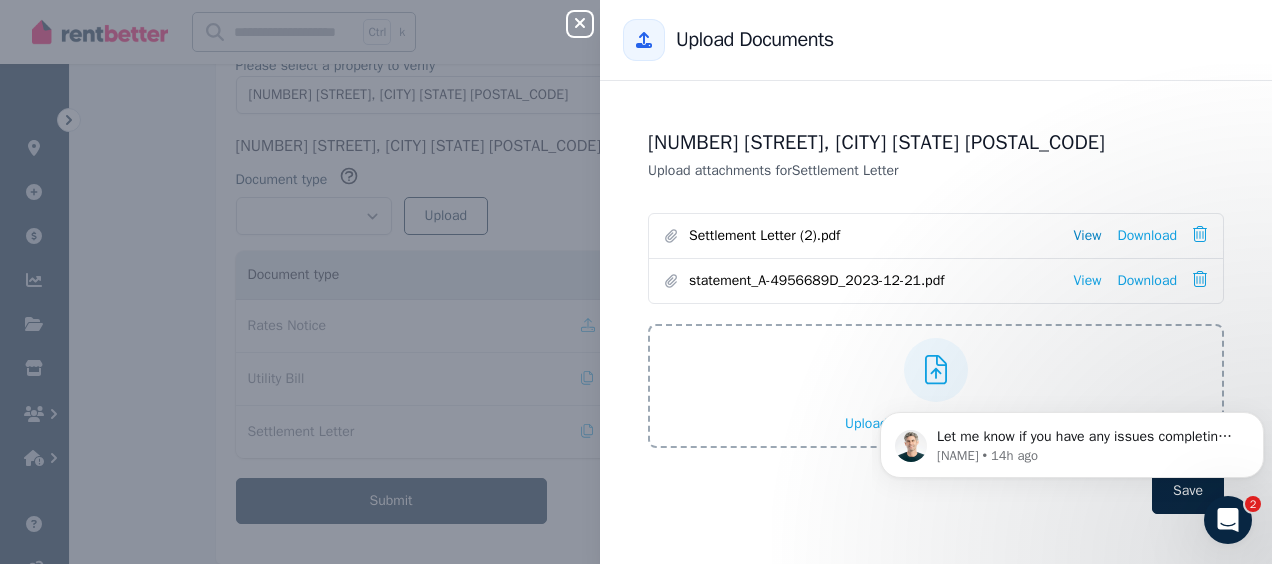 click on "View" at bounding box center [1087, 236] 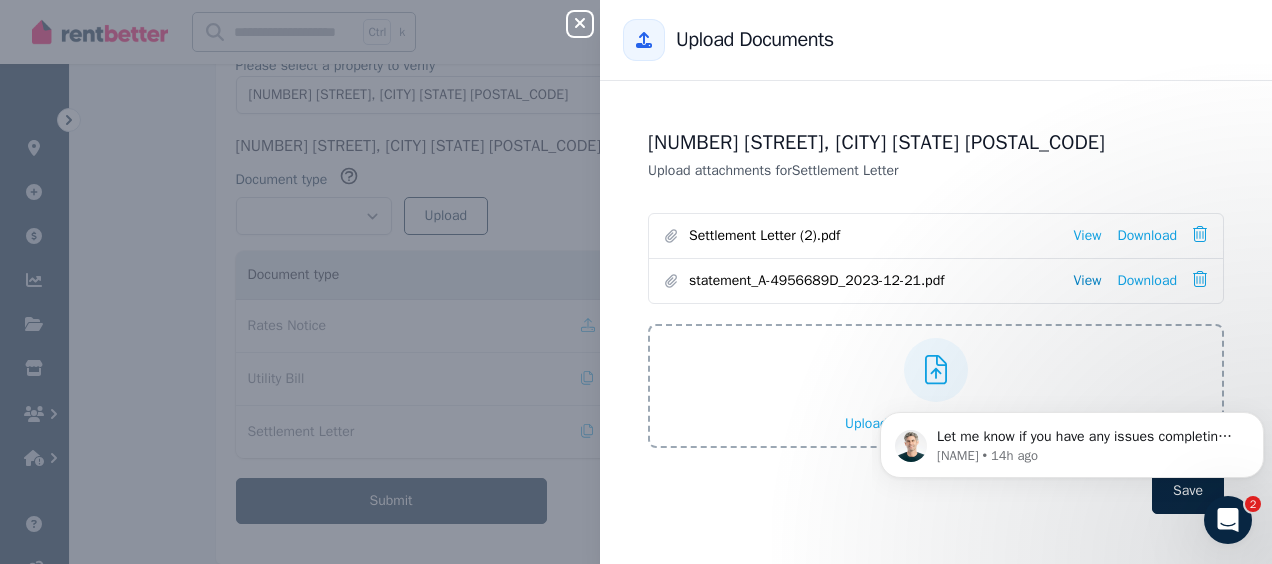 click on "View" at bounding box center [1087, 281] 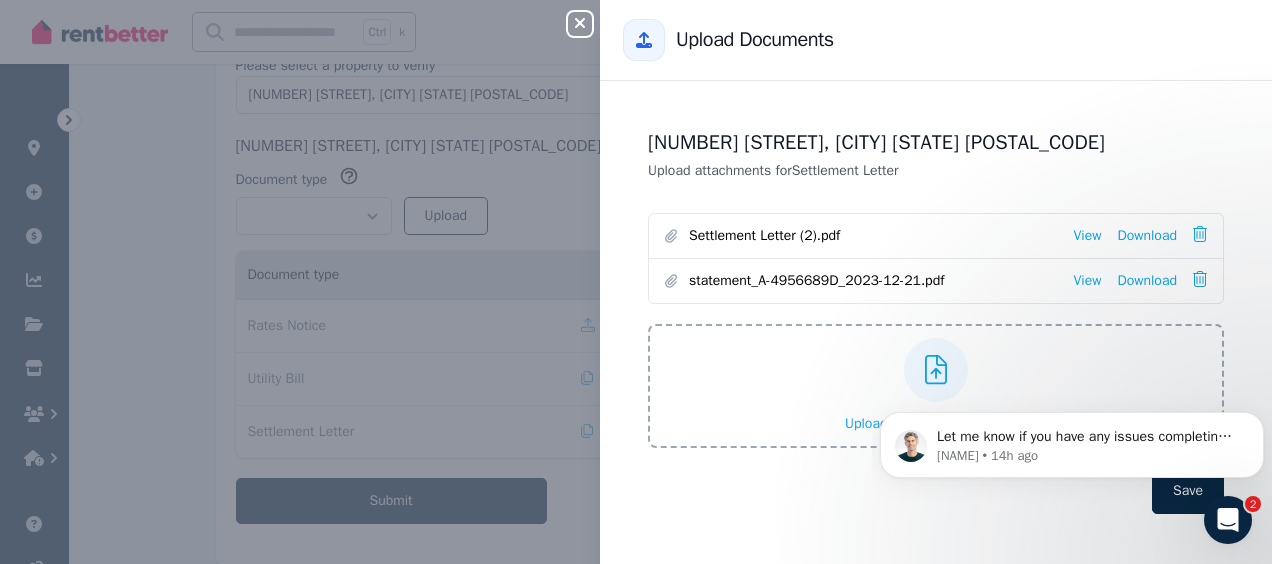 click 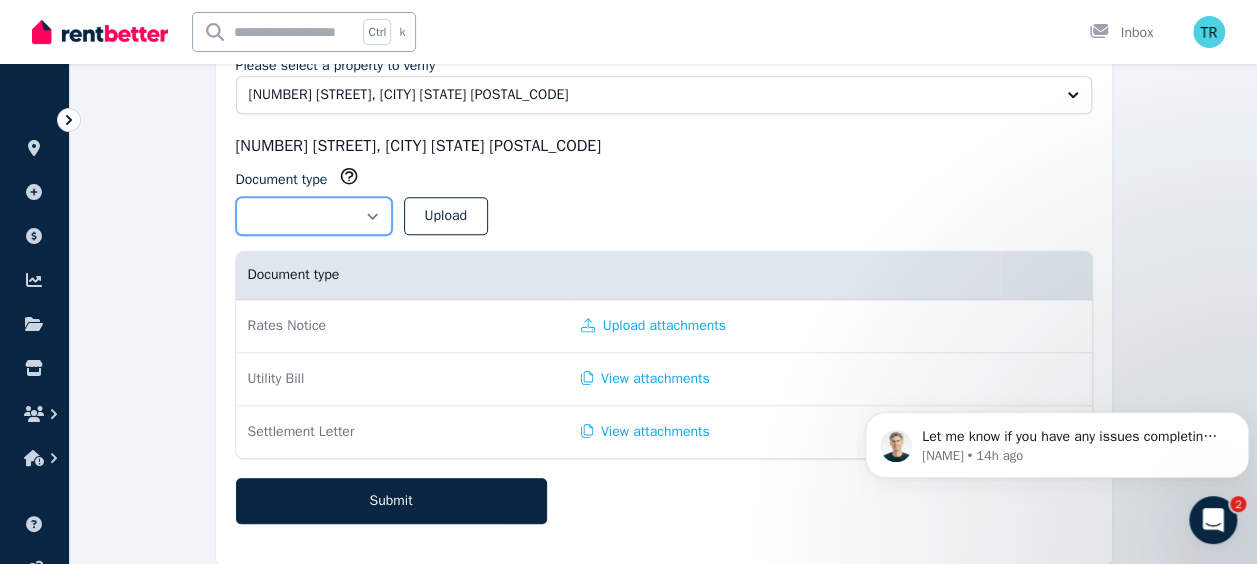 click on "**********" at bounding box center (314, 216) 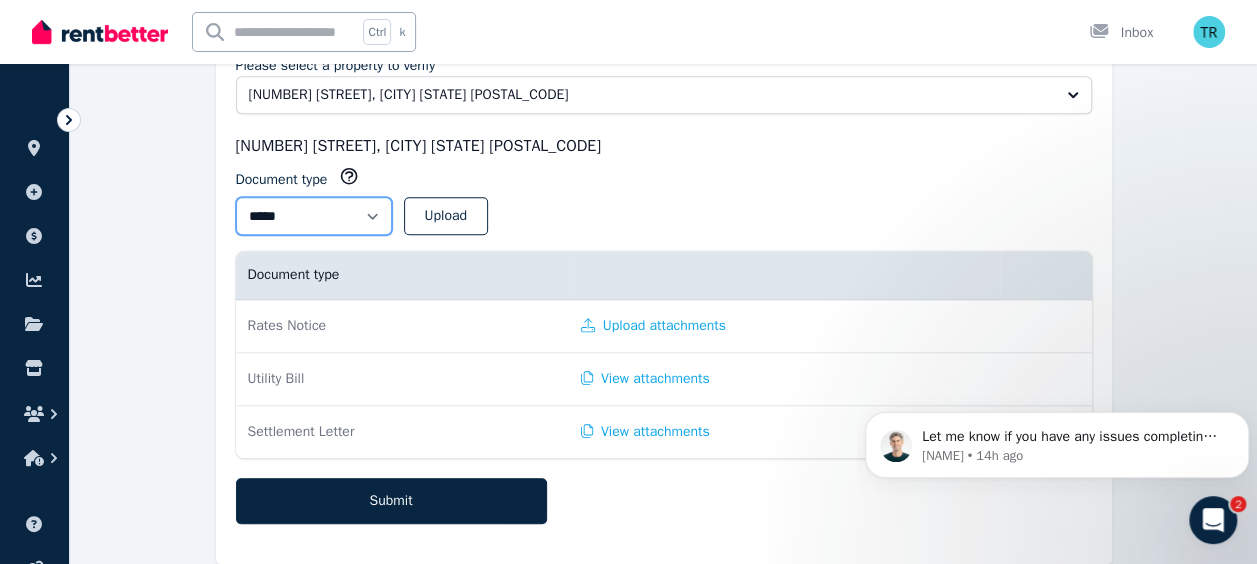 click on "**********" at bounding box center [314, 216] 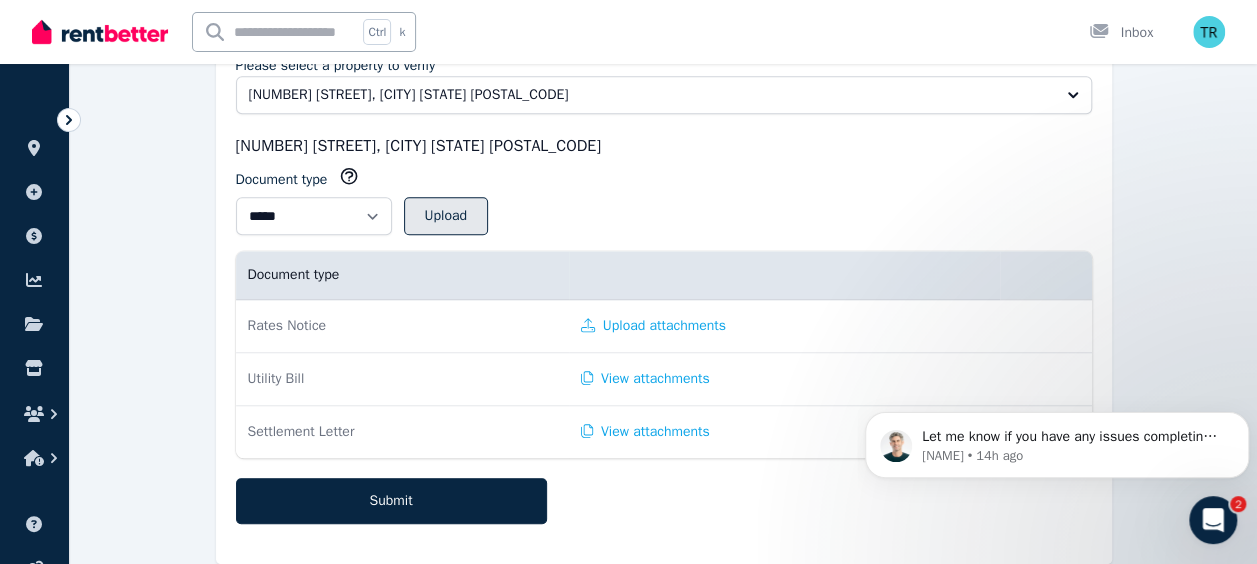 click on "Upload" at bounding box center (446, 216) 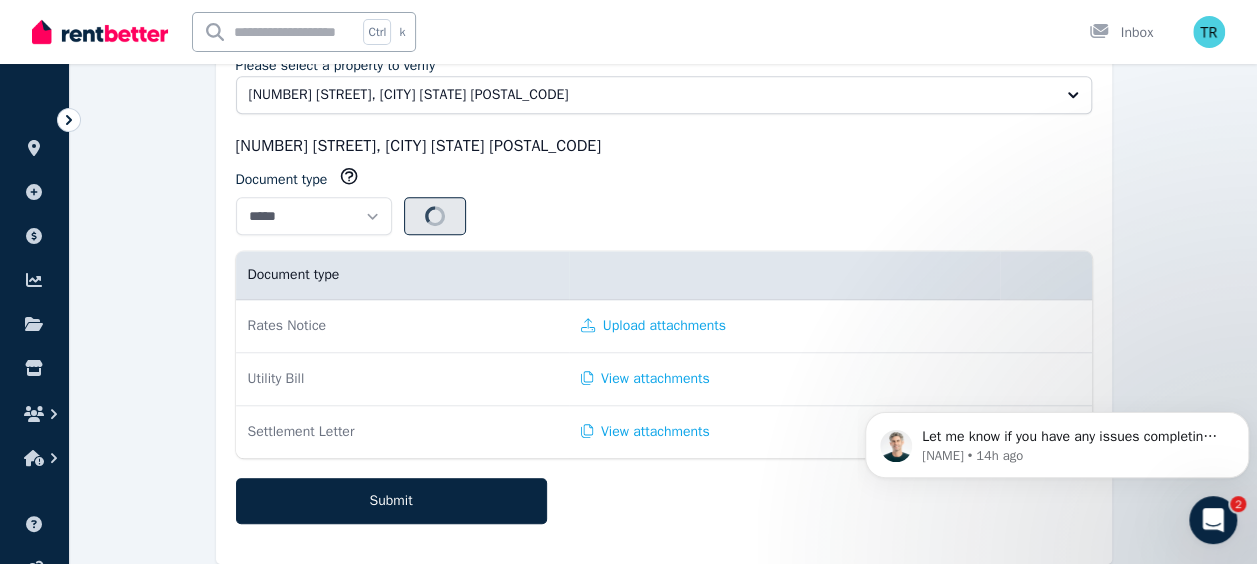 select 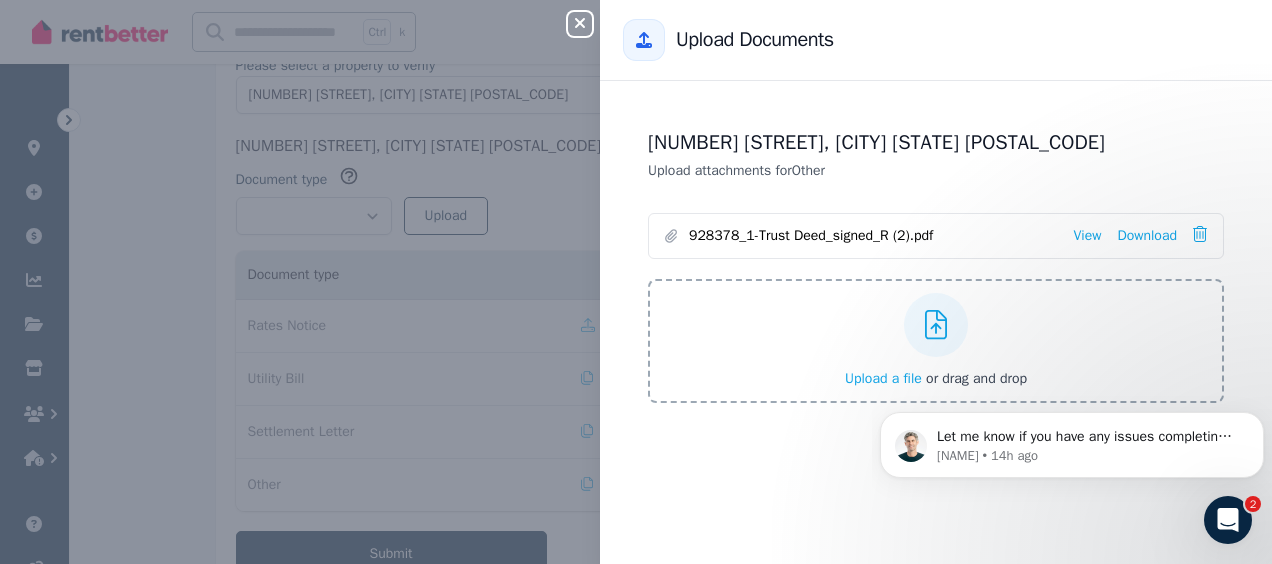 click on "Let me know if you have any issues completing this step Jeremy • 14h ago" at bounding box center (1072, 440) 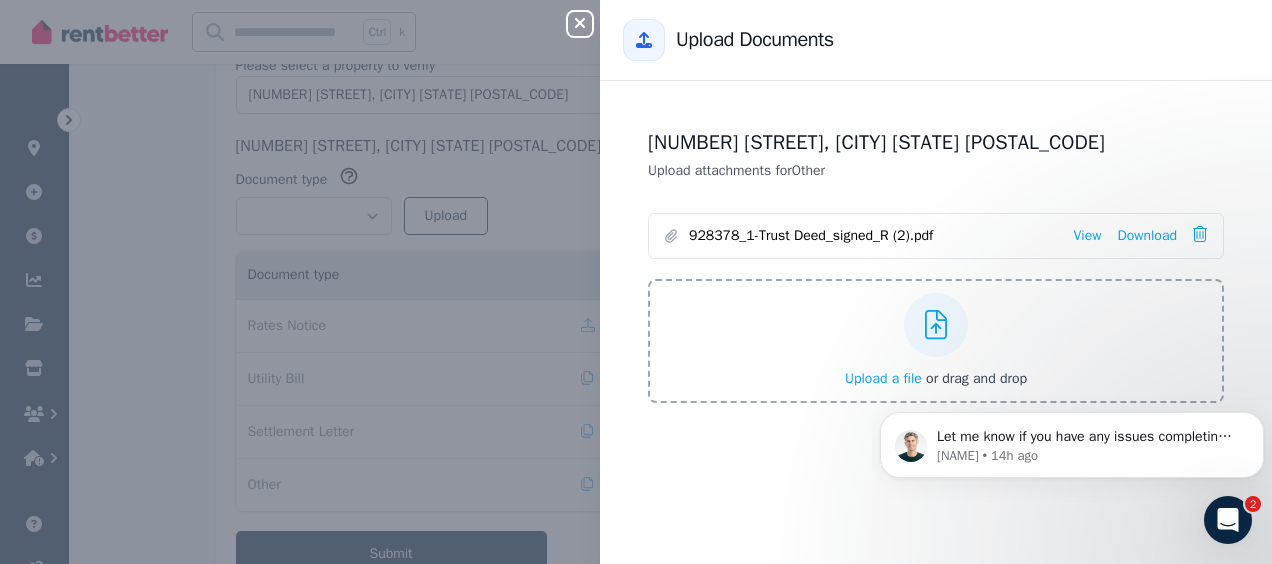 click 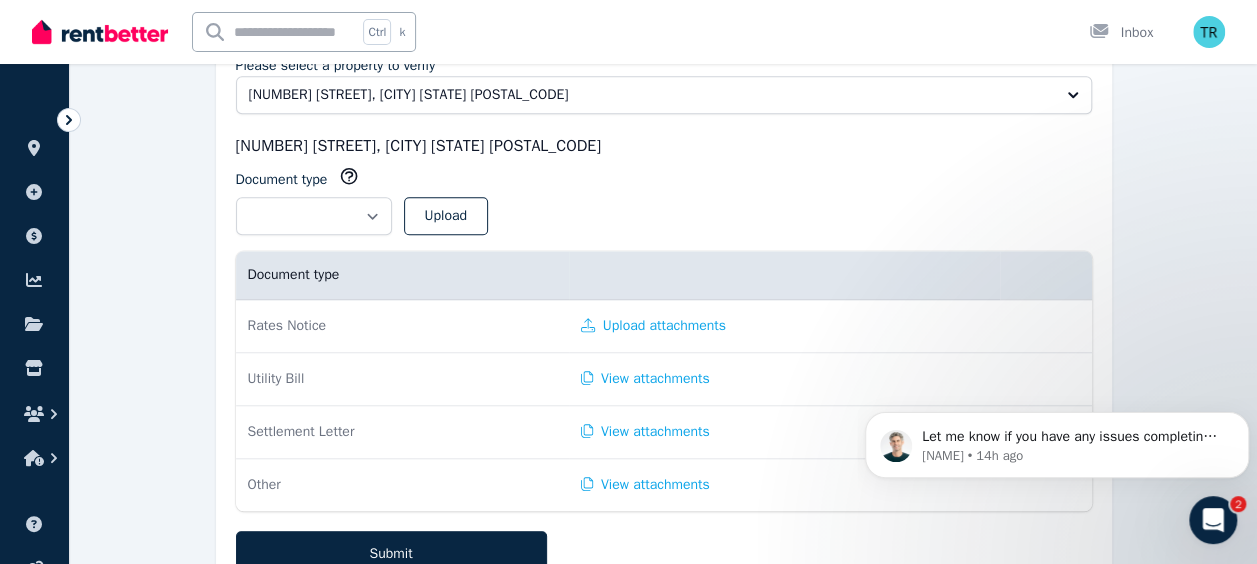 click on "Upload attachments" at bounding box center [784, 326] 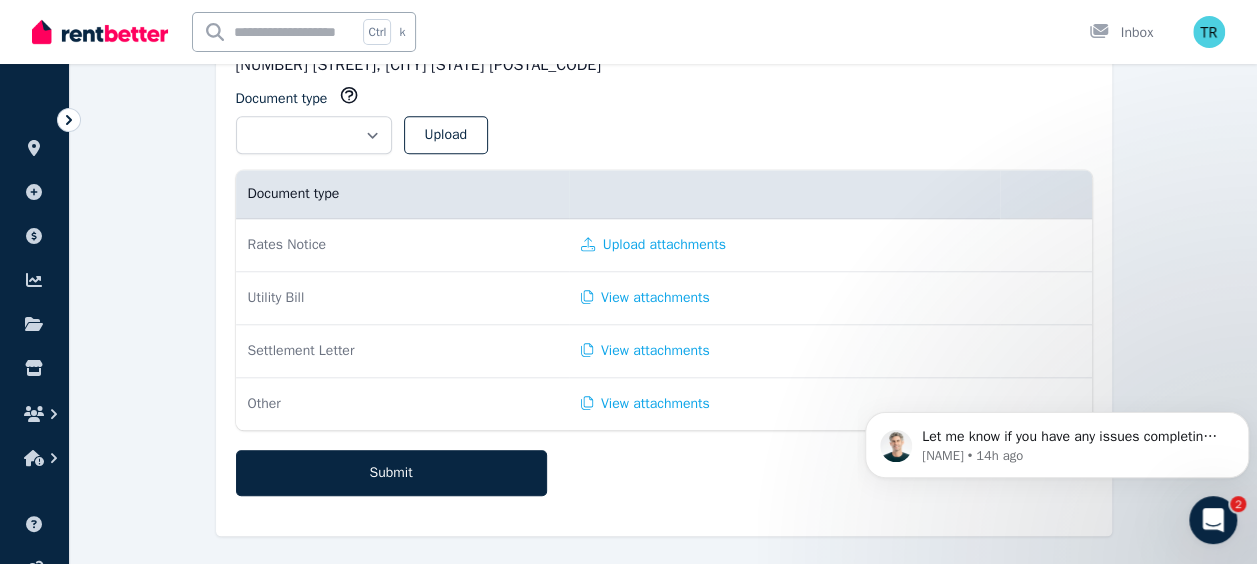 scroll, scrollTop: 761, scrollLeft: 0, axis: vertical 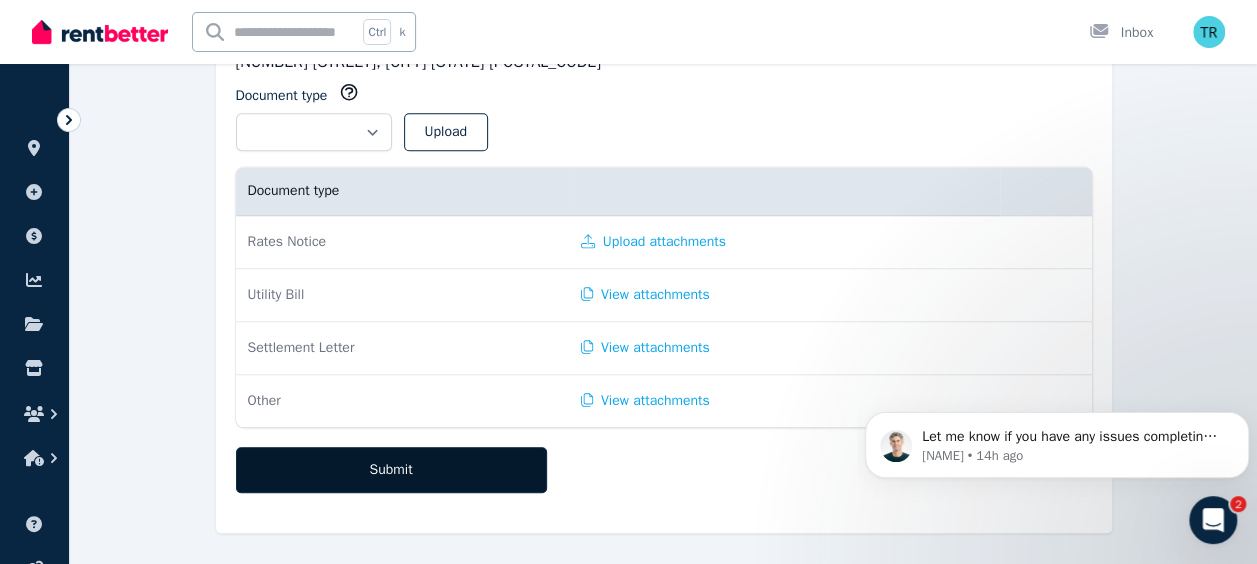 click on "Submit" at bounding box center (391, 470) 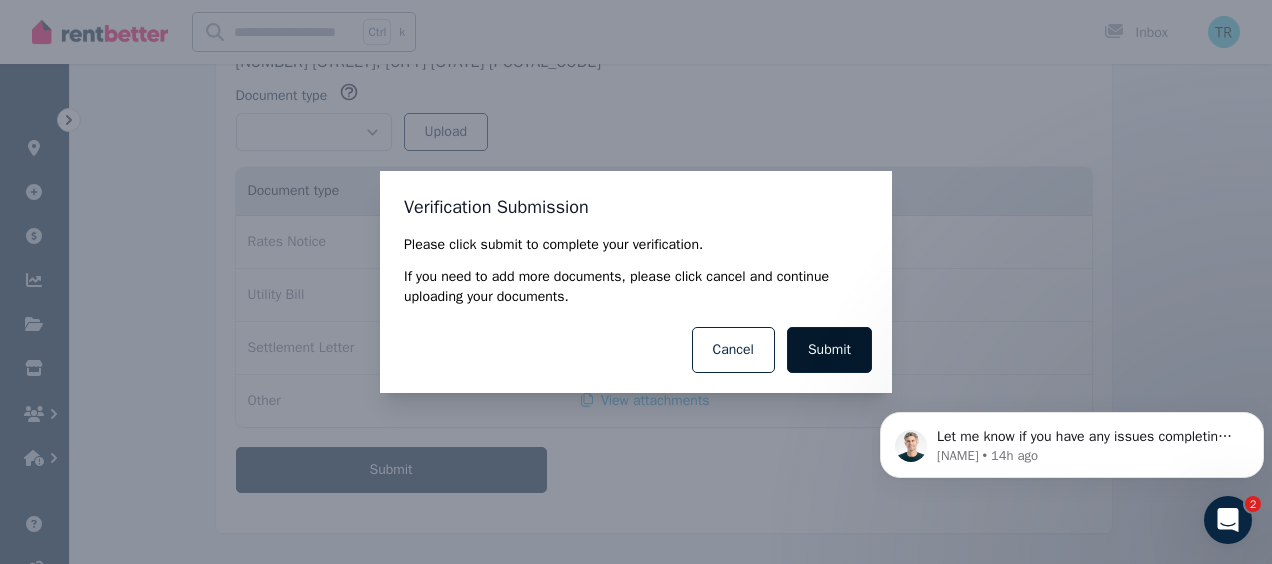 click on "Submit" at bounding box center (829, 350) 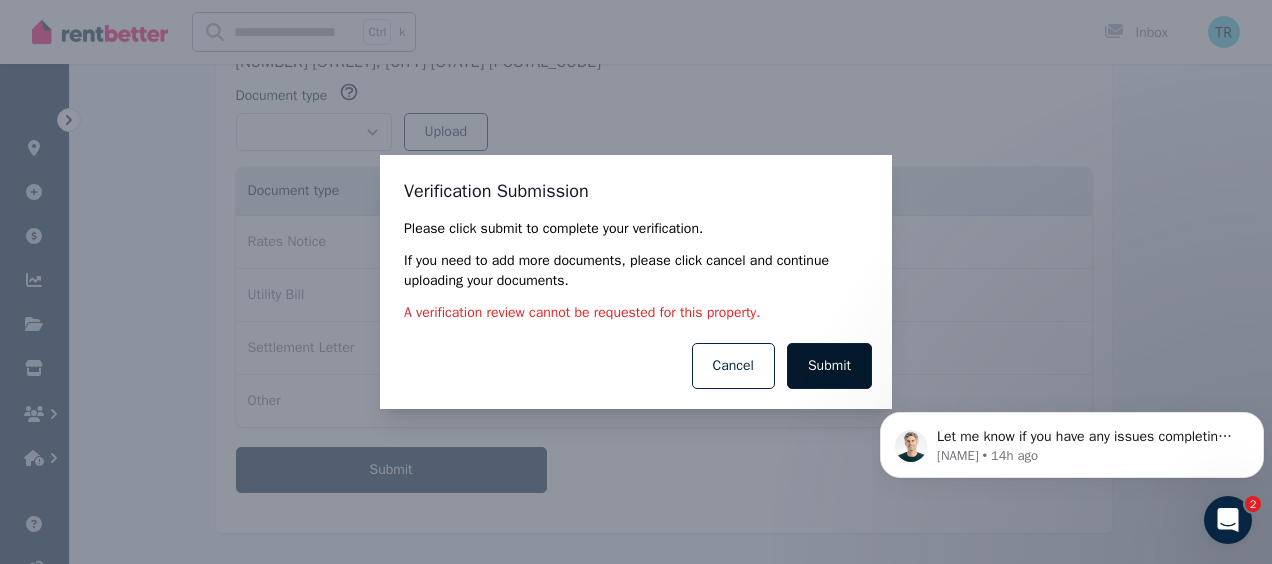 click on "Submit" at bounding box center [829, 366] 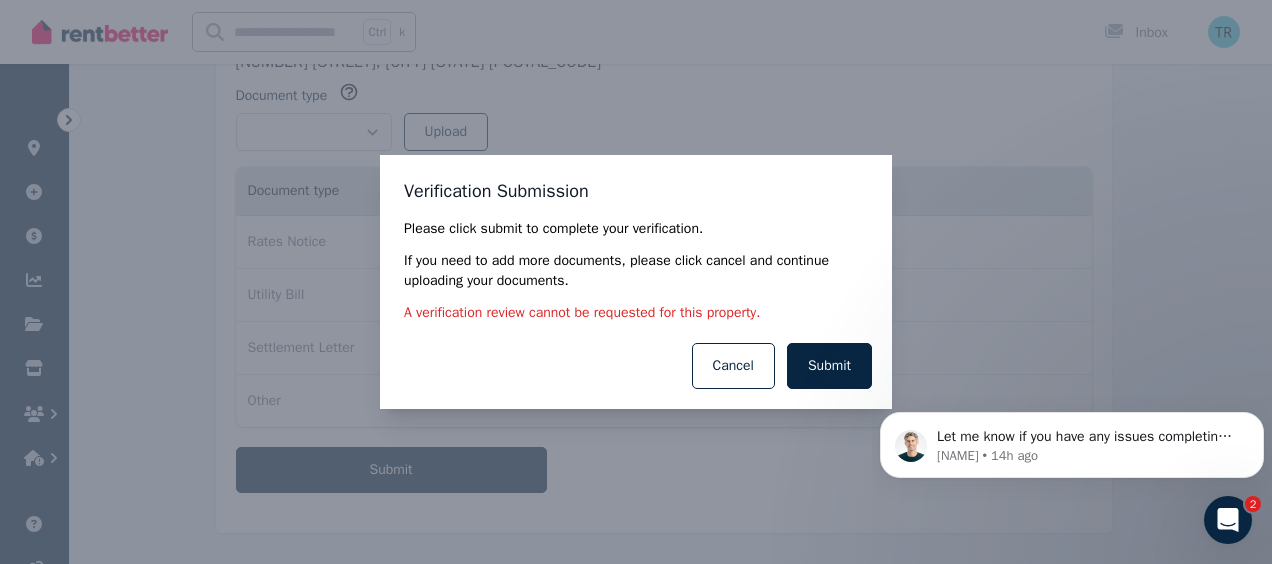 click on "Verification Submission Please click submit to complete your verification. If you need to add more documents, please click cancel and continue uploading your documents. A verification review cannot be requested for this property. Submit Cancel" at bounding box center [636, 282] 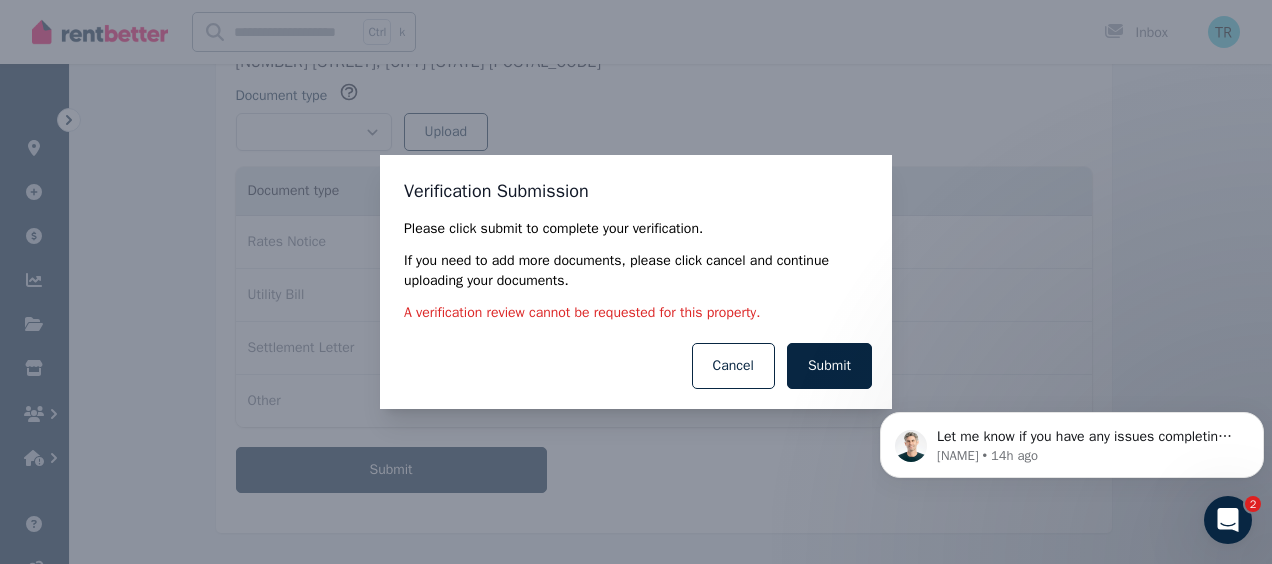 click on "Verification Submission Please click submit to complete your verification. If you need to add more documents, please click cancel and continue uploading your documents. A verification review cannot be requested for this property. Submit Cancel" at bounding box center (636, 282) 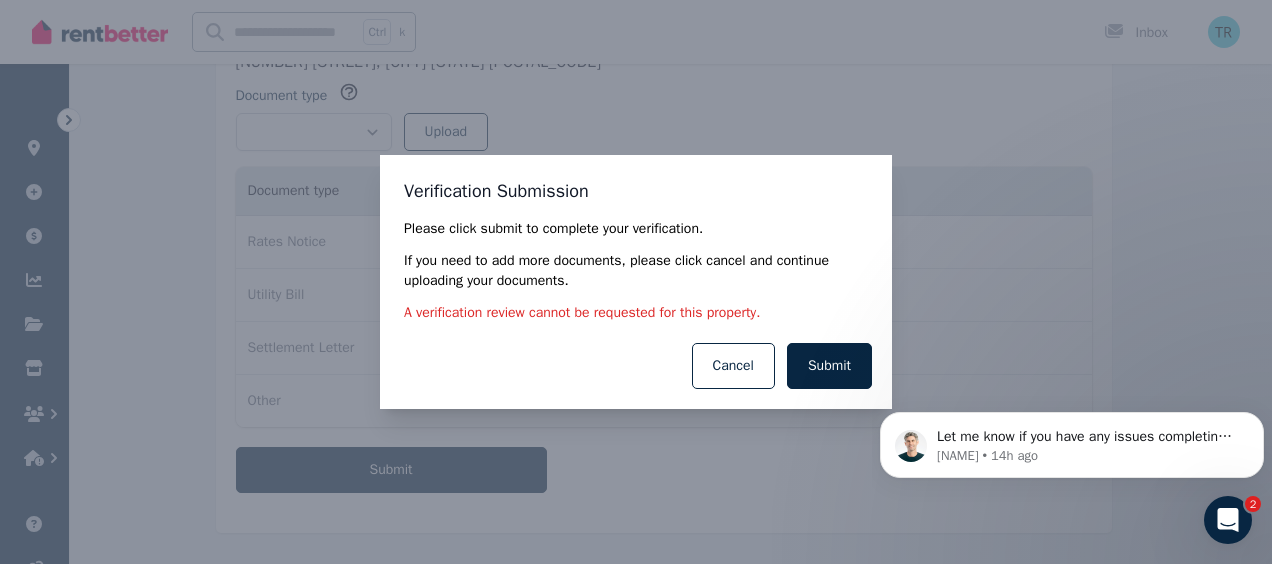 click on "Verification Submission Please click submit to complete your verification. If you need to add more documents, please click cancel and continue uploading your documents. A verification review cannot be requested for this property. Submit Cancel" at bounding box center (636, 282) 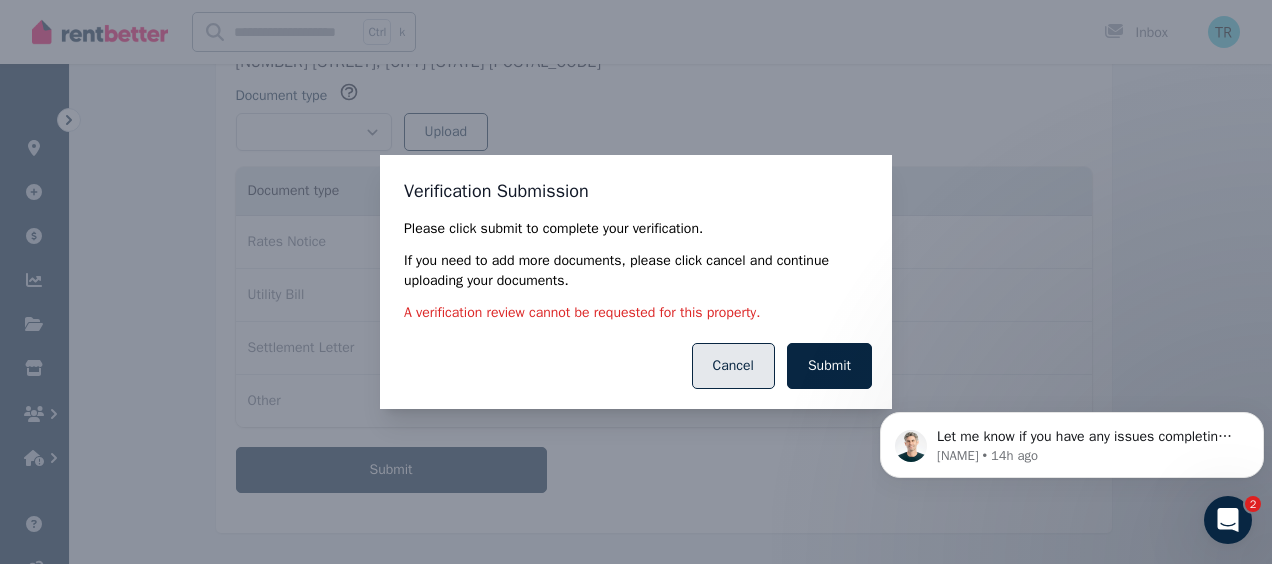 click on "Cancel" at bounding box center [733, 366] 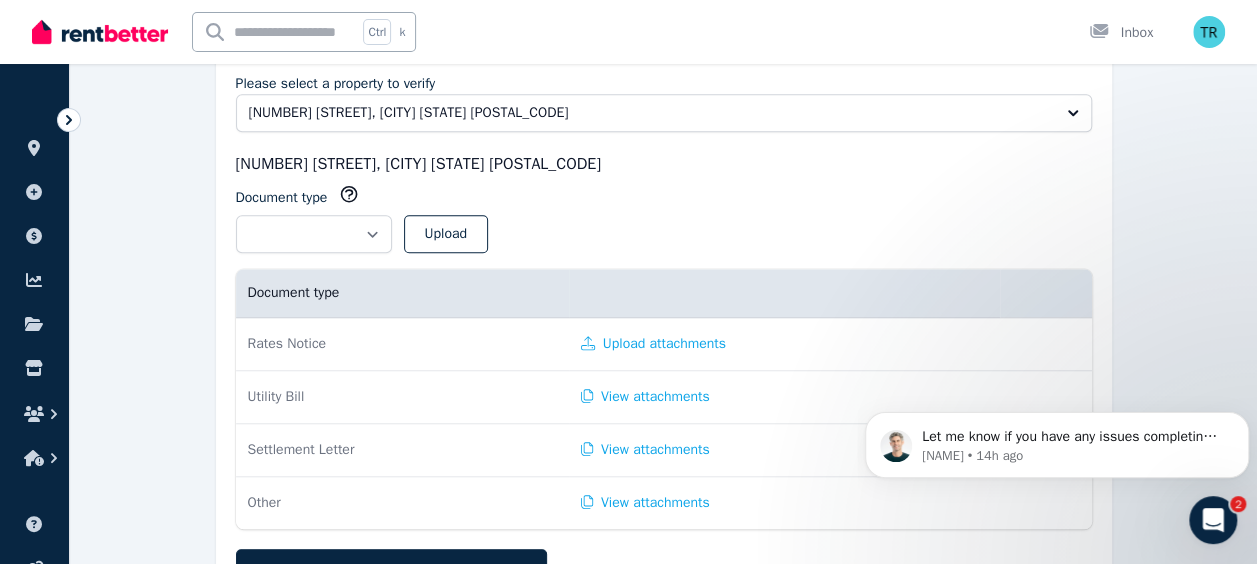 scroll, scrollTop: 658, scrollLeft: 0, axis: vertical 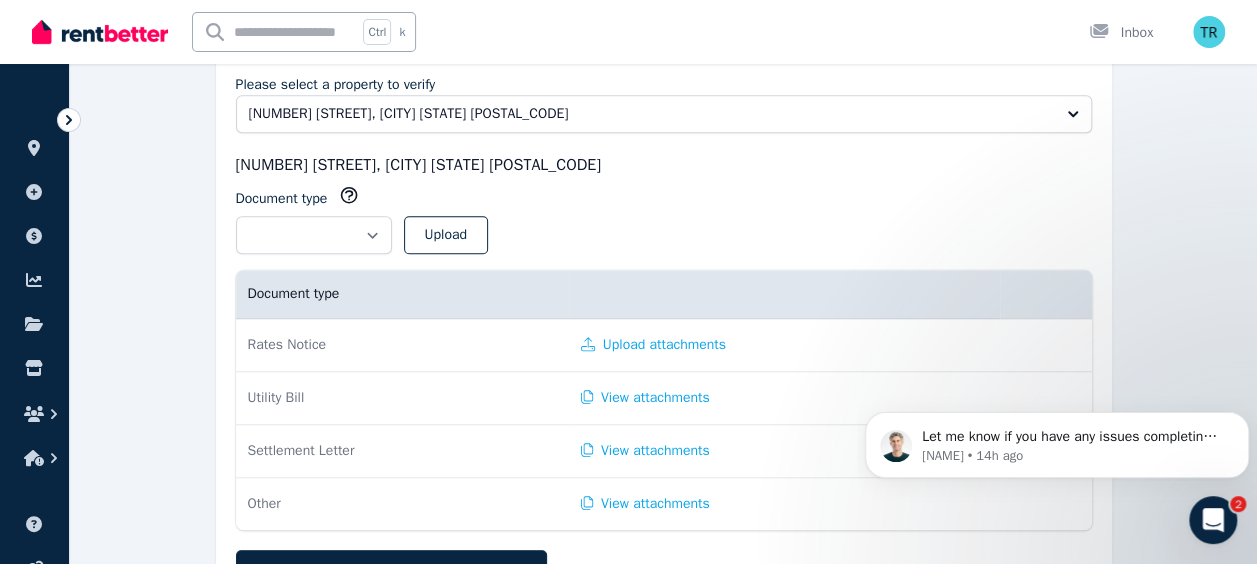 click on "Settlement Letter" at bounding box center (402, 451) 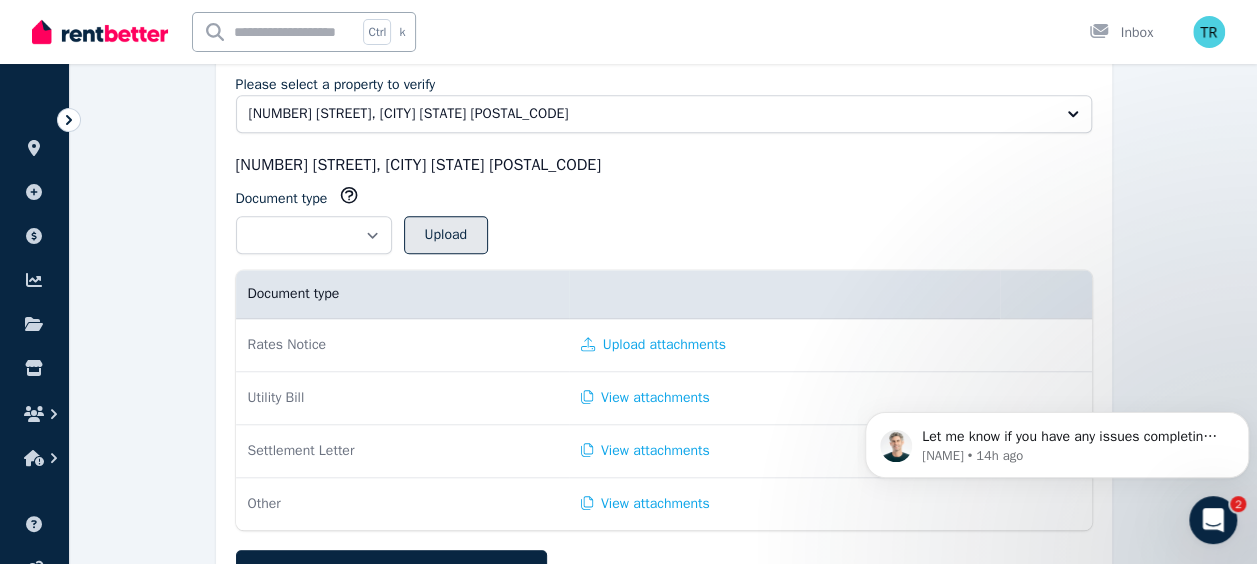 click on "Upload" at bounding box center [446, 235] 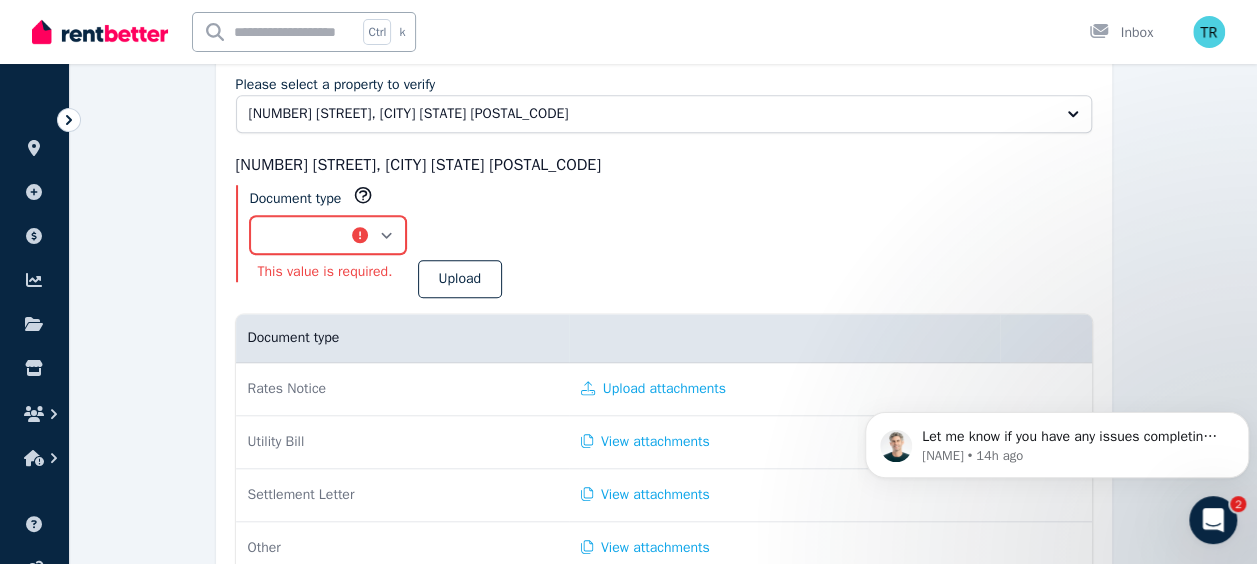 click on "**********" at bounding box center (328, 235) 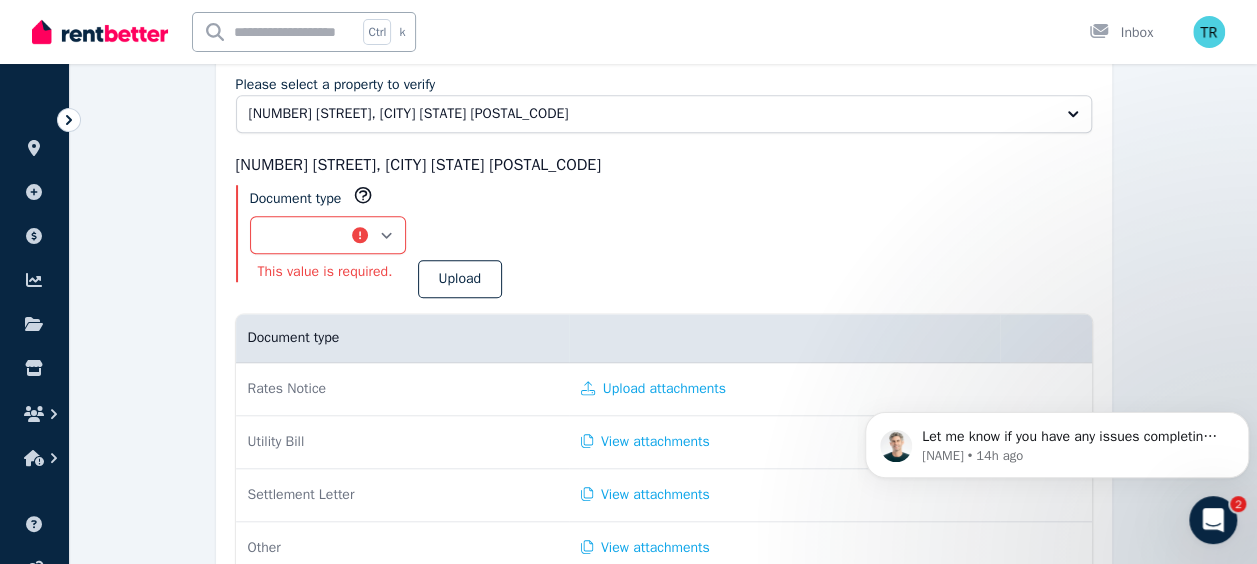 click on "**********" at bounding box center (664, 249) 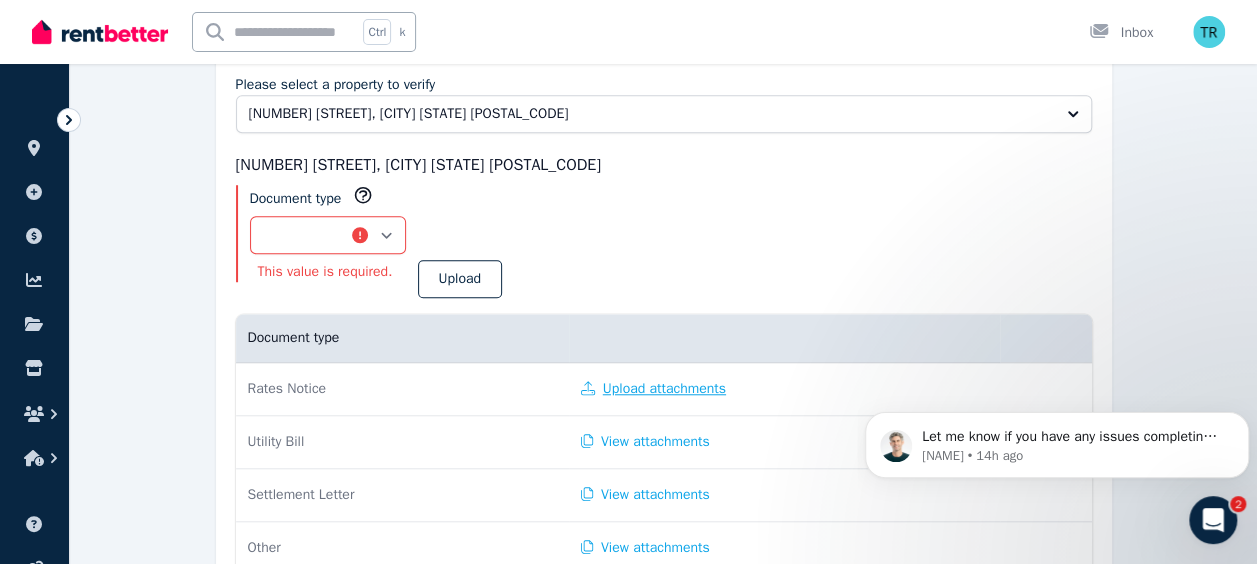 click on "Upload attachments" at bounding box center (653, 389) 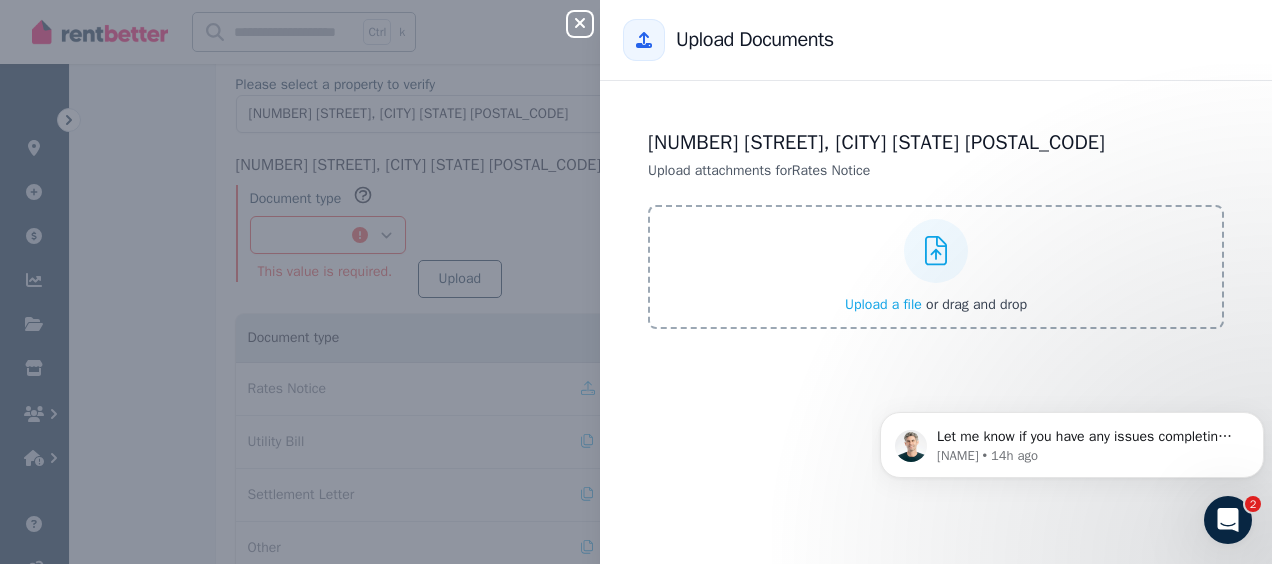 click on "18 Kelly St, Harlaxton QLD 4350 Upload attachments for  Rates Notice Upload a file   or drag and drop" at bounding box center (936, 322) 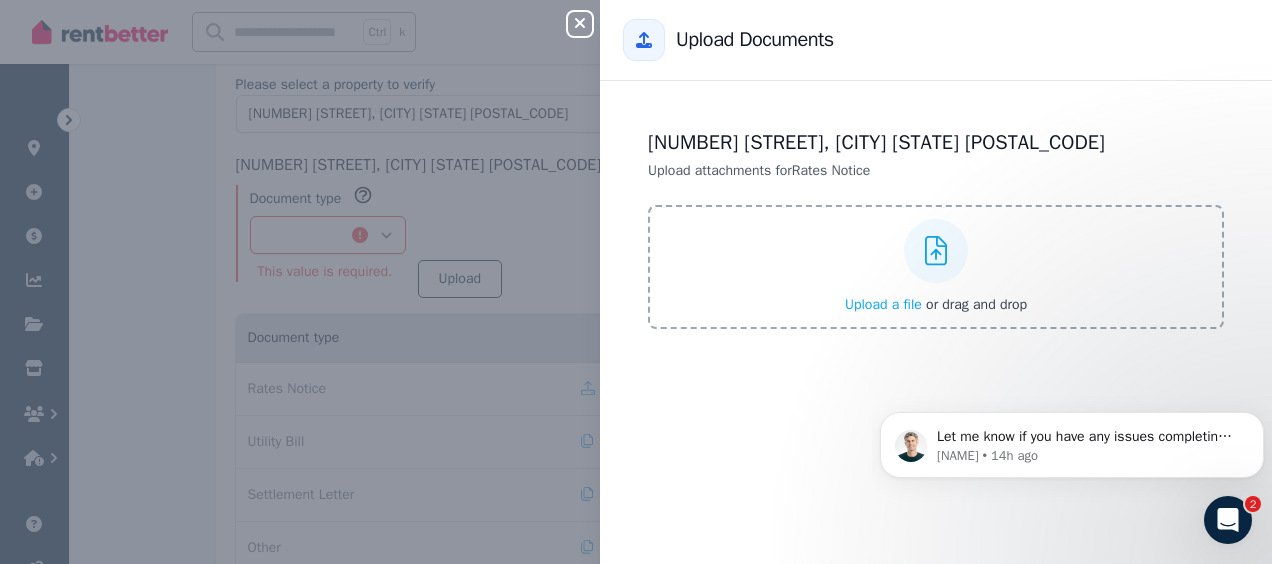click on "Close panel Back to  Upload Documents 18 Kelly St, Harlaxton QLD 4350 Upload attachments for  Rates Notice Upload a file   or drag and drop" at bounding box center [636, 282] 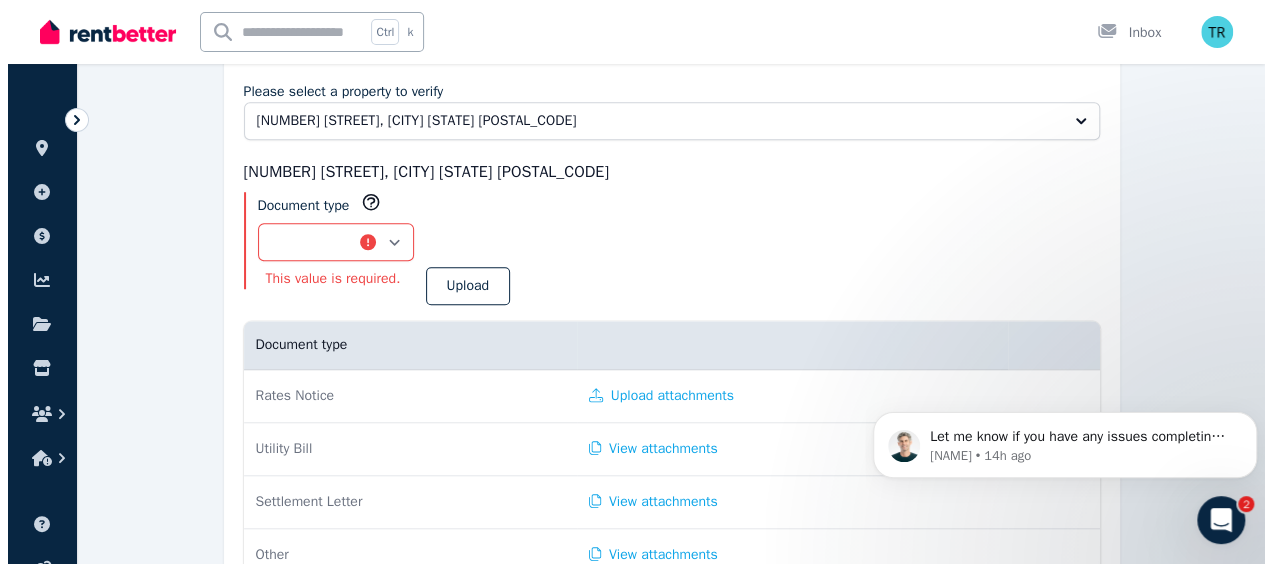 scroll, scrollTop: 652, scrollLeft: 0, axis: vertical 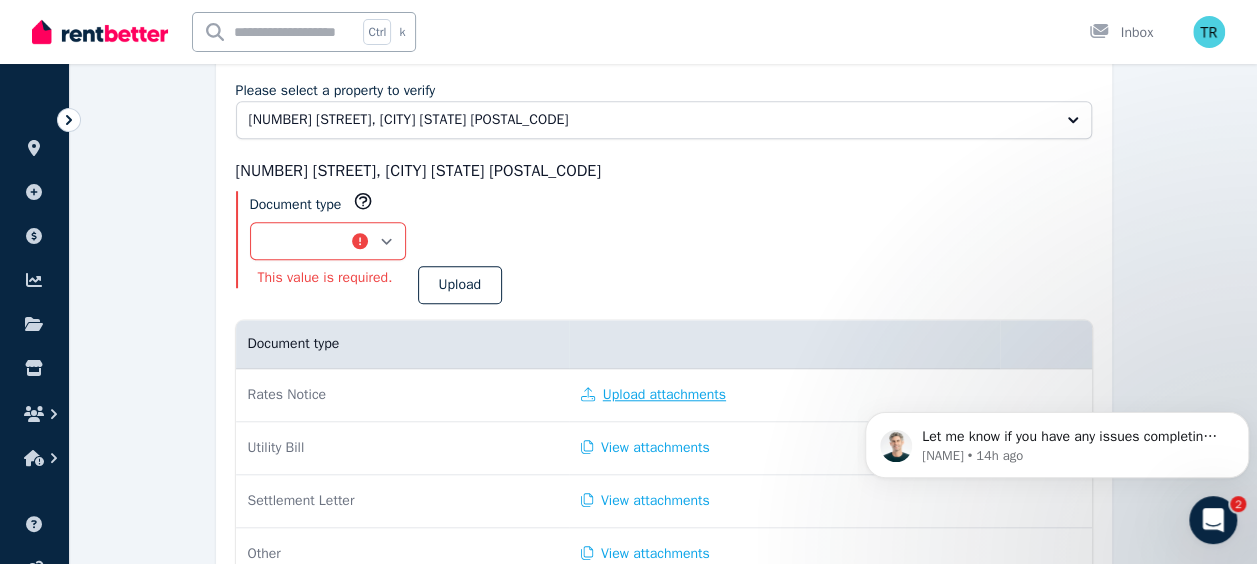 click on "Upload attachments" at bounding box center [653, 395] 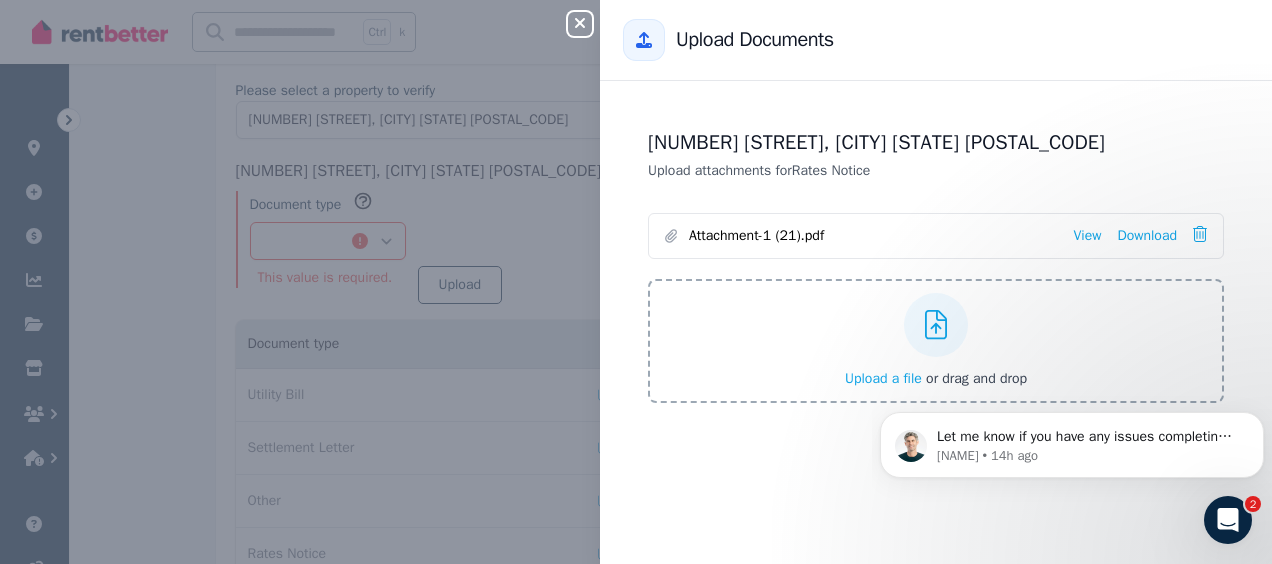 click on "18 Kelly St, Harlaxton QLD 4350 Upload attachments for  Rates Notice Attachment-1 (21).pdf View Download Upload a file   or drag and drop Uploaded   " Attachment-1 (21).pdf " Save" at bounding box center (936, 299) 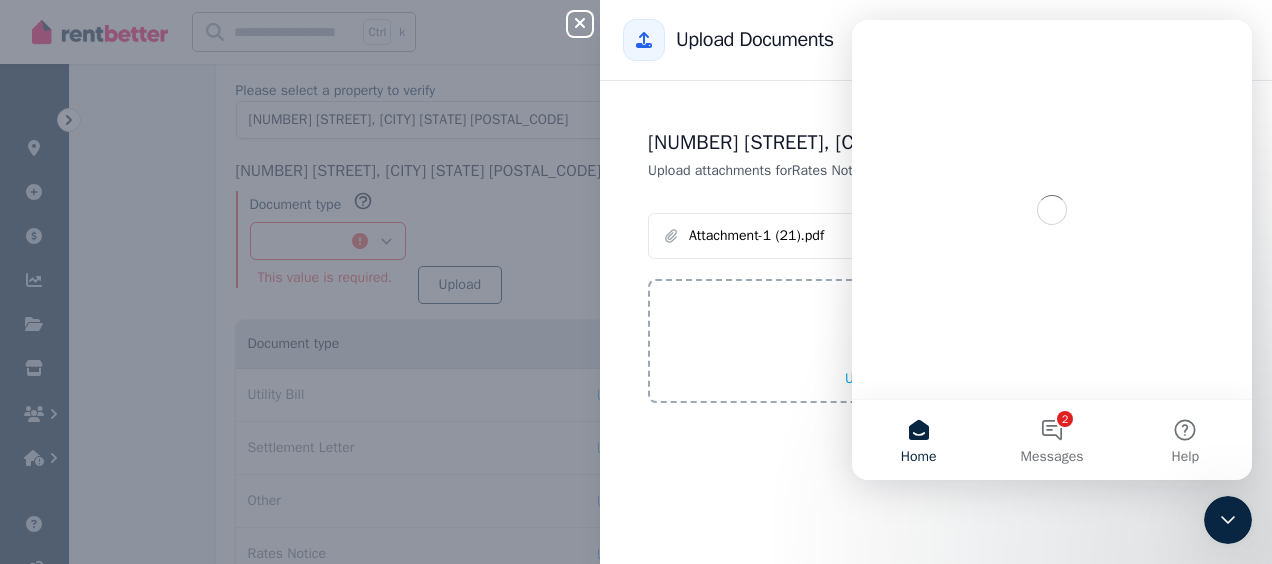 scroll, scrollTop: 0, scrollLeft: 0, axis: both 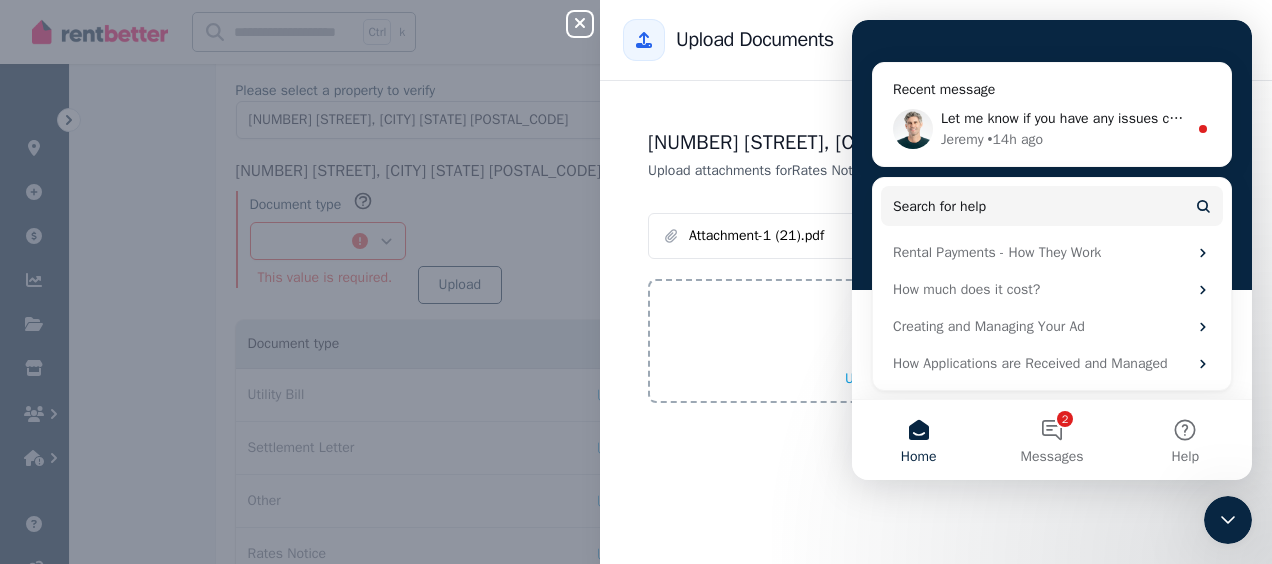 click 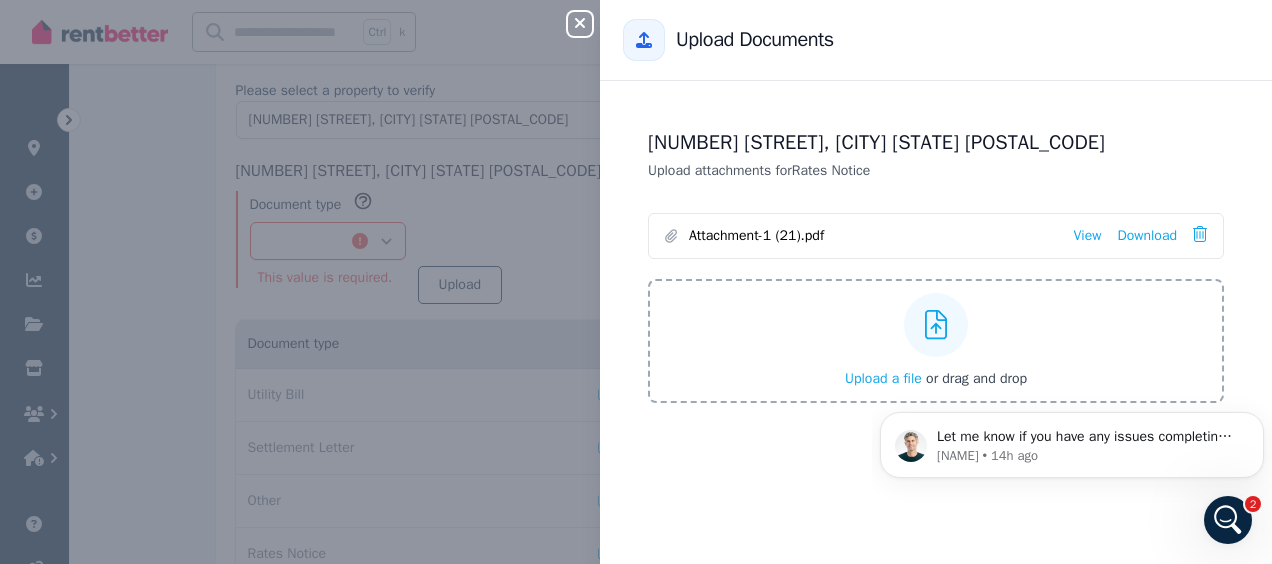 scroll, scrollTop: 0, scrollLeft: 0, axis: both 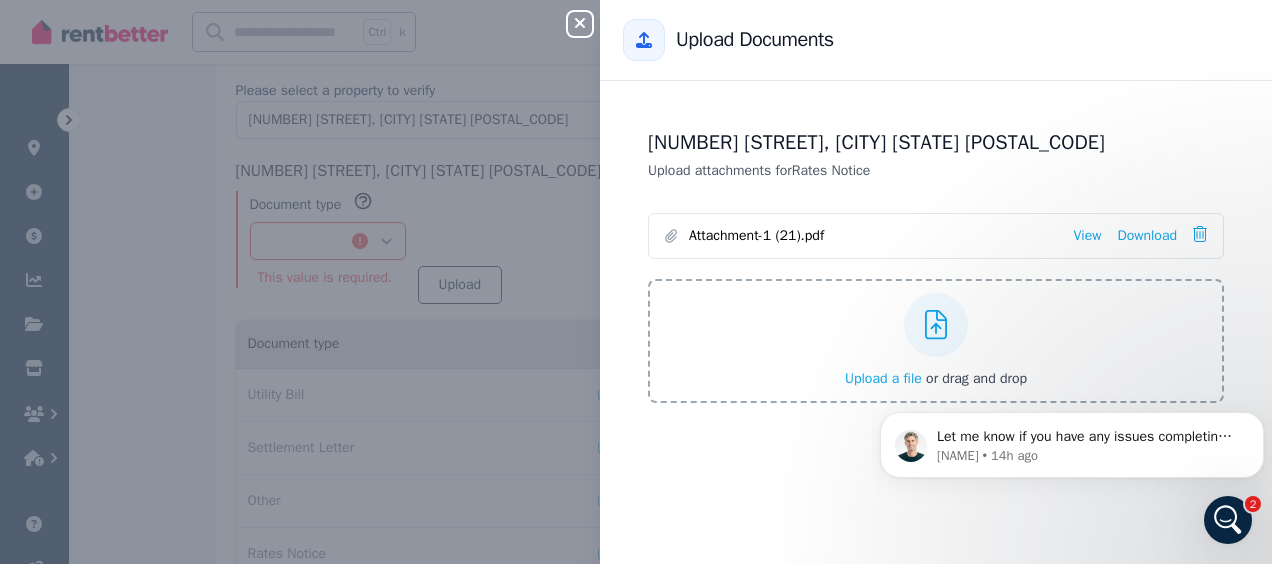click 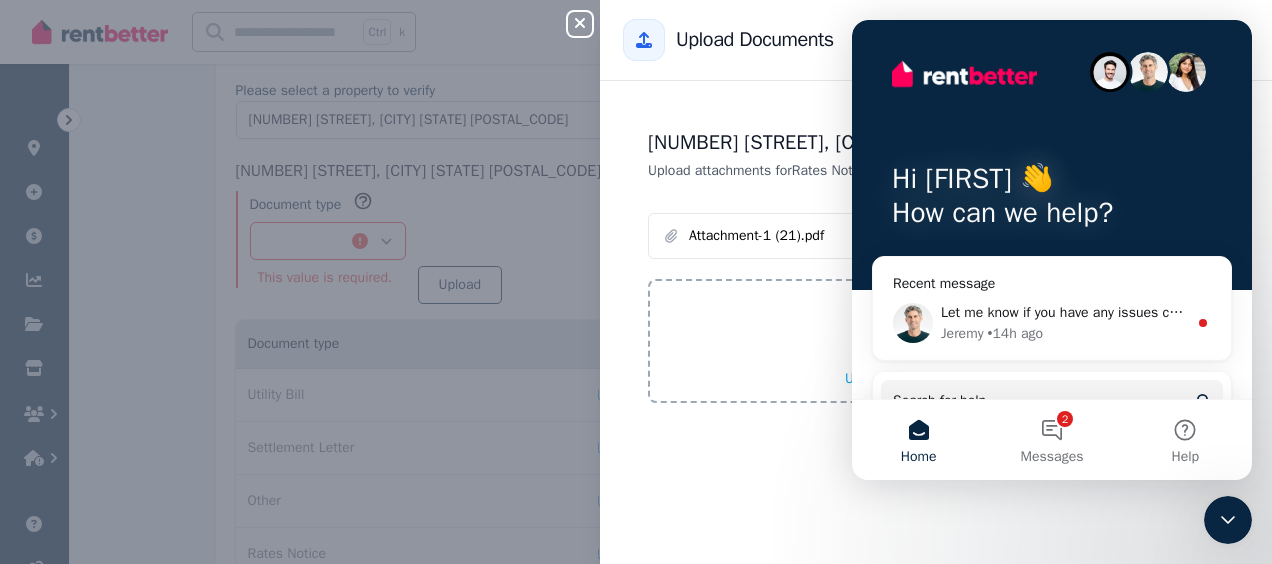 click 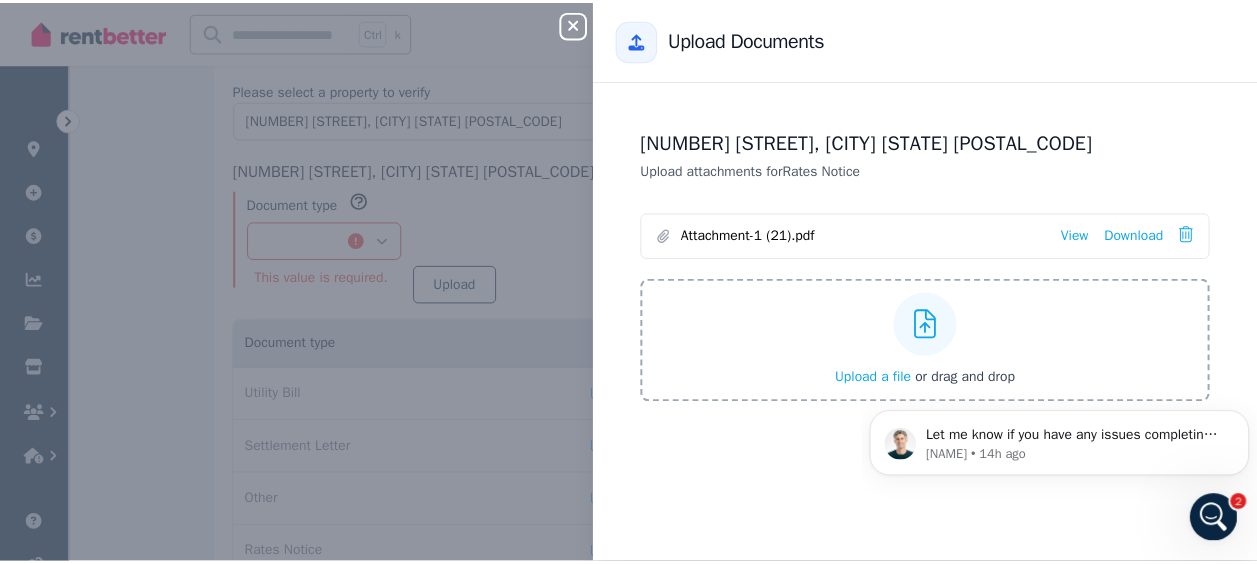 scroll, scrollTop: 0, scrollLeft: 0, axis: both 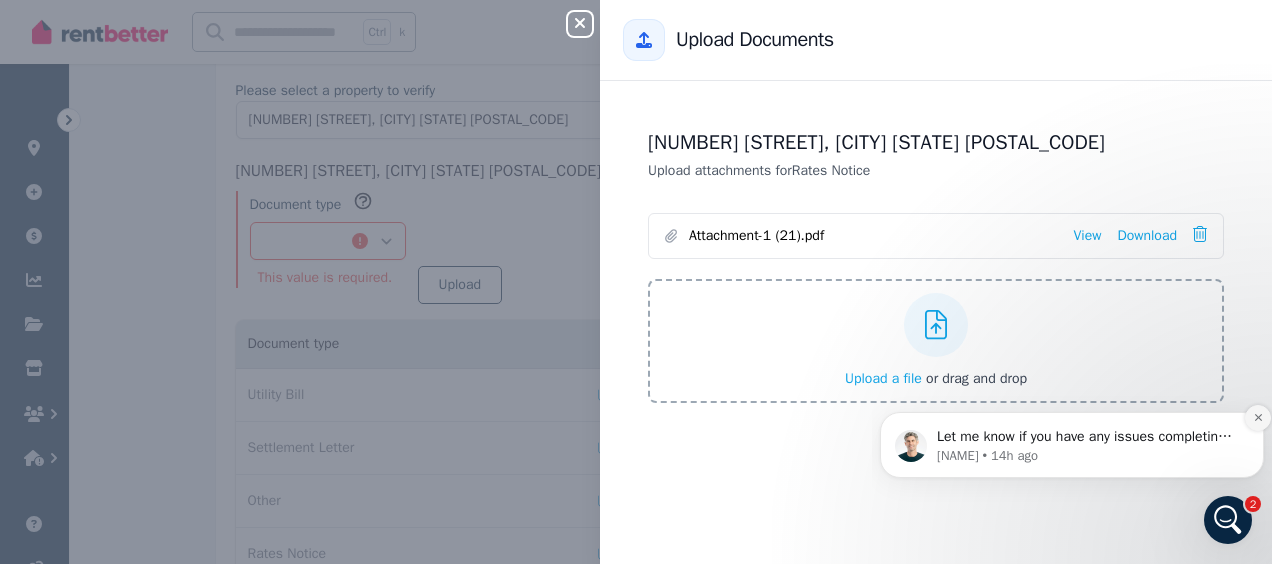 click at bounding box center [1258, 418] 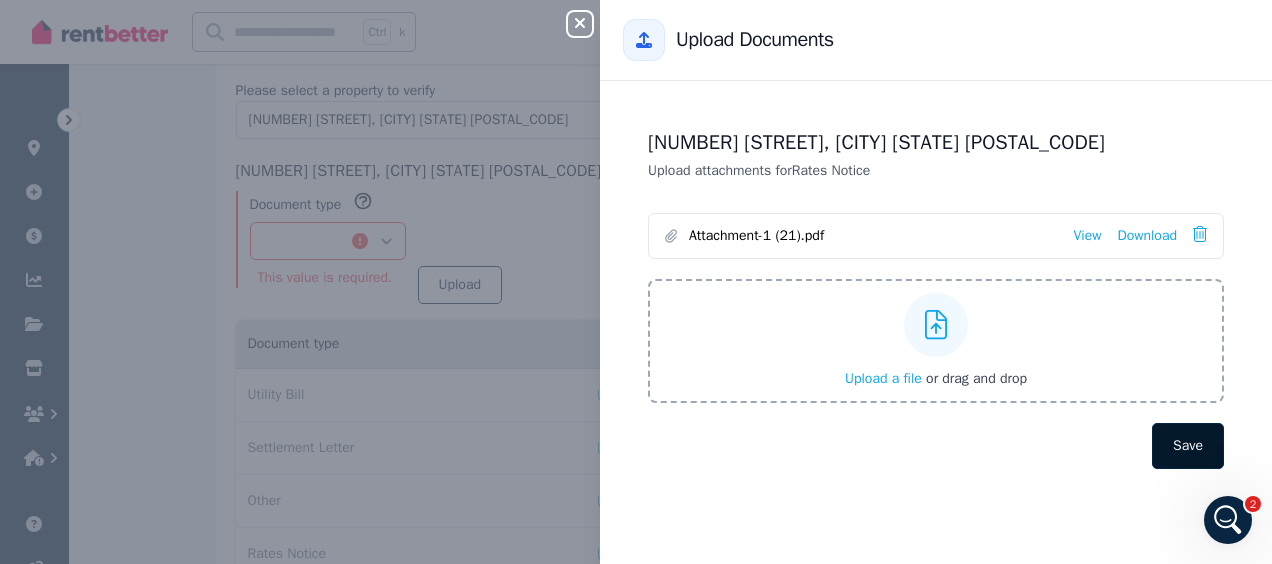 click on "Save" at bounding box center (1188, 446) 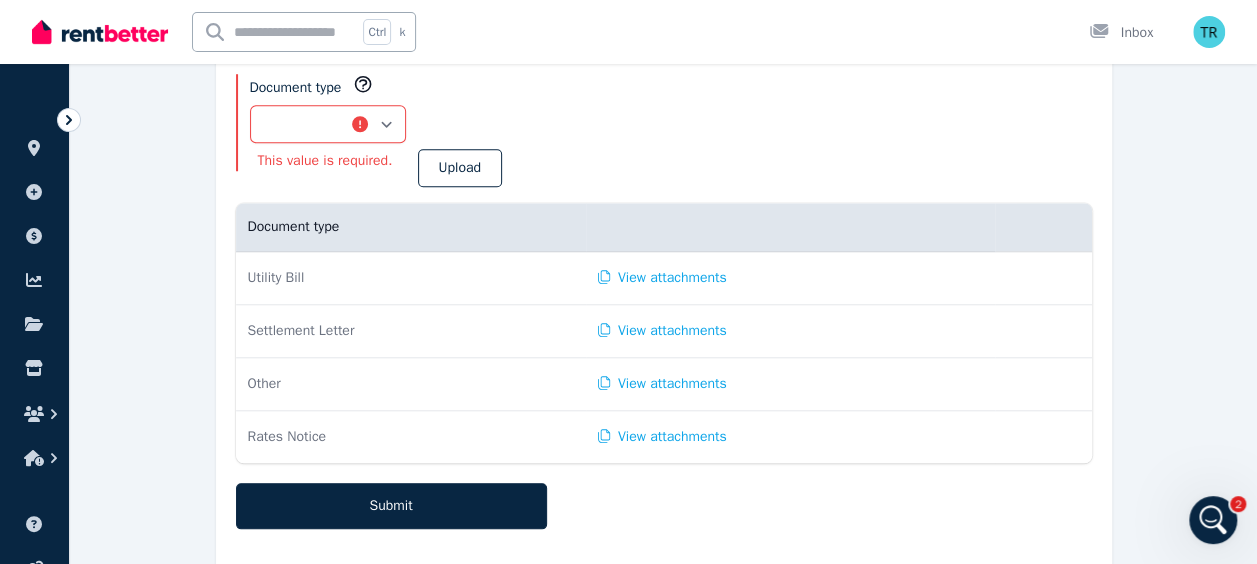 scroll, scrollTop: 805, scrollLeft: 0, axis: vertical 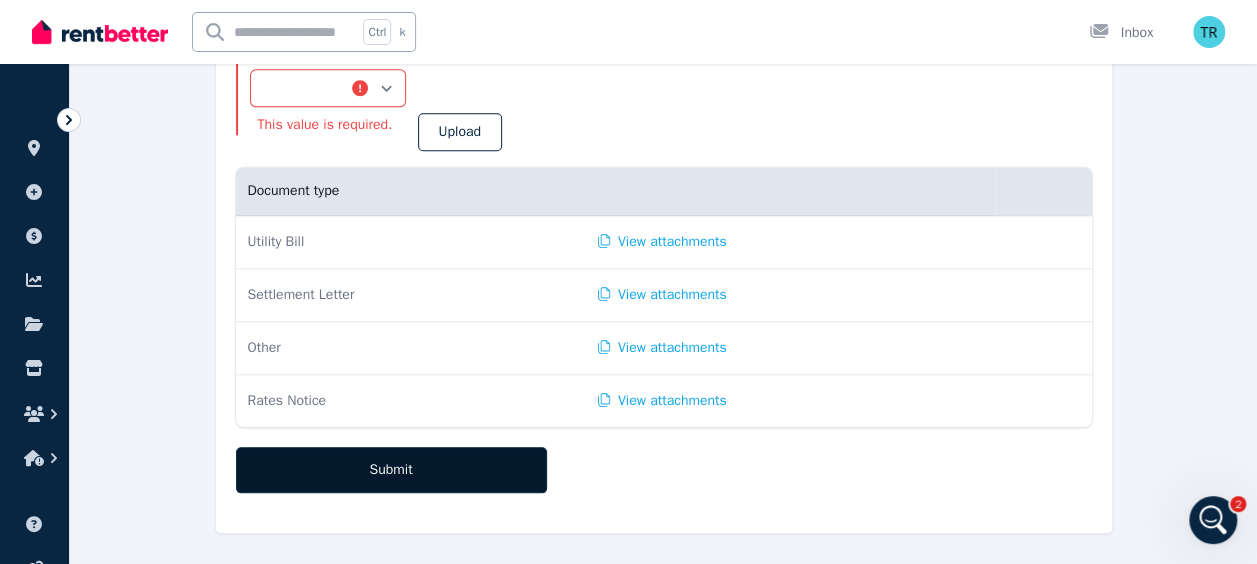 click on "Submit" at bounding box center (391, 470) 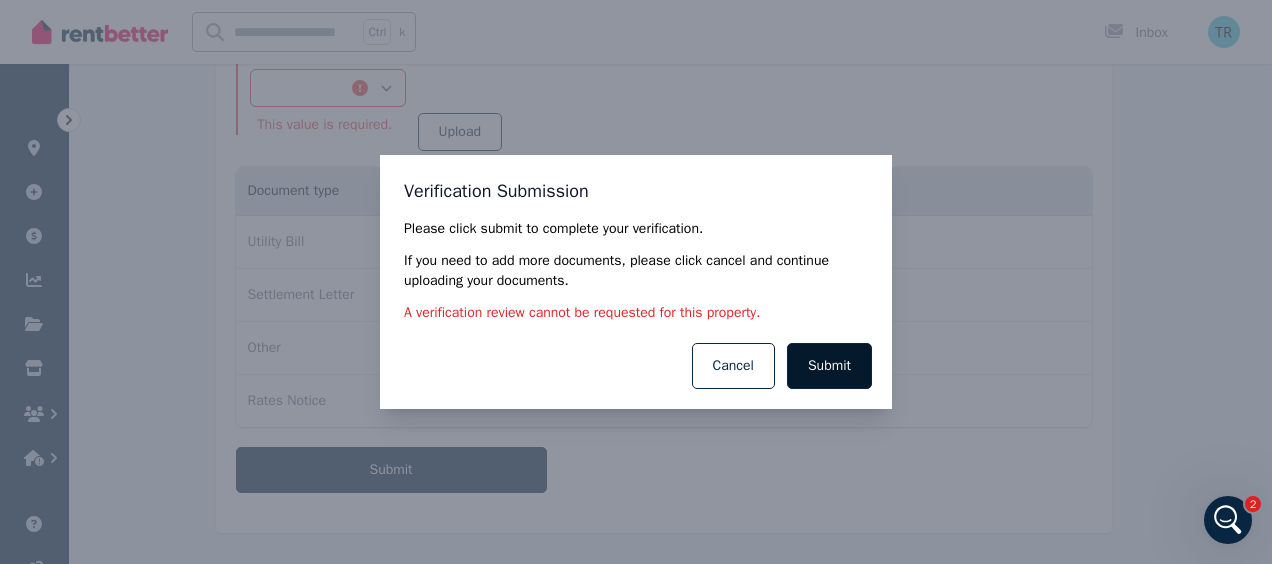 click on "Submit" at bounding box center [829, 366] 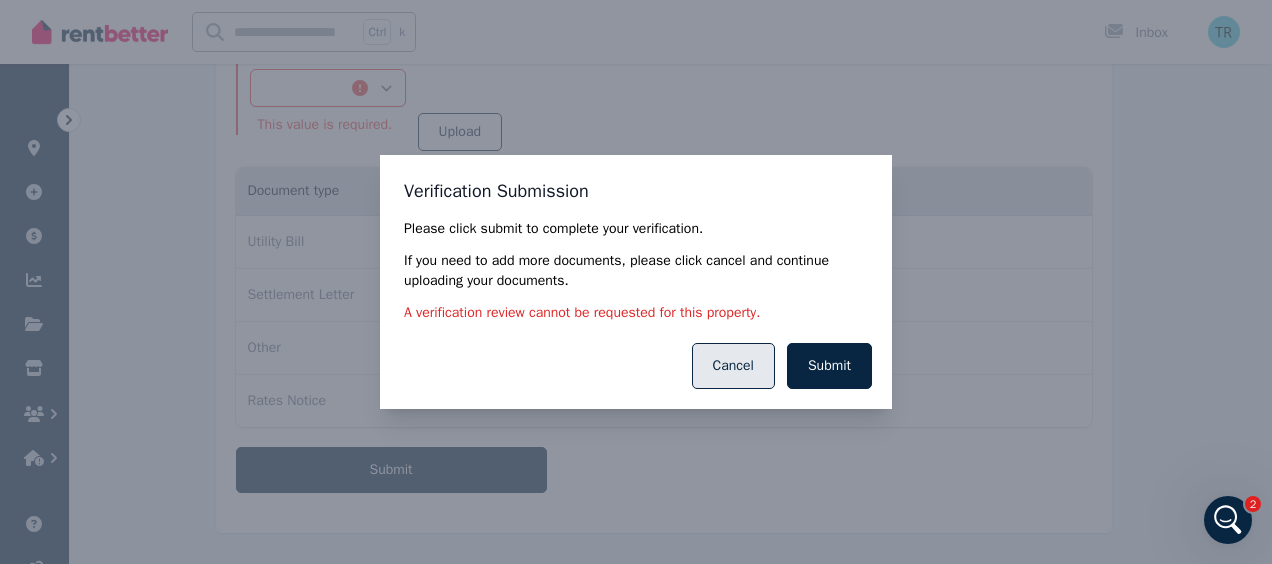 click on "Cancel" at bounding box center (733, 366) 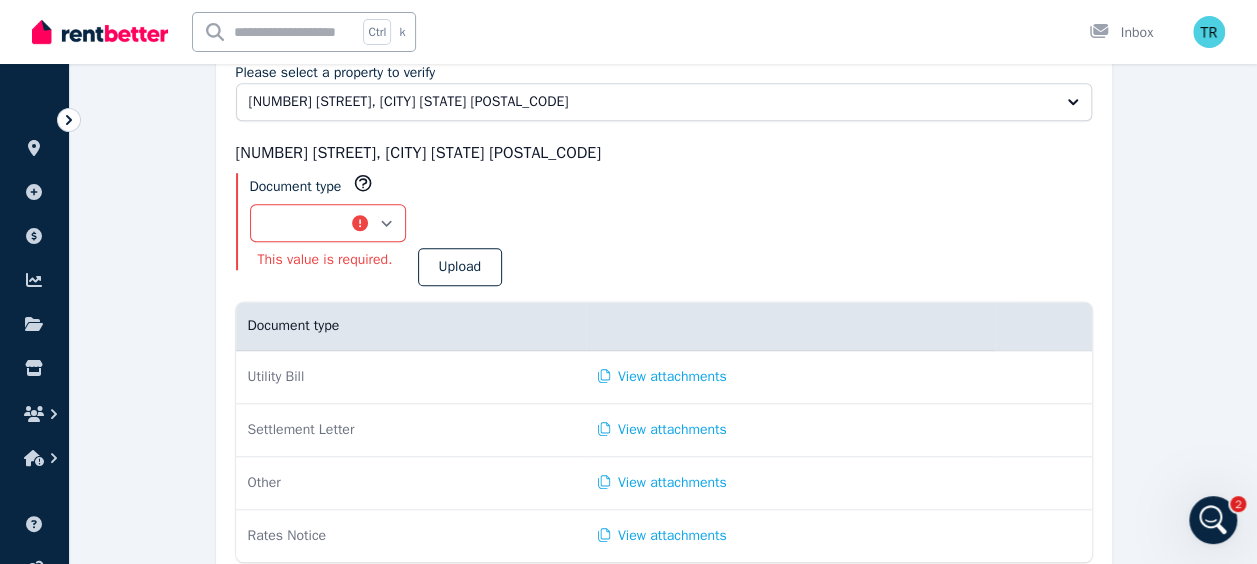 scroll, scrollTop: 669, scrollLeft: 0, axis: vertical 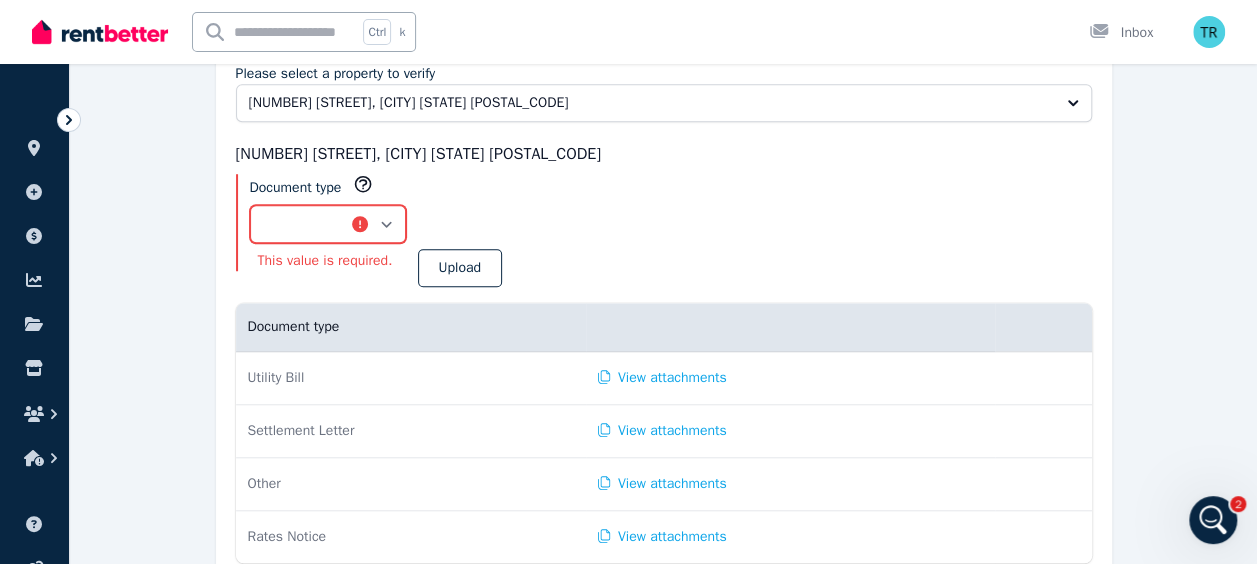 click on "**********" at bounding box center (328, 224) 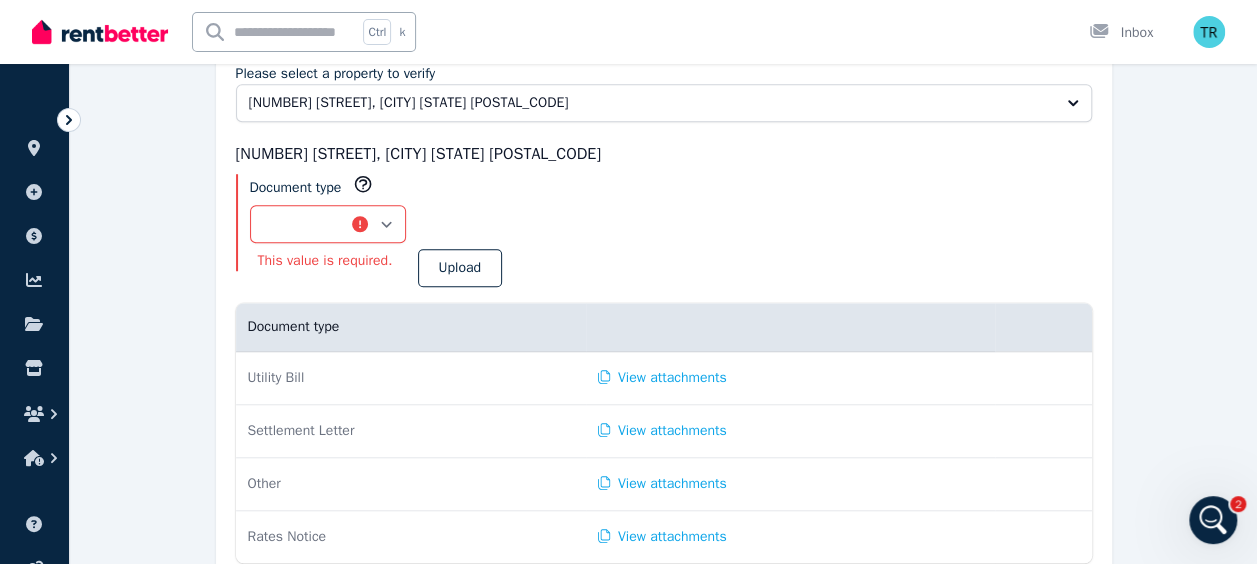 click on "**********" at bounding box center [664, 238] 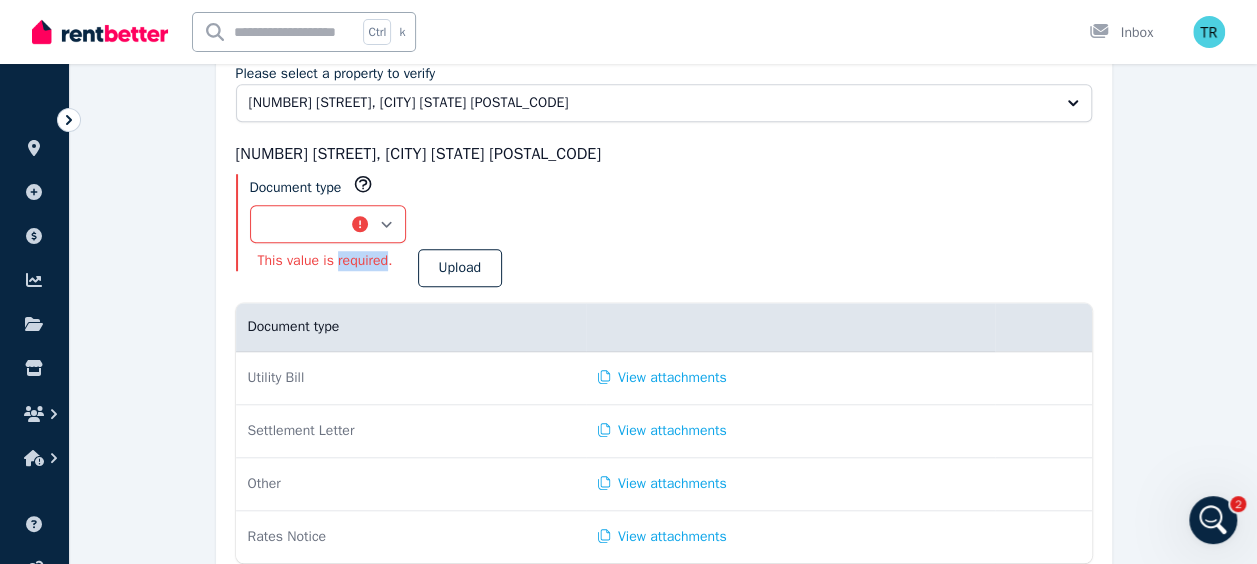click on "This value is required." at bounding box center [328, 261] 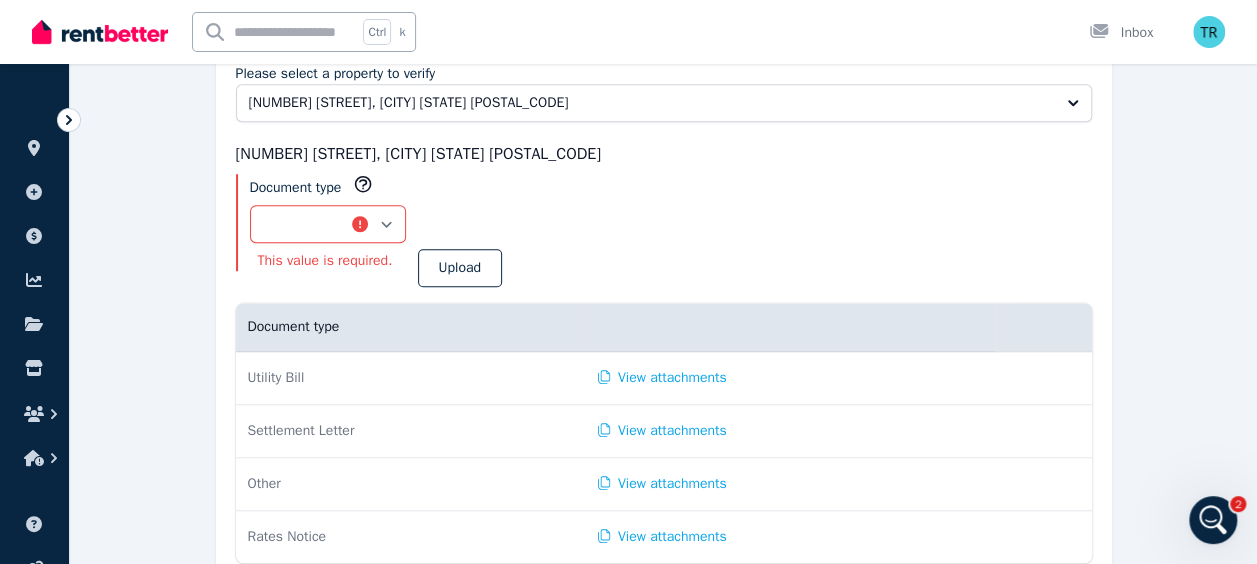 click on "**********" at bounding box center (321, 230) 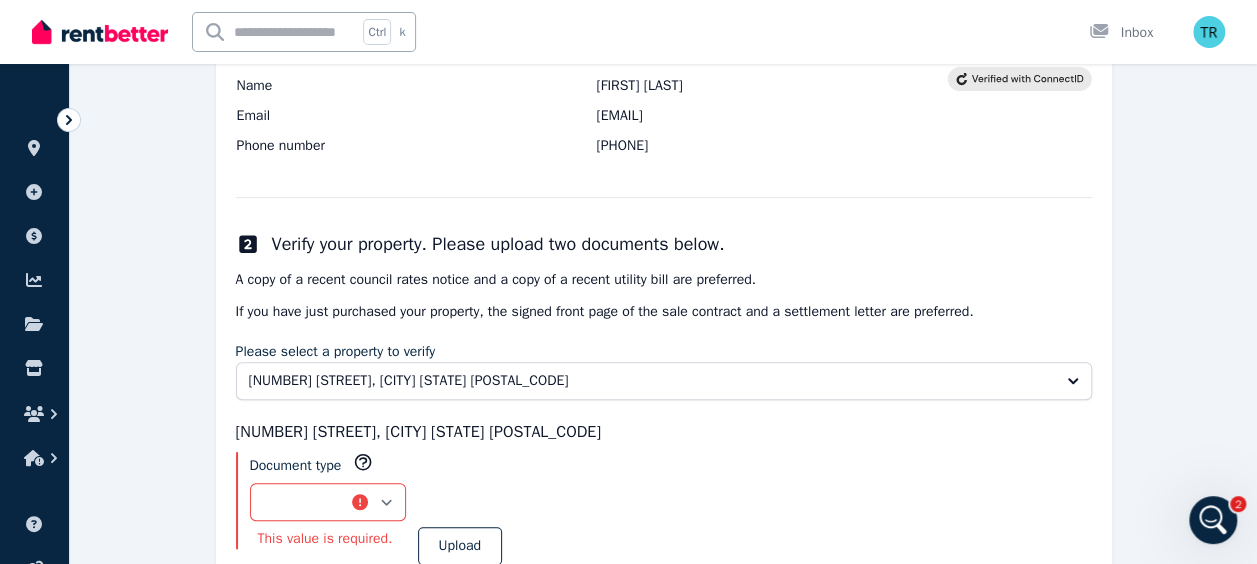 scroll, scrollTop: 387, scrollLeft: 0, axis: vertical 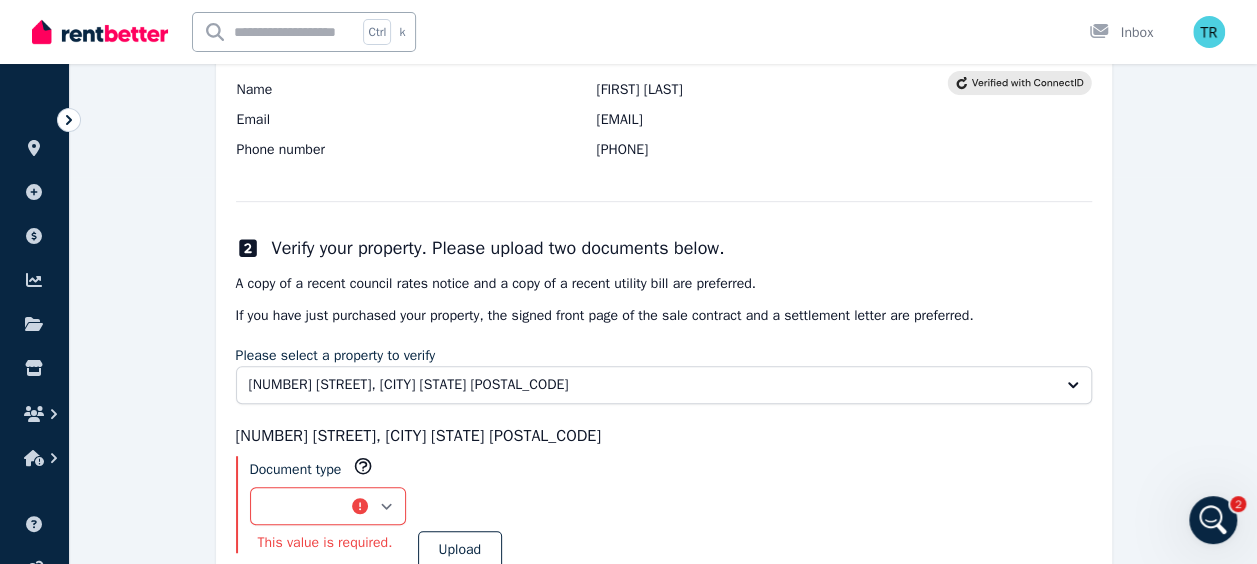 click on "A copy of a recent council rates notice and a copy of a recent utility bill are preferred." at bounding box center [664, 284] 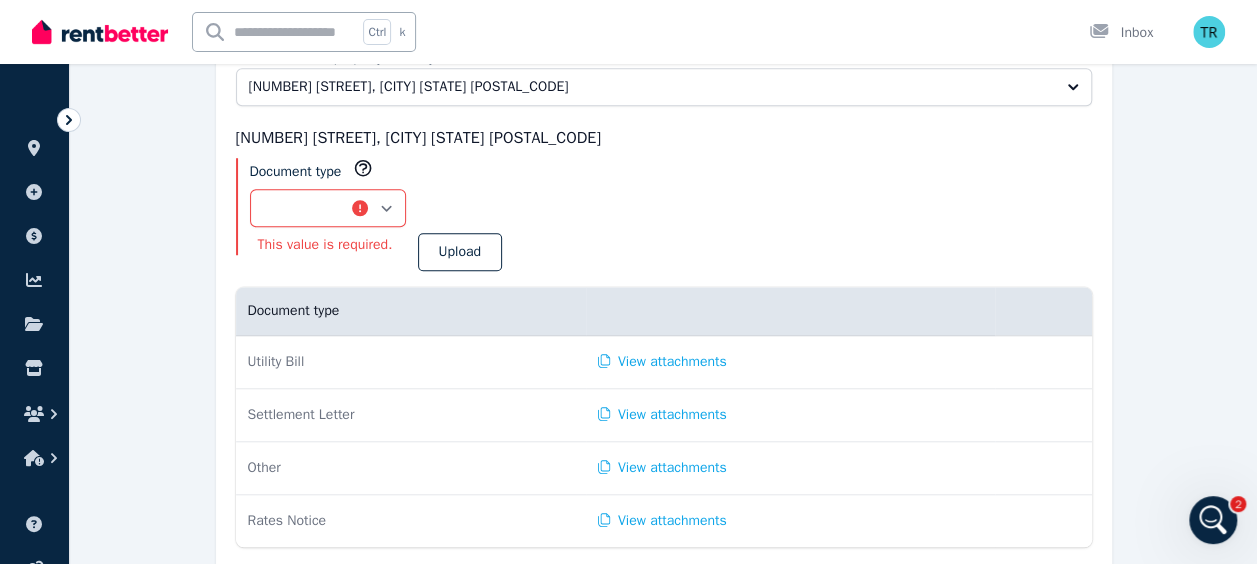 scroll, scrollTop: 686, scrollLeft: 0, axis: vertical 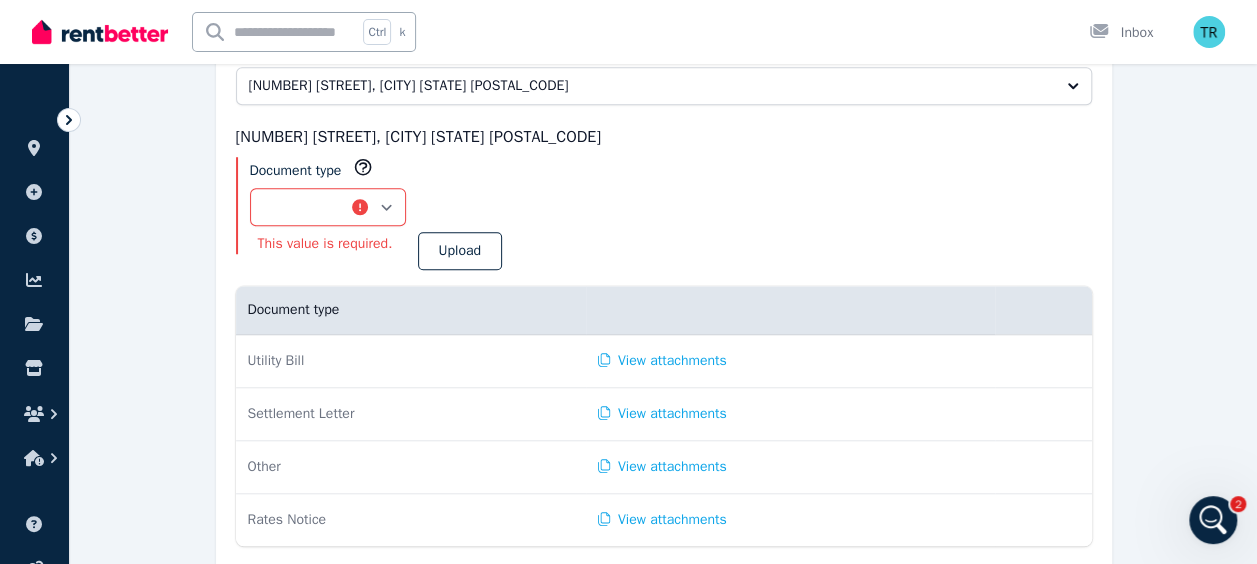 click on "**********" at bounding box center (664, 221) 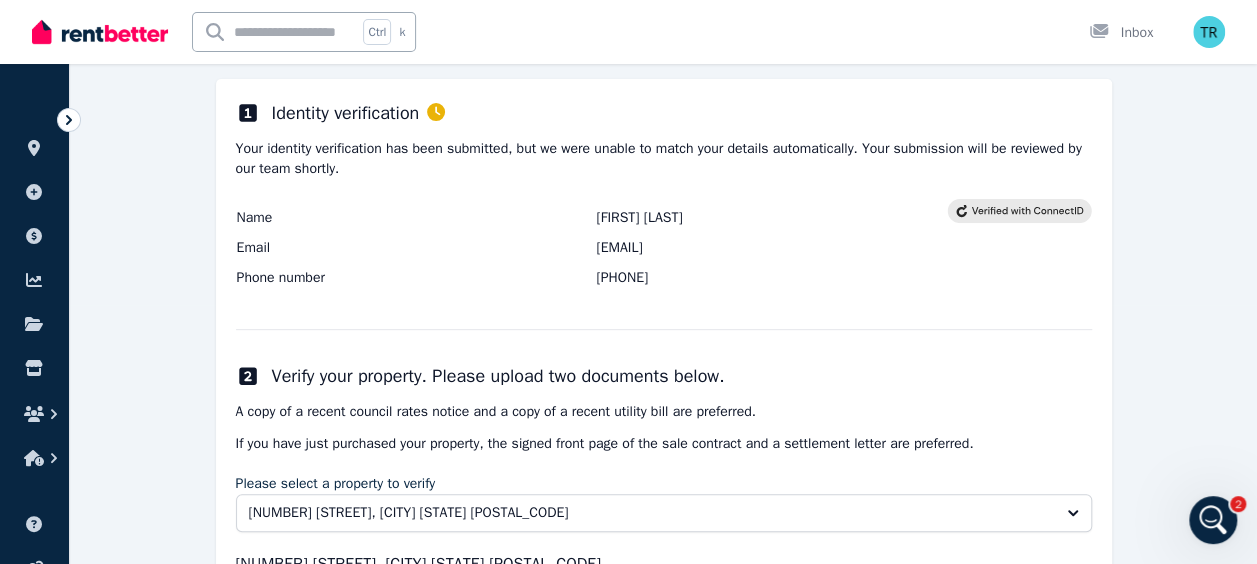 scroll, scrollTop: 256, scrollLeft: 0, axis: vertical 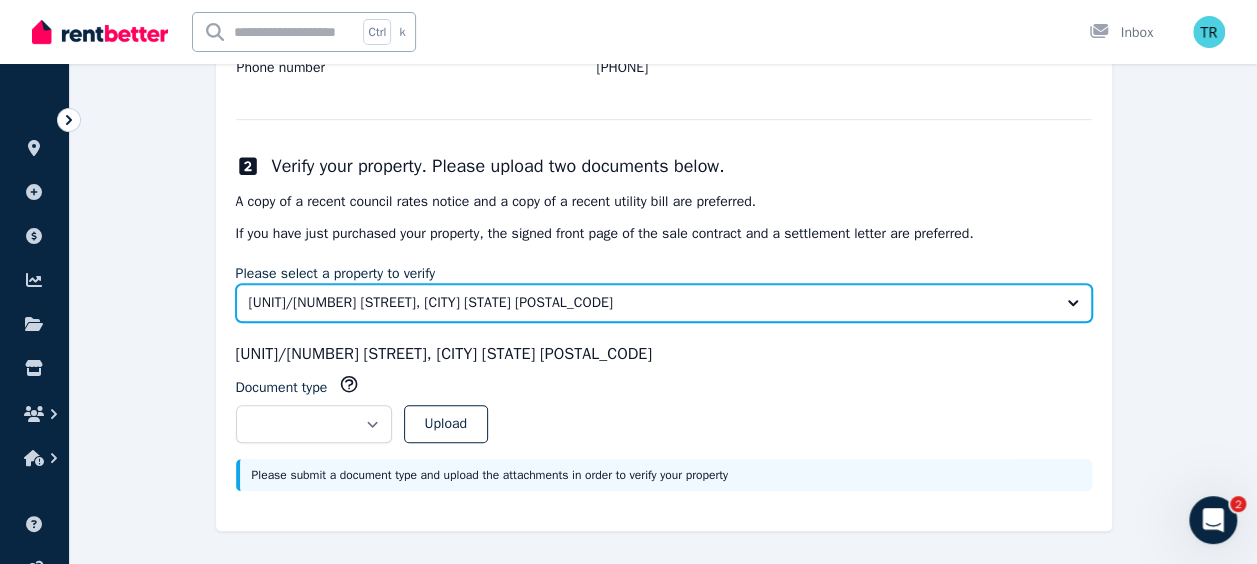 click on "[UNIT]/[NUMBER] [STREET], [CITY] [STATE] [POSTAL_CODE]" at bounding box center (664, 303) 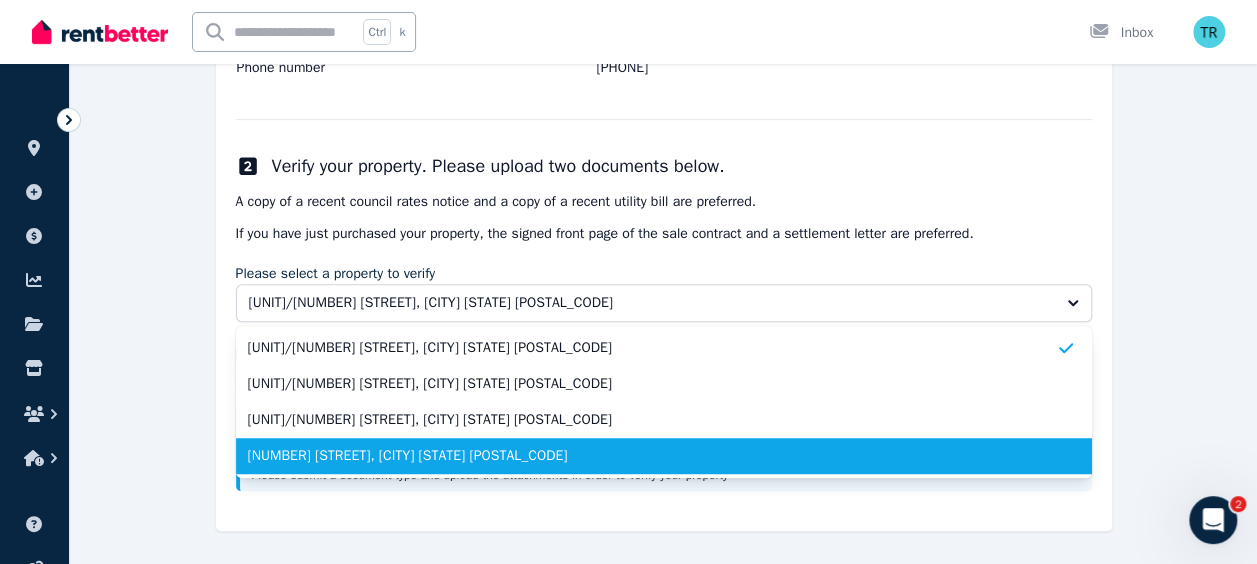 click on "[NUMBER] [STREET], [CITY] [STATE] [POSTAL_CODE]" at bounding box center [652, 456] 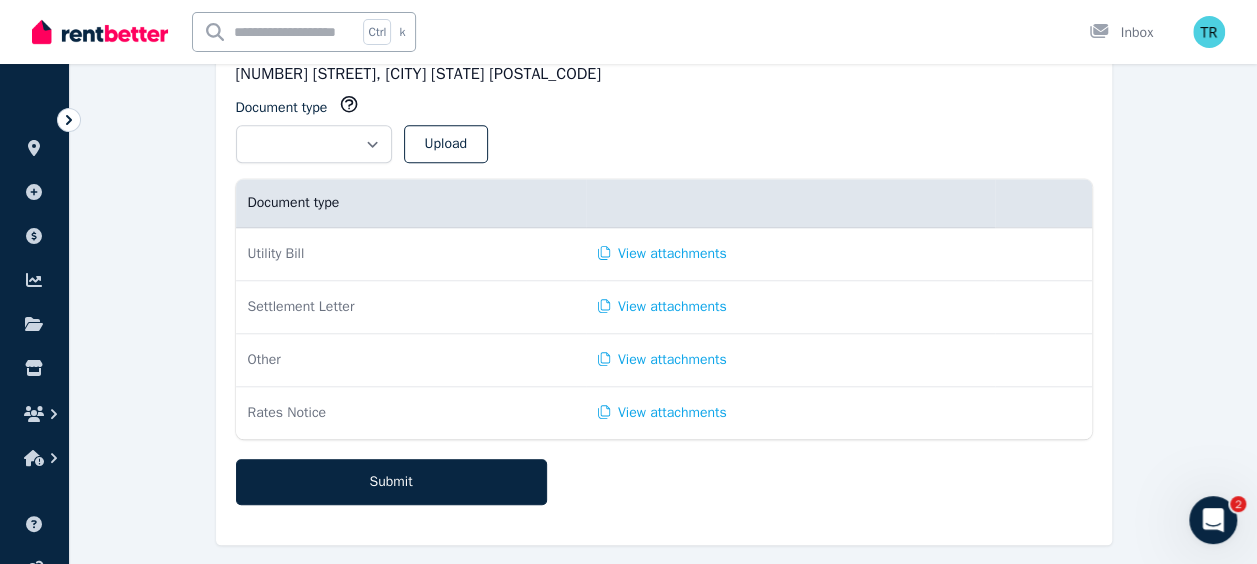 scroll, scrollTop: 761, scrollLeft: 0, axis: vertical 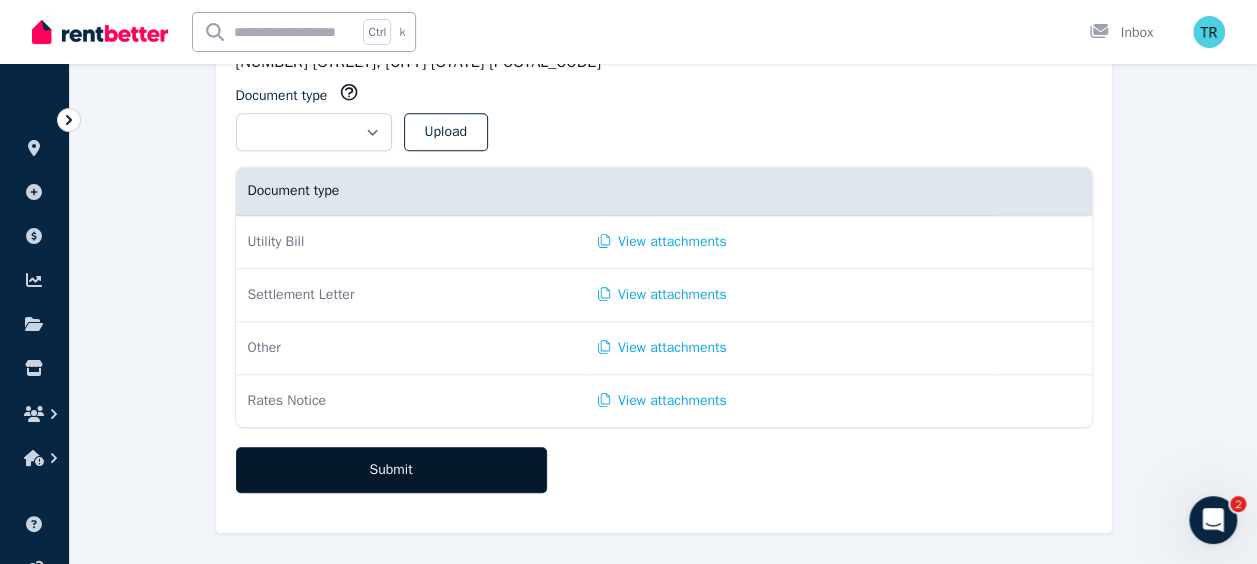 click on "Submit" at bounding box center (391, 470) 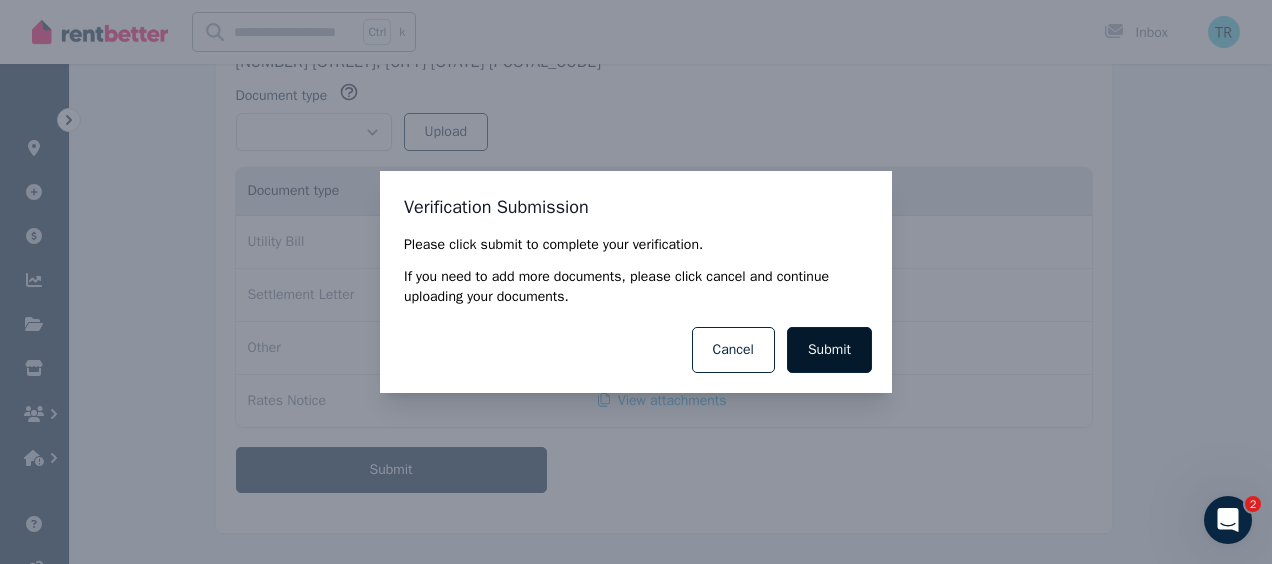 click on "Submit" at bounding box center [829, 350] 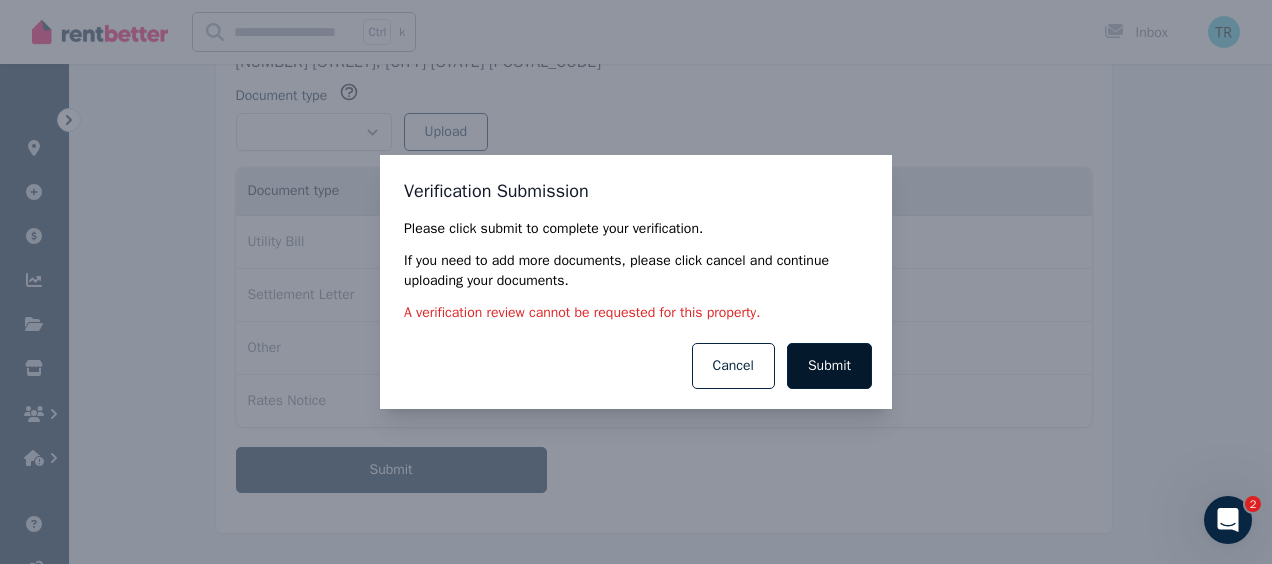 click on "Submit" at bounding box center (829, 366) 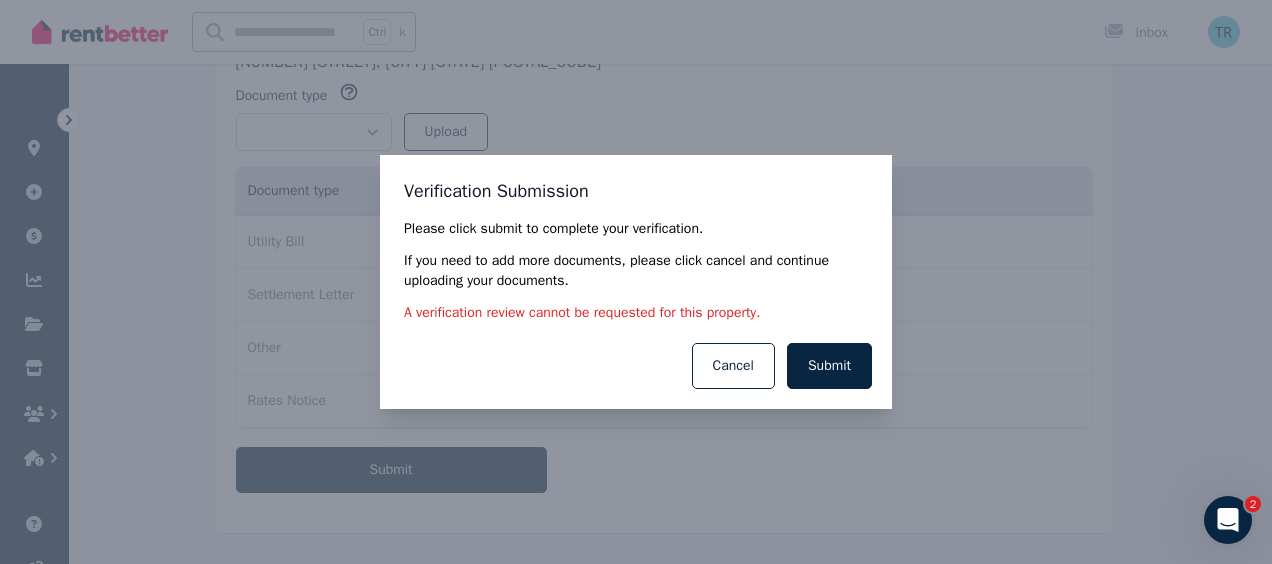 click on "Verification Submission Please click submit to complete your verification. If you need to add more documents, please click cancel and continue uploading your documents. A verification review cannot be requested for this property. Submit Cancel" at bounding box center (636, 282) 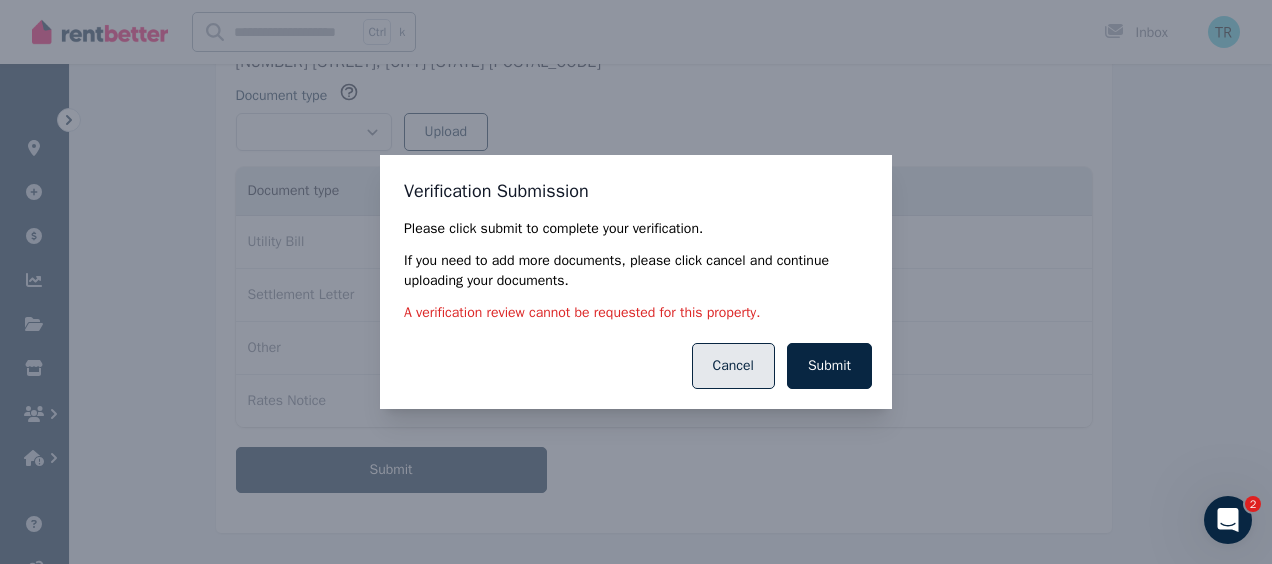click on "Cancel" at bounding box center [733, 366] 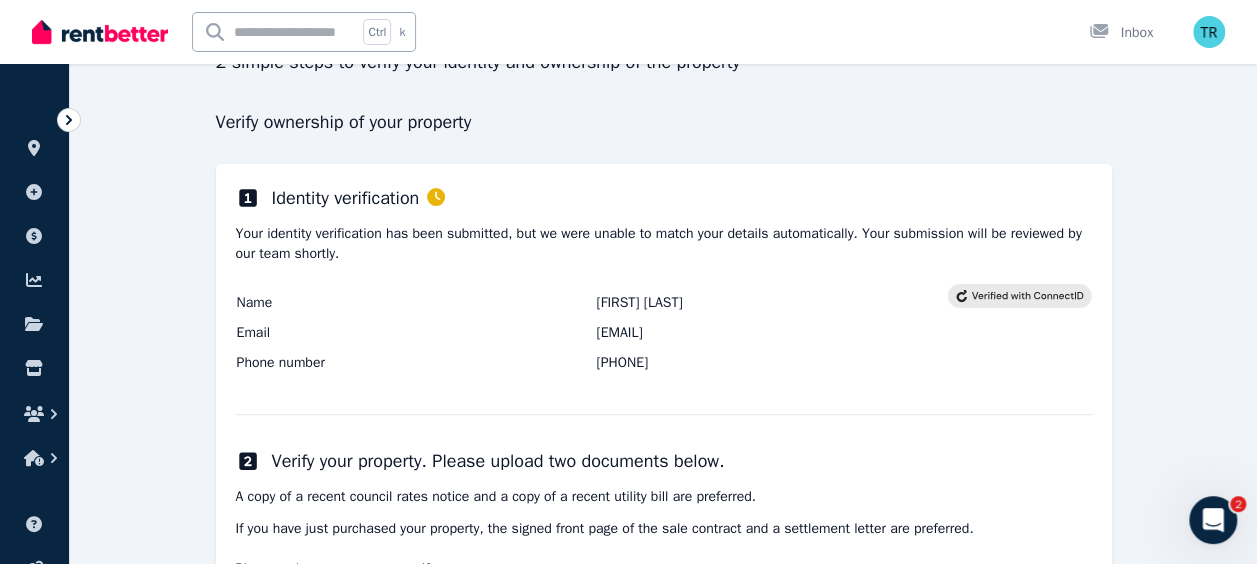 scroll, scrollTop: 0, scrollLeft: 0, axis: both 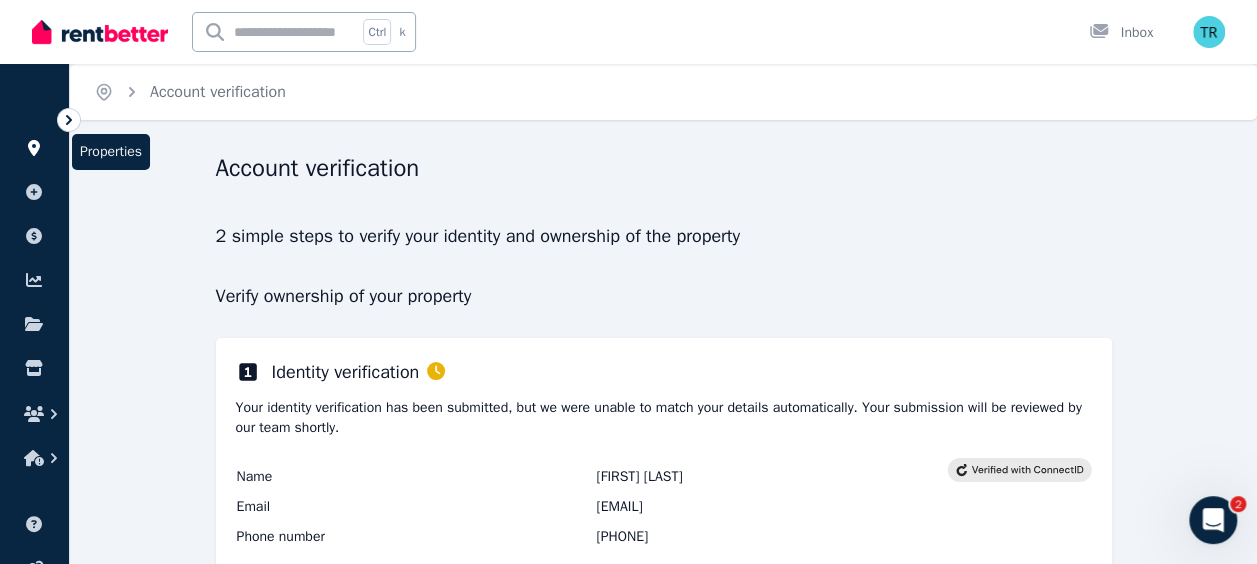 click 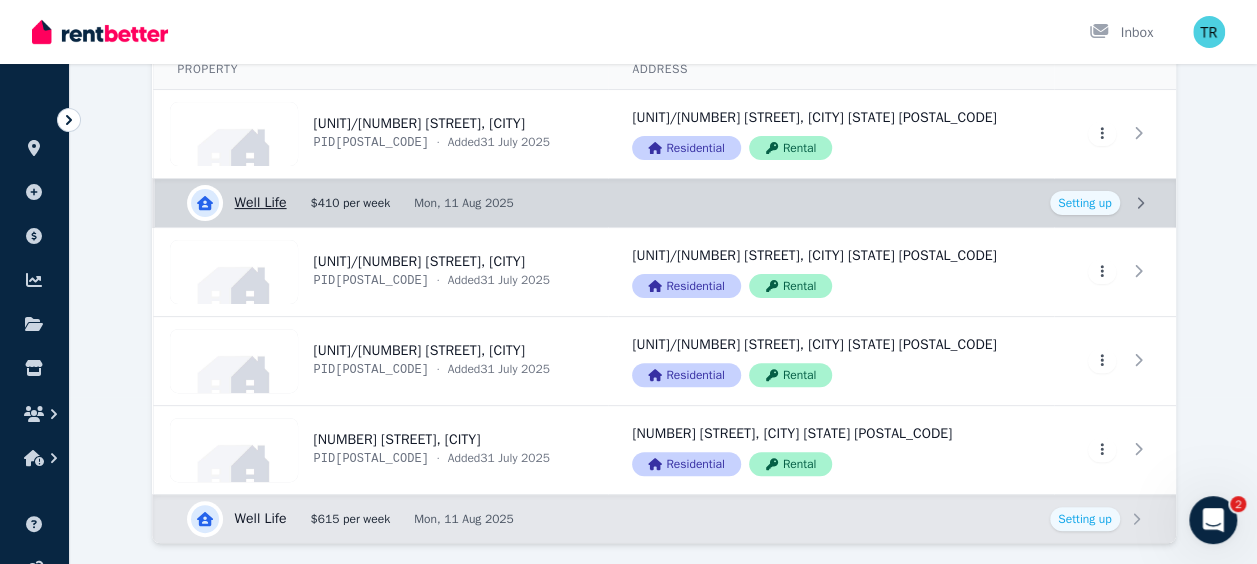 scroll, scrollTop: 236, scrollLeft: 0, axis: vertical 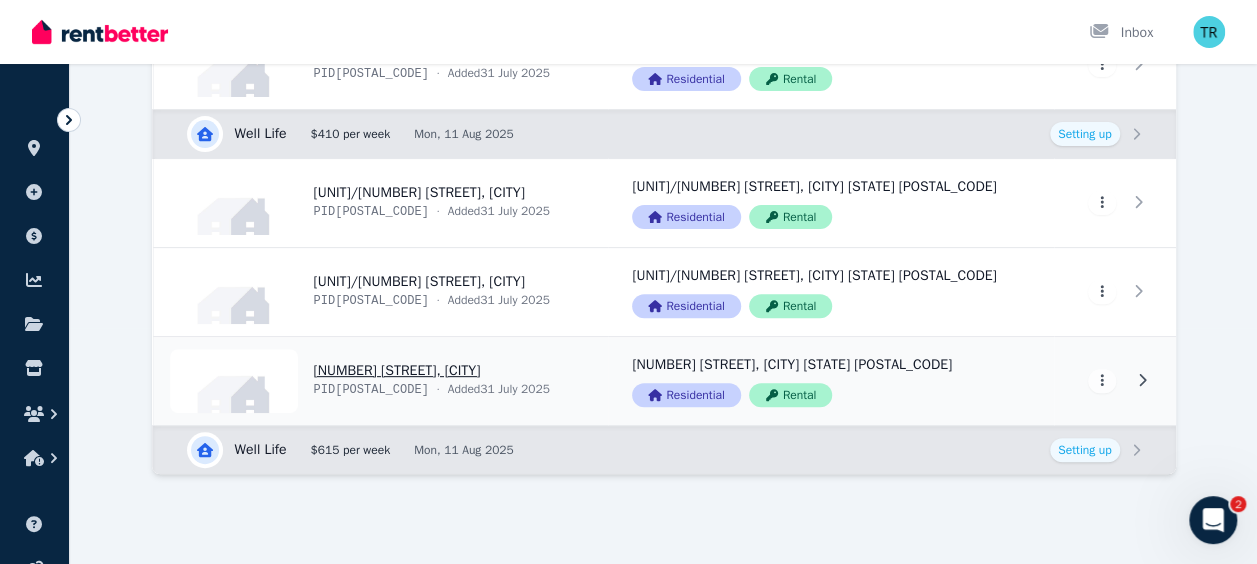 click on "View property details" at bounding box center [381, 381] 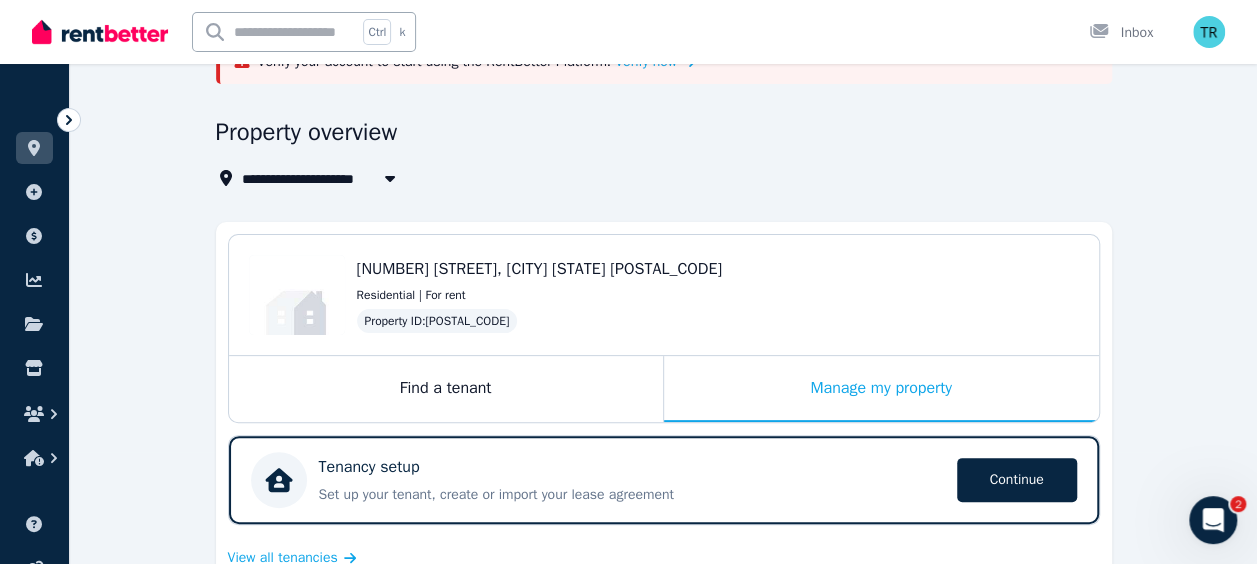 scroll, scrollTop: 0, scrollLeft: 0, axis: both 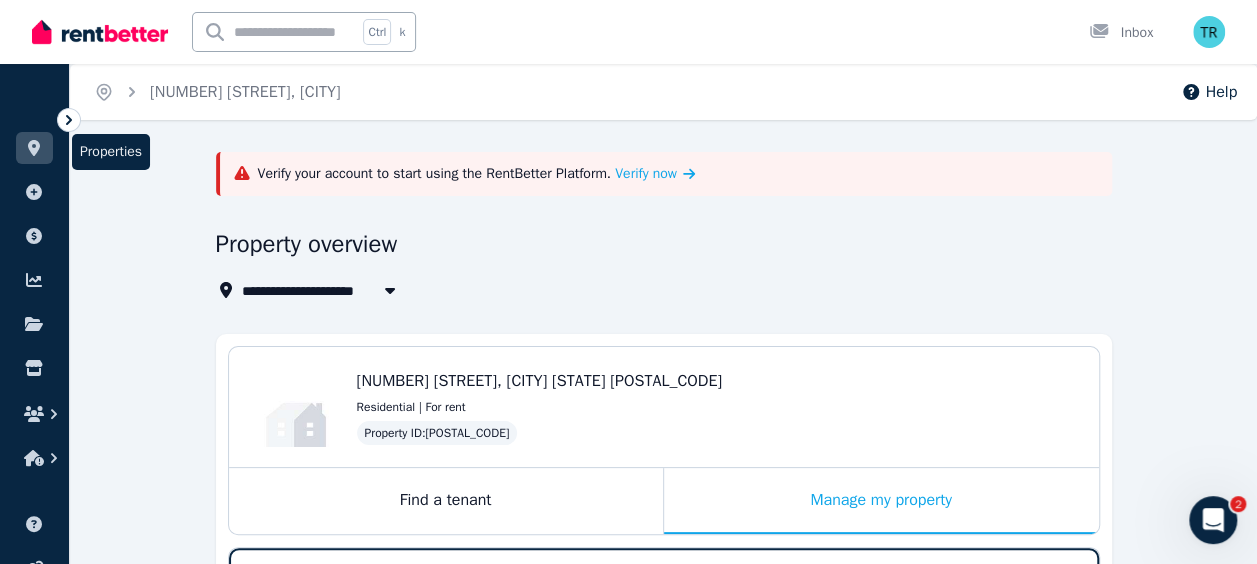 click 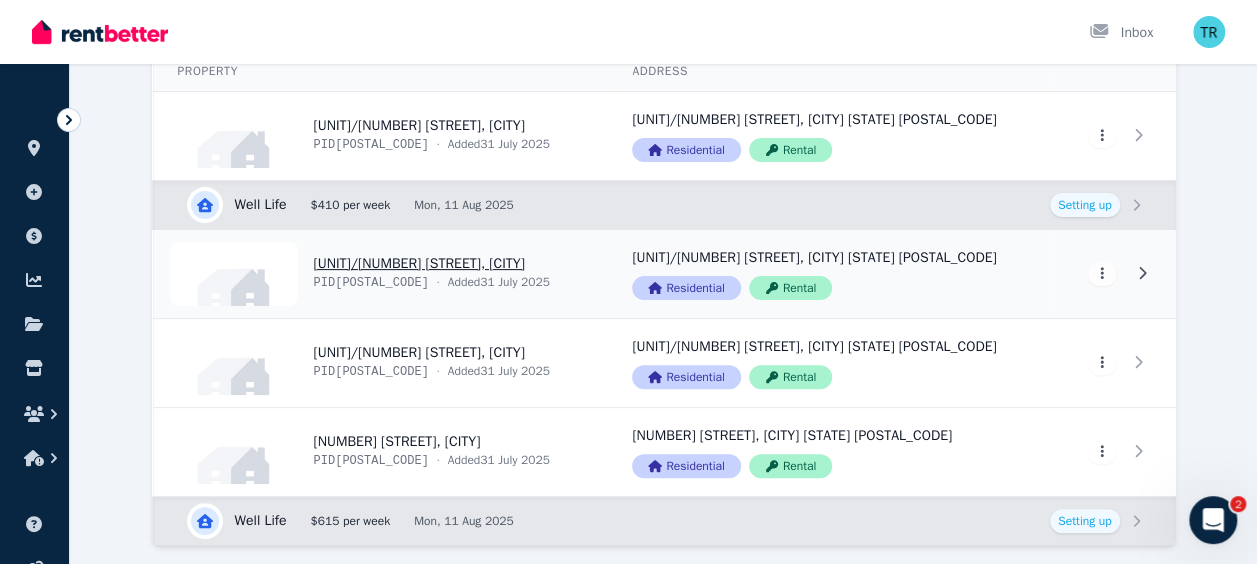 scroll, scrollTop: 172, scrollLeft: 0, axis: vertical 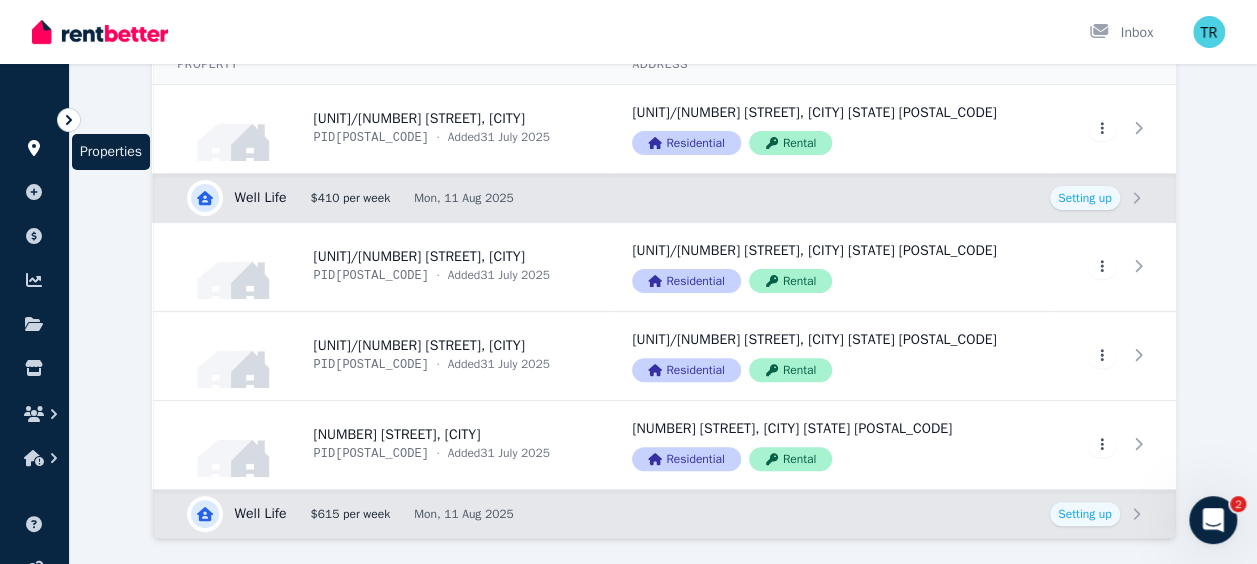 click 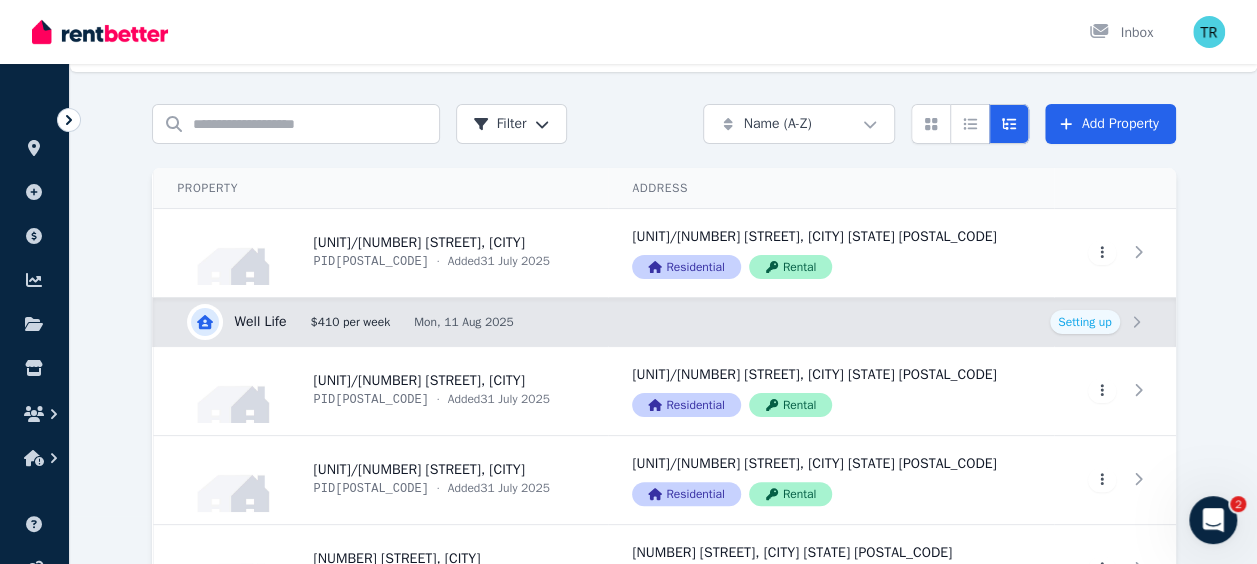 scroll, scrollTop: 46, scrollLeft: 0, axis: vertical 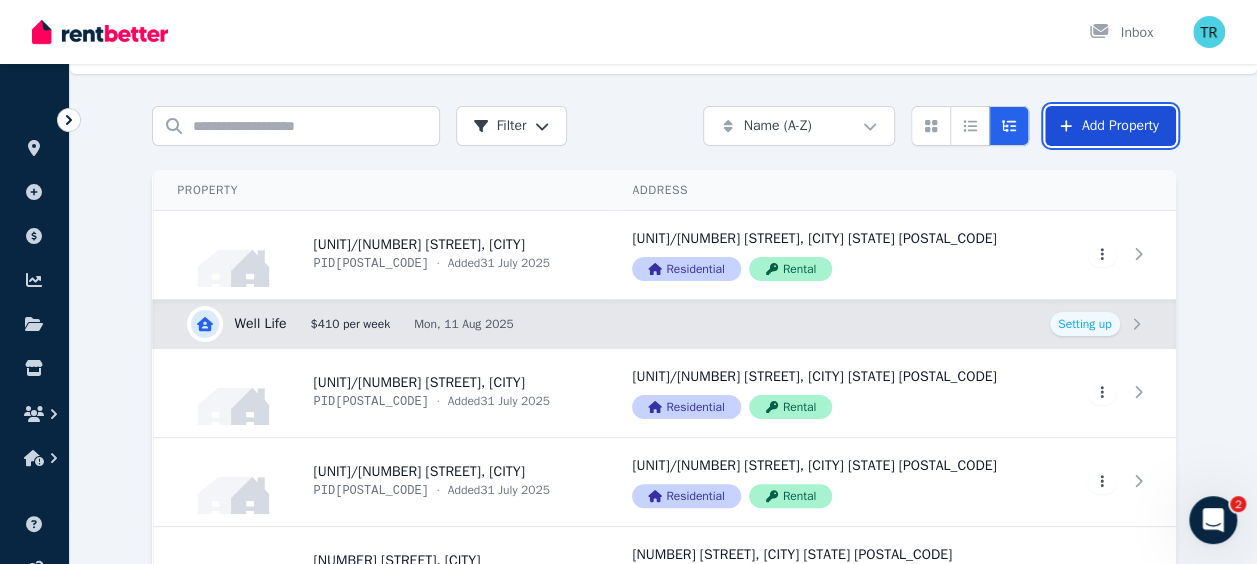 click on "Add Property" at bounding box center (1110, 126) 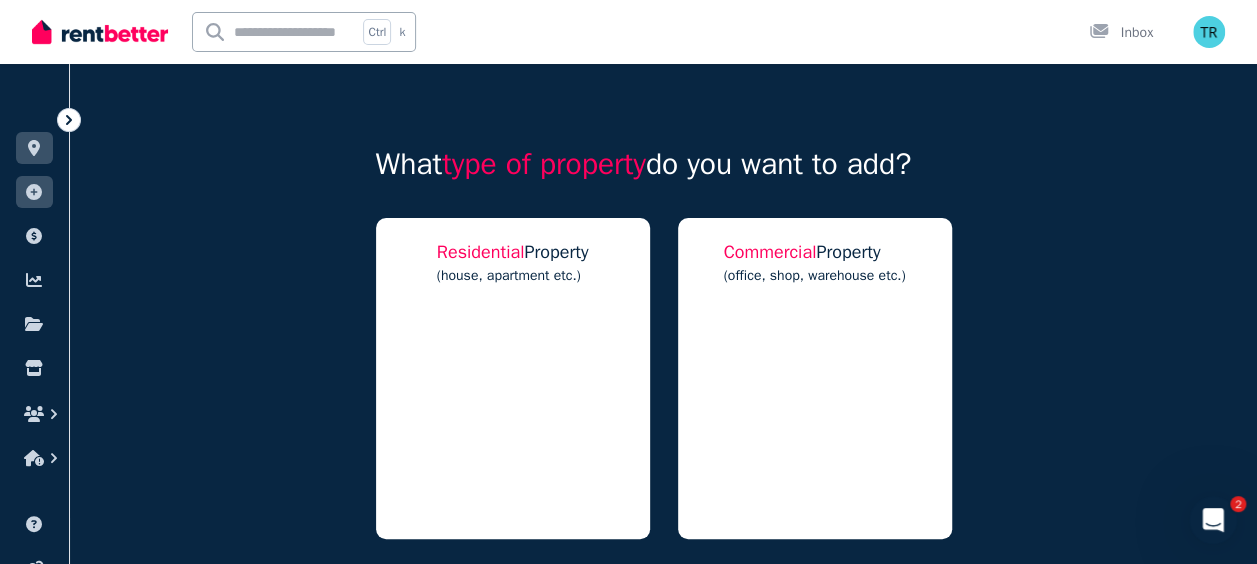 scroll, scrollTop: 0, scrollLeft: 0, axis: both 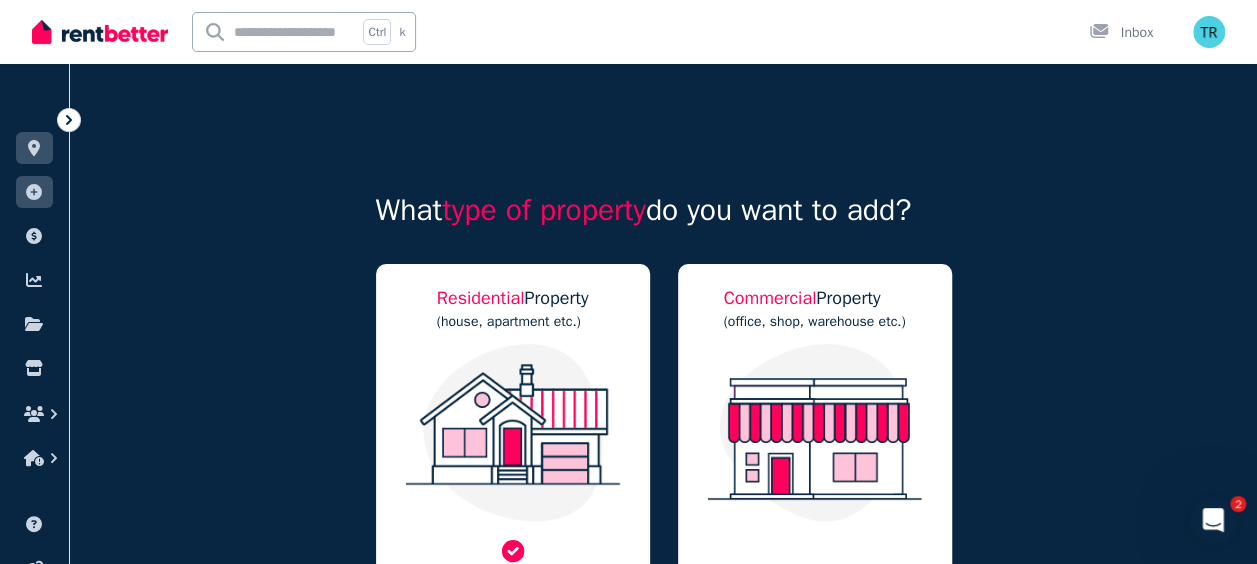 click at bounding box center [513, 433] 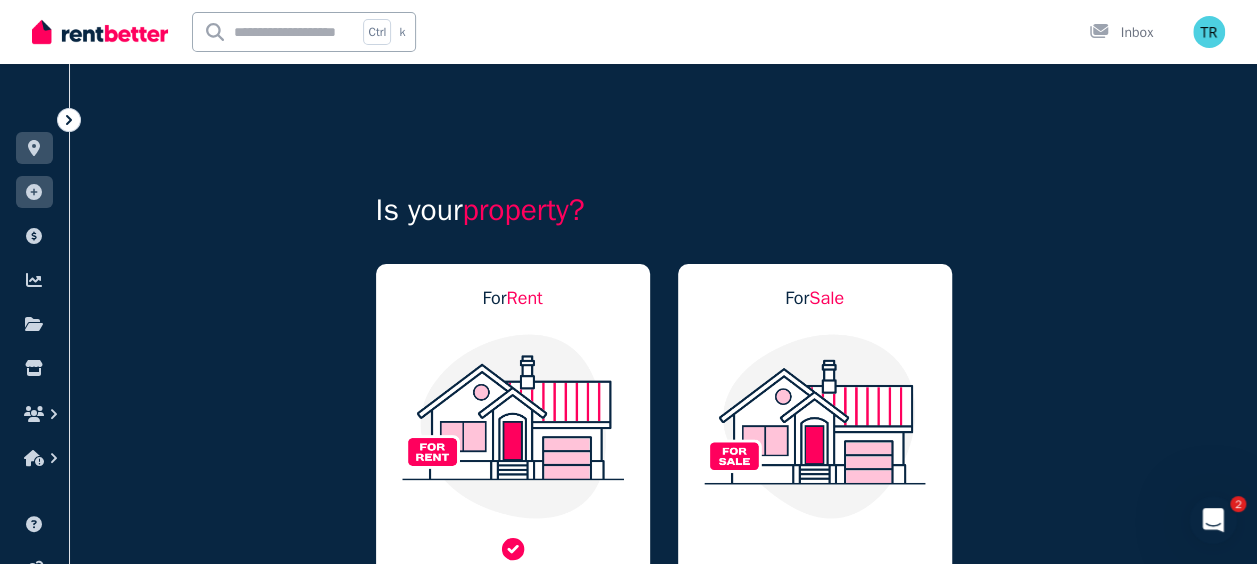 click at bounding box center [513, 426] 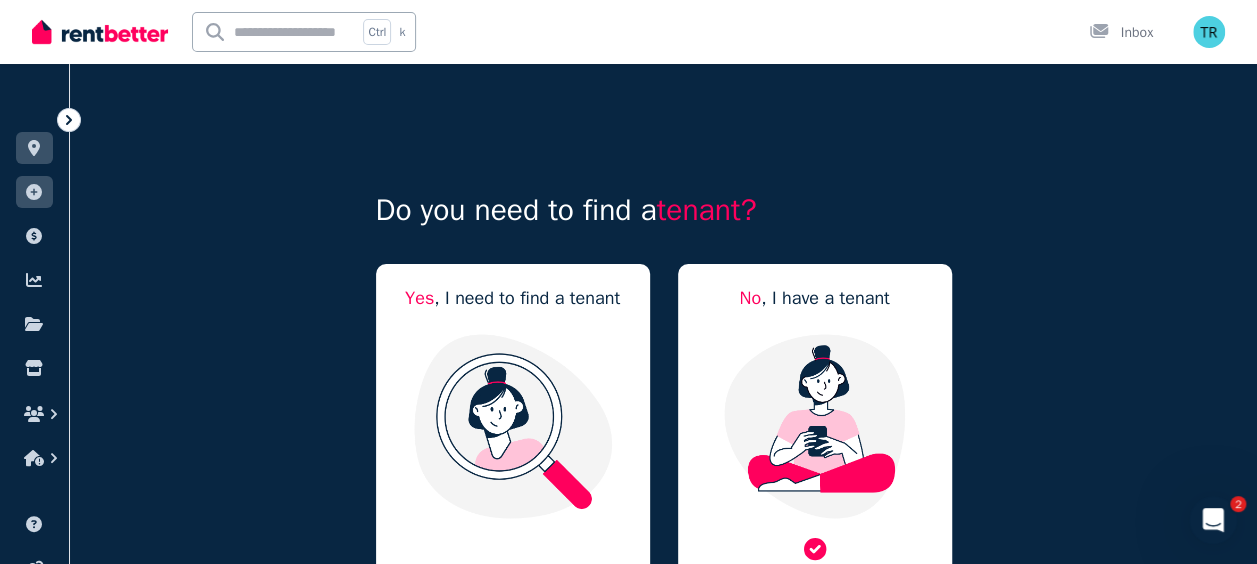 click at bounding box center [815, 426] 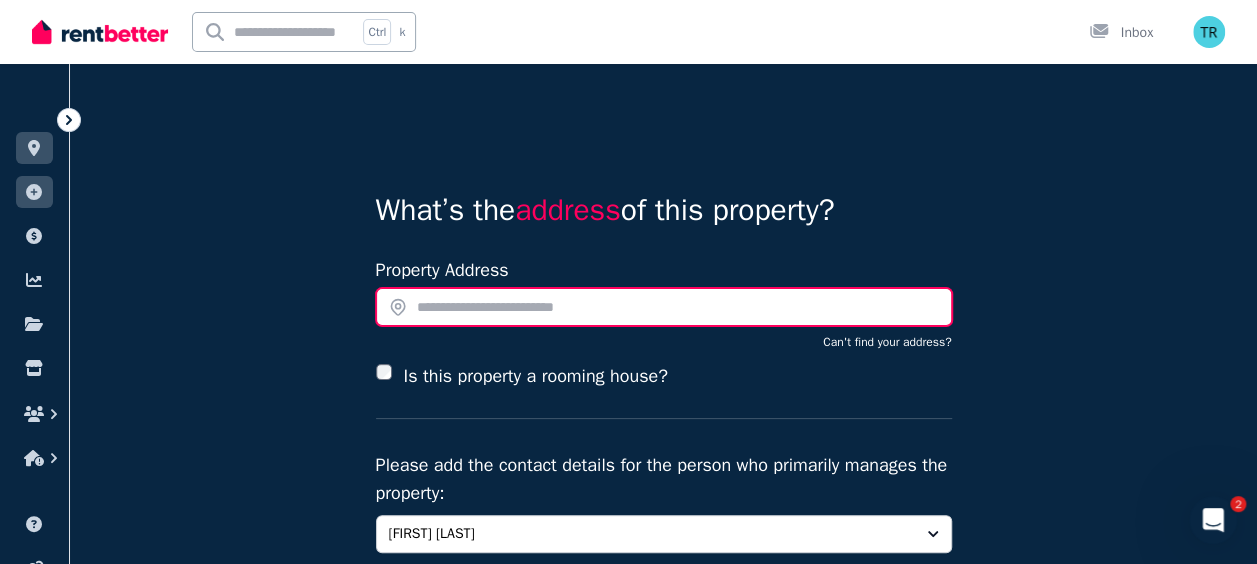 click at bounding box center [664, 307] 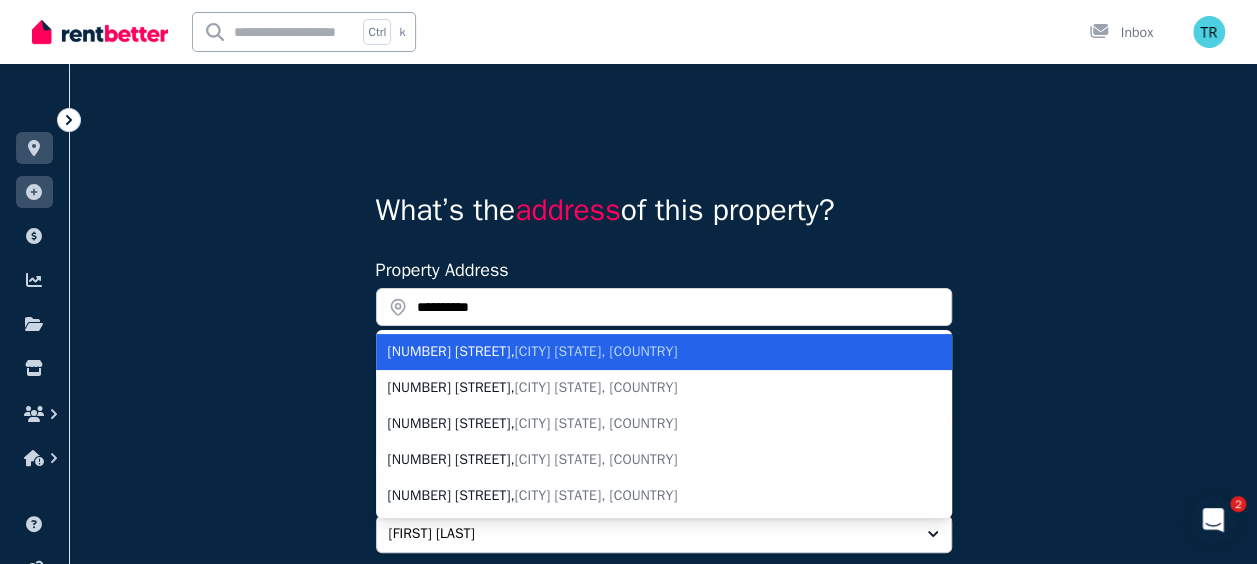 click on "South Toowoomba QLD, Australia" at bounding box center (596, 351) 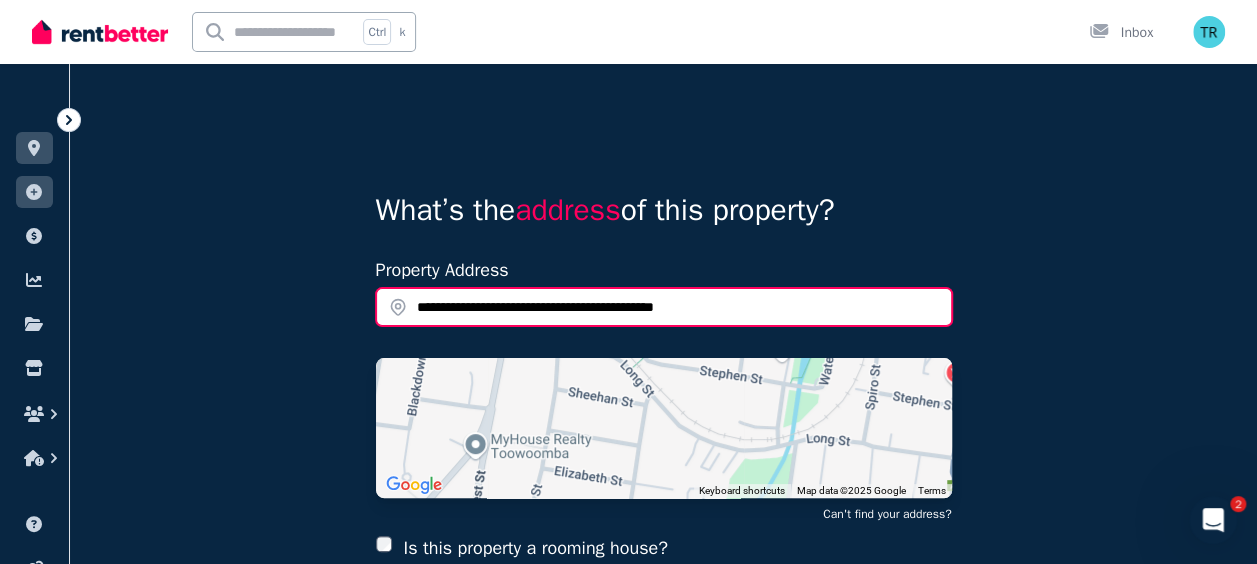 click on "**********" at bounding box center [664, 307] 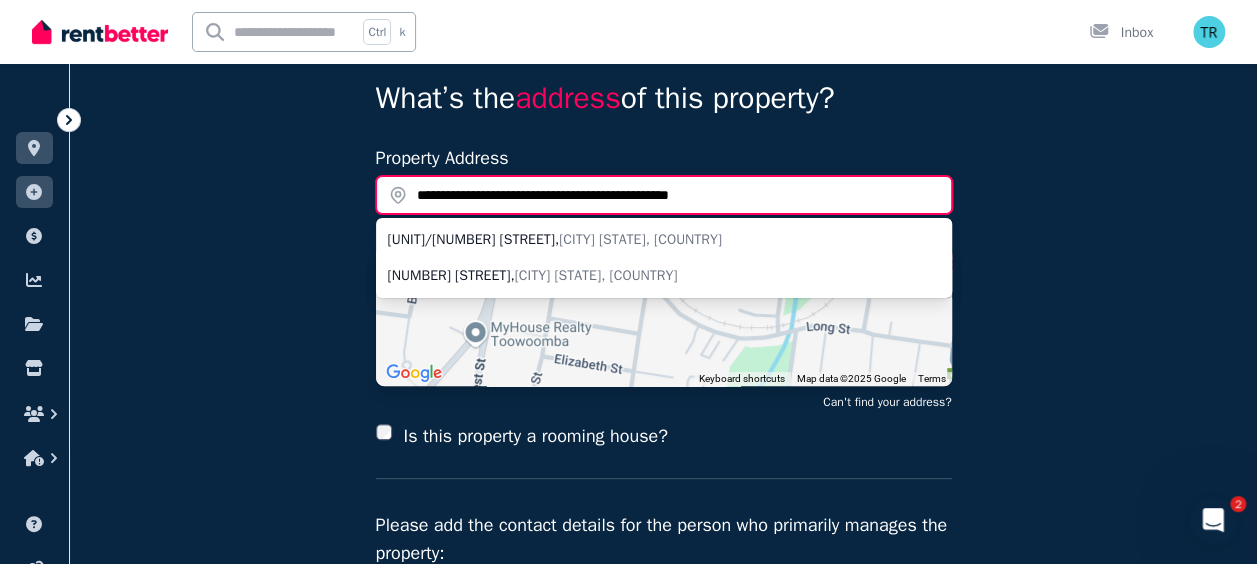 scroll, scrollTop: 119, scrollLeft: 0, axis: vertical 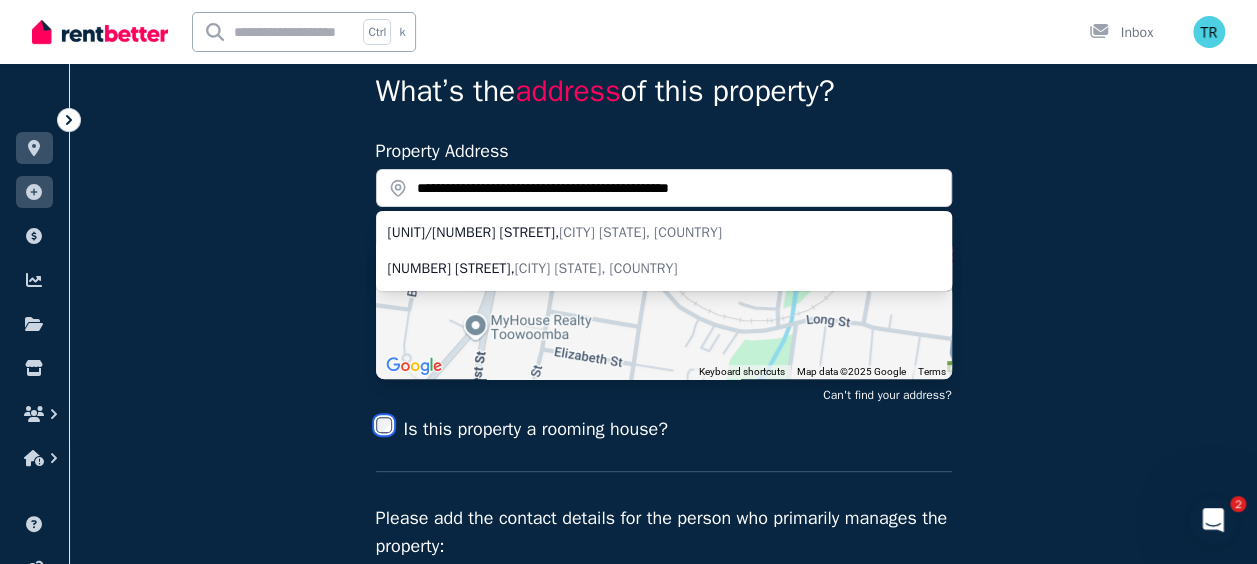 type on "**********" 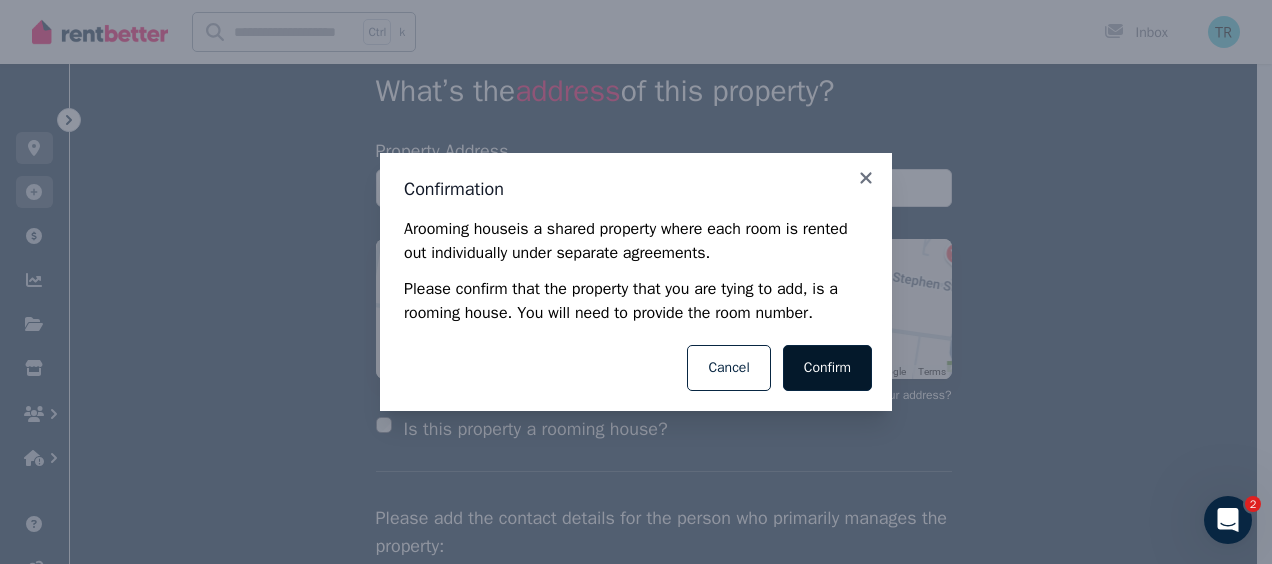 click on "Confirm" at bounding box center [827, 368] 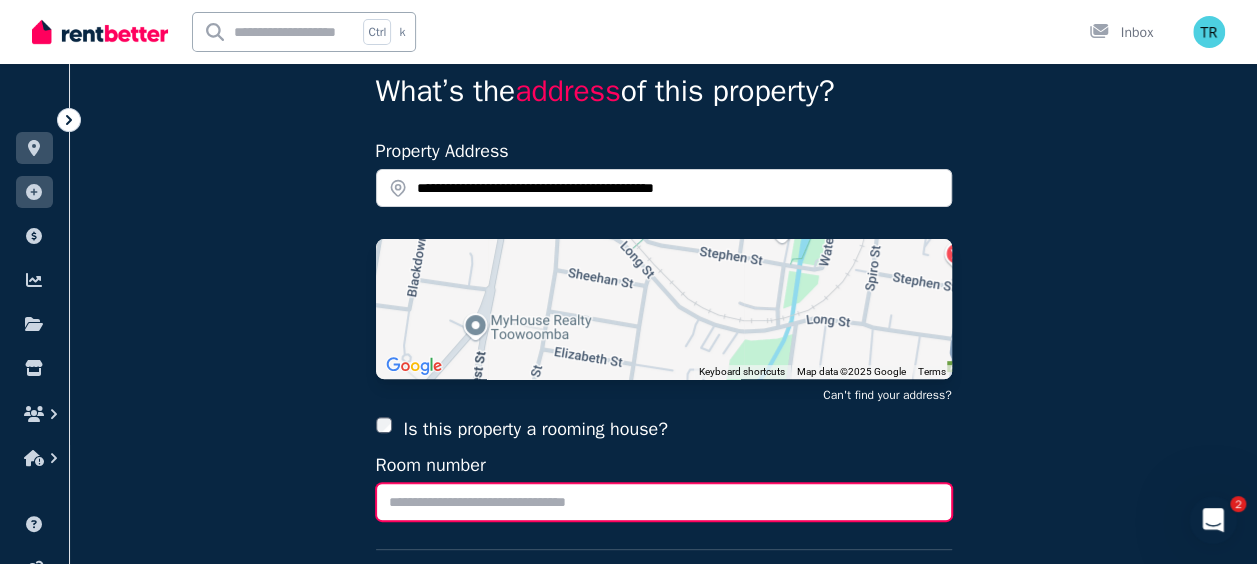 click on "Room number" at bounding box center [664, 502] 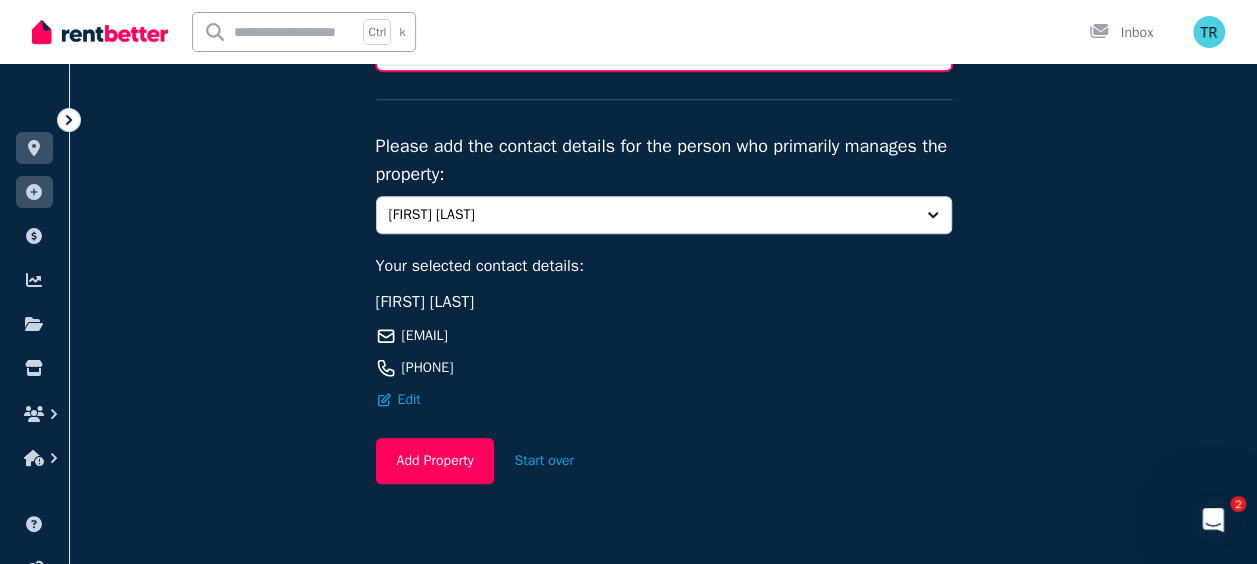 scroll, scrollTop: 568, scrollLeft: 0, axis: vertical 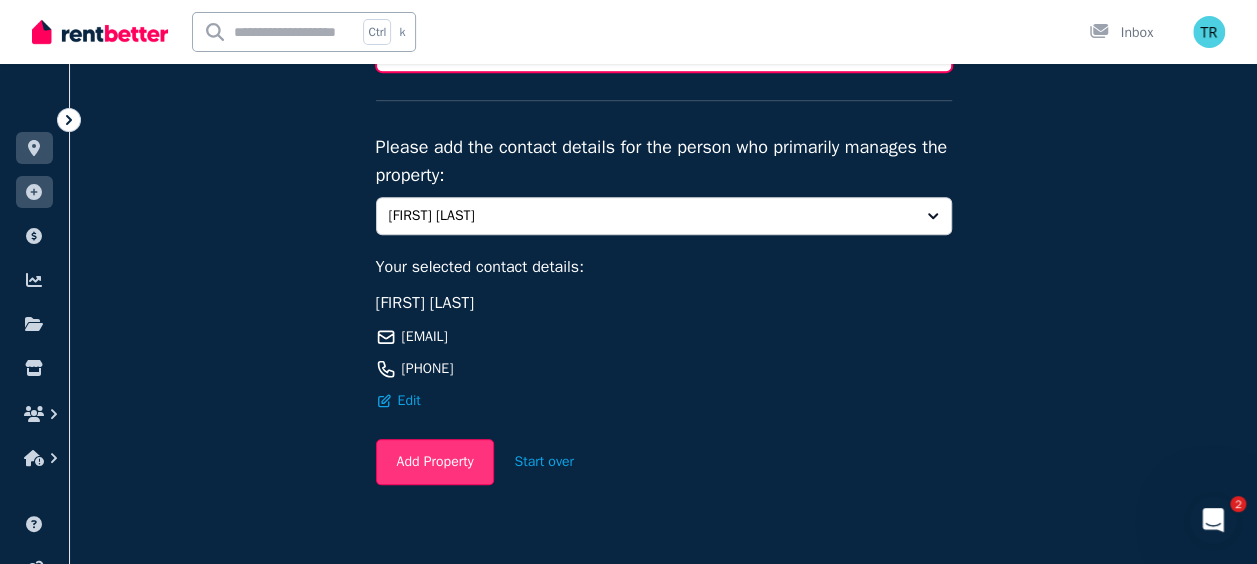type on "*" 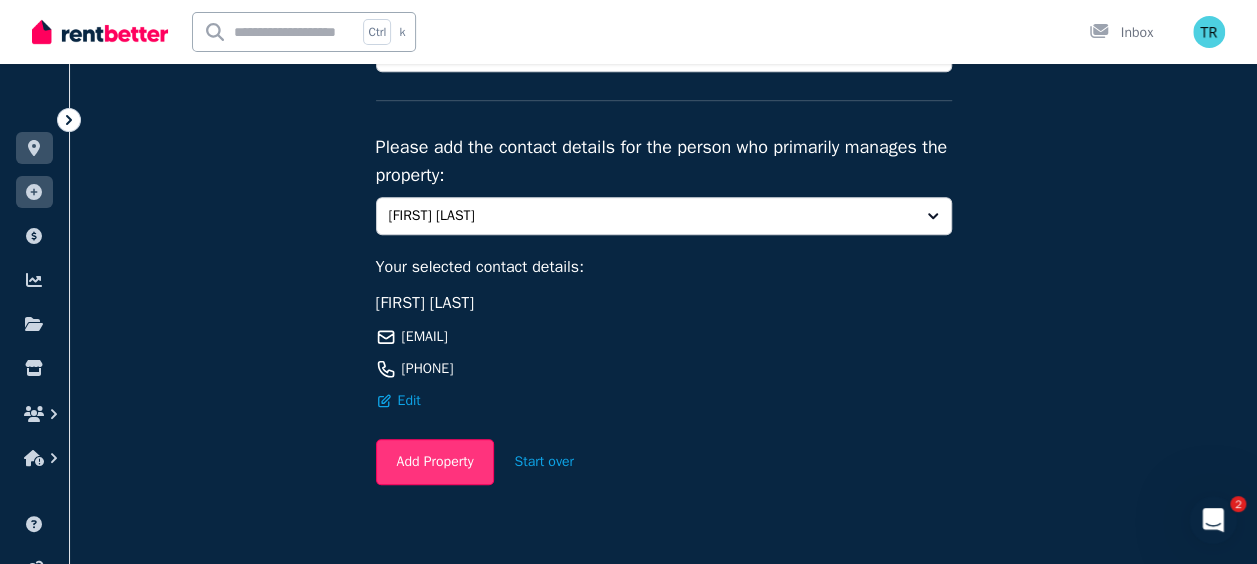 click on "Add Property" at bounding box center [435, 462] 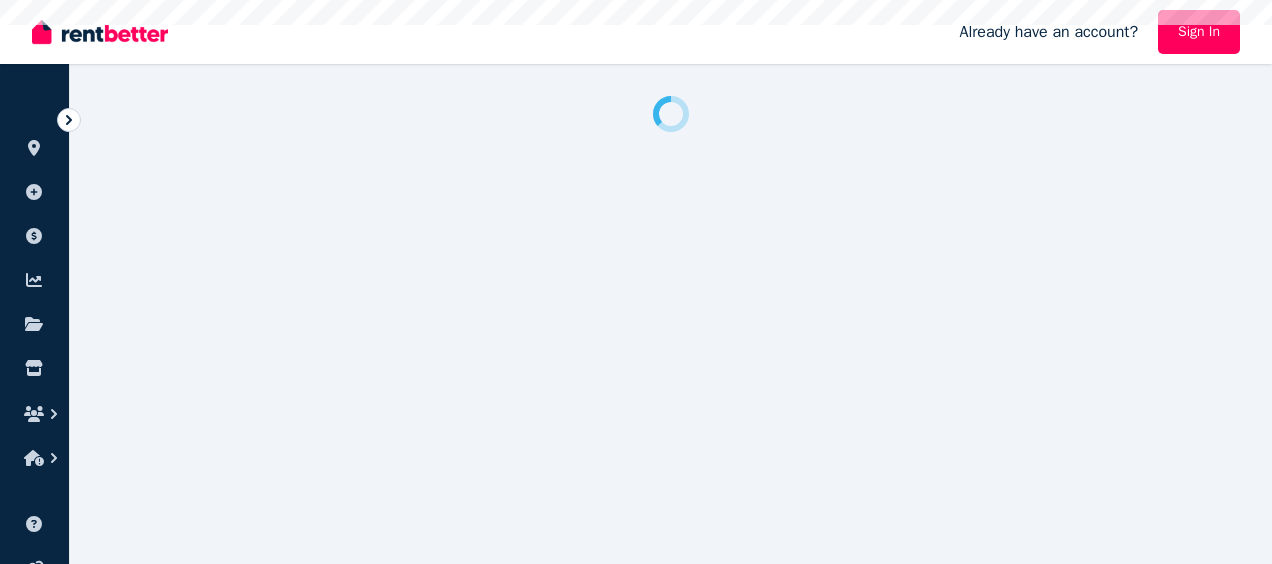 scroll, scrollTop: 0, scrollLeft: 0, axis: both 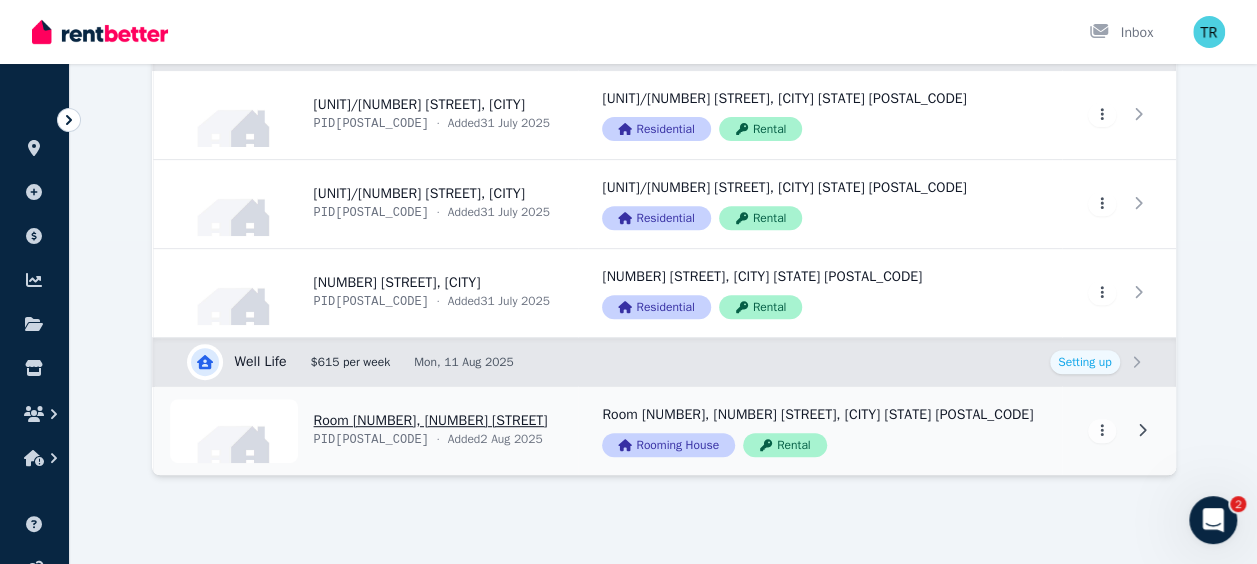 click on "View property details" at bounding box center (366, 431) 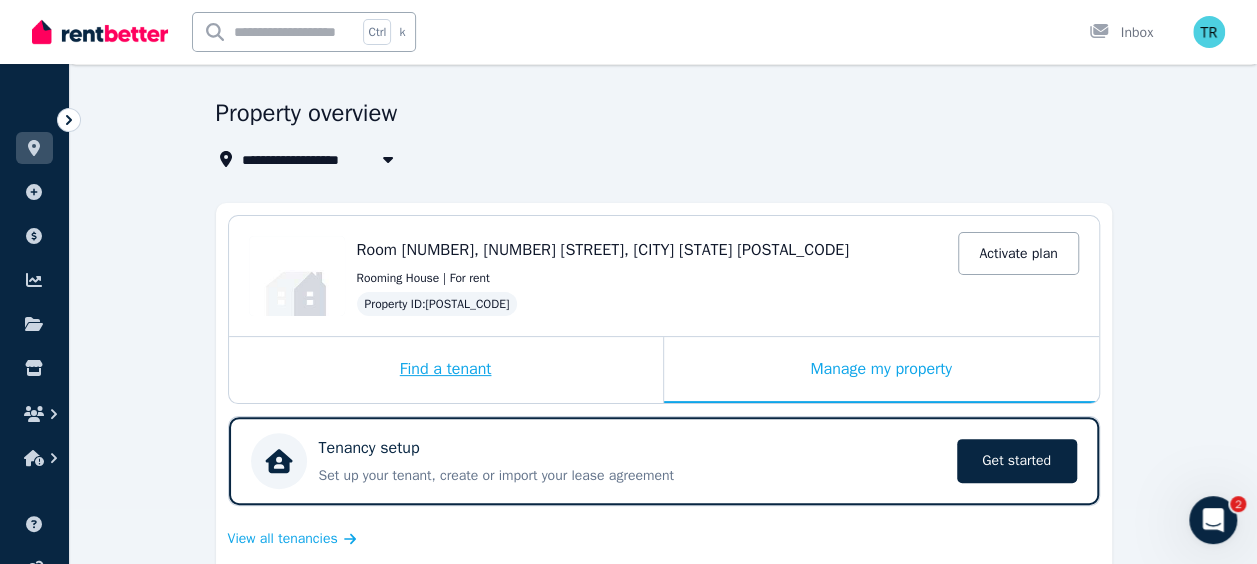 scroll, scrollTop: 0, scrollLeft: 0, axis: both 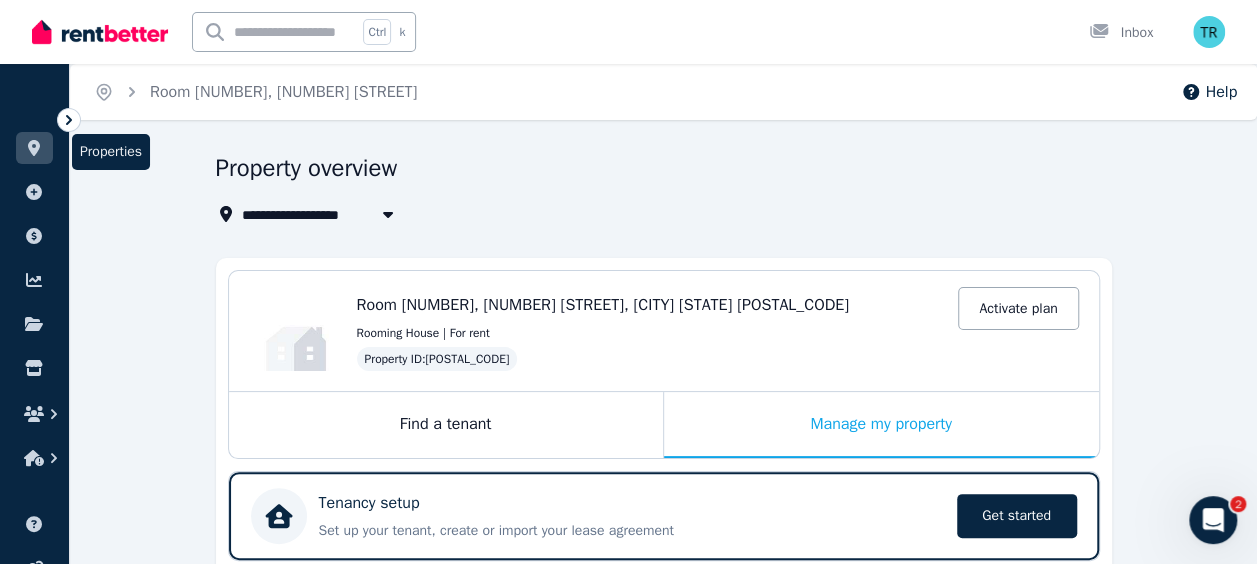 click 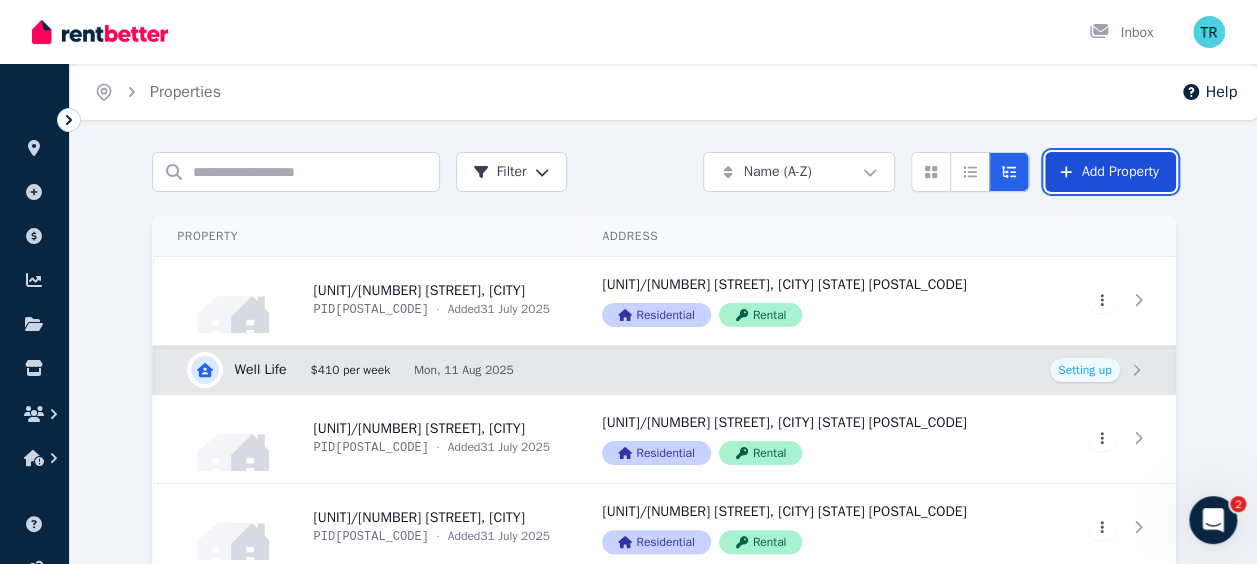 click on "Add Property" at bounding box center [1110, 172] 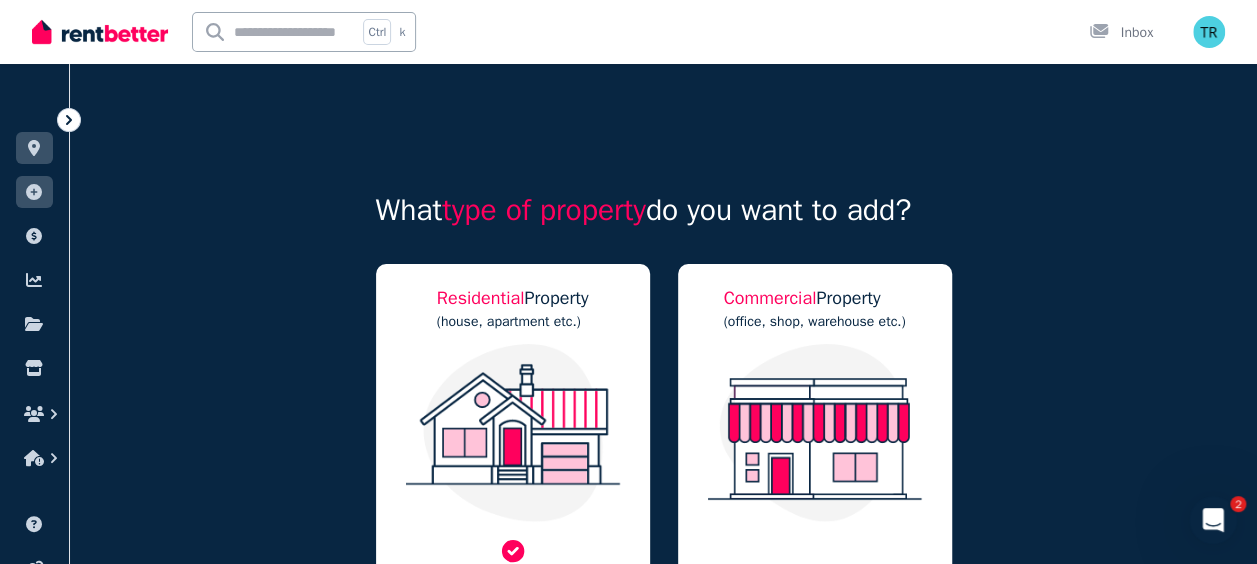 click at bounding box center [513, 433] 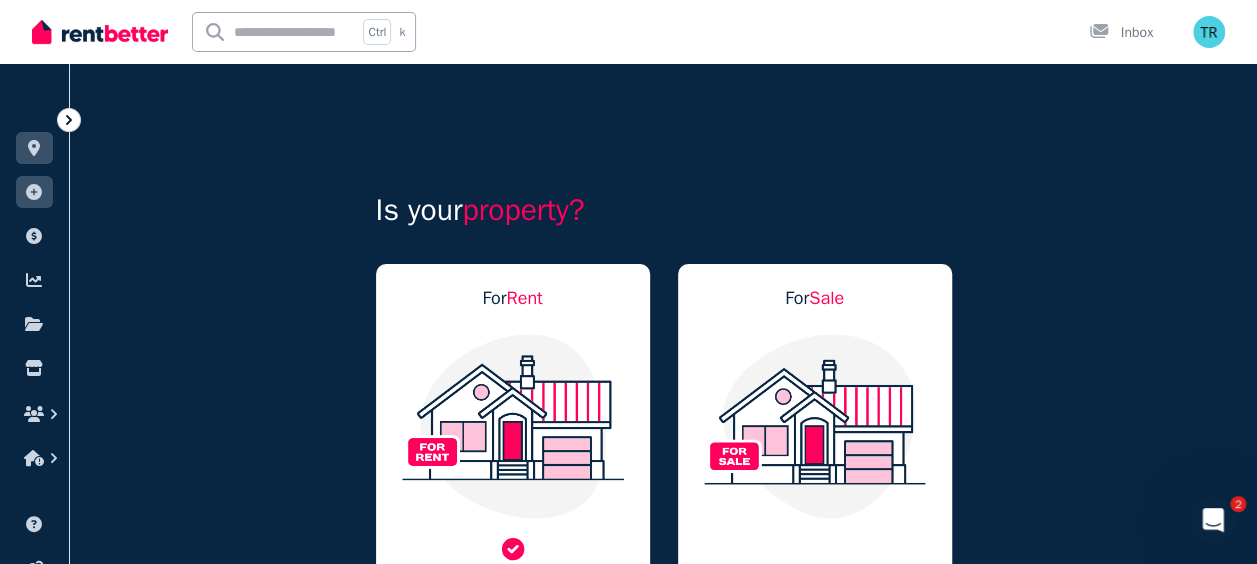 click at bounding box center (513, 426) 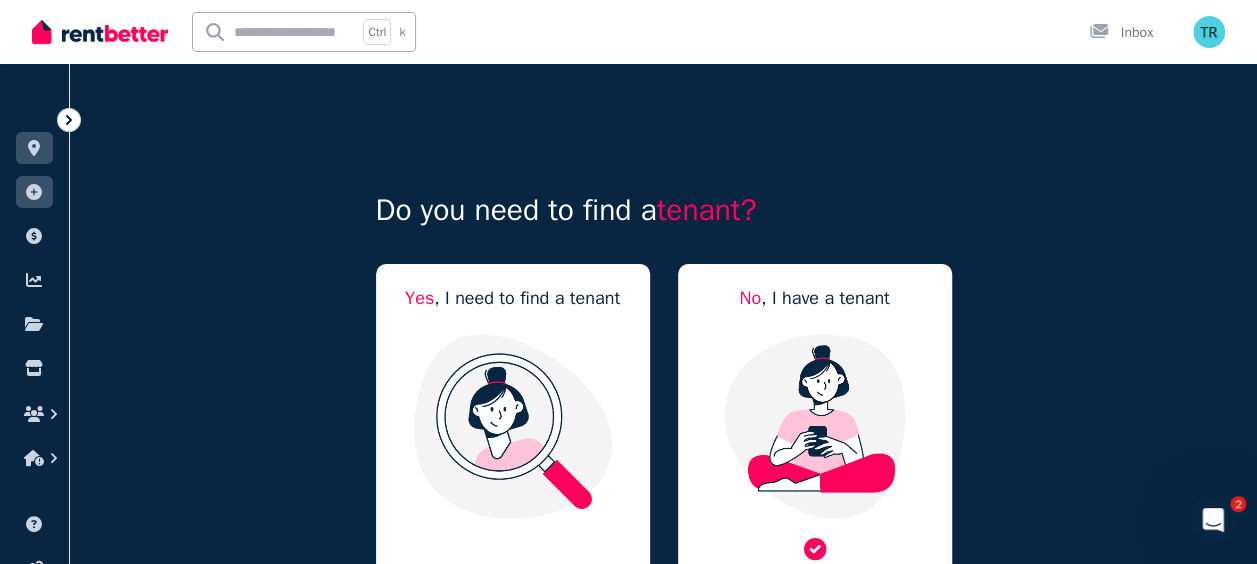 click at bounding box center (815, 426) 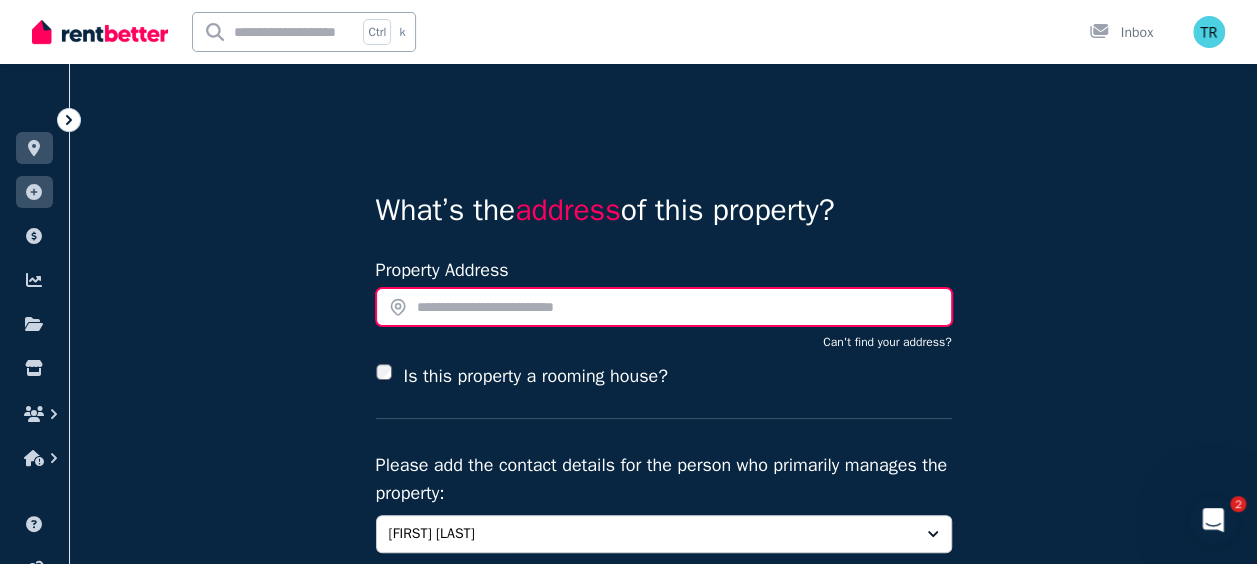 click at bounding box center [664, 307] 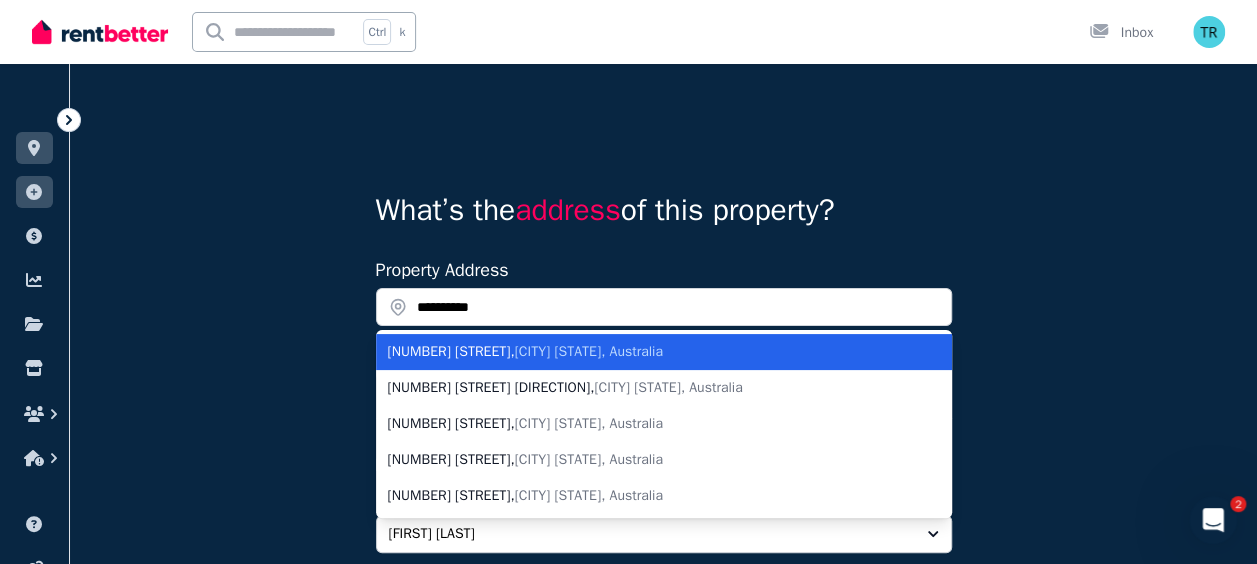 click on "South Toowoomba QLD, Australia" at bounding box center (589, 351) 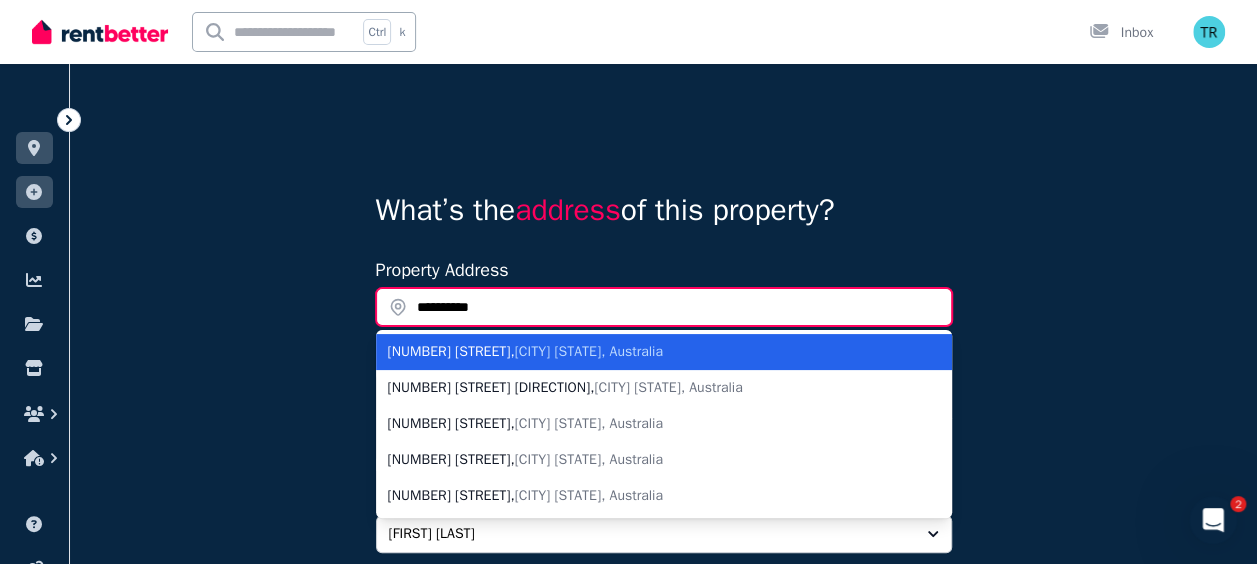 type on "**********" 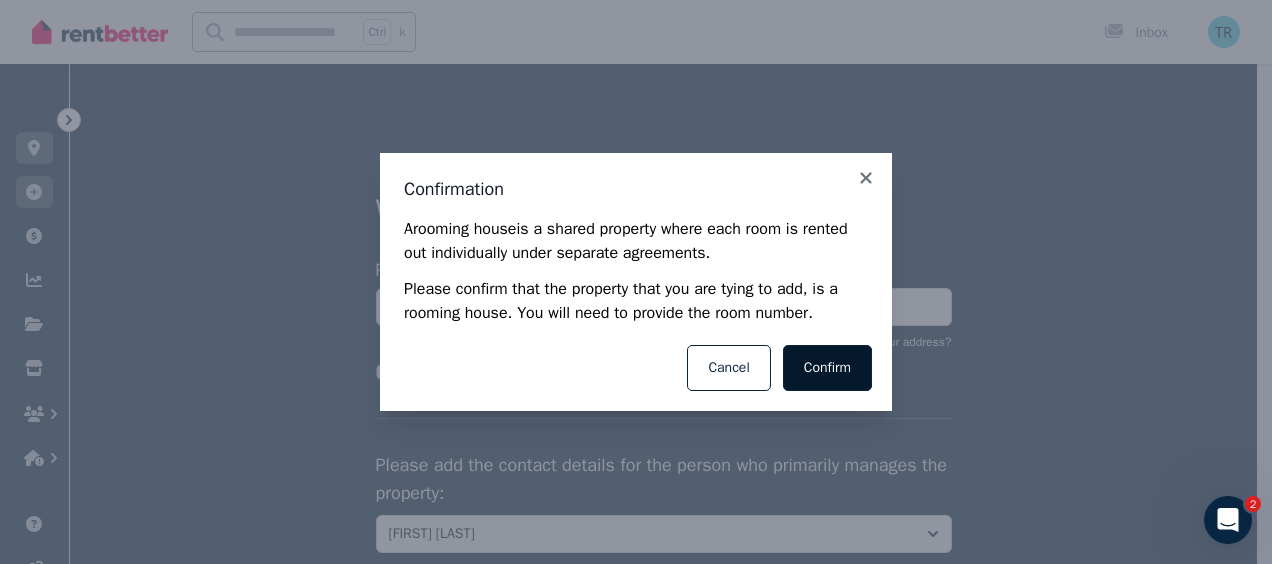 click on "Confirm" at bounding box center [827, 368] 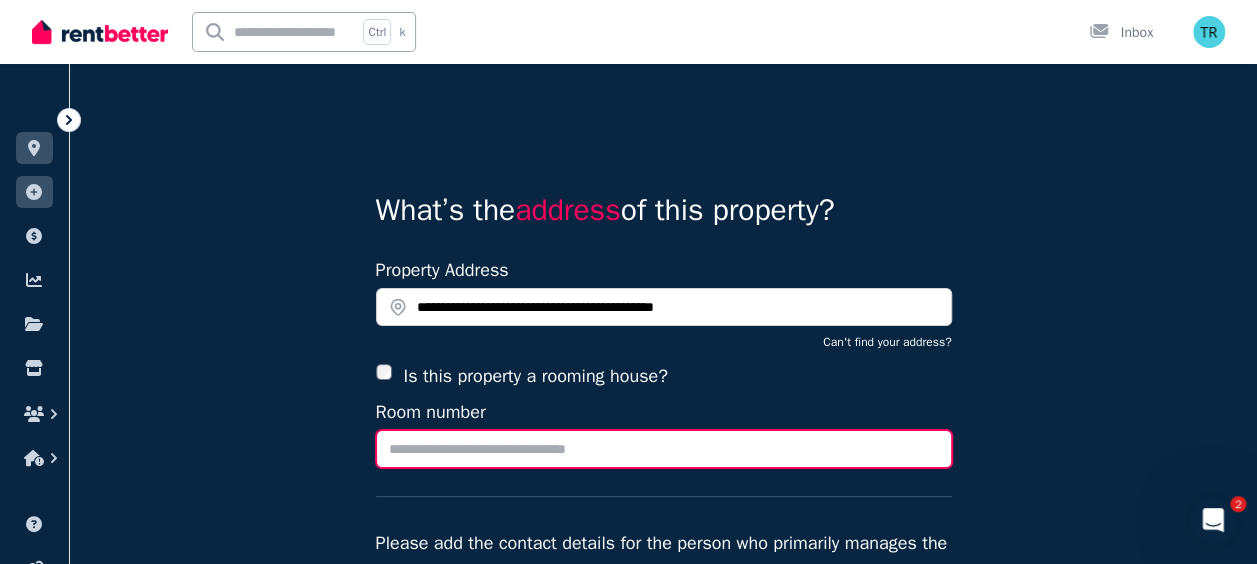 click on "Room number" at bounding box center (664, 449) 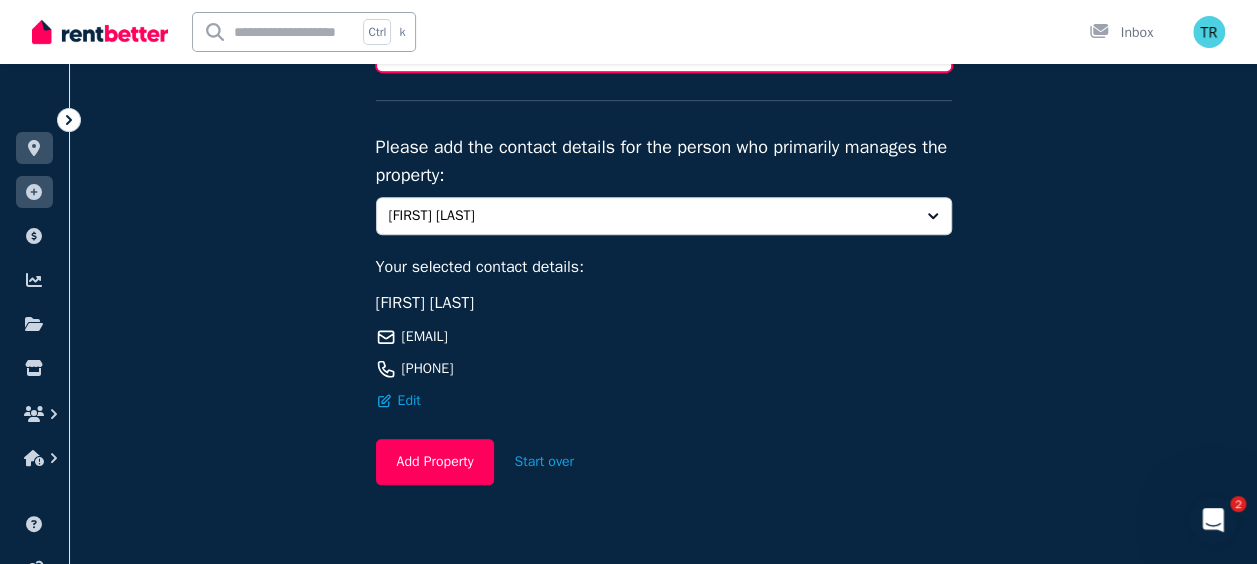 scroll, scrollTop: 569, scrollLeft: 0, axis: vertical 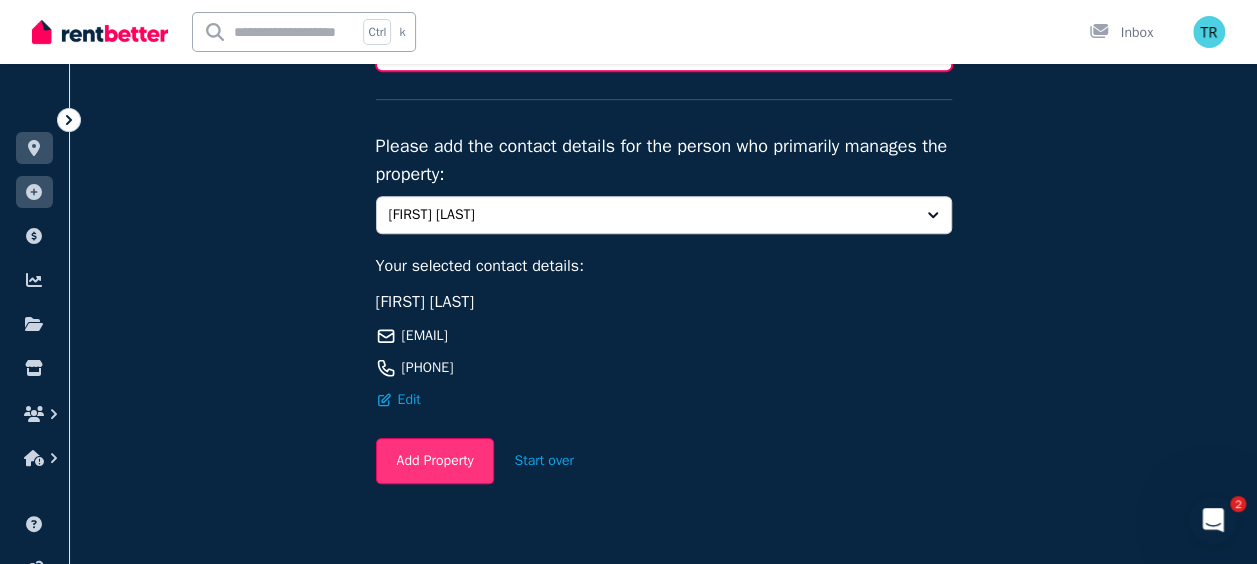 type on "*" 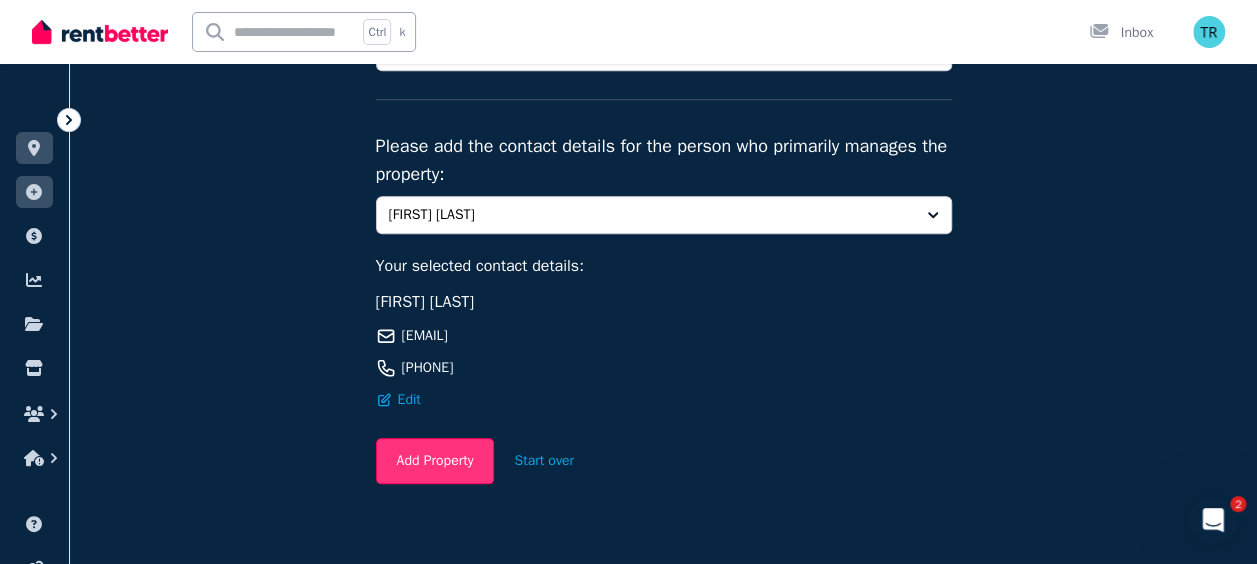 click on "Add Property" at bounding box center (435, 461) 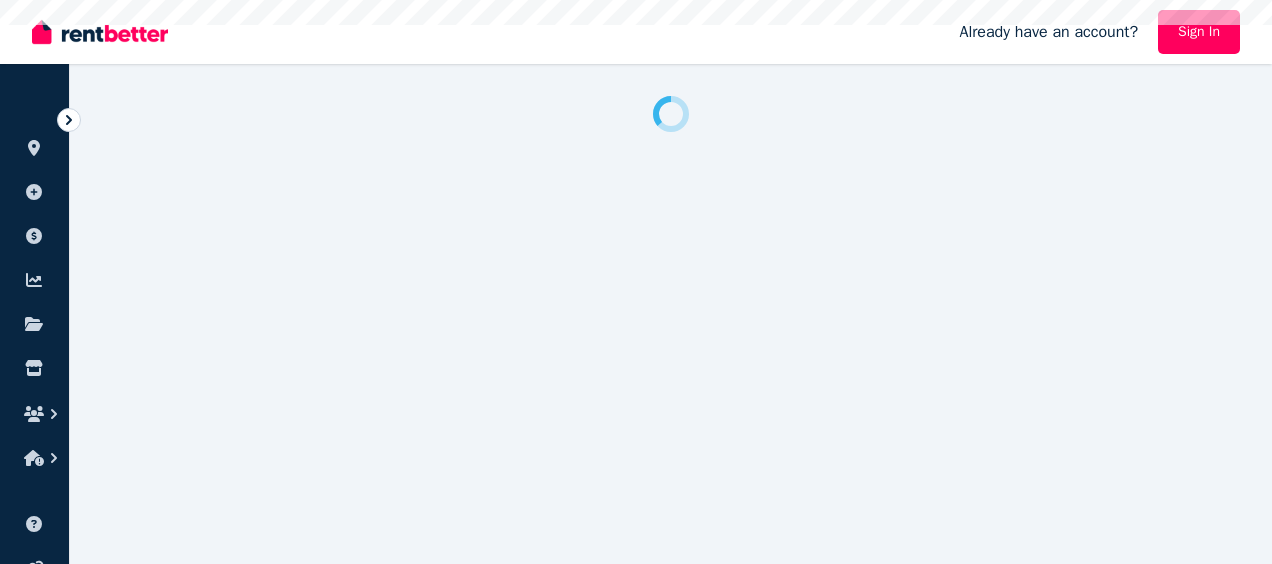scroll, scrollTop: 0, scrollLeft: 0, axis: both 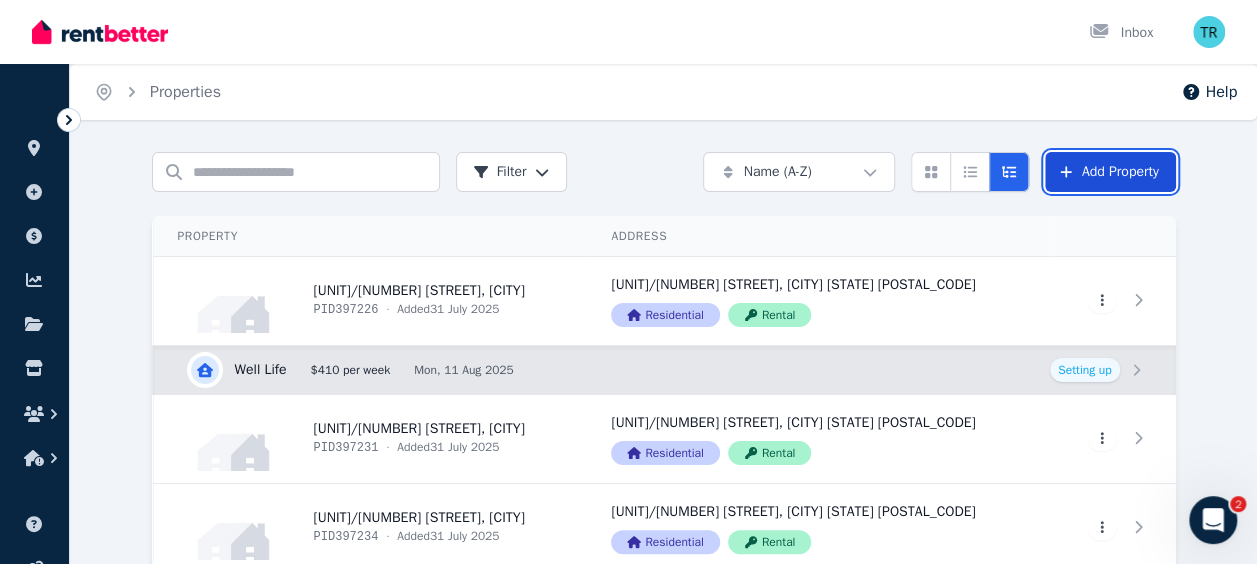 click on "Add Property" at bounding box center [1110, 172] 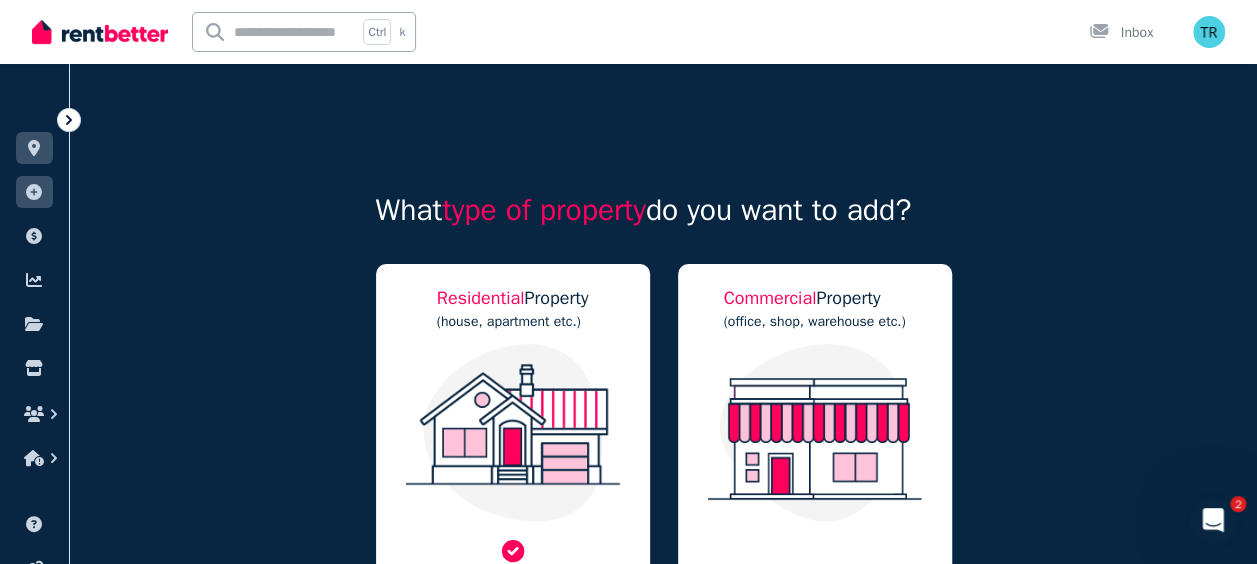 click at bounding box center [513, 433] 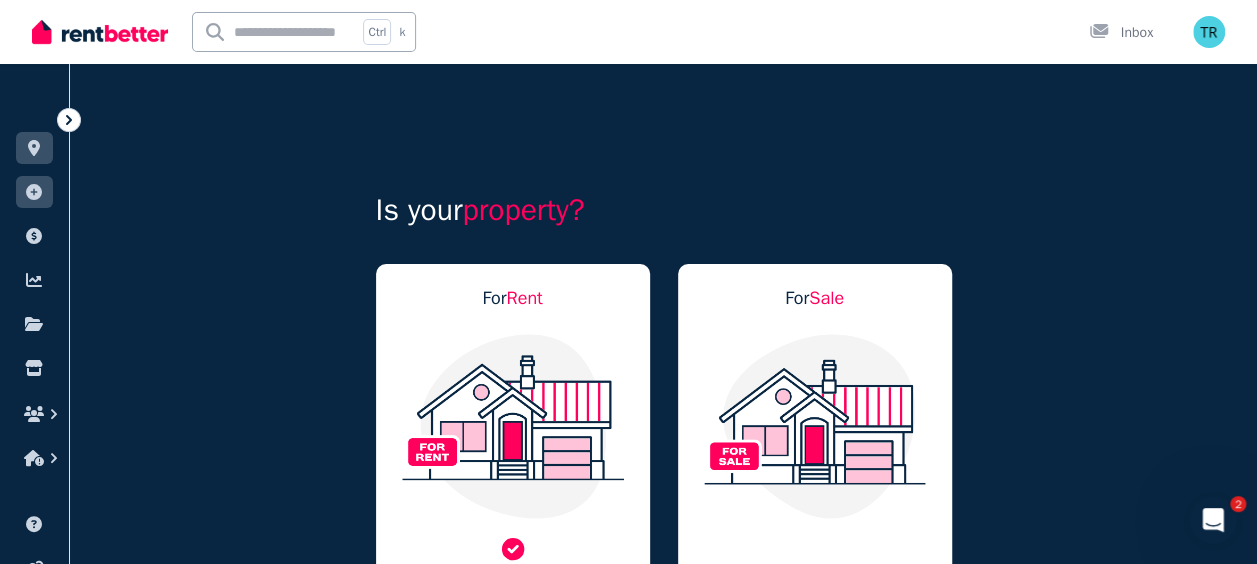 click at bounding box center [513, 426] 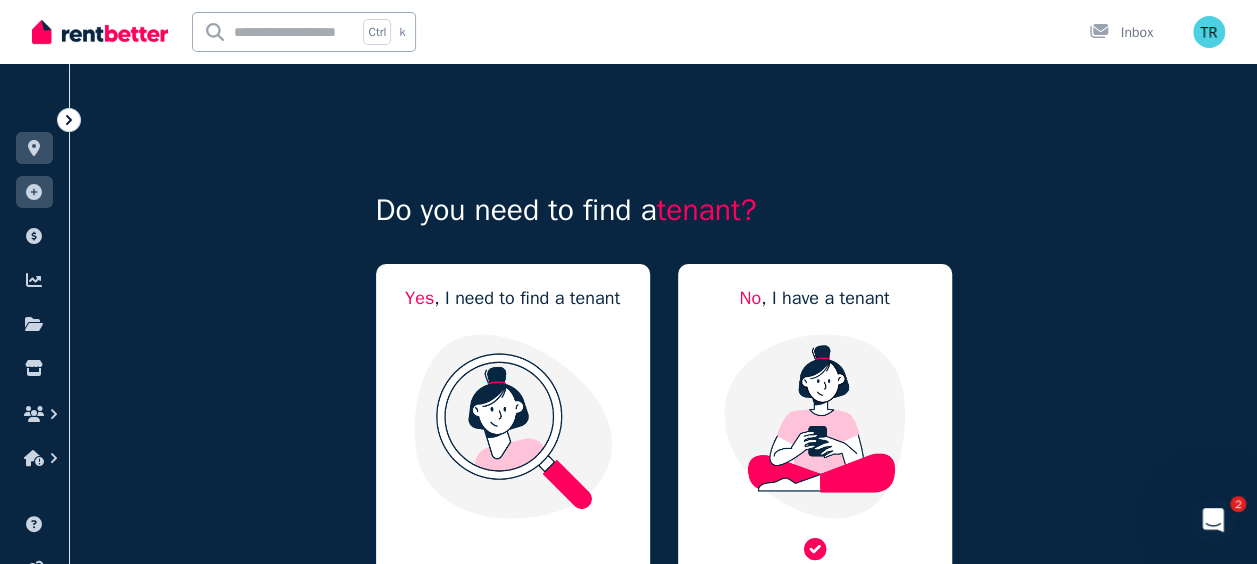 click at bounding box center (815, 426) 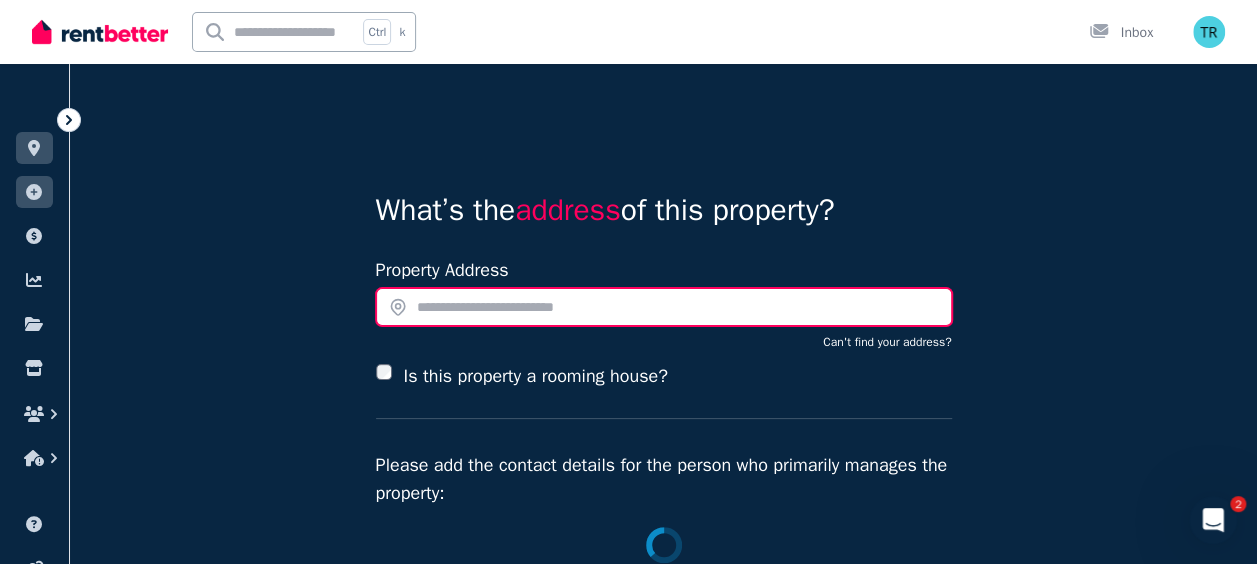 click at bounding box center [664, 307] 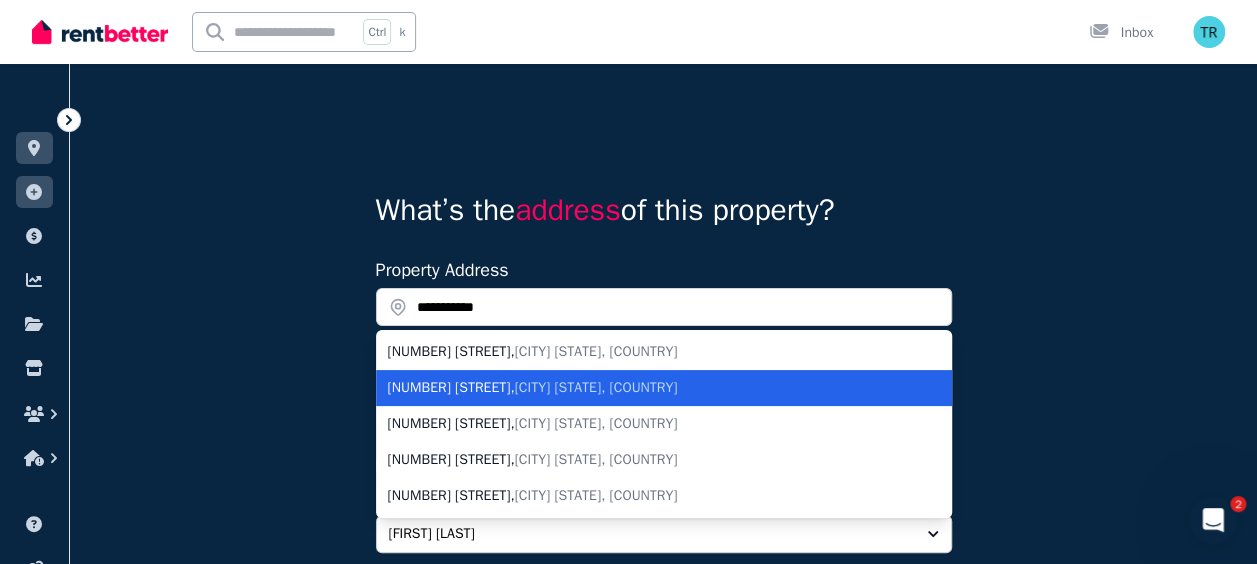 click on "[CITY] [STATE], [COUNTRY]" at bounding box center [596, 387] 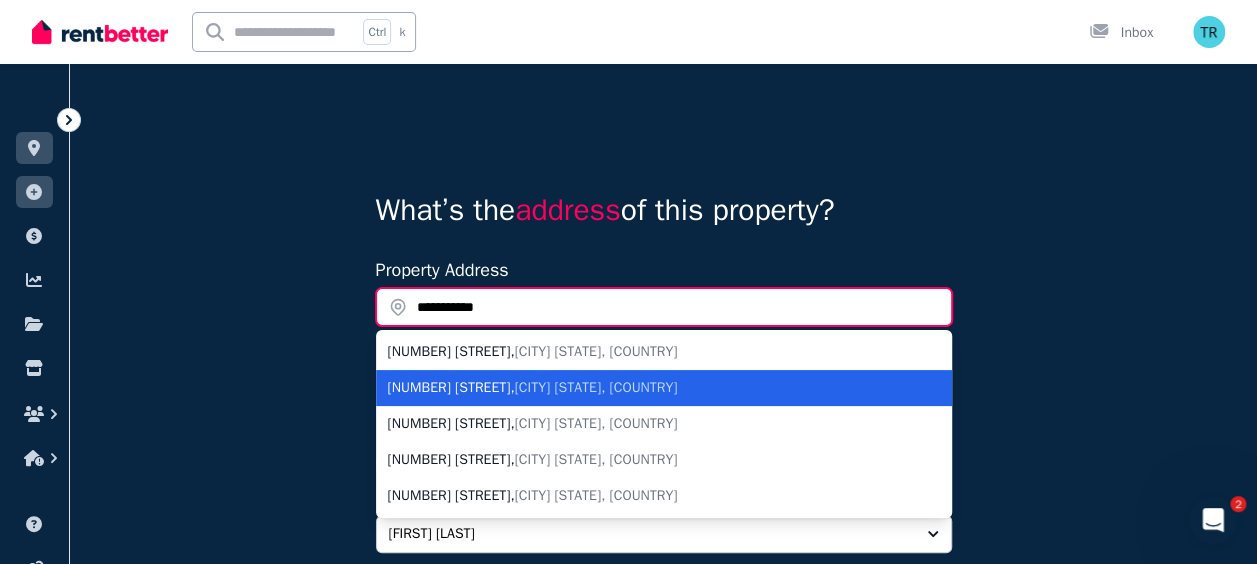 type on "**********" 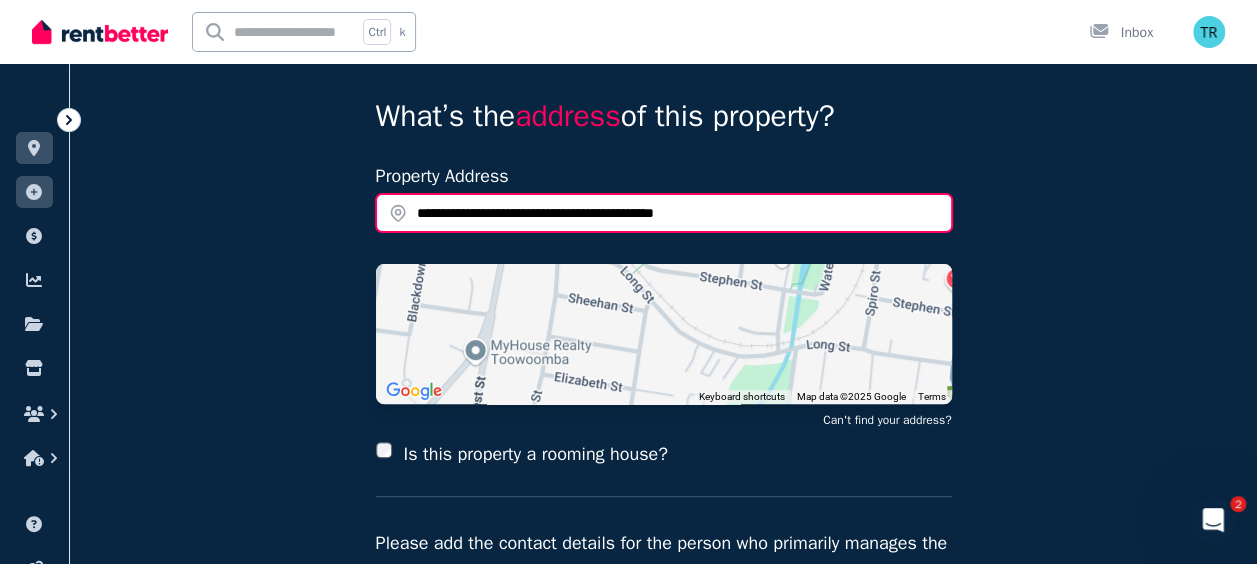 scroll, scrollTop: 110, scrollLeft: 0, axis: vertical 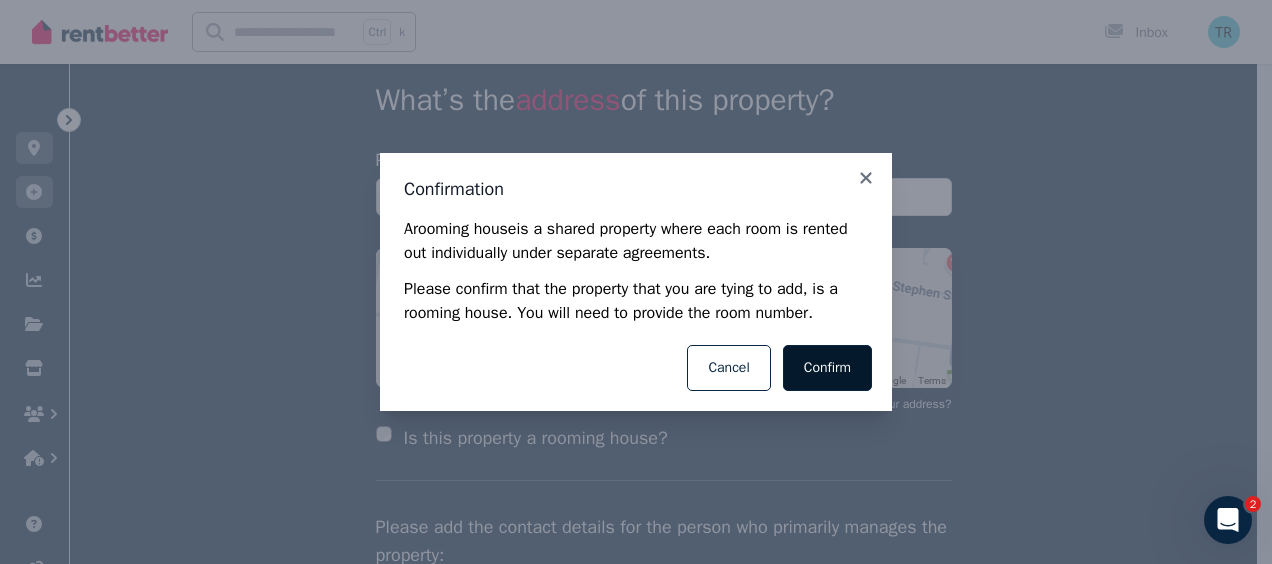 click on "Confirm" at bounding box center (827, 368) 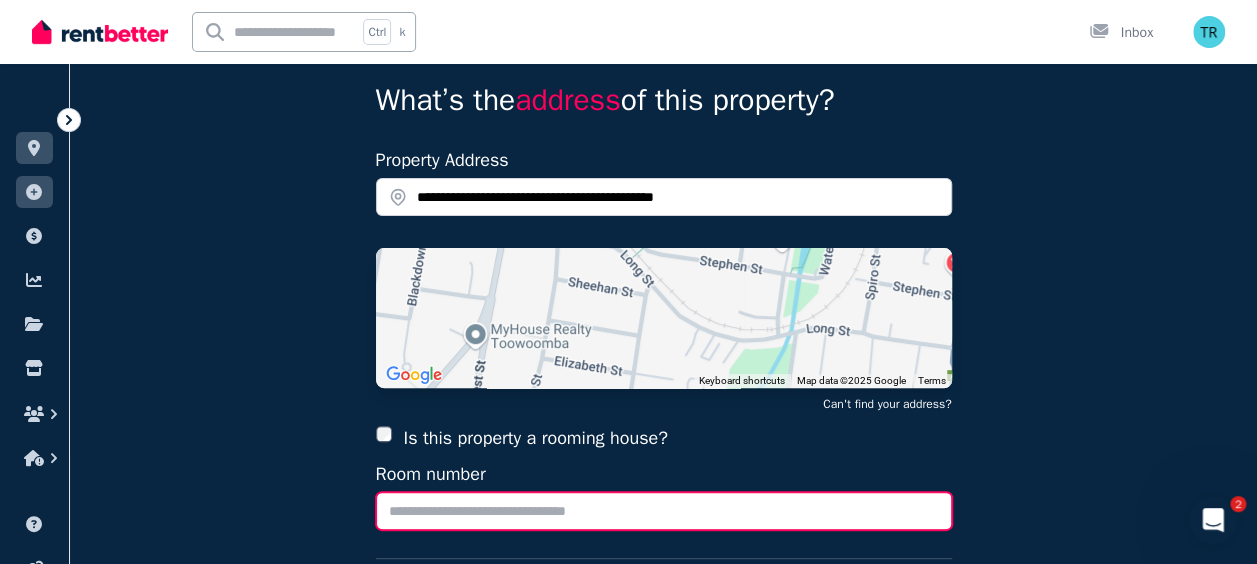 click on "Room number" at bounding box center (664, 511) 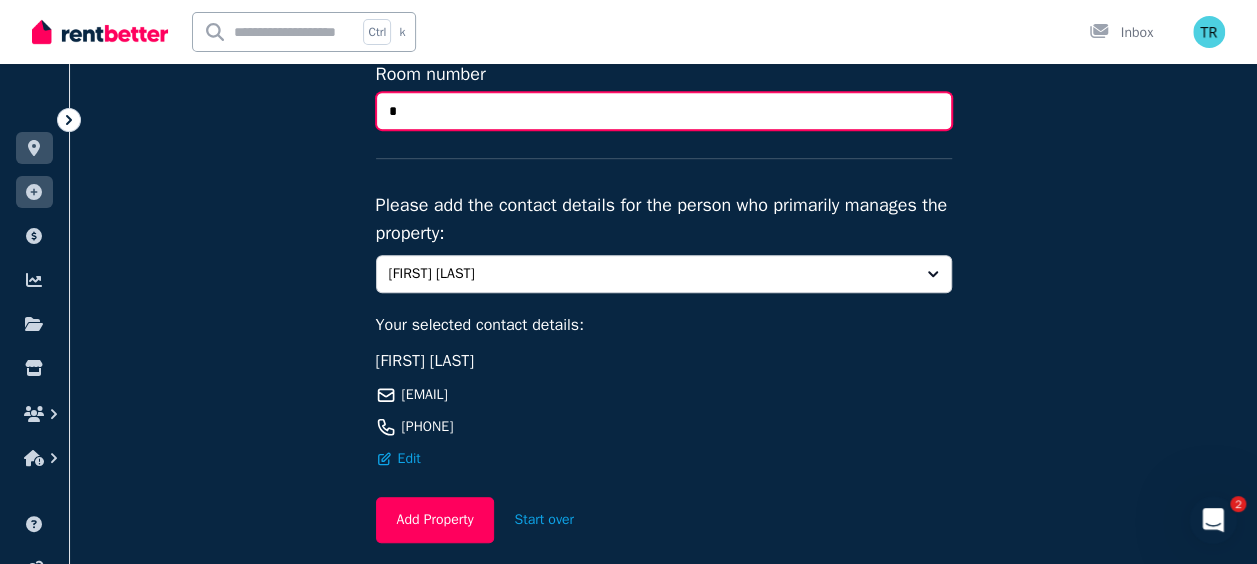 scroll, scrollTop: 598, scrollLeft: 0, axis: vertical 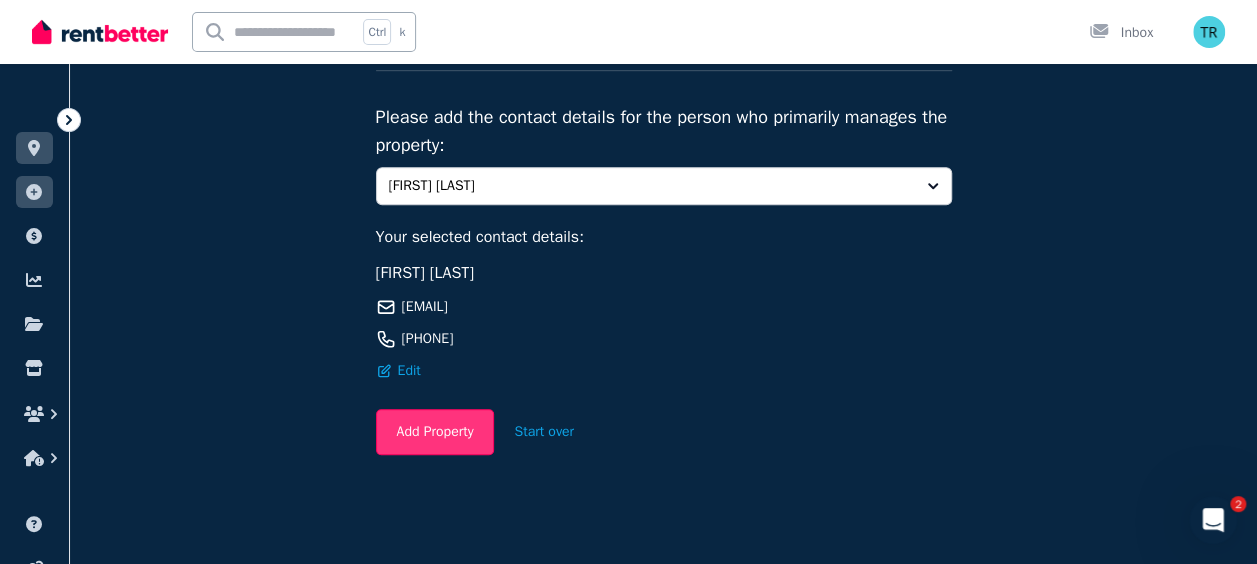 type on "*" 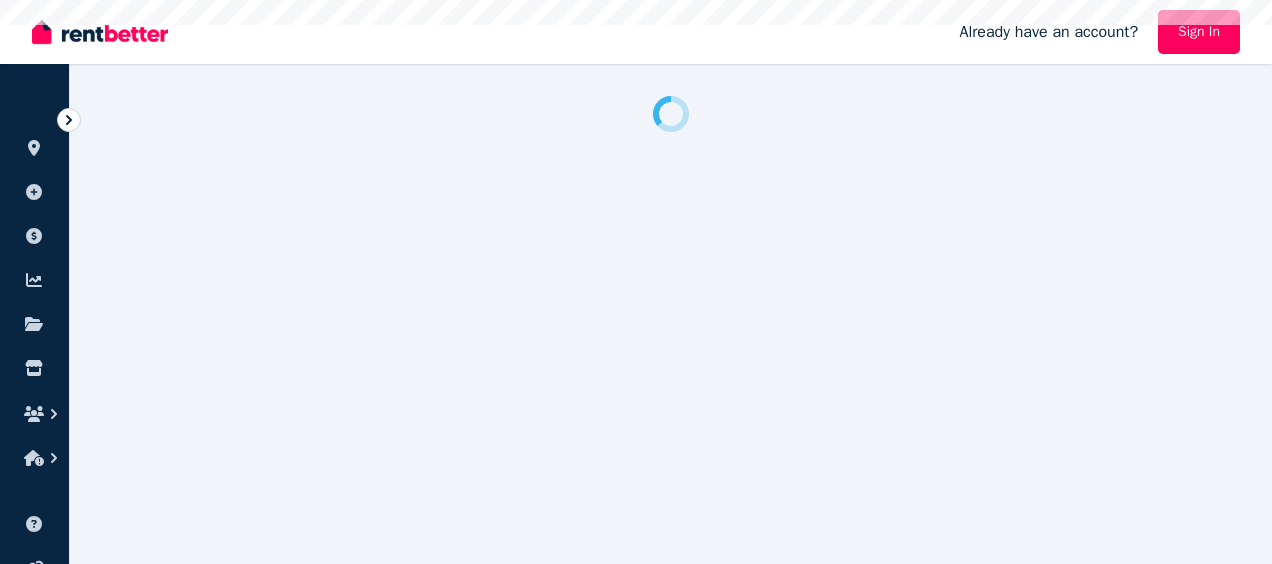 scroll, scrollTop: 0, scrollLeft: 0, axis: both 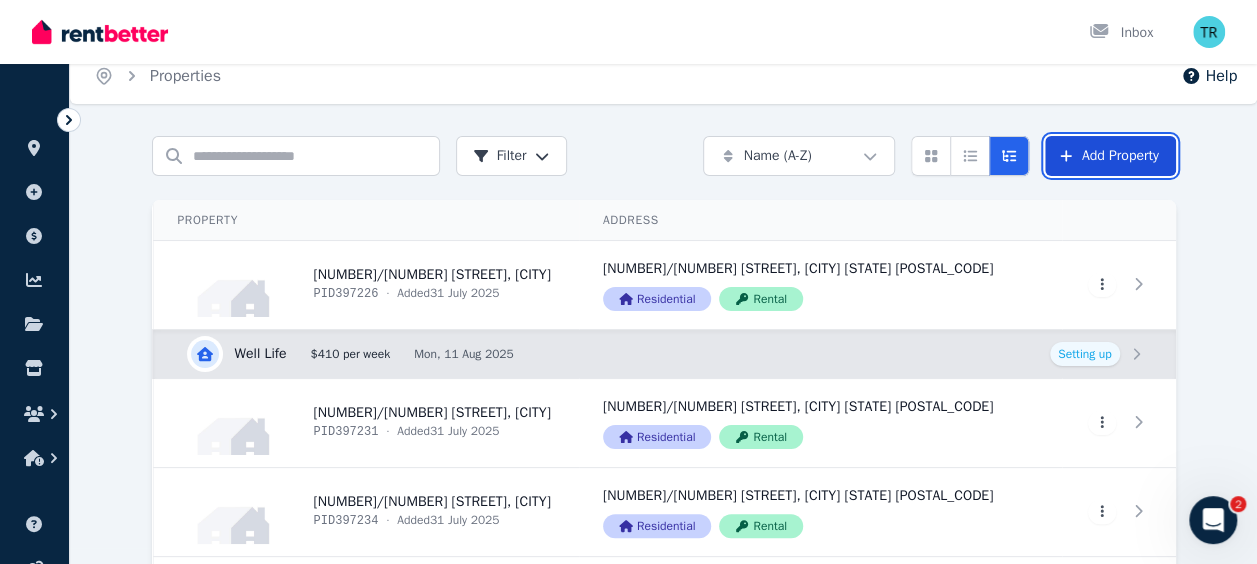 click on "Add Property" at bounding box center (1110, 156) 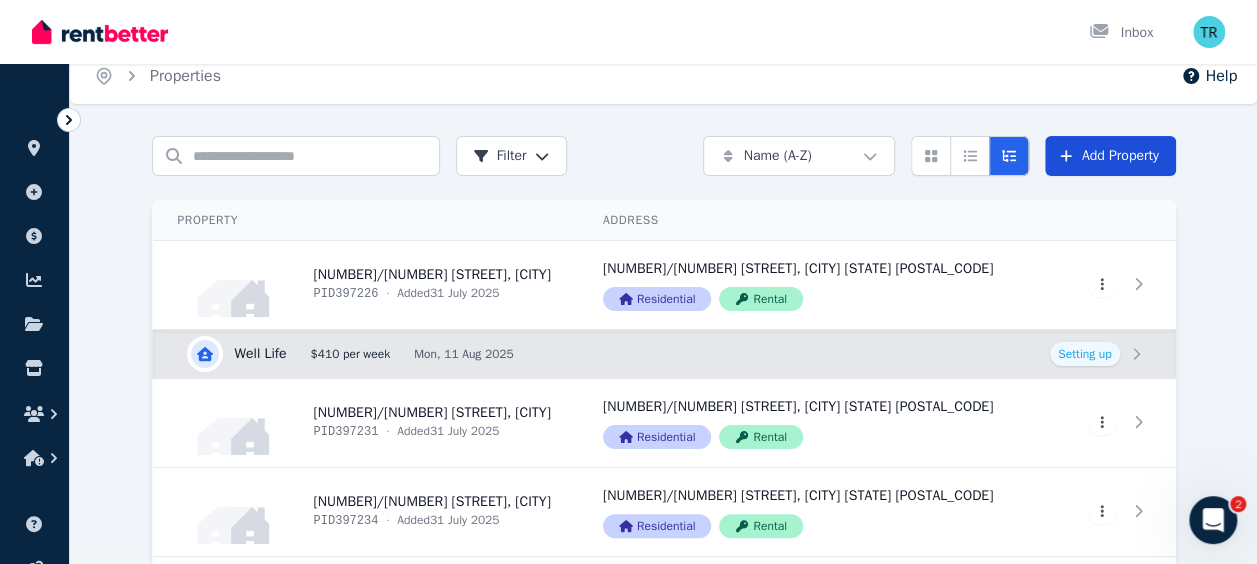 scroll, scrollTop: 0, scrollLeft: 0, axis: both 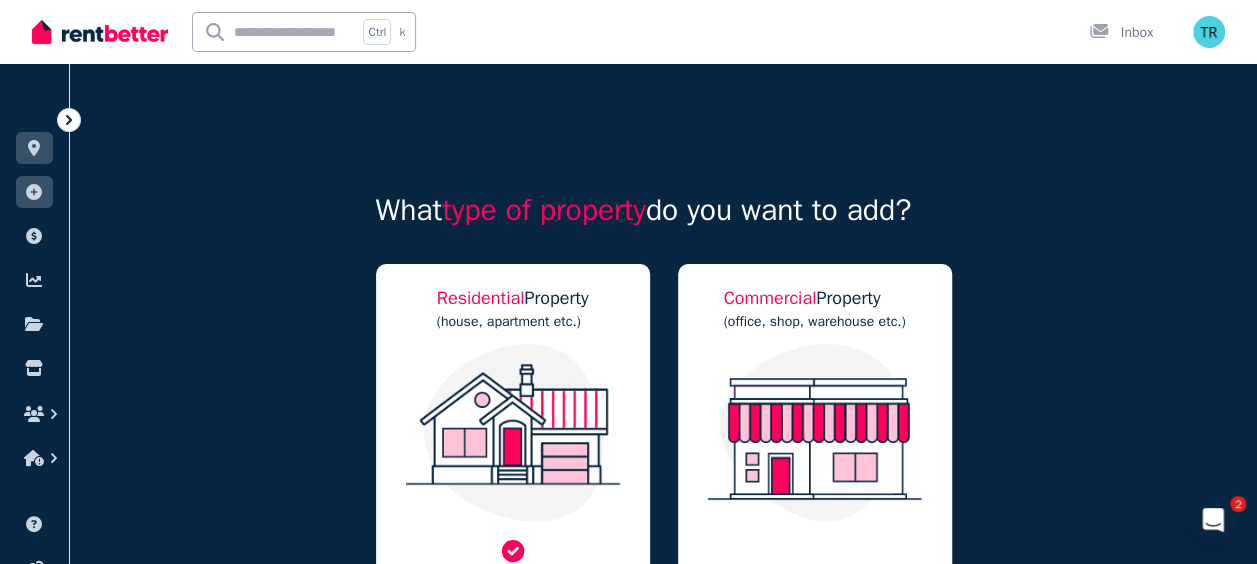 click at bounding box center [513, 433] 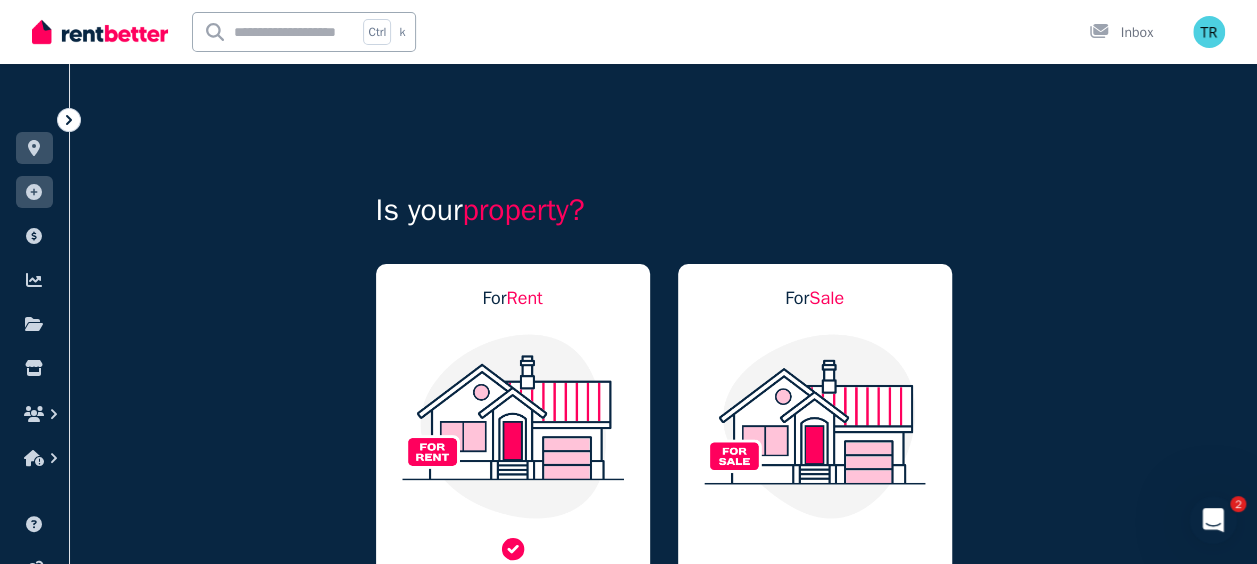 click at bounding box center (513, 426) 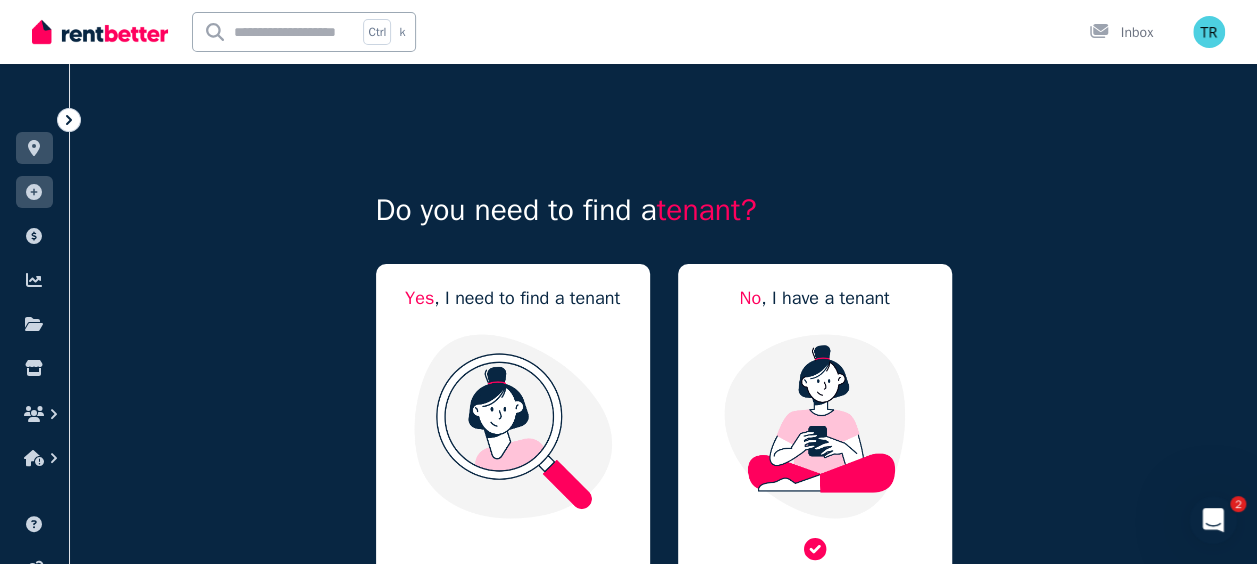 click at bounding box center (815, 426) 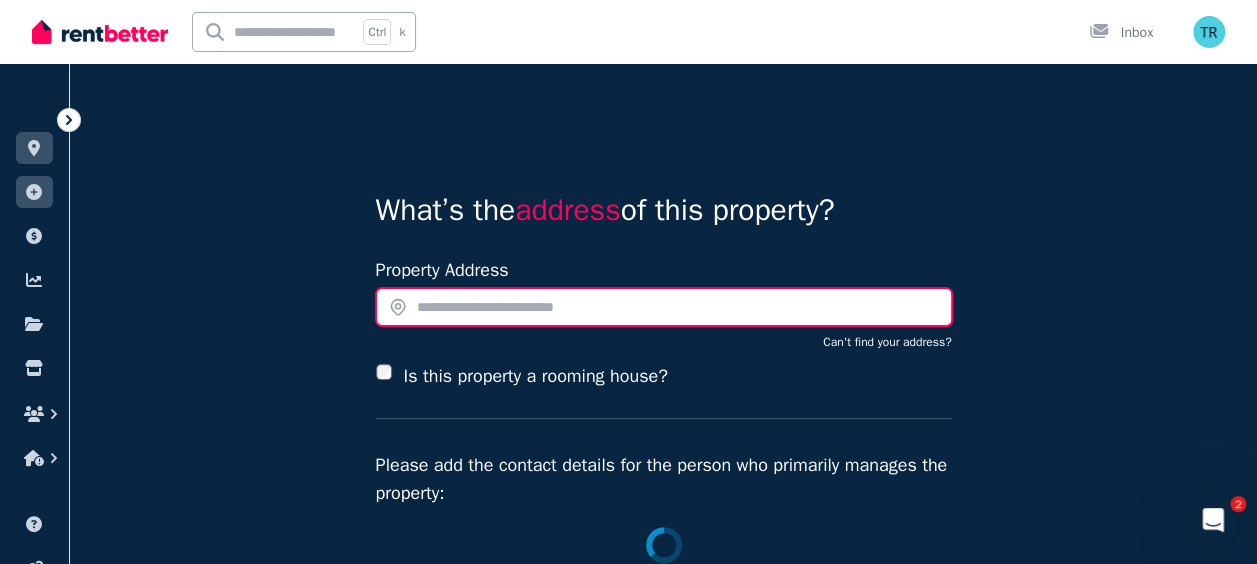 click at bounding box center (664, 307) 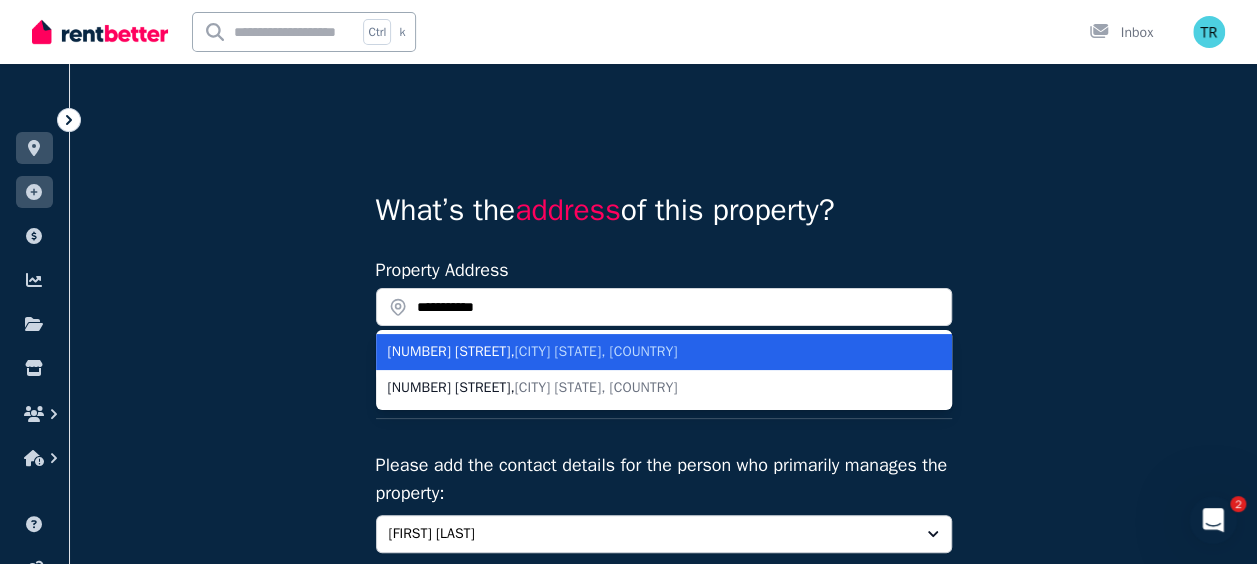 click on "Oakey QLD, Australia" at bounding box center (596, 351) 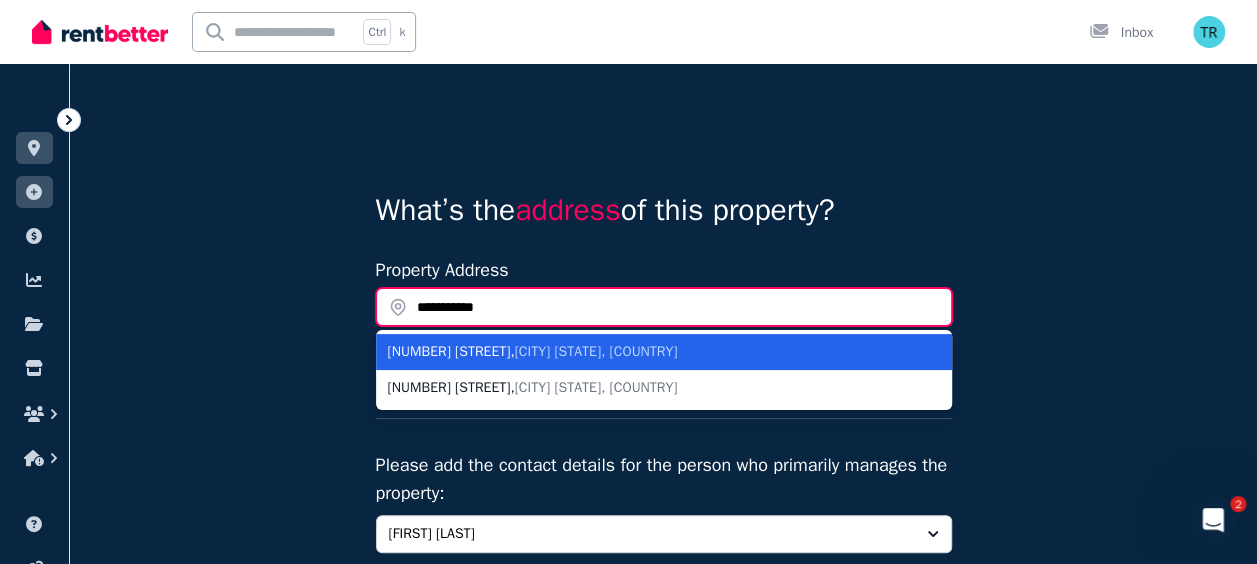 type on "**********" 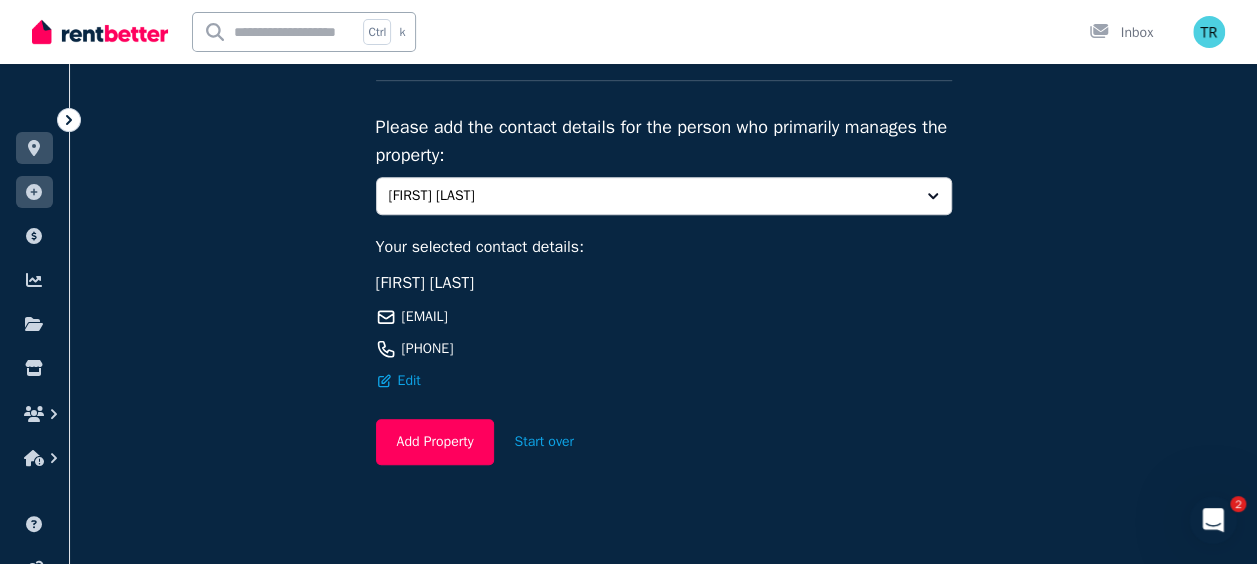 scroll, scrollTop: 511, scrollLeft: 0, axis: vertical 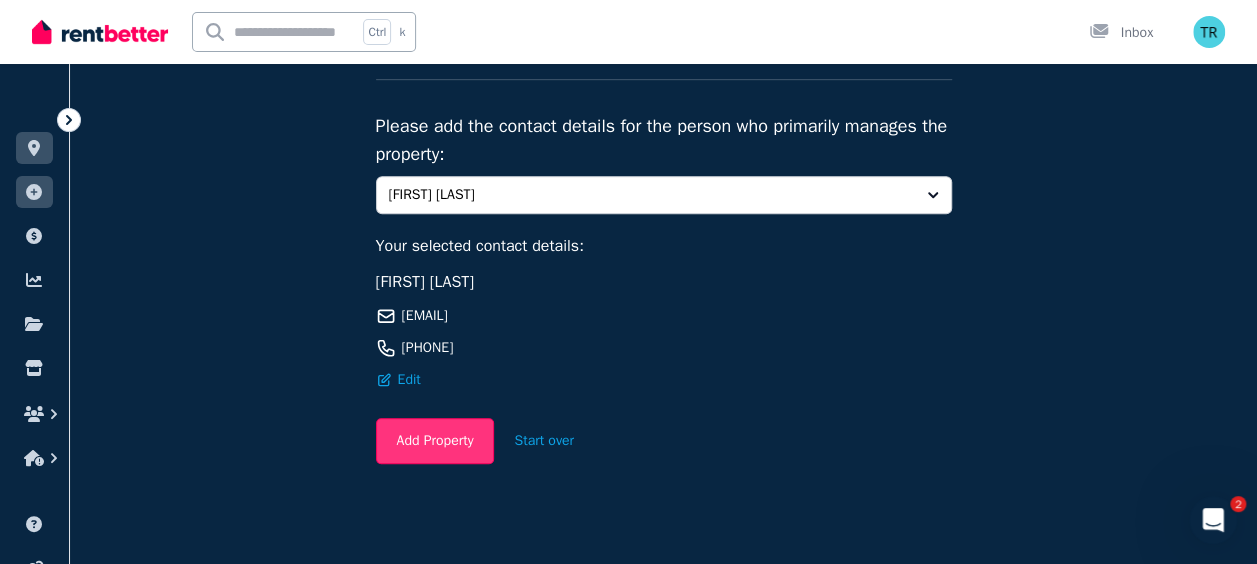 click on "Add Property" at bounding box center [435, 441] 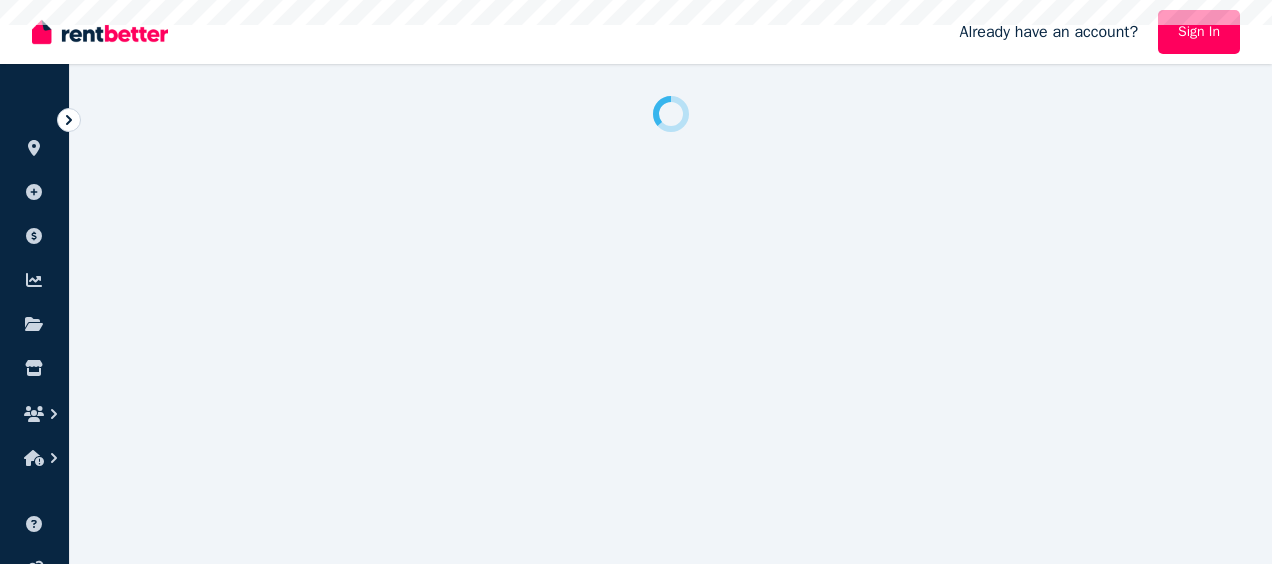 scroll, scrollTop: 0, scrollLeft: 0, axis: both 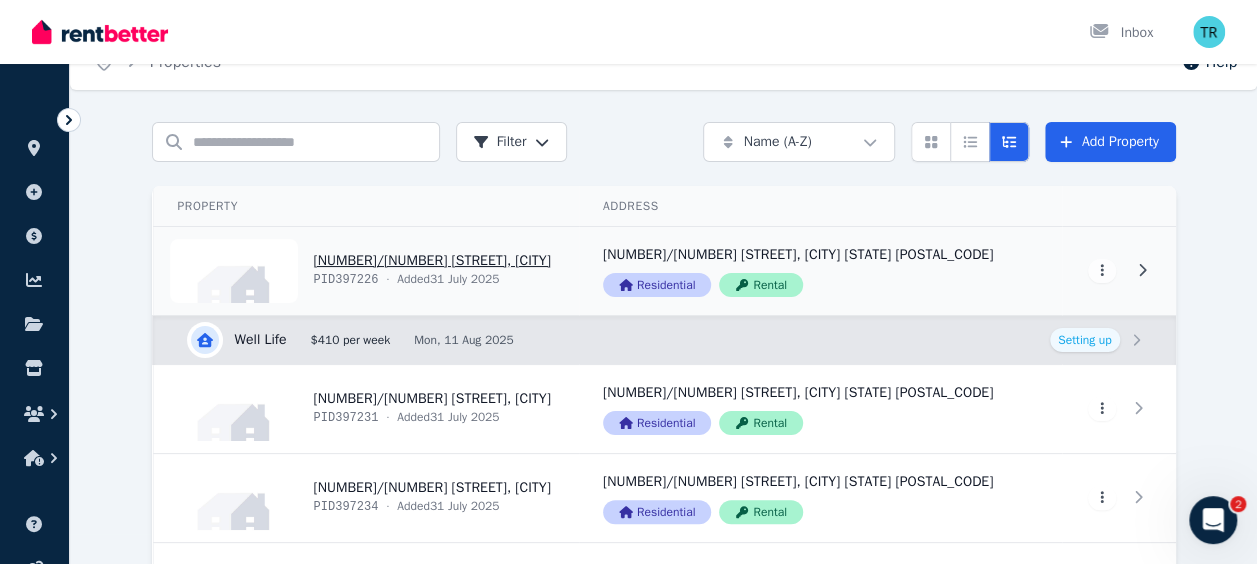 click on "View property details" at bounding box center [366, 271] 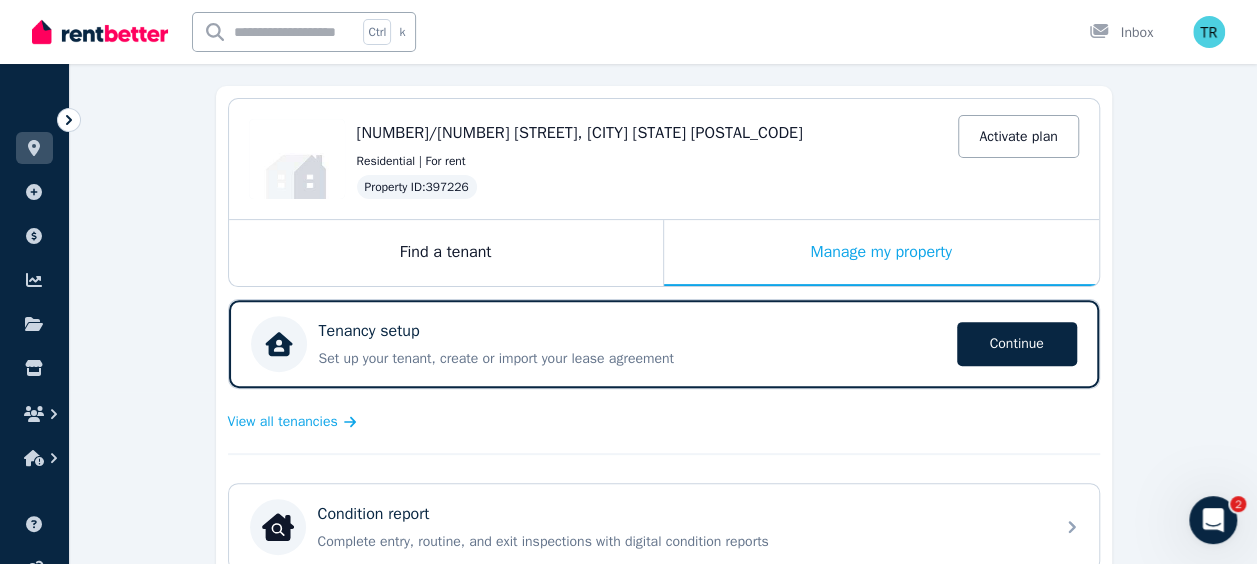 scroll, scrollTop: 166, scrollLeft: 0, axis: vertical 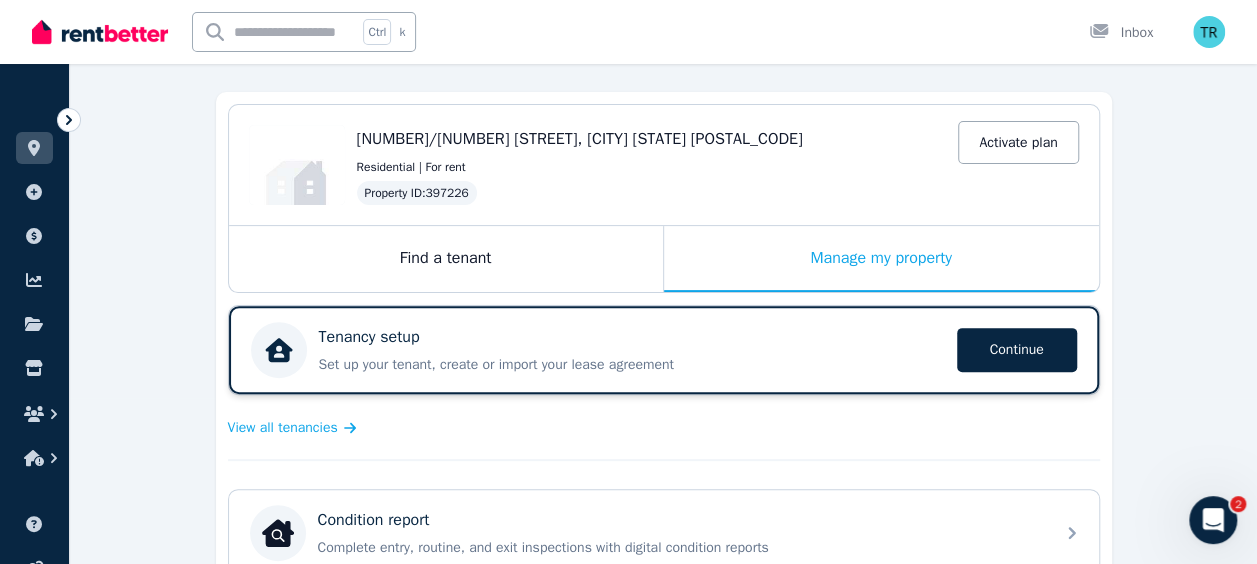 click on "Tenancy setup Set up your tenant, create or import your lease agreement Continue" at bounding box center [632, 350] 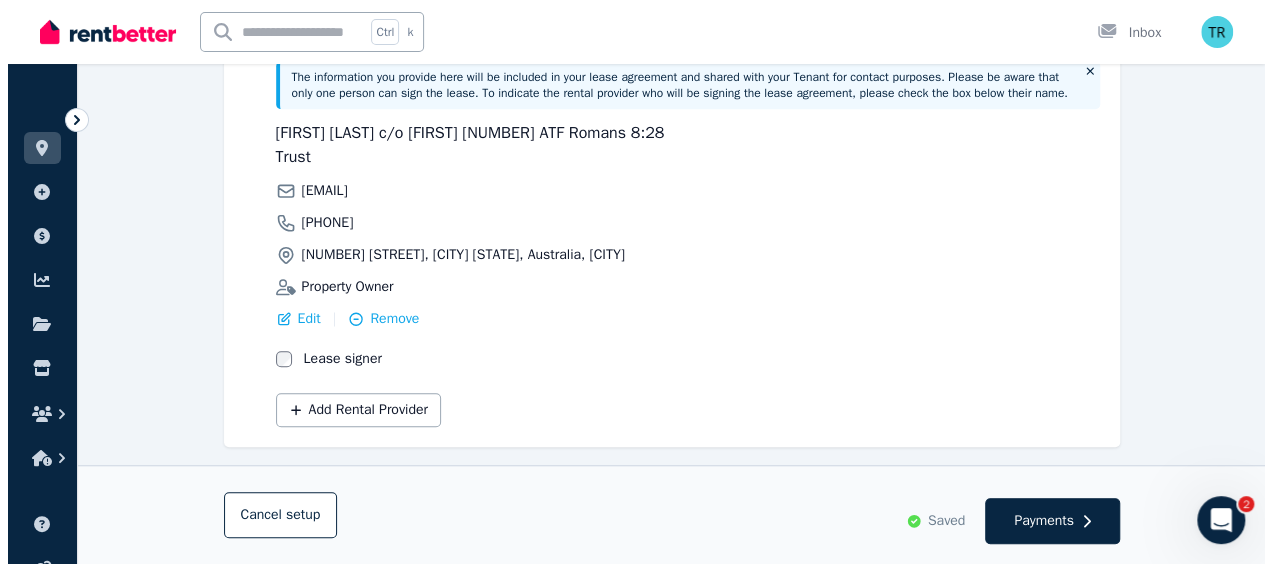 scroll, scrollTop: 596, scrollLeft: 0, axis: vertical 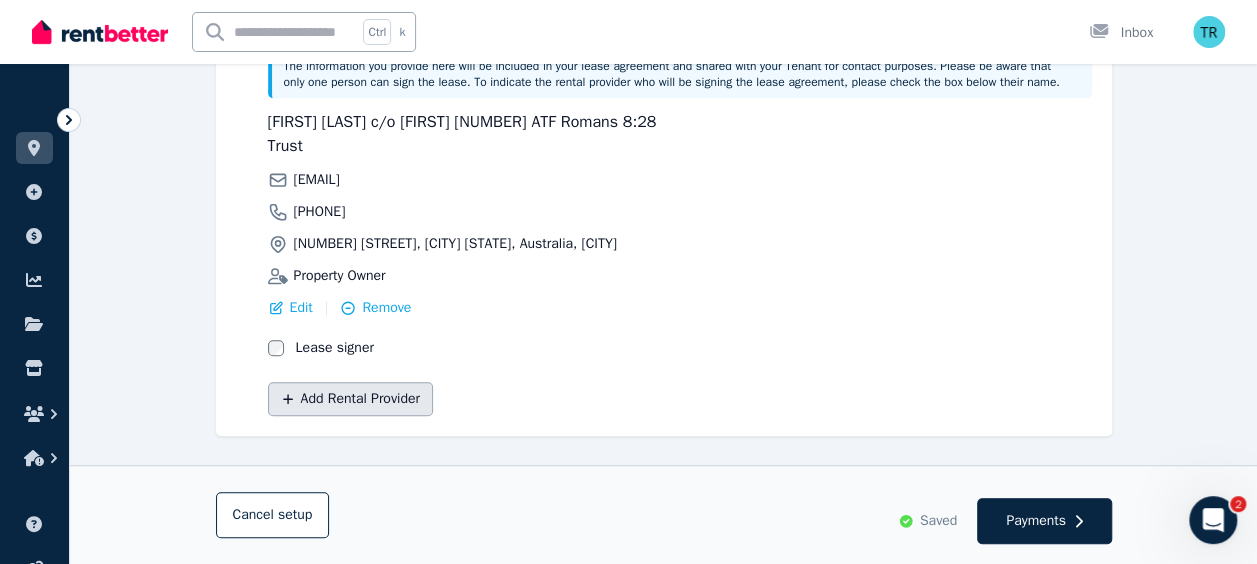 click on "Add Rental Provider" at bounding box center [350, 399] 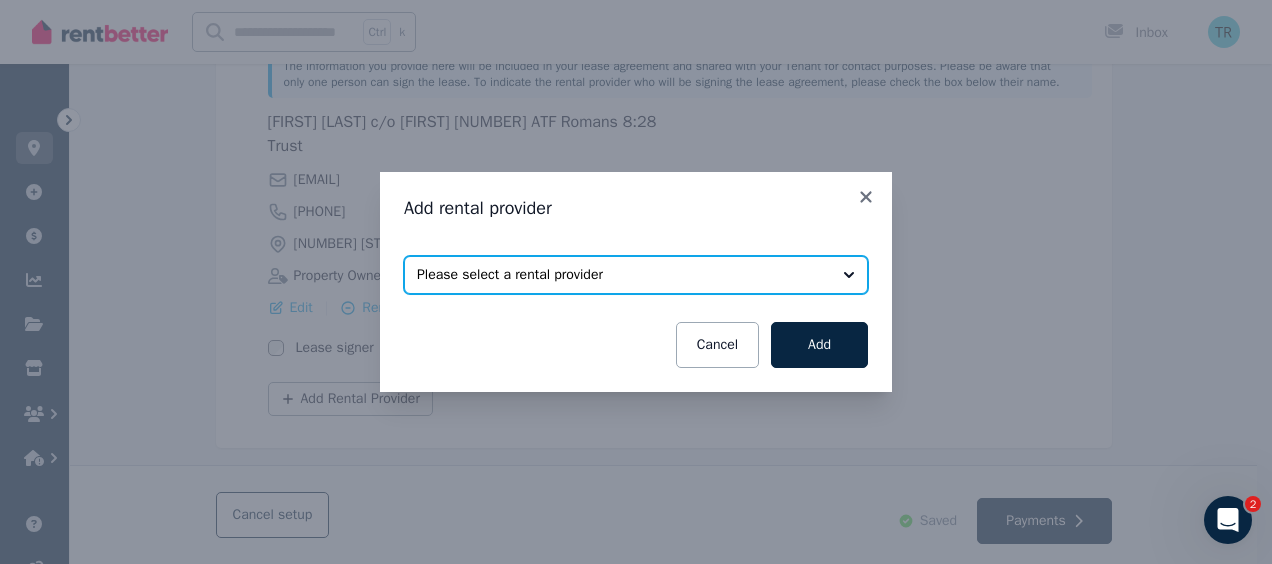 click on "Please select a rental provider" at bounding box center [622, 275] 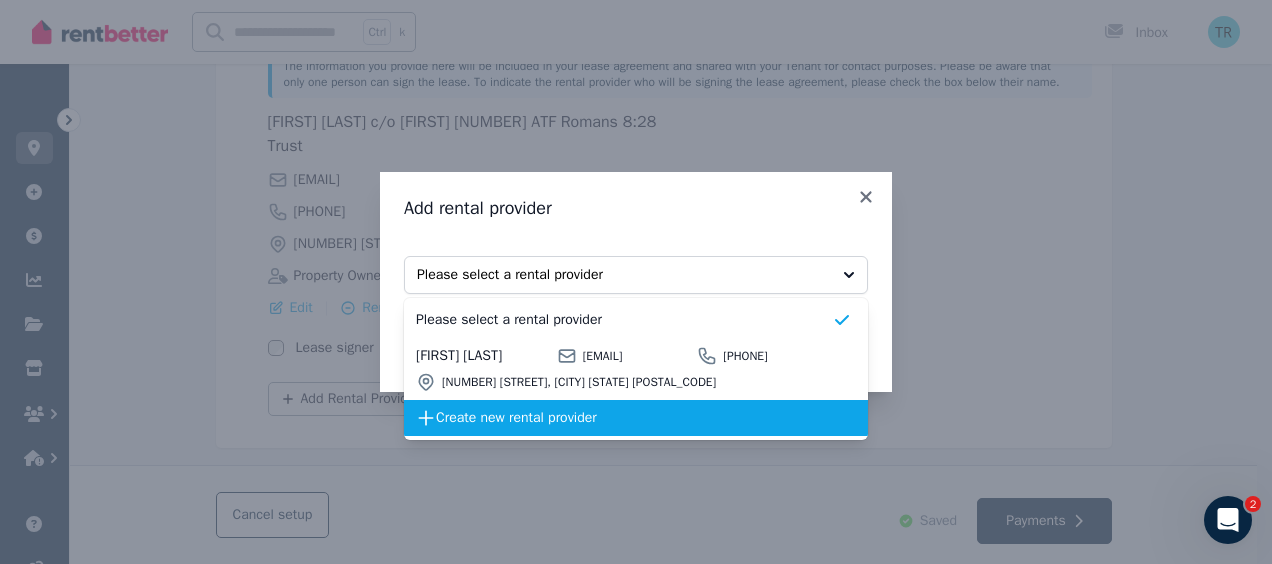 click on "Create new rental provider" at bounding box center (634, 418) 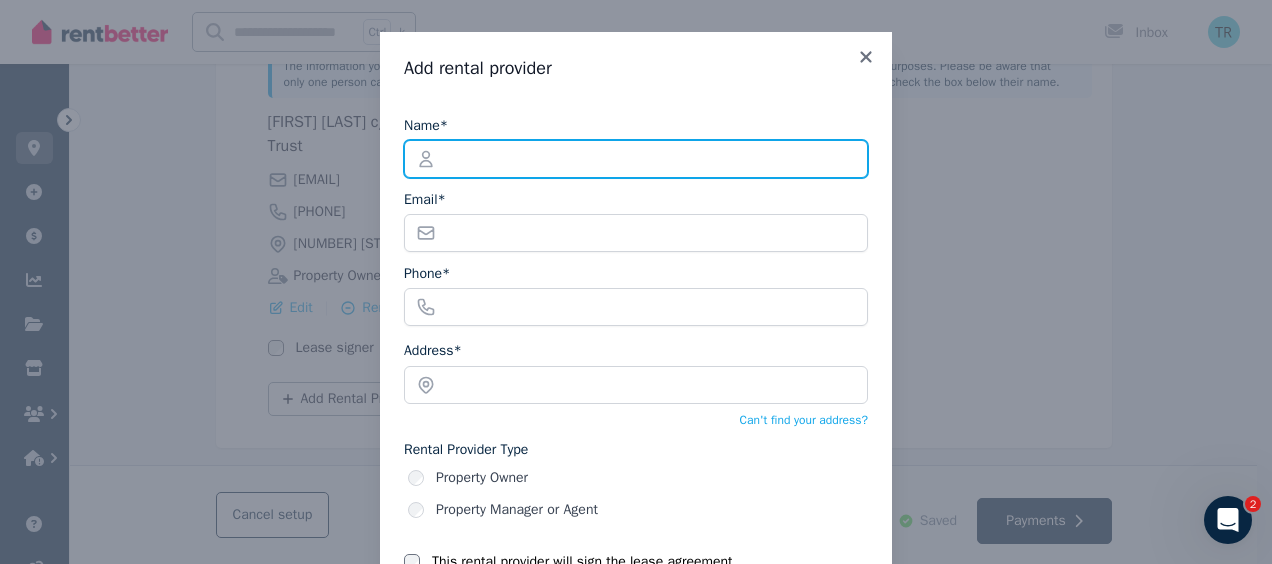 click on "Name*" at bounding box center [636, 159] 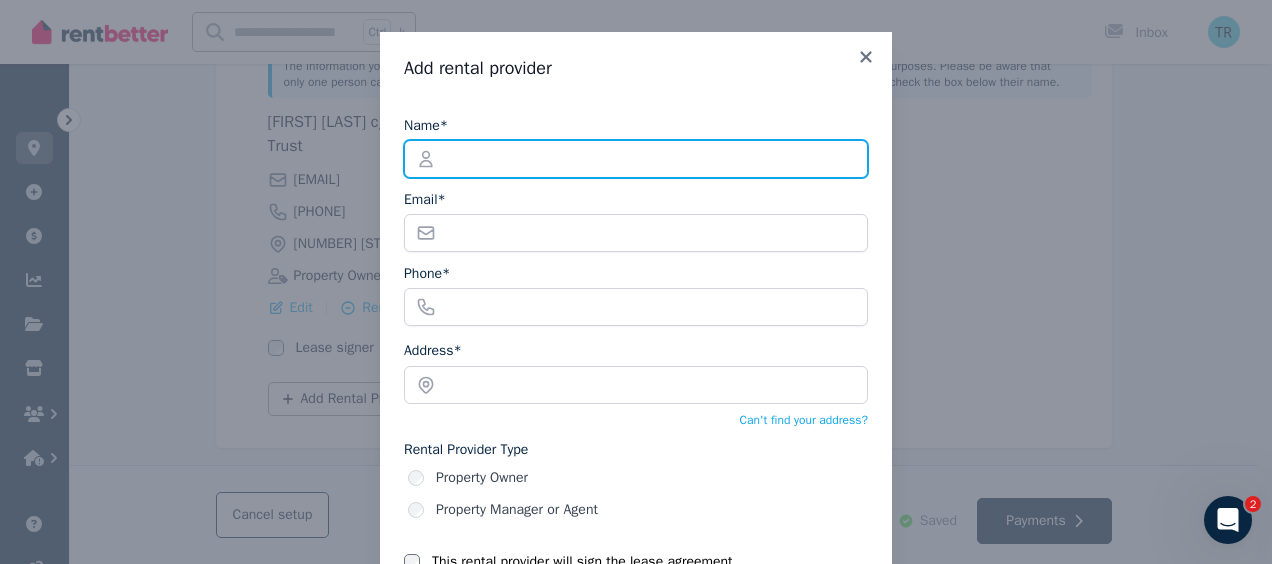 type on "**********" 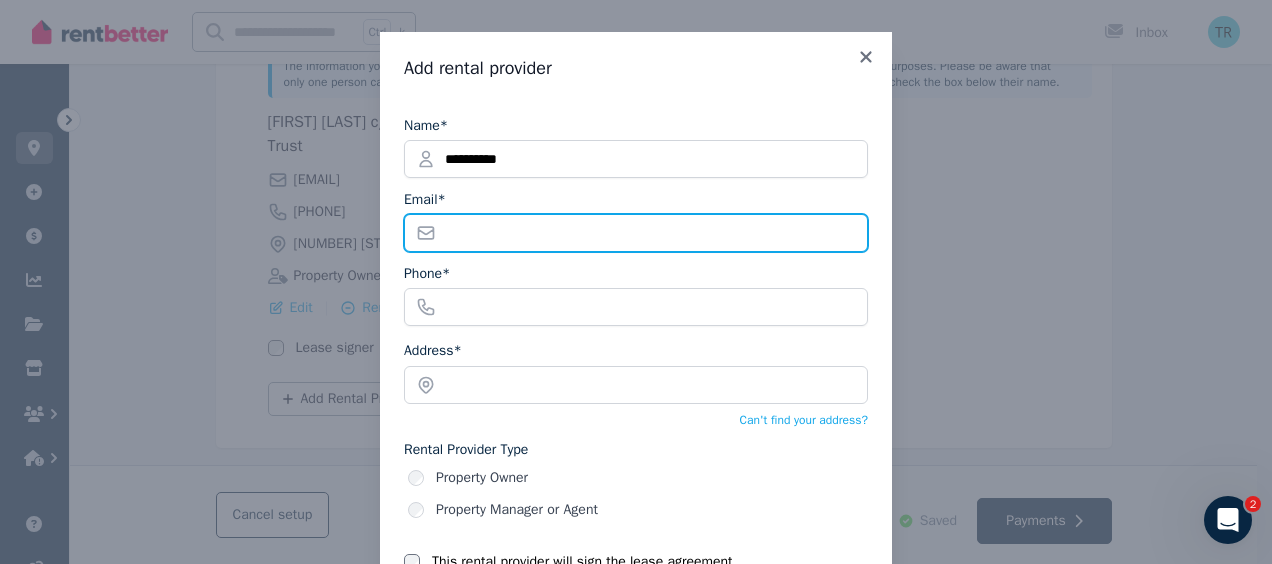type on "**********" 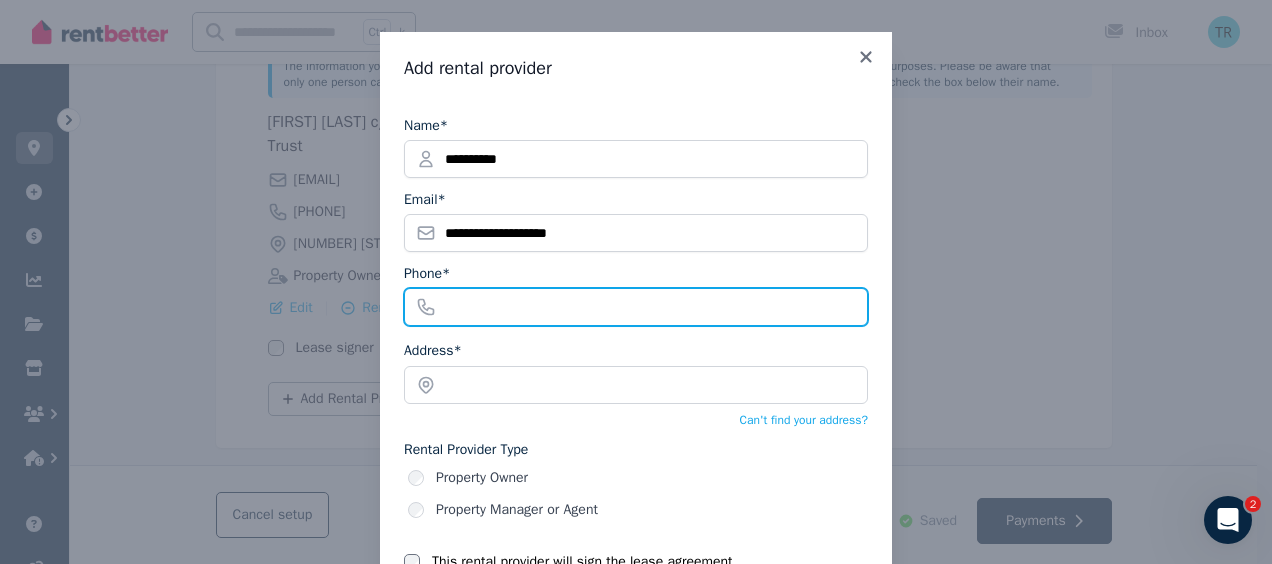 type on "**********" 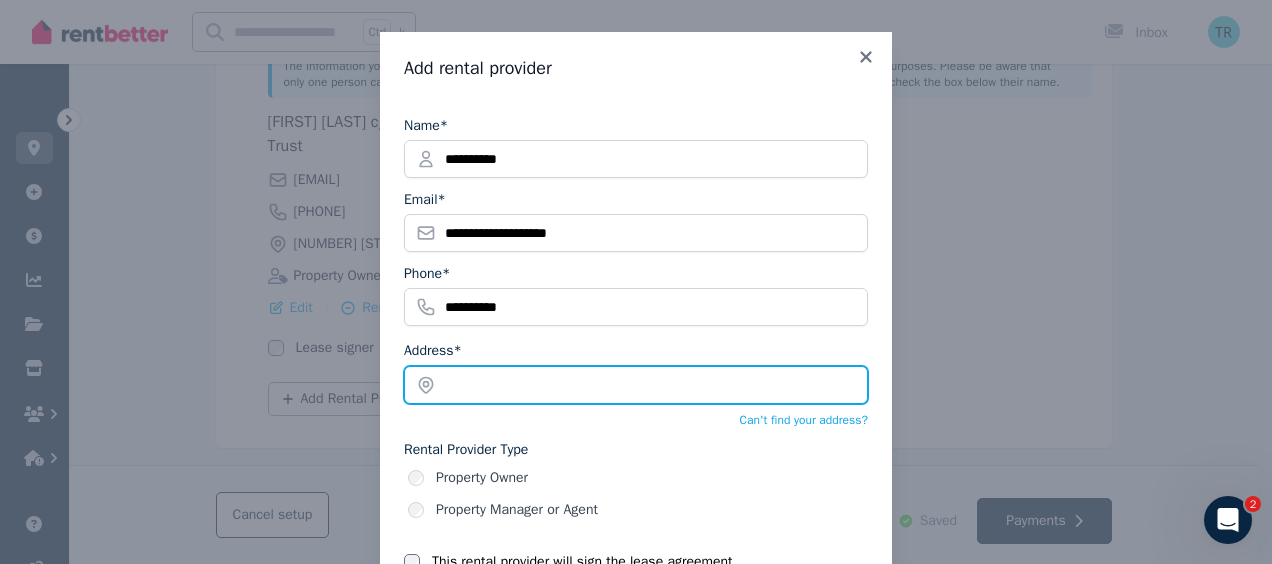 type on "**********" 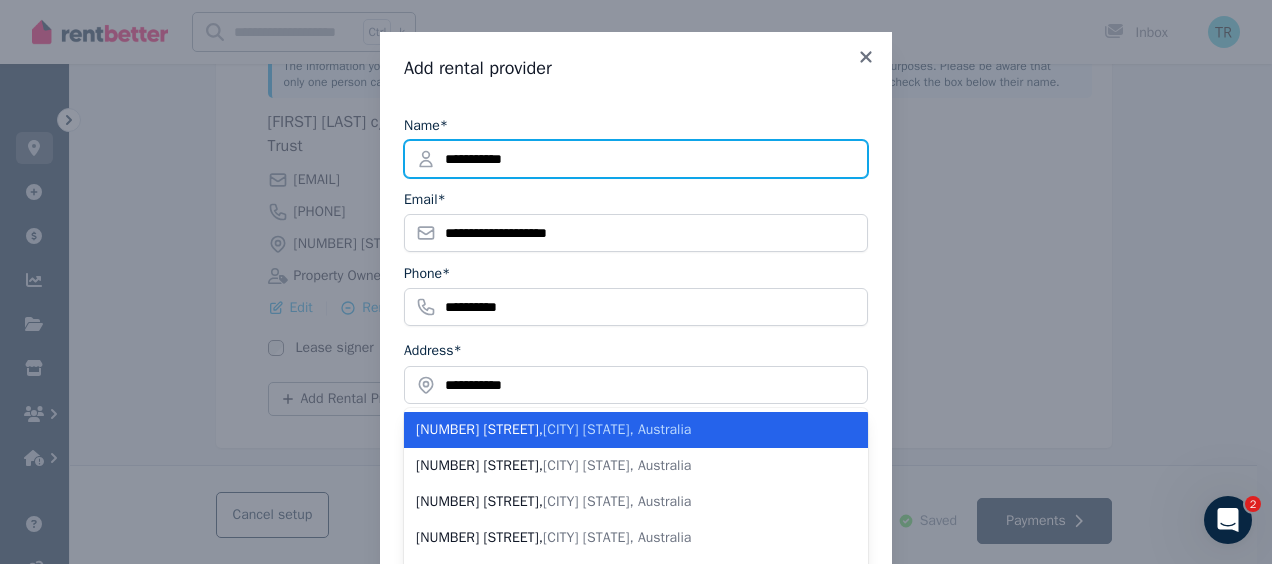 type on "**********" 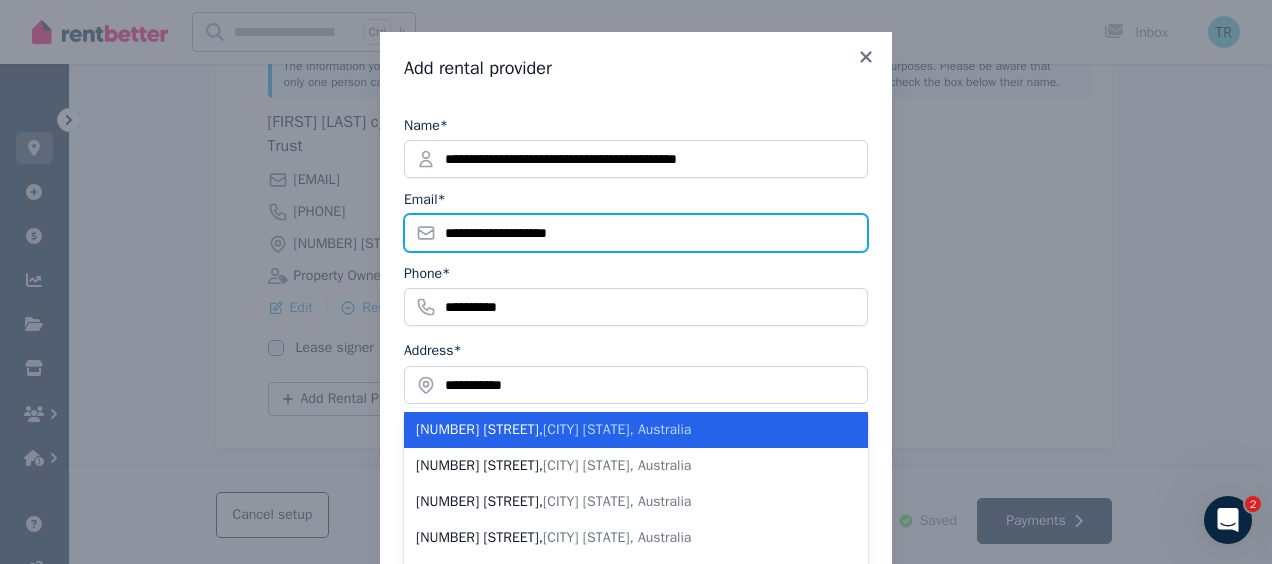 click on "**********" at bounding box center (636, 233) 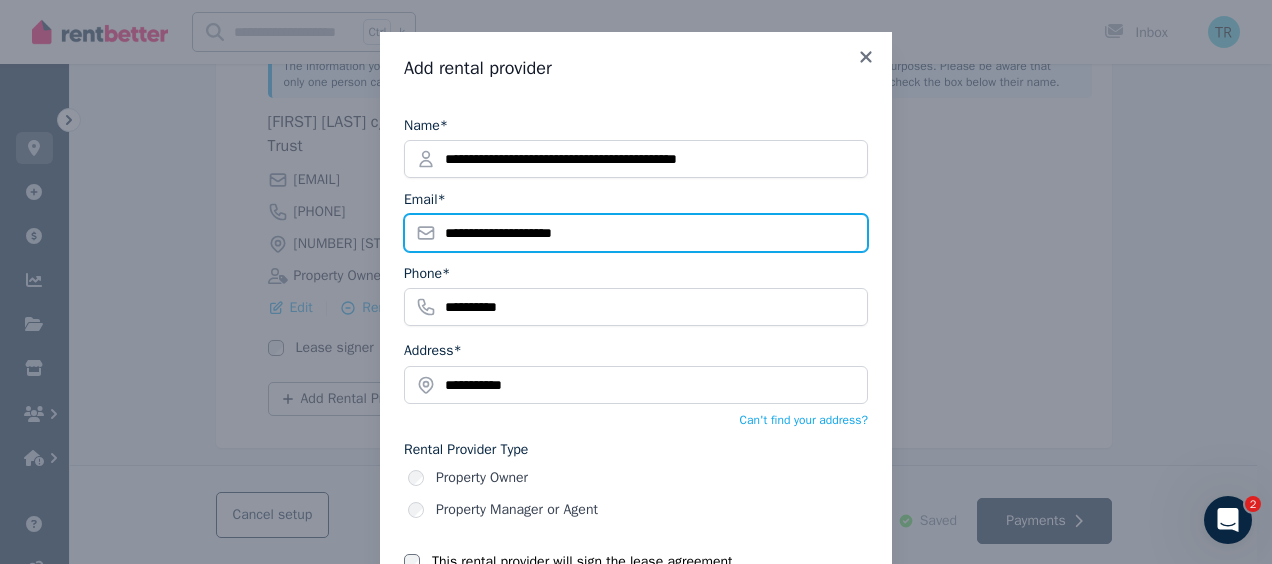 type on "**********" 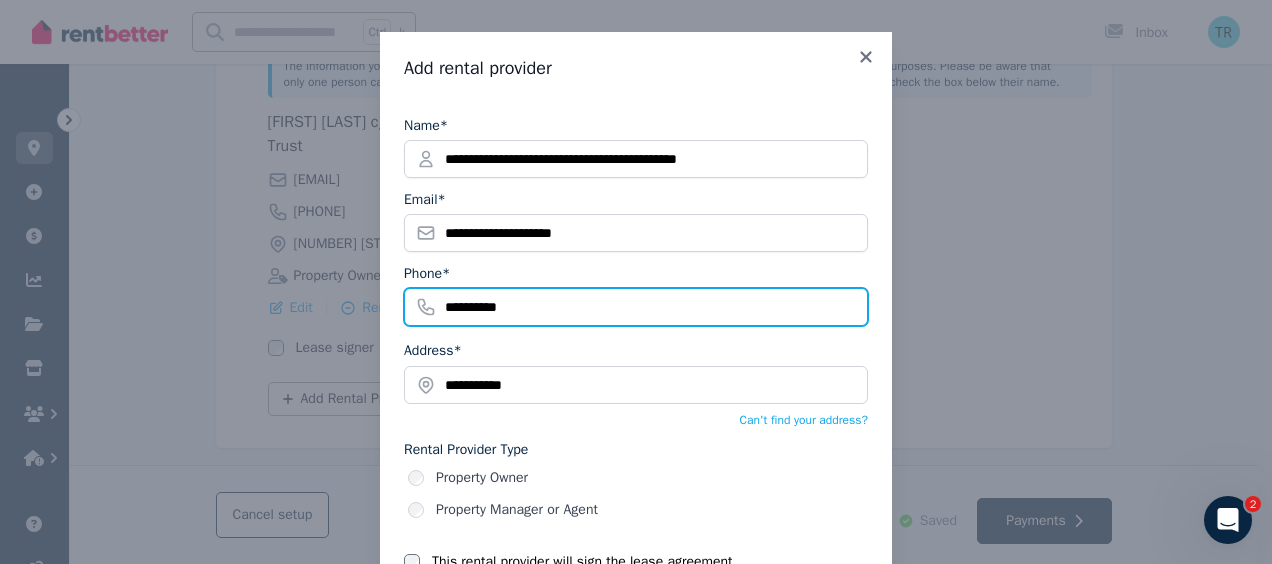 click on "**********" at bounding box center (636, 307) 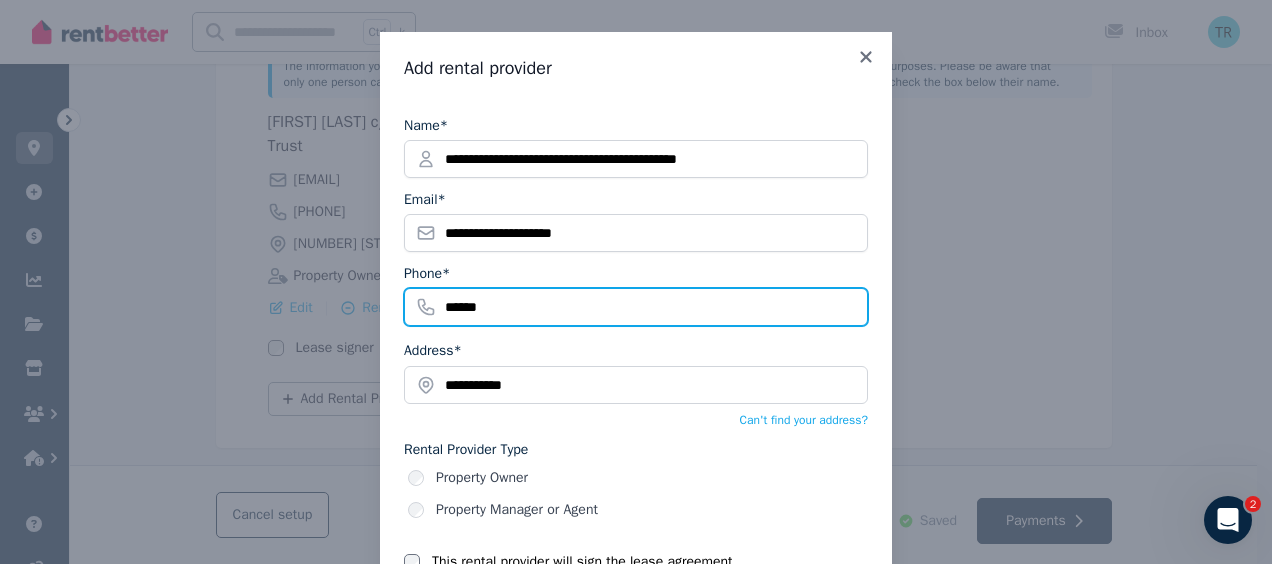 type on "**********" 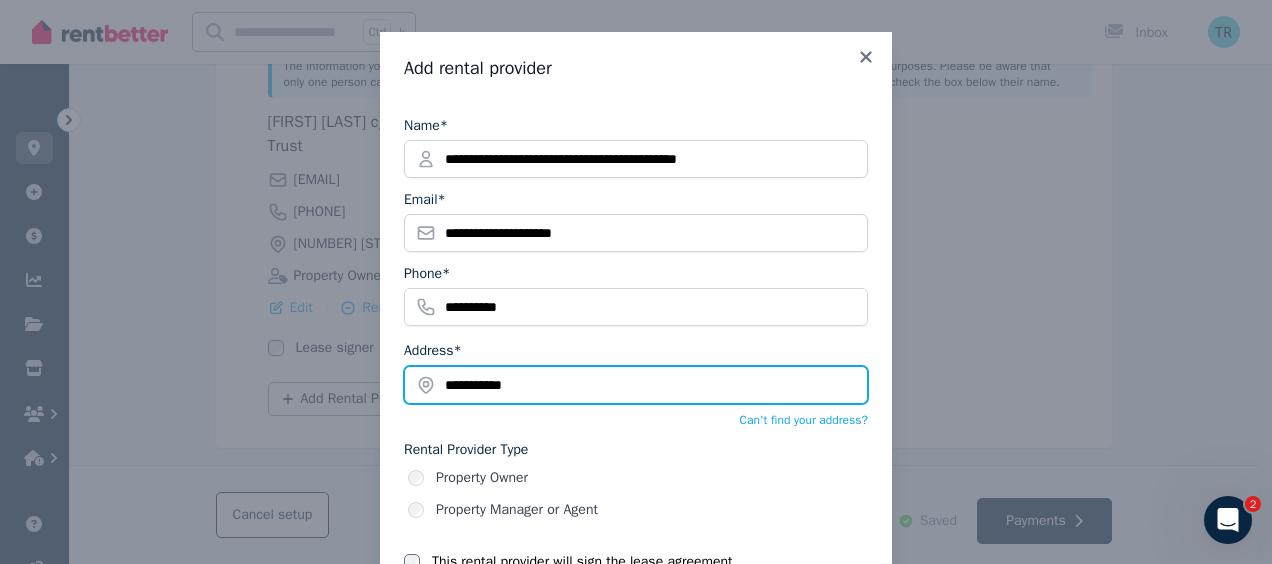 click on "**********" at bounding box center (636, 385) 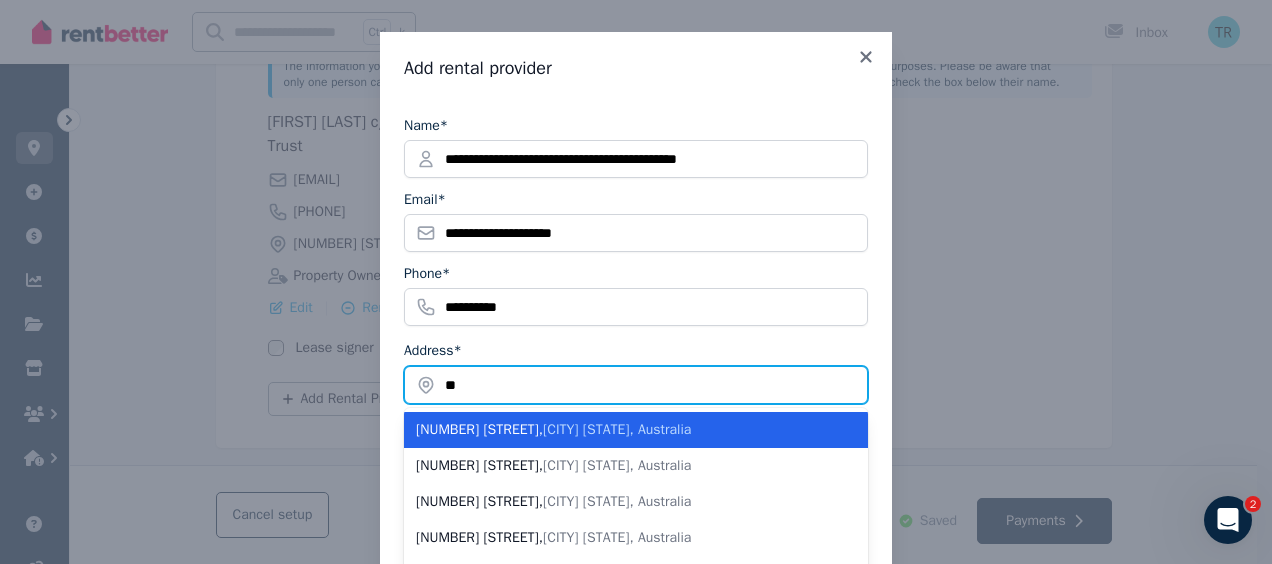 type on "*" 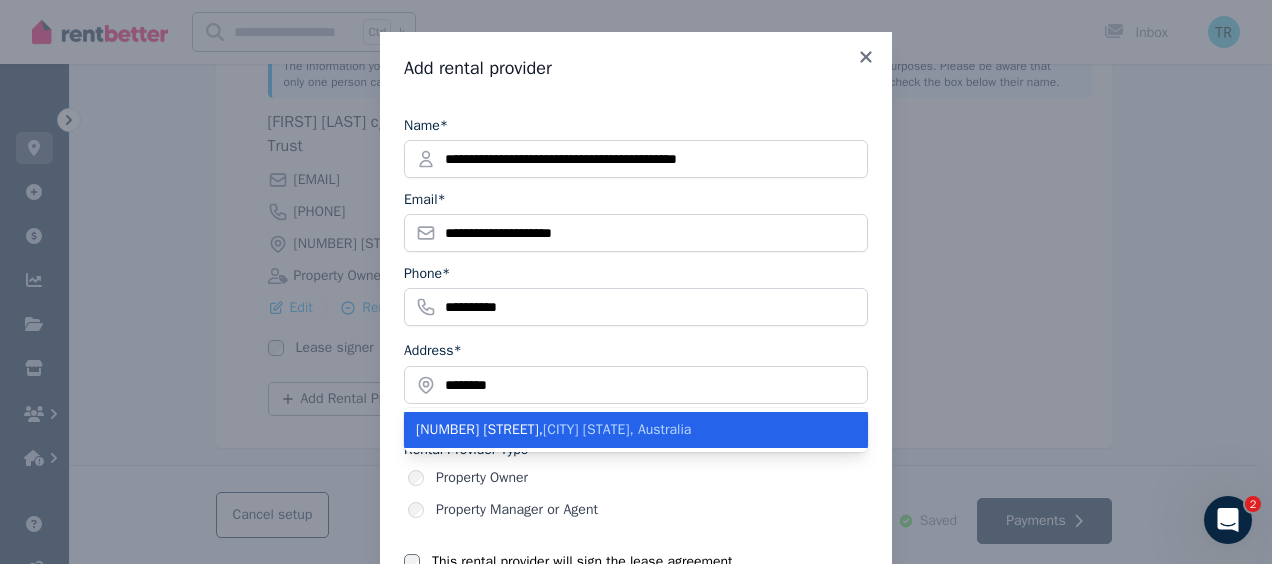 click on "Middle Ridge QLD, Australia" at bounding box center (617, 429) 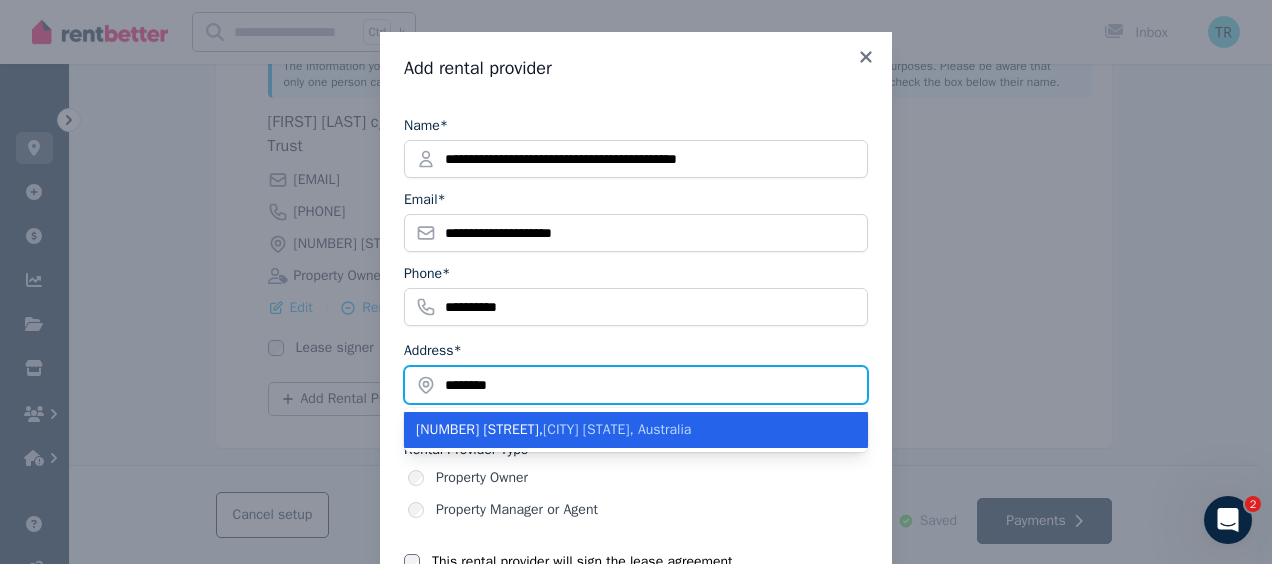 type on "**********" 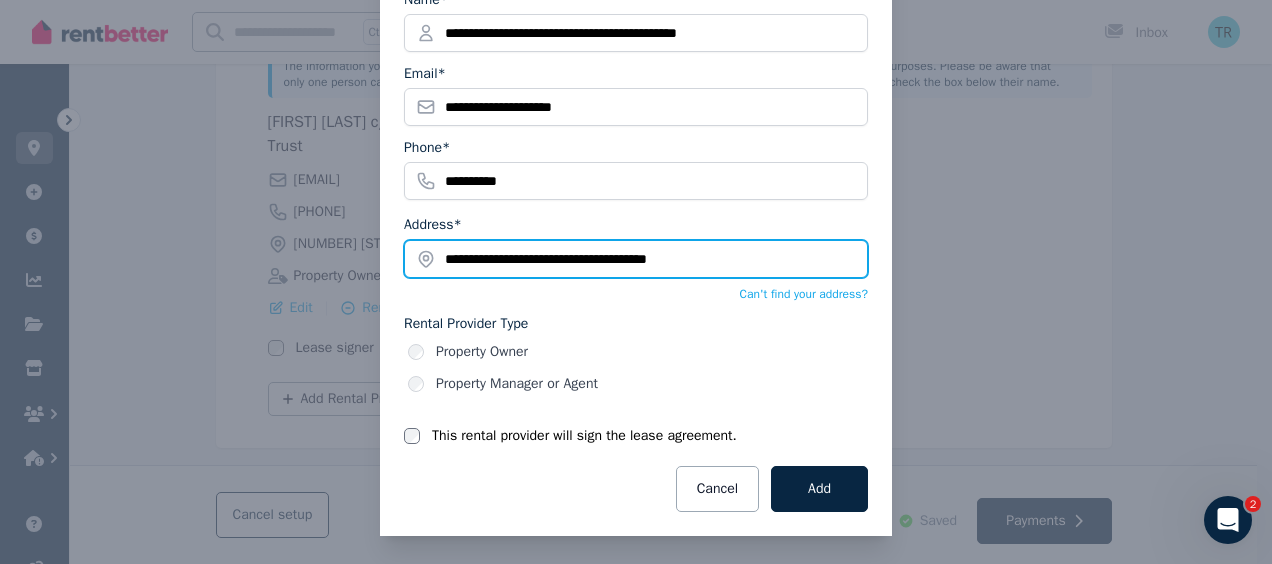 scroll, scrollTop: 126, scrollLeft: 0, axis: vertical 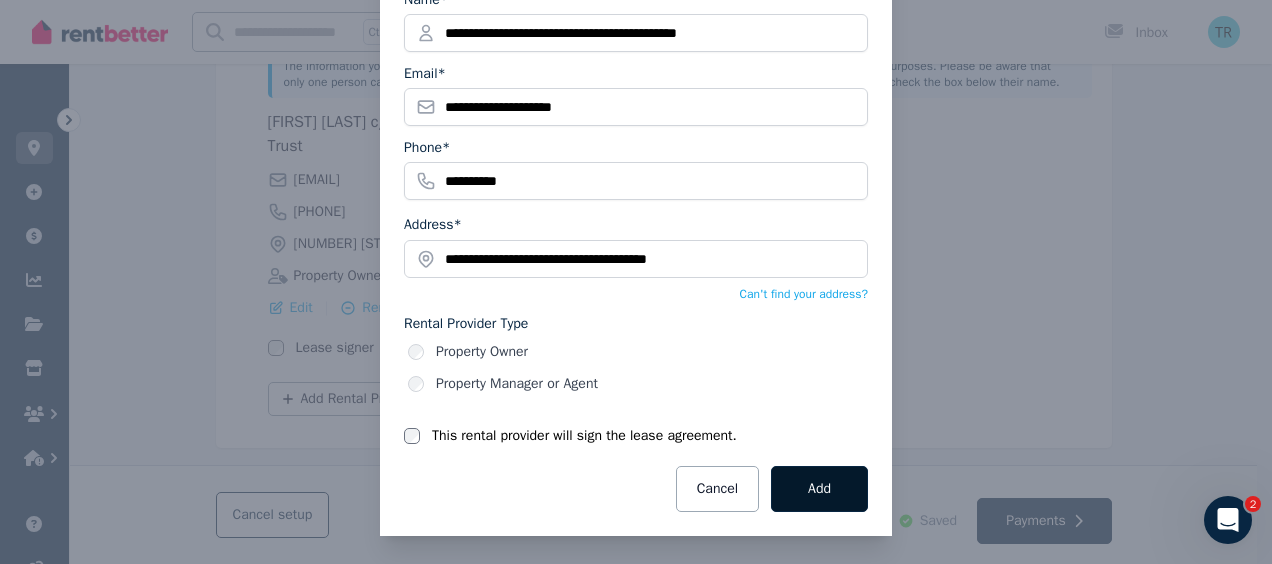 click on "Add" at bounding box center (819, 489) 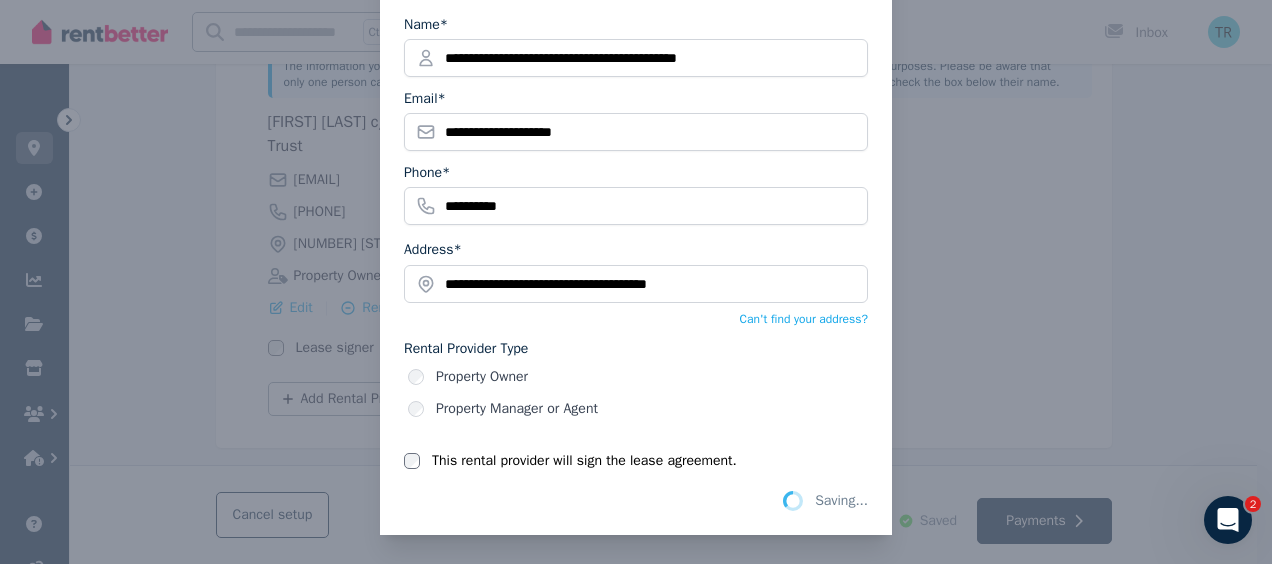 scroll, scrollTop: 0, scrollLeft: 0, axis: both 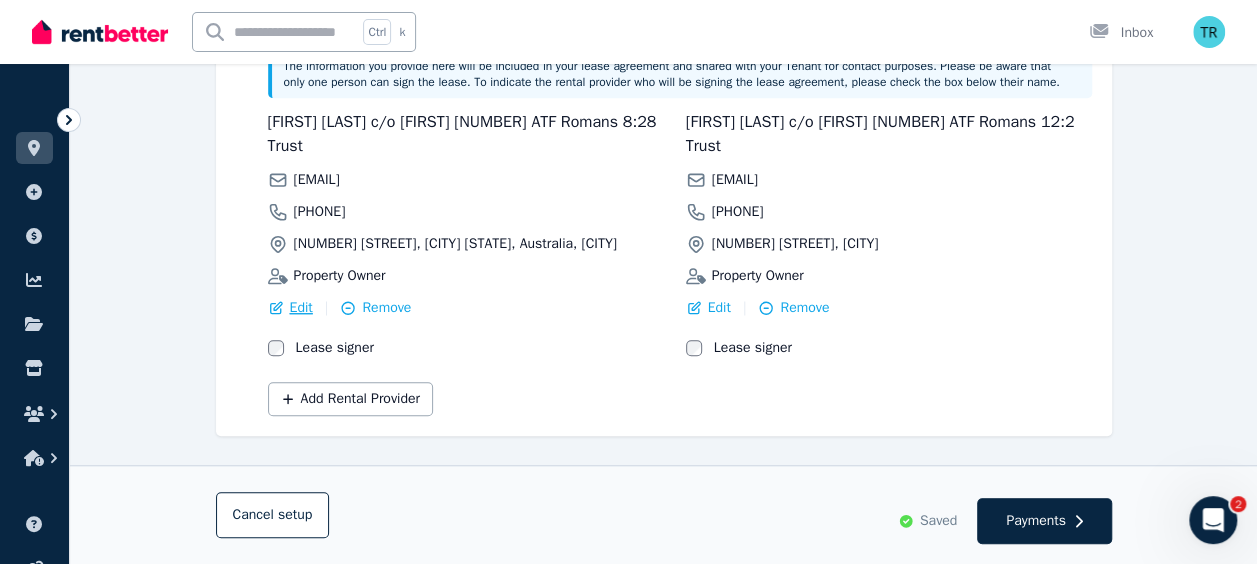 click on "Edit" at bounding box center [301, 308] 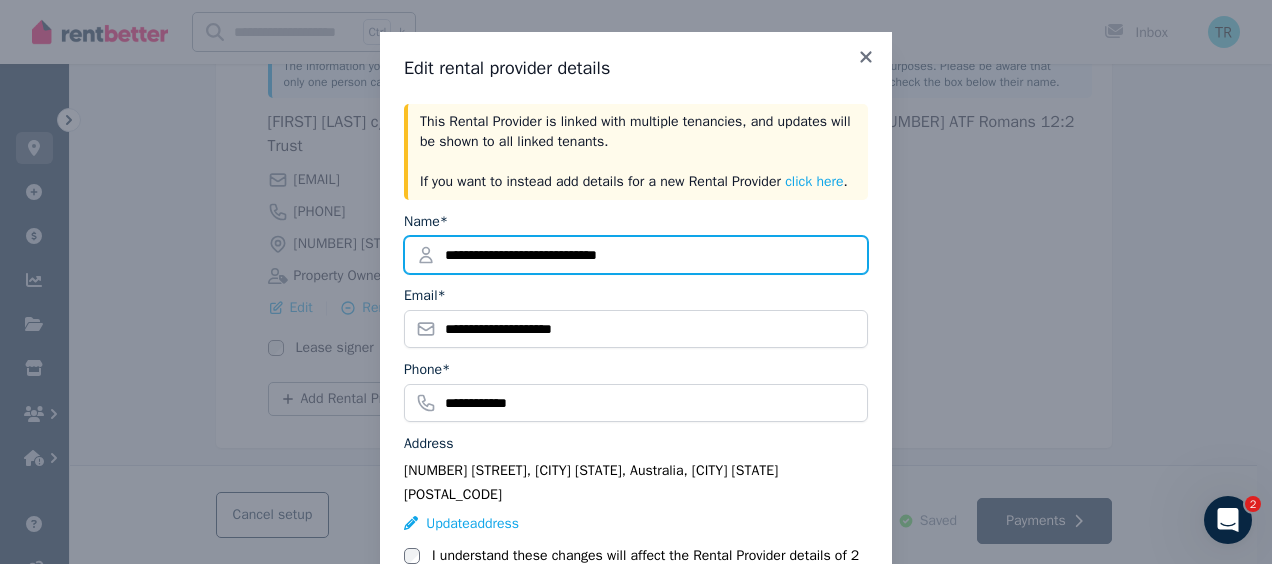 click on "**********" at bounding box center [636, 255] 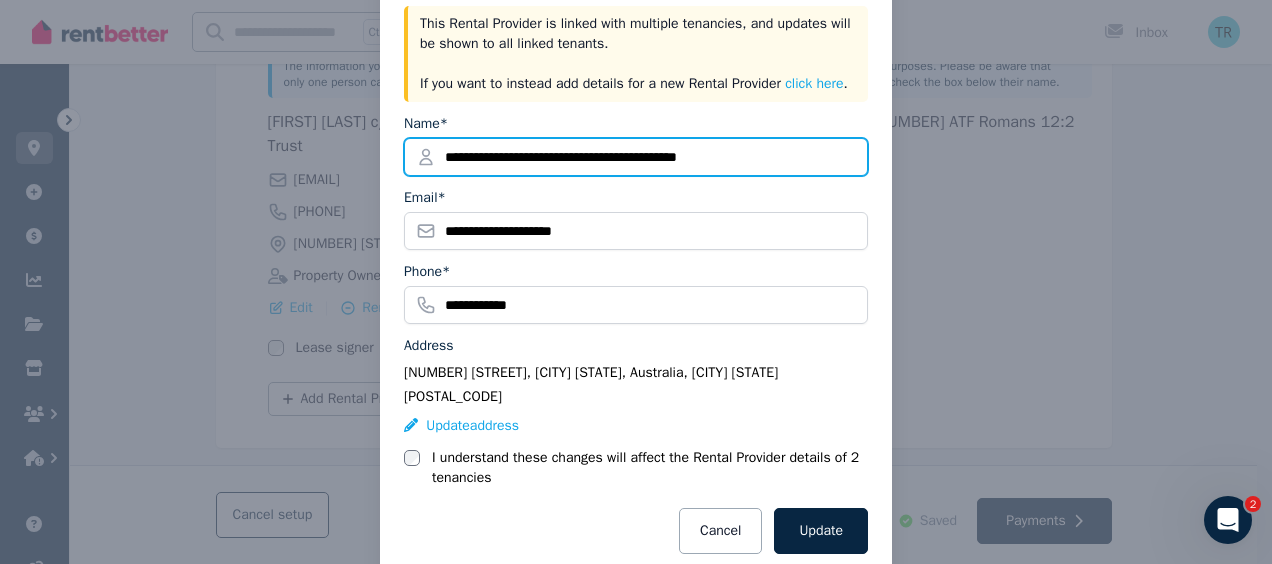 scroll, scrollTop: 110, scrollLeft: 0, axis: vertical 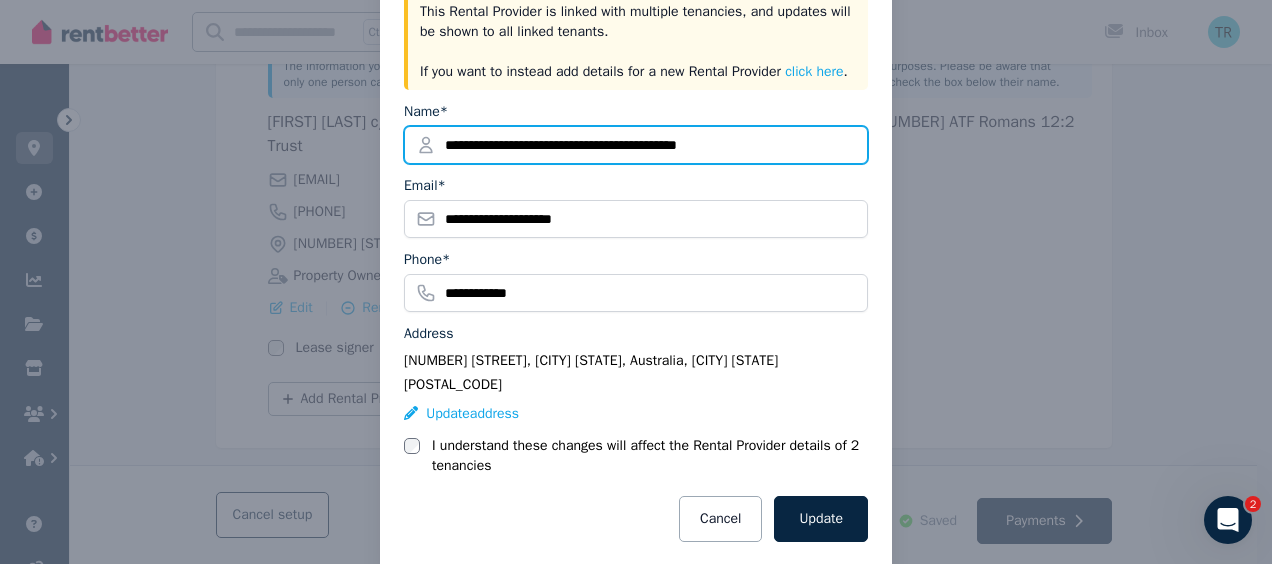 type on "**********" 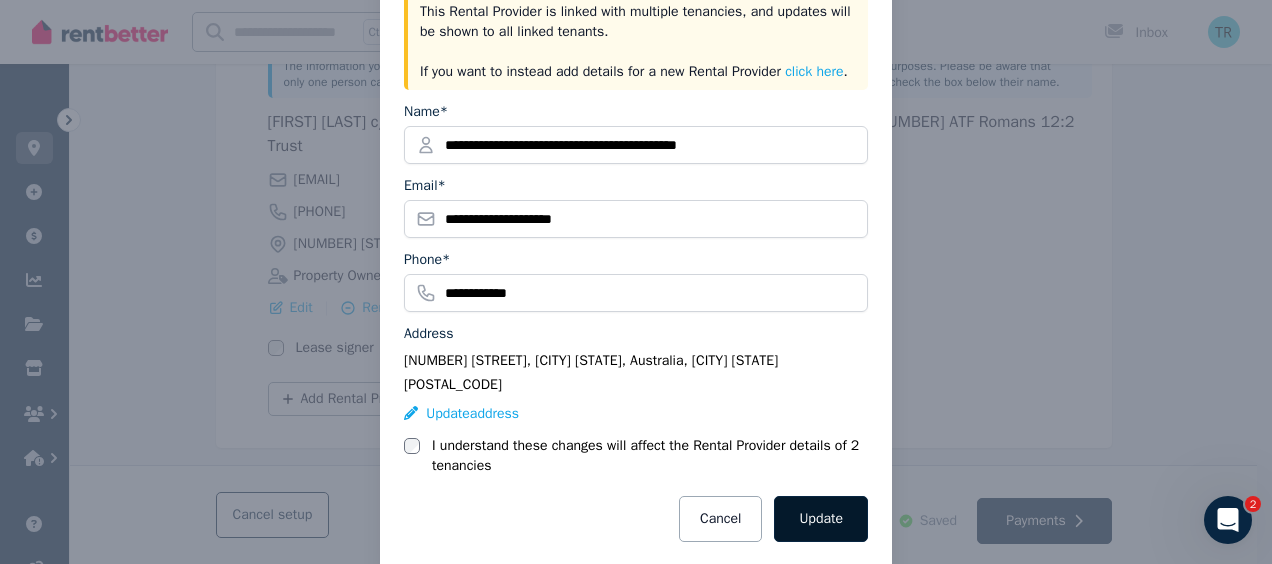 click on "Update" at bounding box center (821, 519) 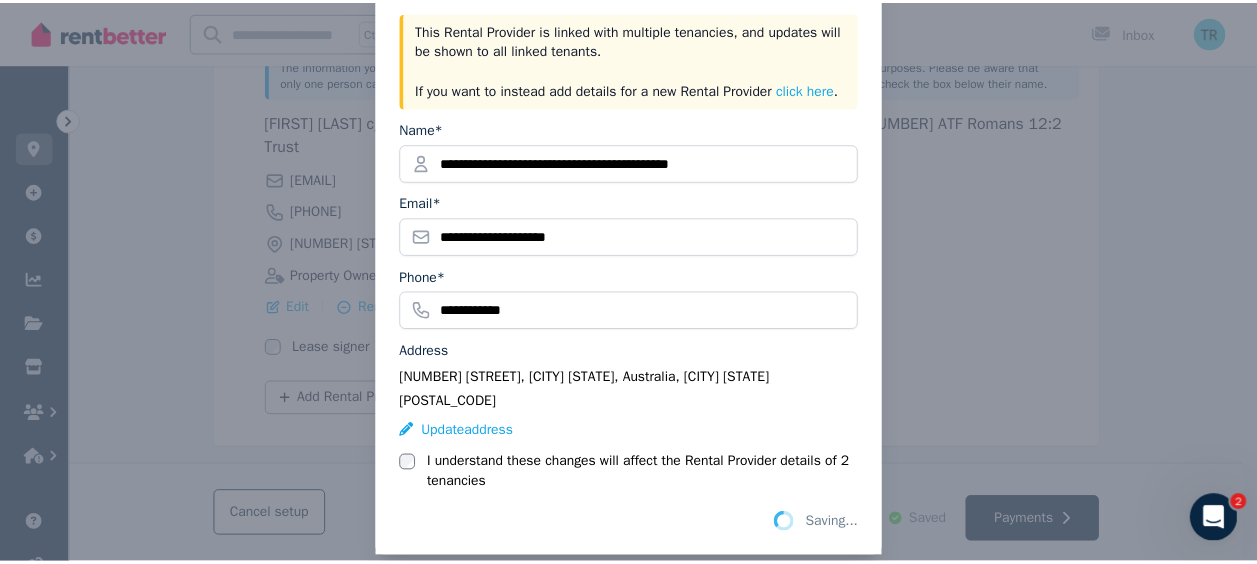 scroll, scrollTop: 110, scrollLeft: 0, axis: vertical 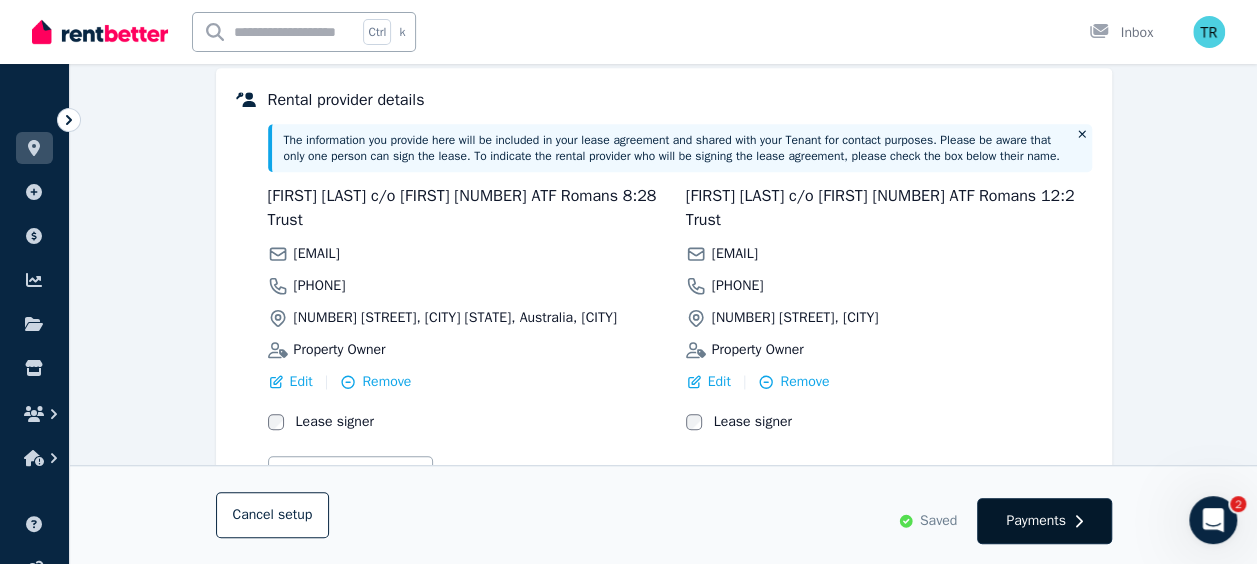 click on "Payments" at bounding box center (1036, 521) 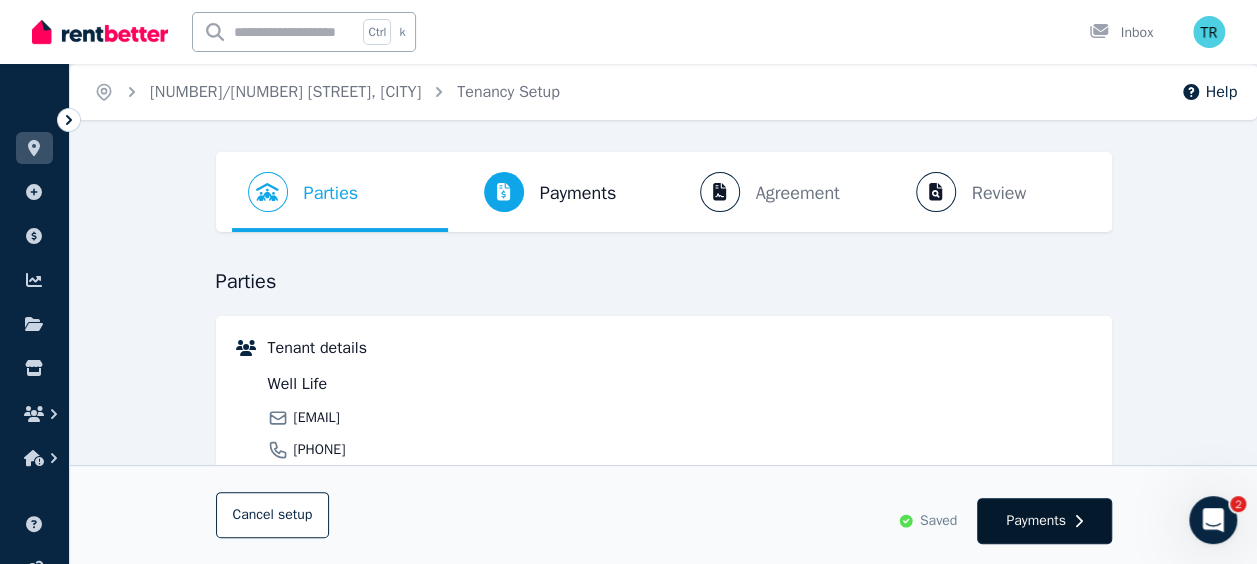 select on "**********" 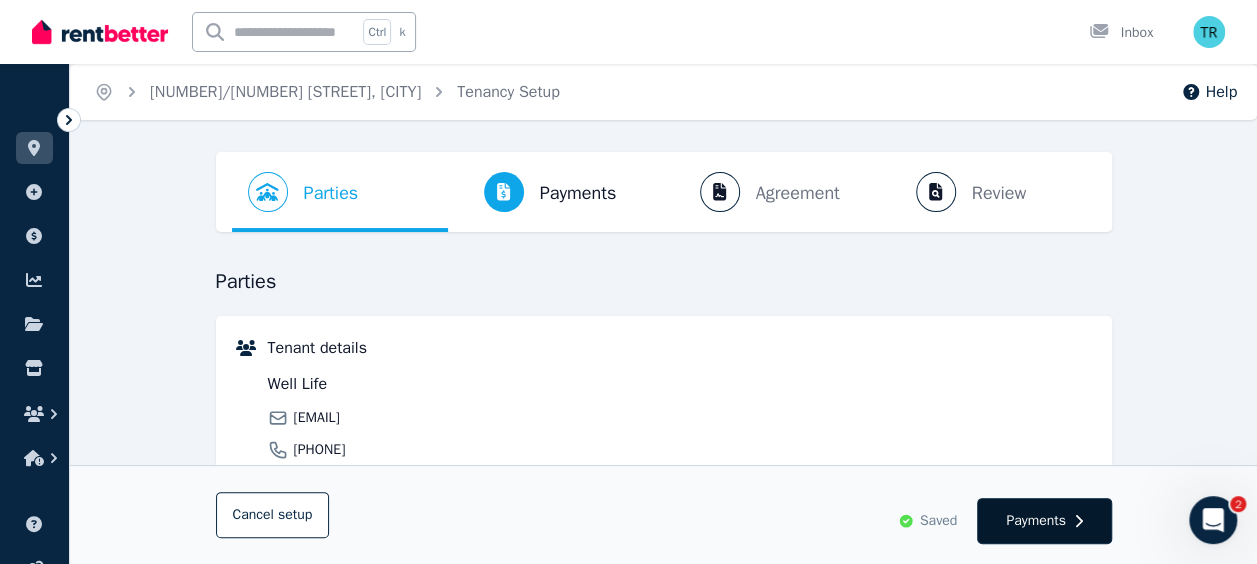select on "**********" 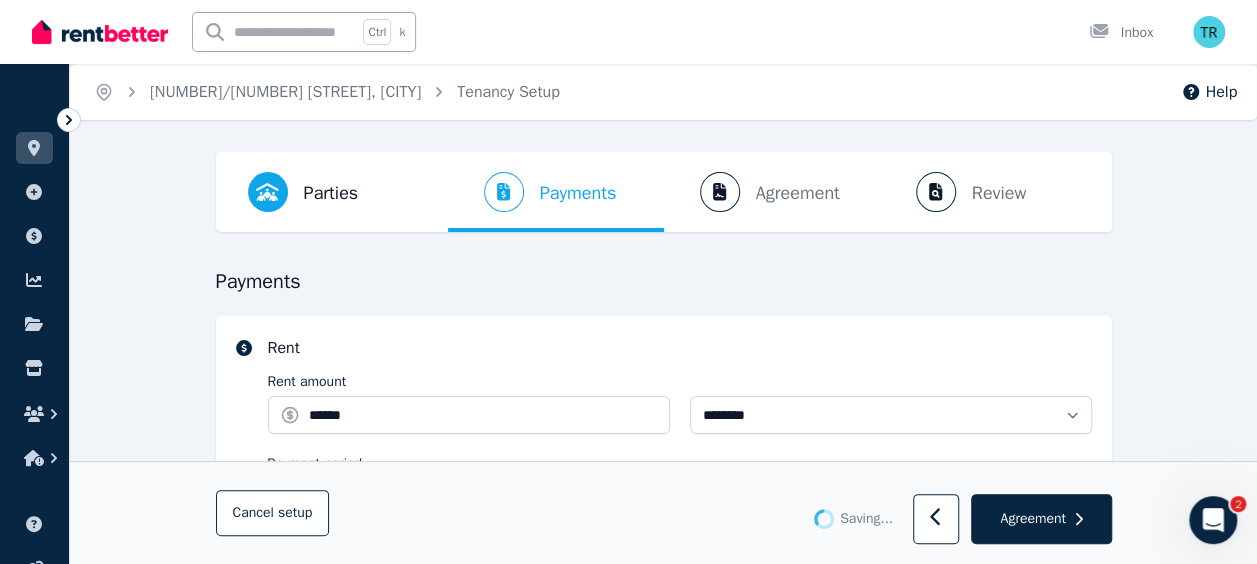 select on "**********" 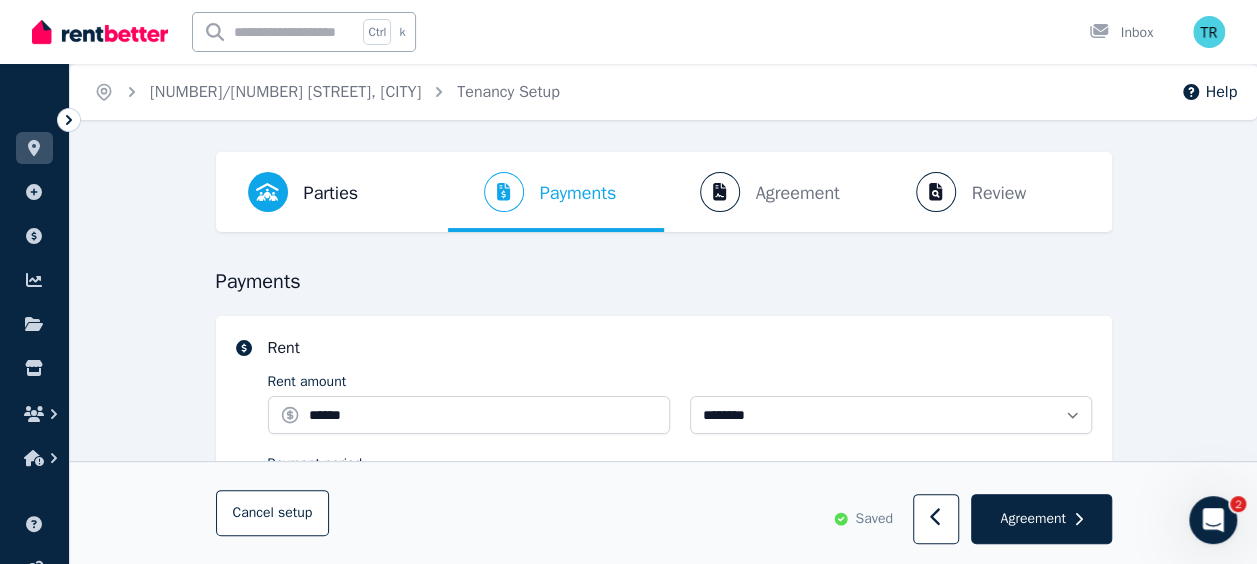click on "Agreement" at bounding box center (1032, 519) 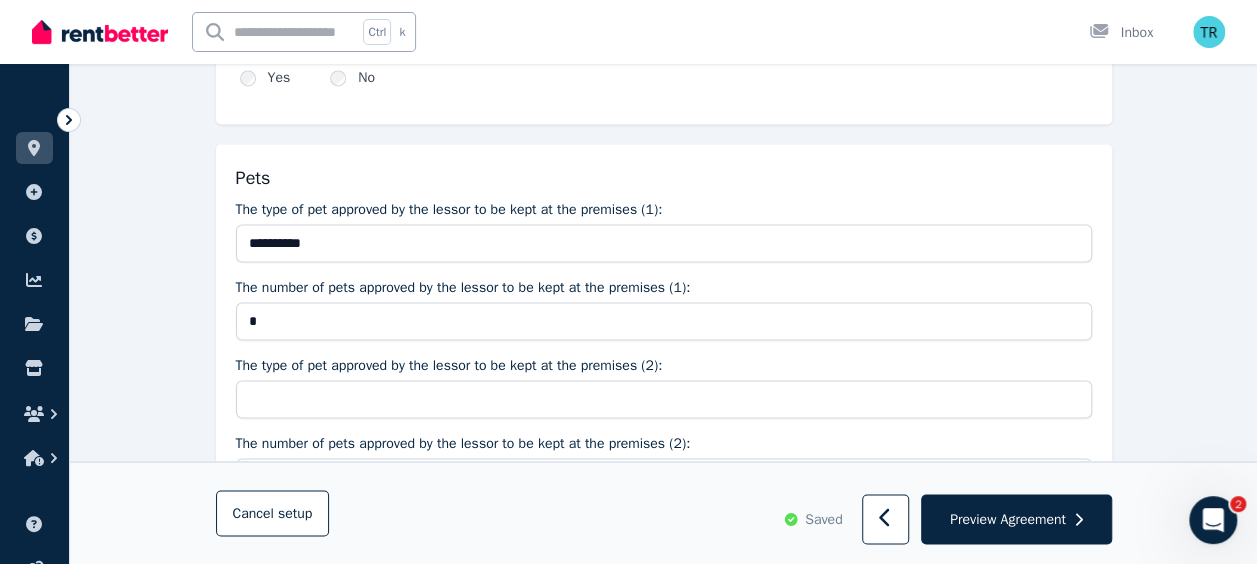 scroll, scrollTop: 1418, scrollLeft: 0, axis: vertical 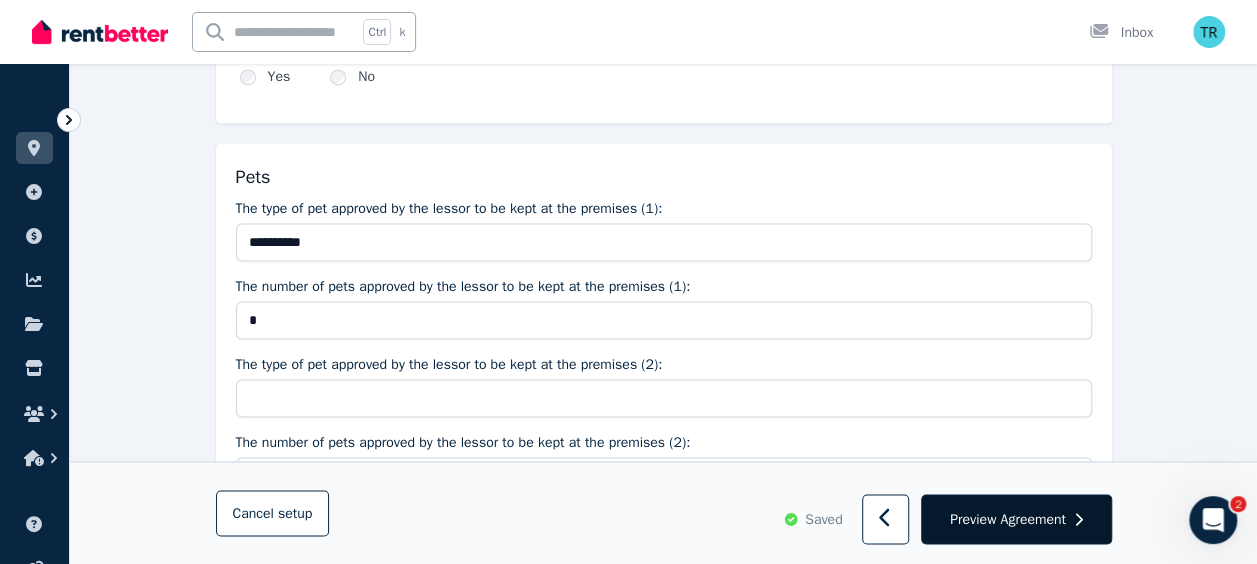click on "Preview Agreement" at bounding box center [1008, 519] 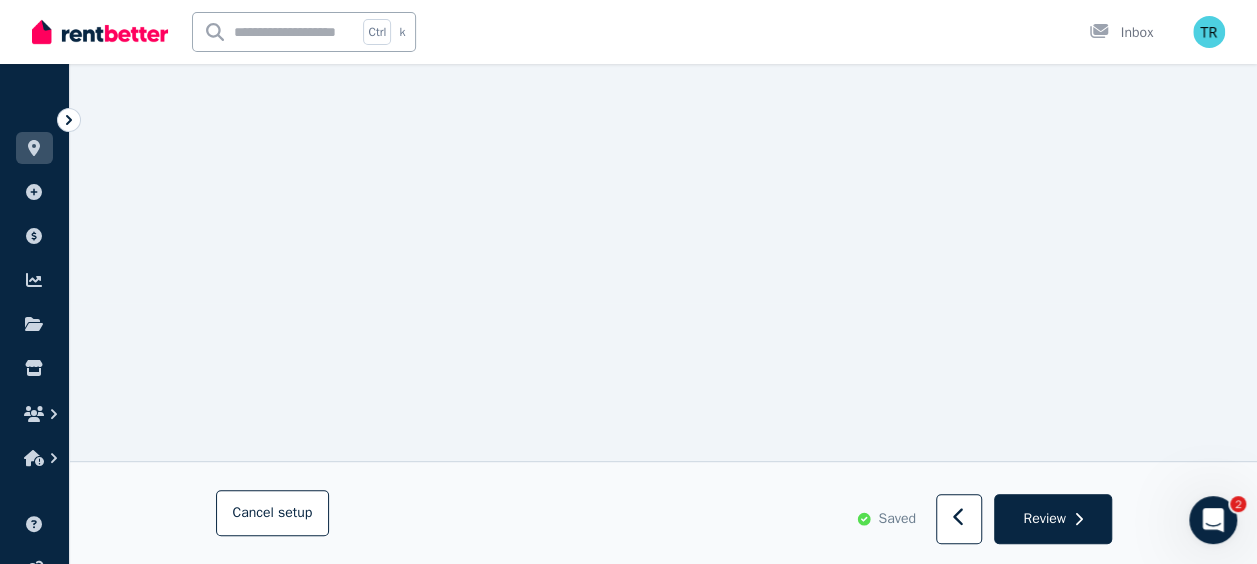 scroll, scrollTop: 262, scrollLeft: 0, axis: vertical 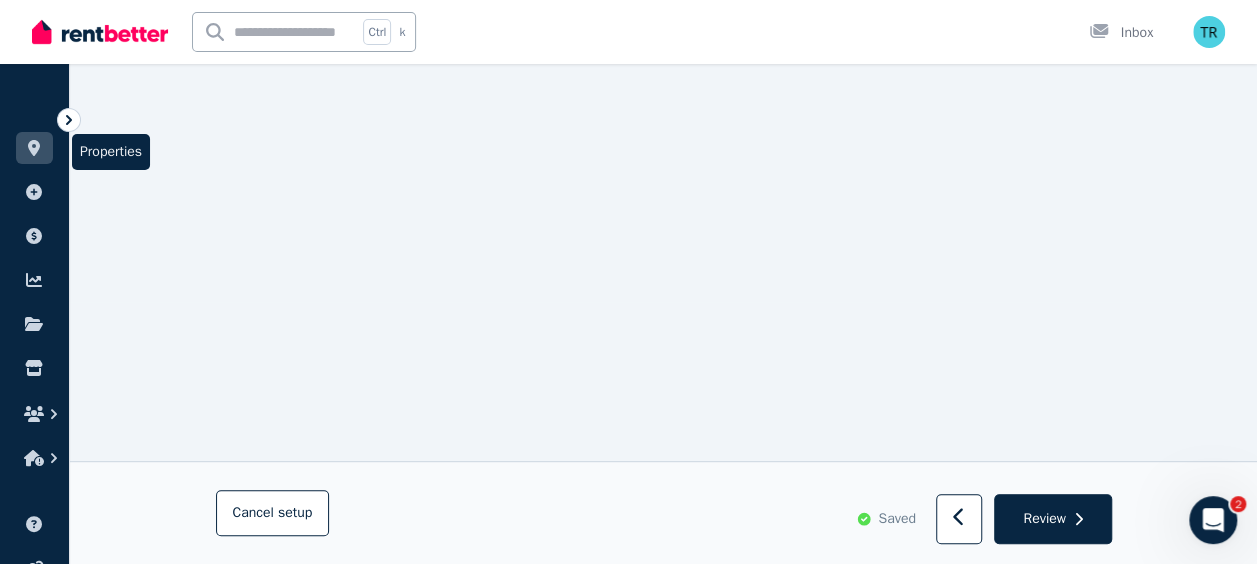 click 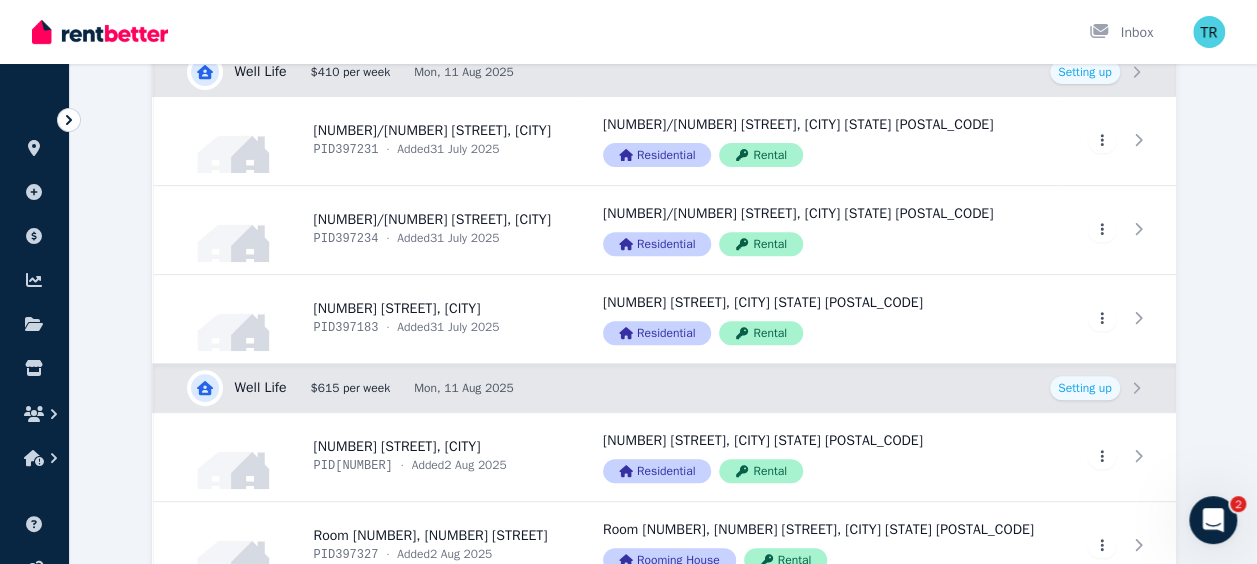 scroll, scrollTop: 301, scrollLeft: 0, axis: vertical 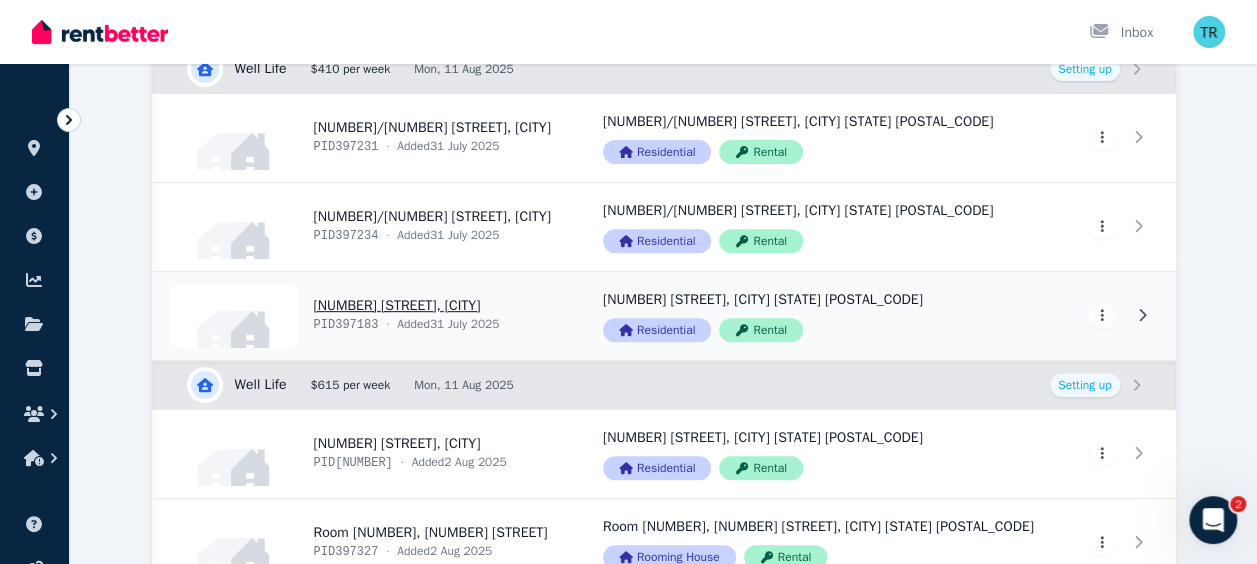 click on "View property details" at bounding box center [366, 316] 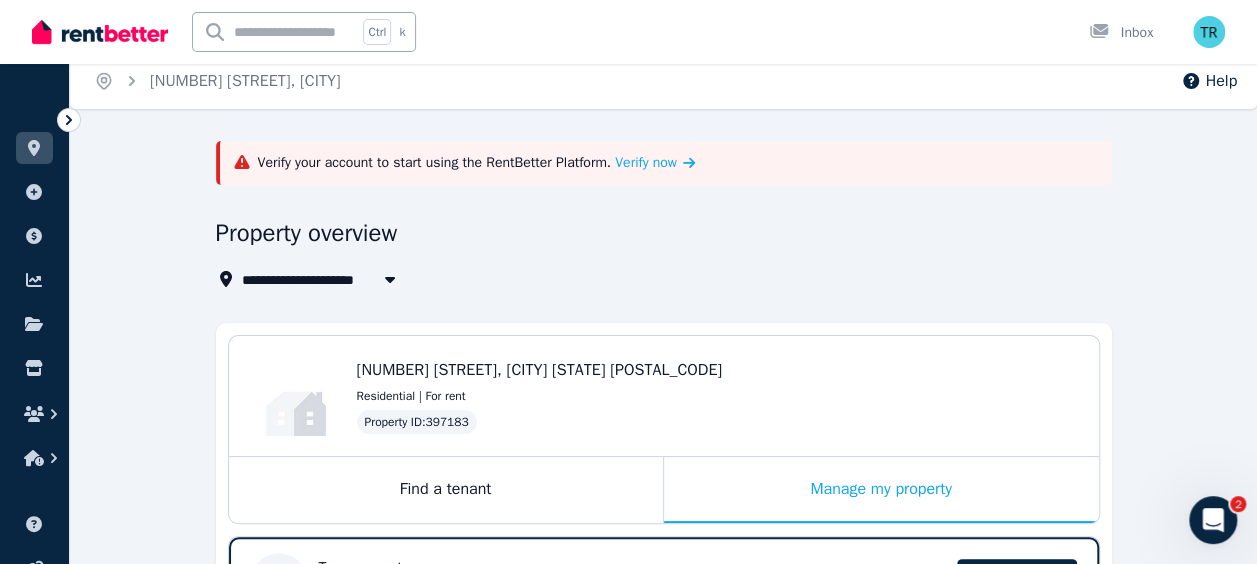scroll, scrollTop: 9, scrollLeft: 0, axis: vertical 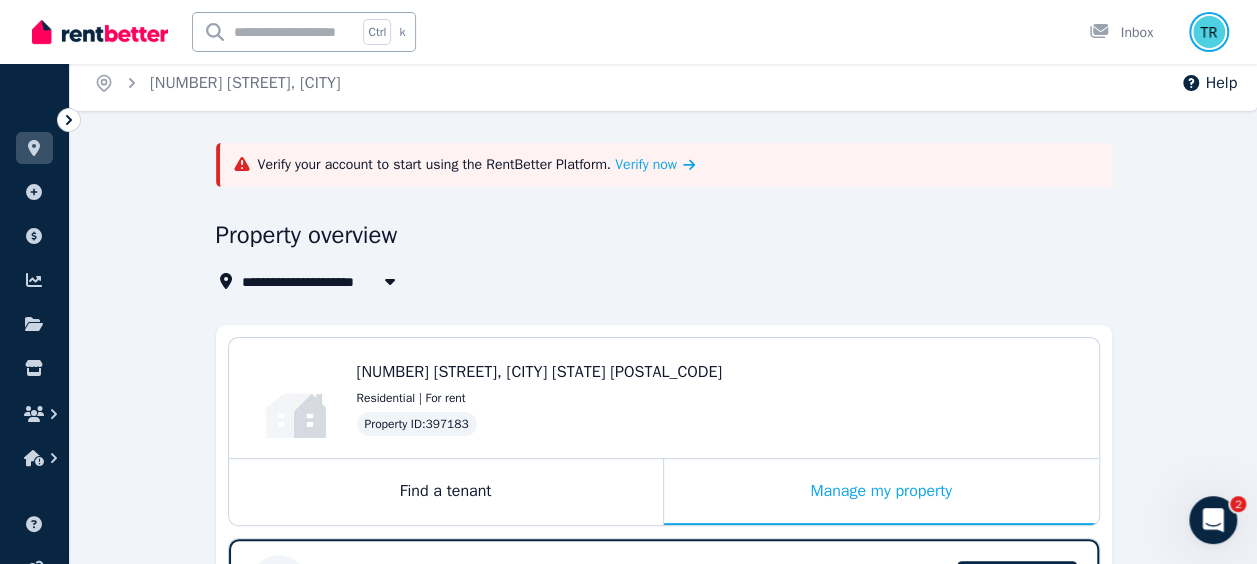 click at bounding box center [1209, 32] 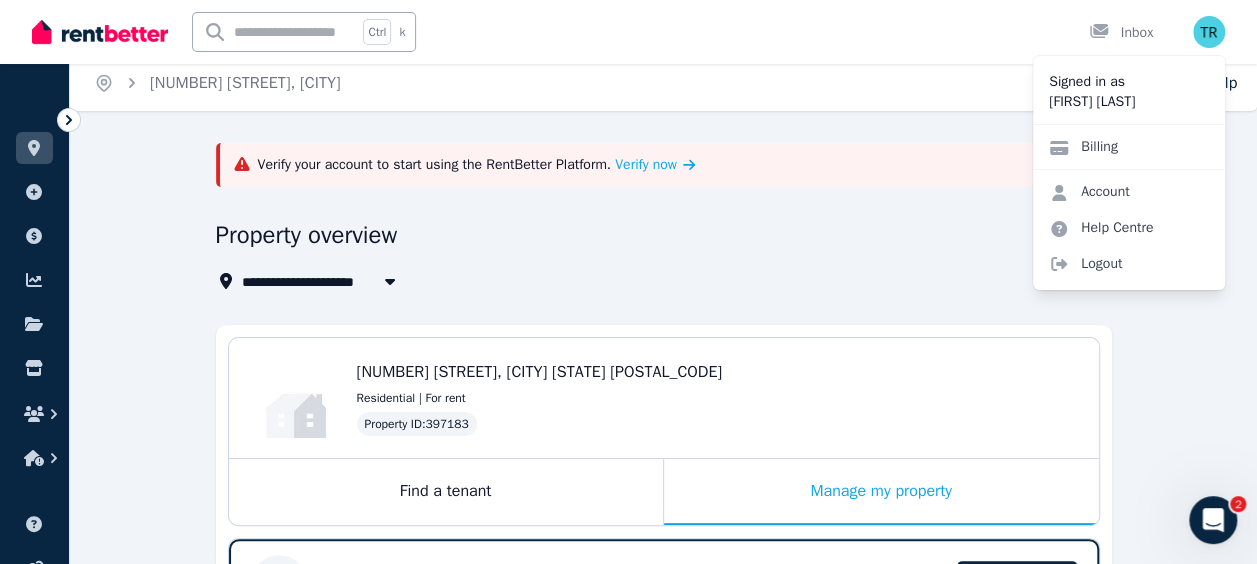 click on "Verify your account to start using the RentBetter Platform.   Verify now" at bounding box center (664, 165) 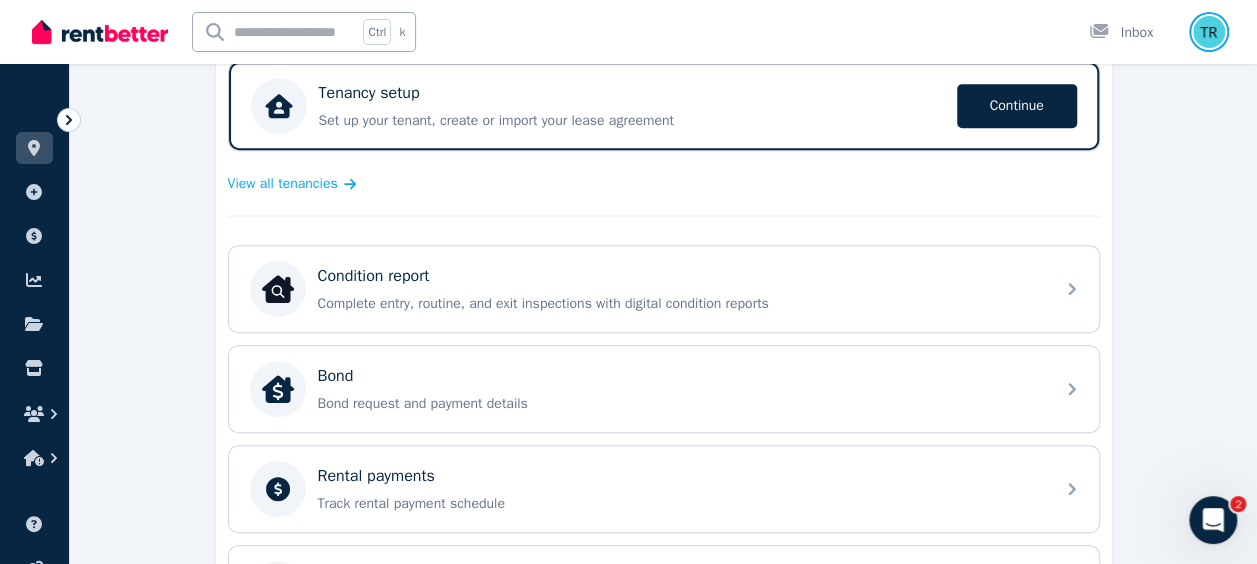 scroll, scrollTop: 506, scrollLeft: 0, axis: vertical 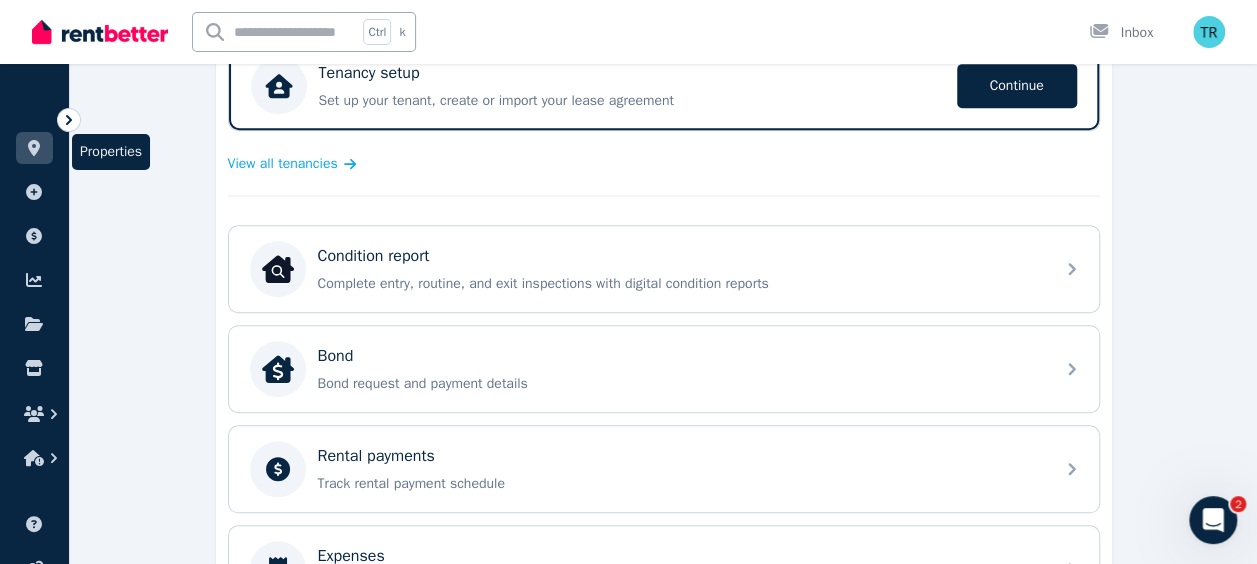 click 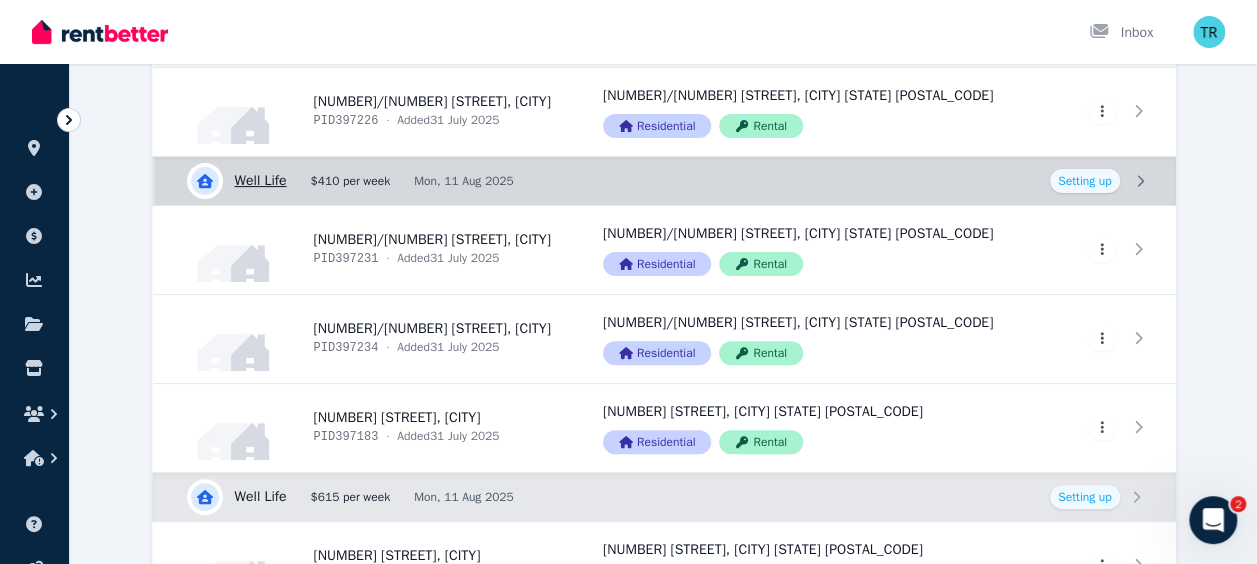scroll, scrollTop: 185, scrollLeft: 0, axis: vertical 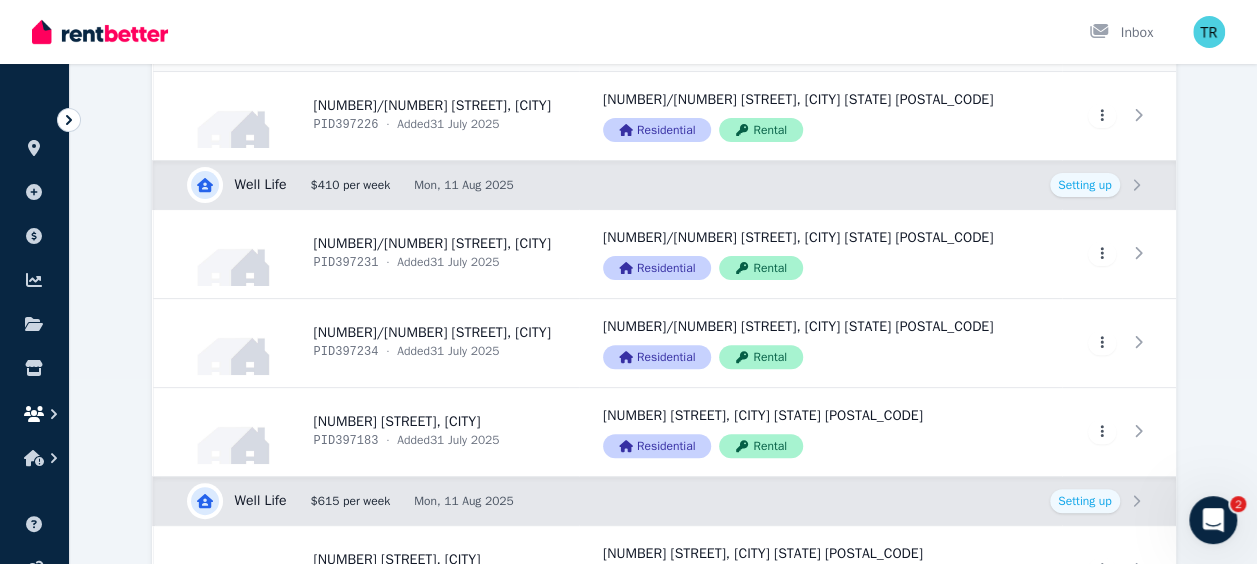 click 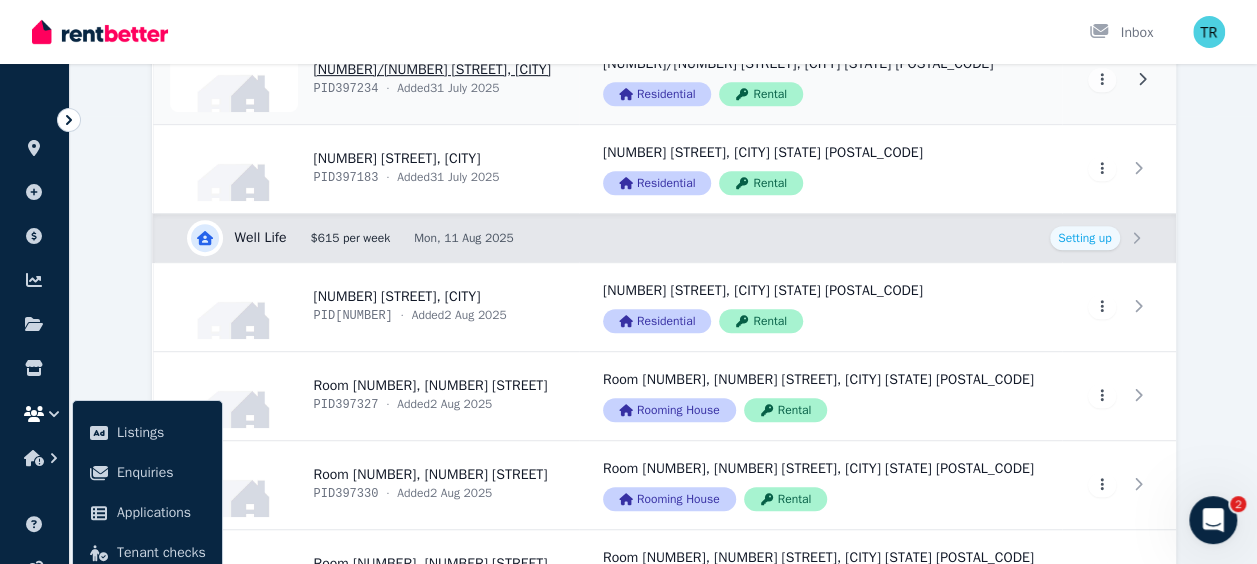 scroll, scrollTop: 451, scrollLeft: 0, axis: vertical 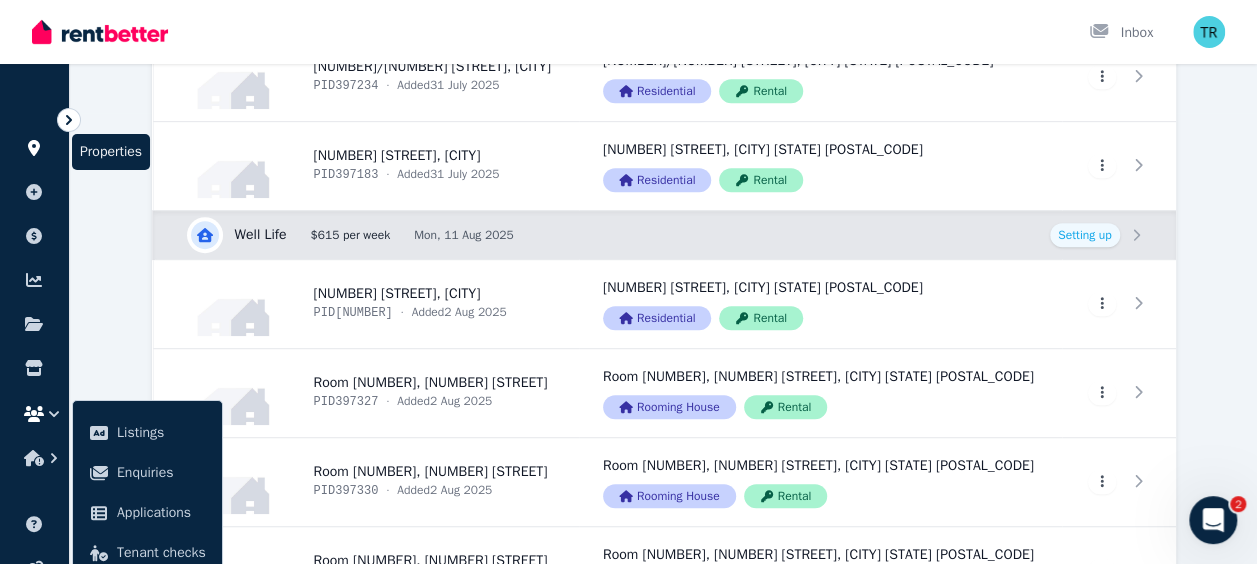 click 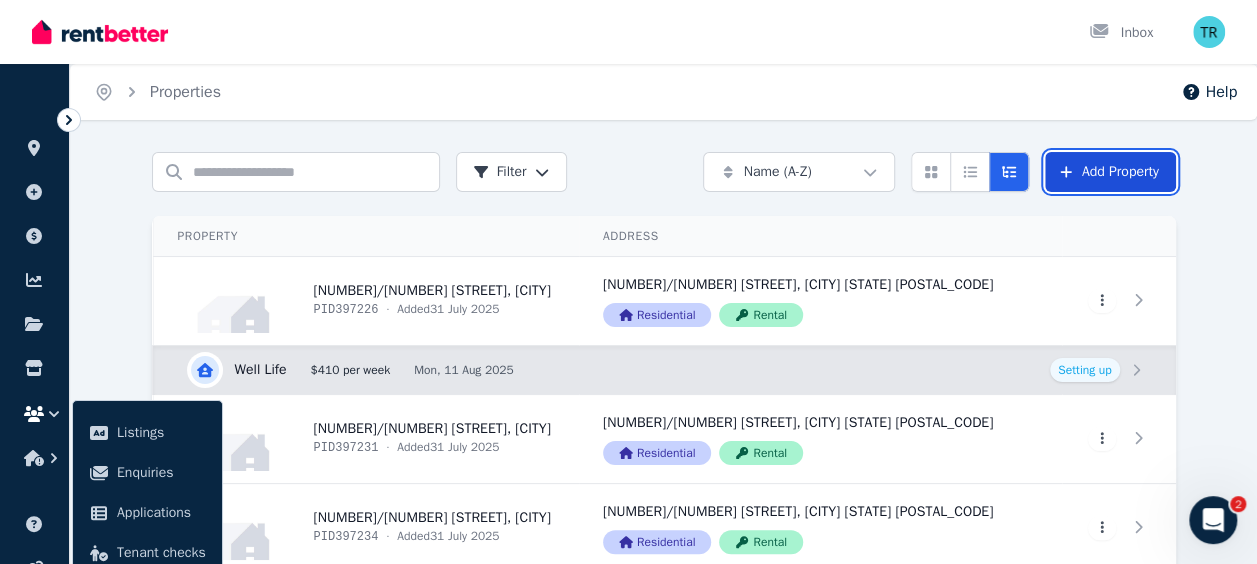 click on "Add Property" at bounding box center (1110, 172) 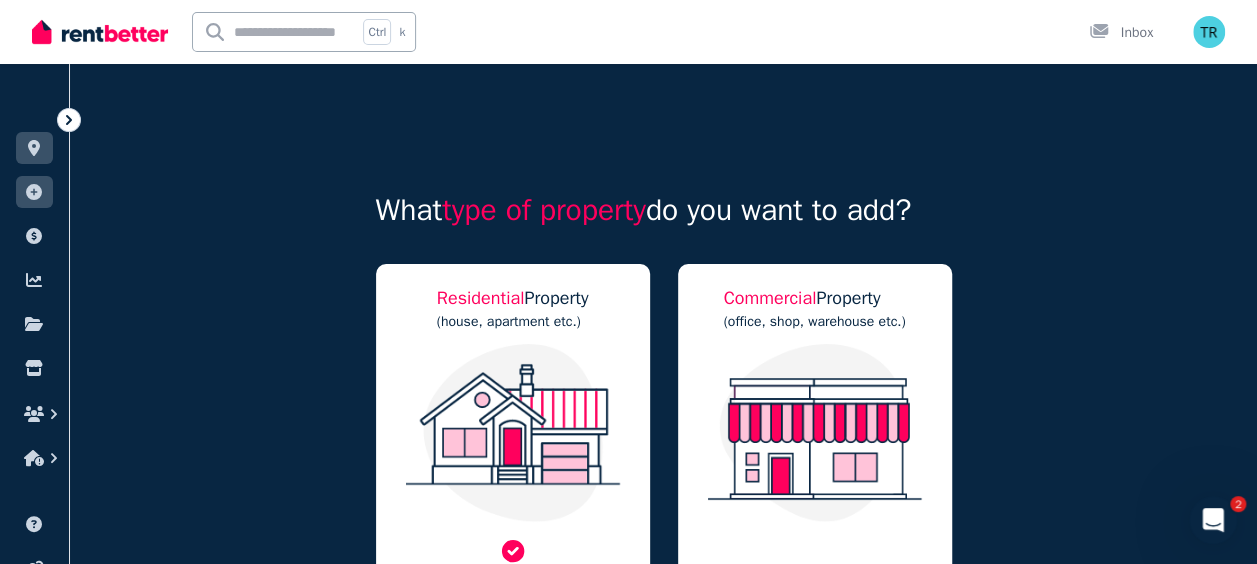 click at bounding box center [513, 433] 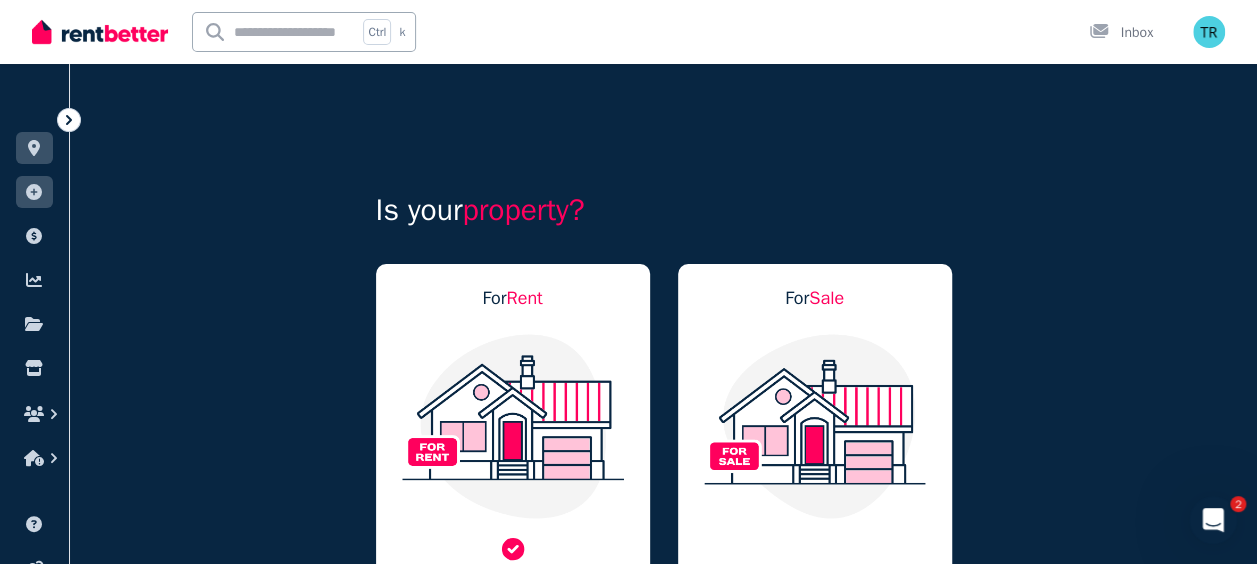 click at bounding box center [513, 426] 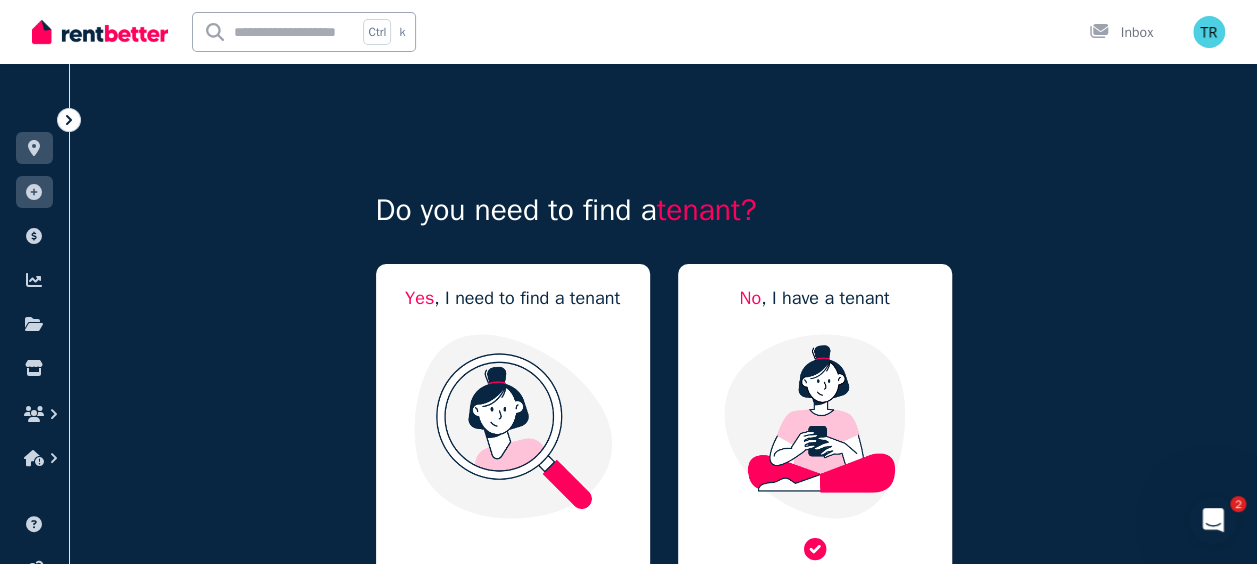 click at bounding box center [815, 426] 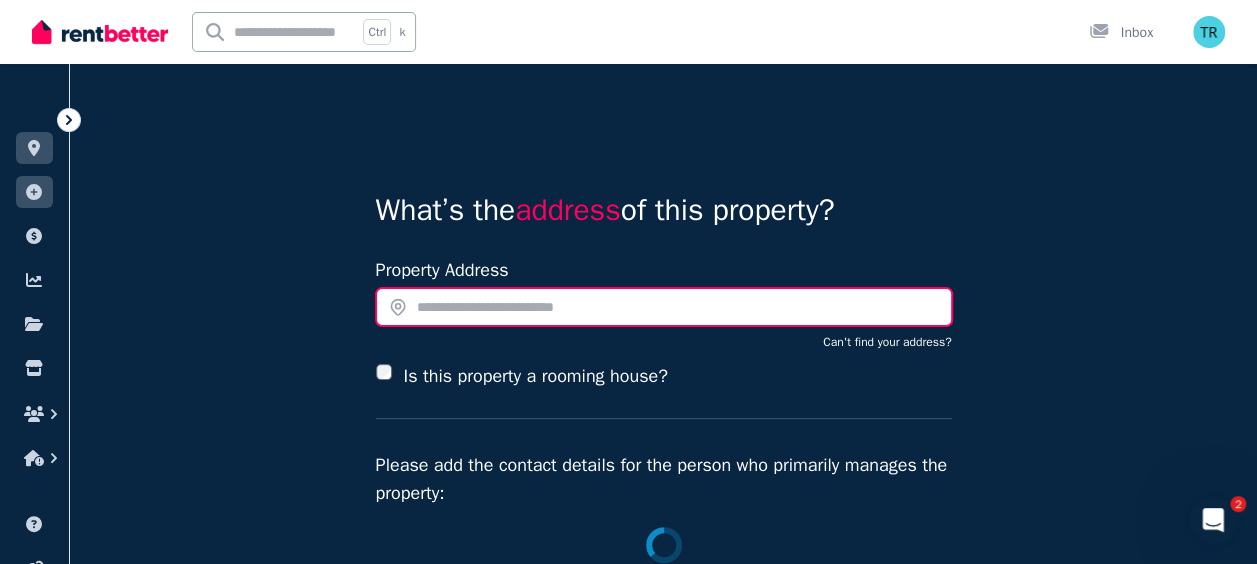 click at bounding box center (664, 307) 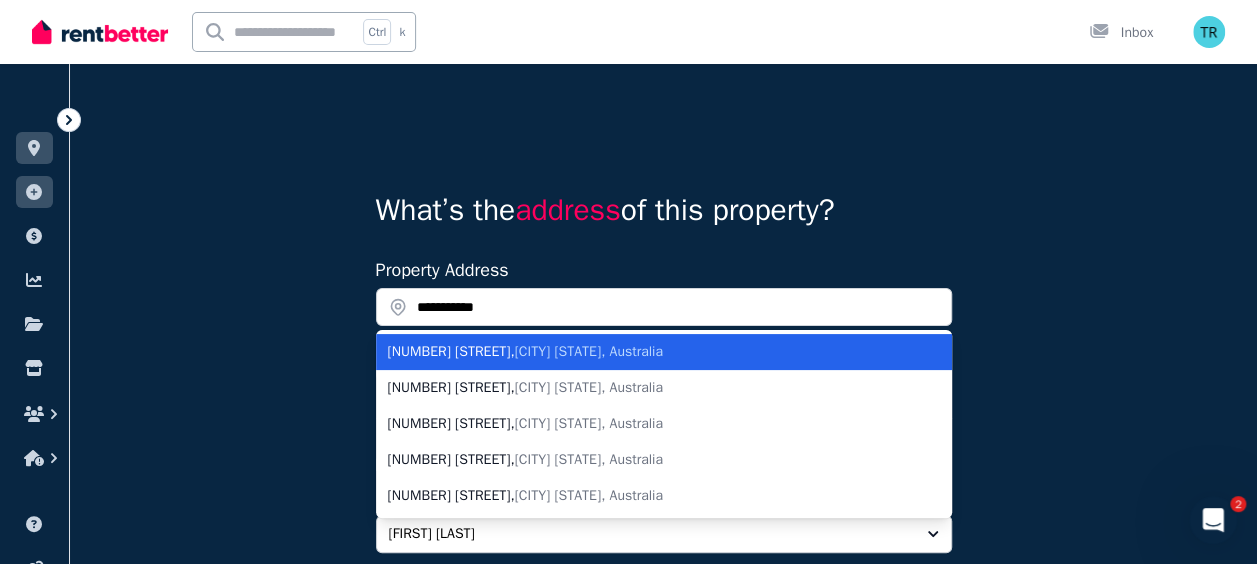 click on "Oakey QLD, Australia" at bounding box center [589, 351] 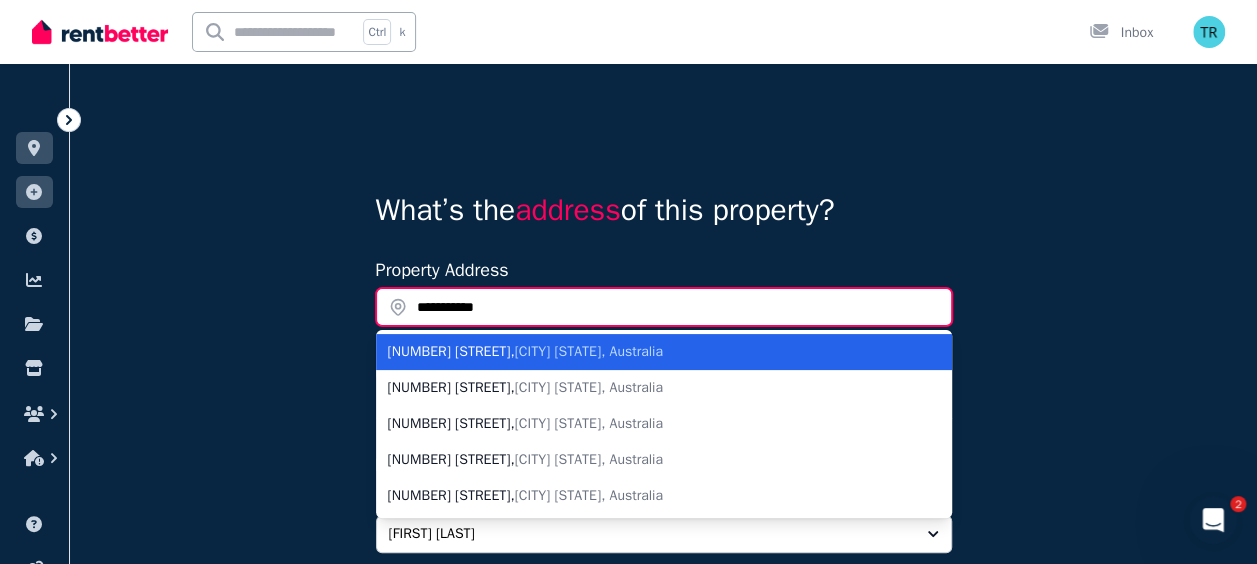 type on "**********" 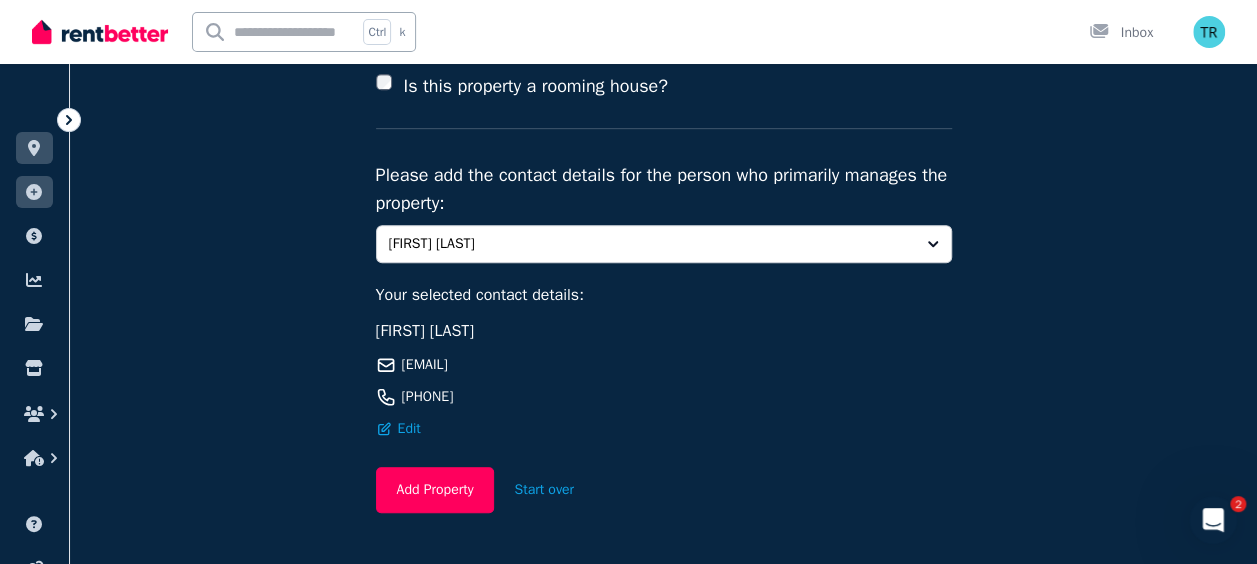 scroll, scrollTop: 468, scrollLeft: 0, axis: vertical 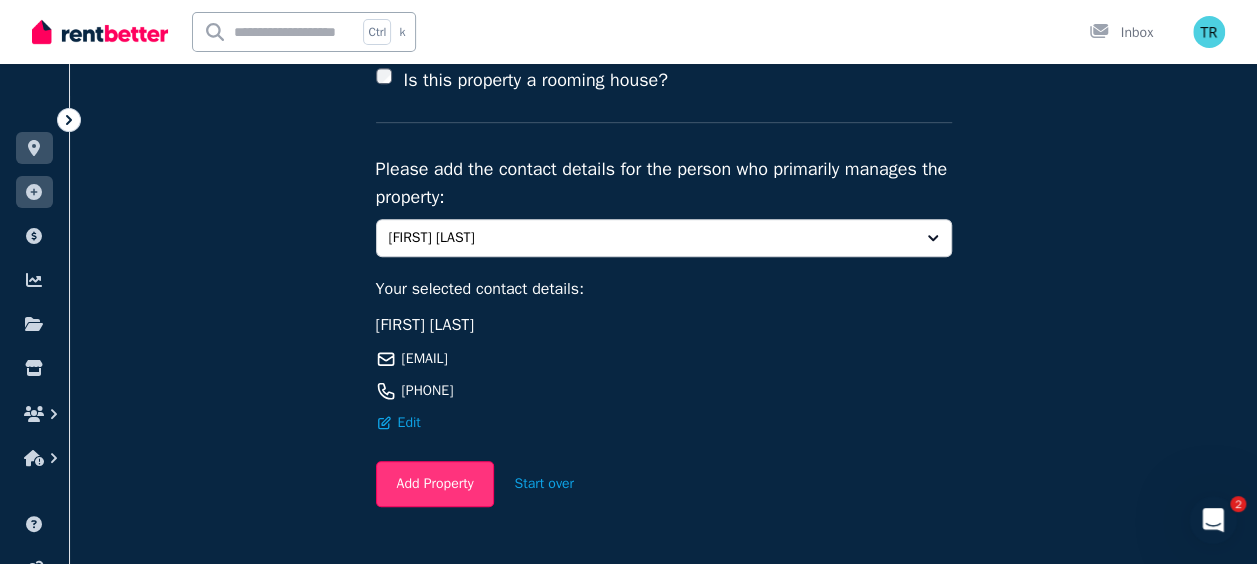 click on "Add Property" at bounding box center (435, 484) 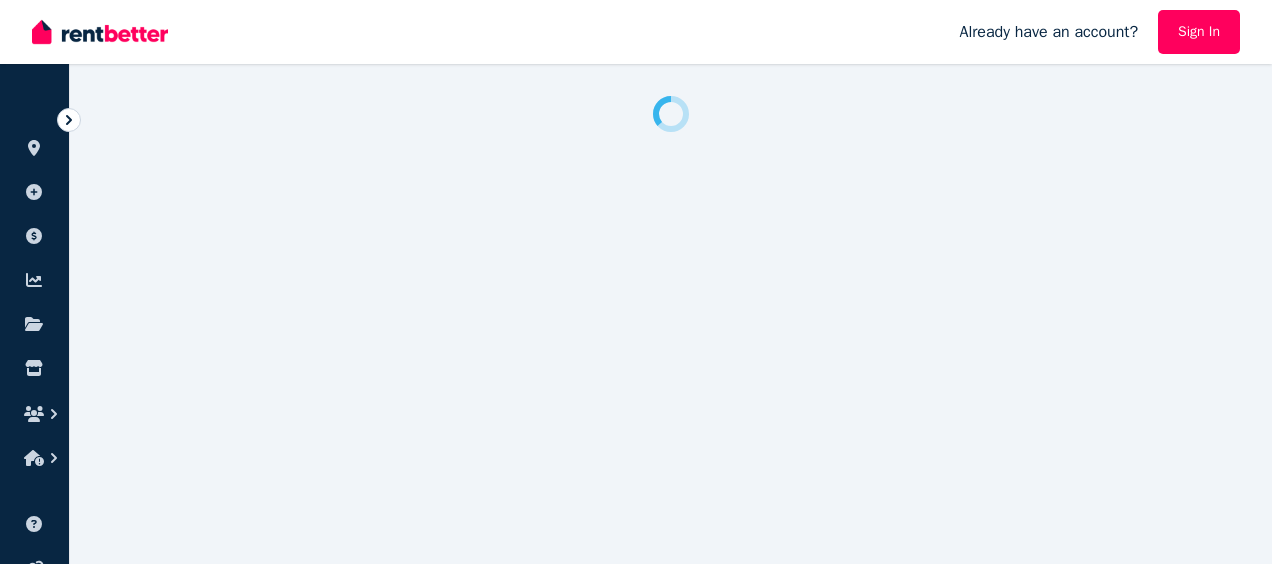 scroll, scrollTop: 0, scrollLeft: 0, axis: both 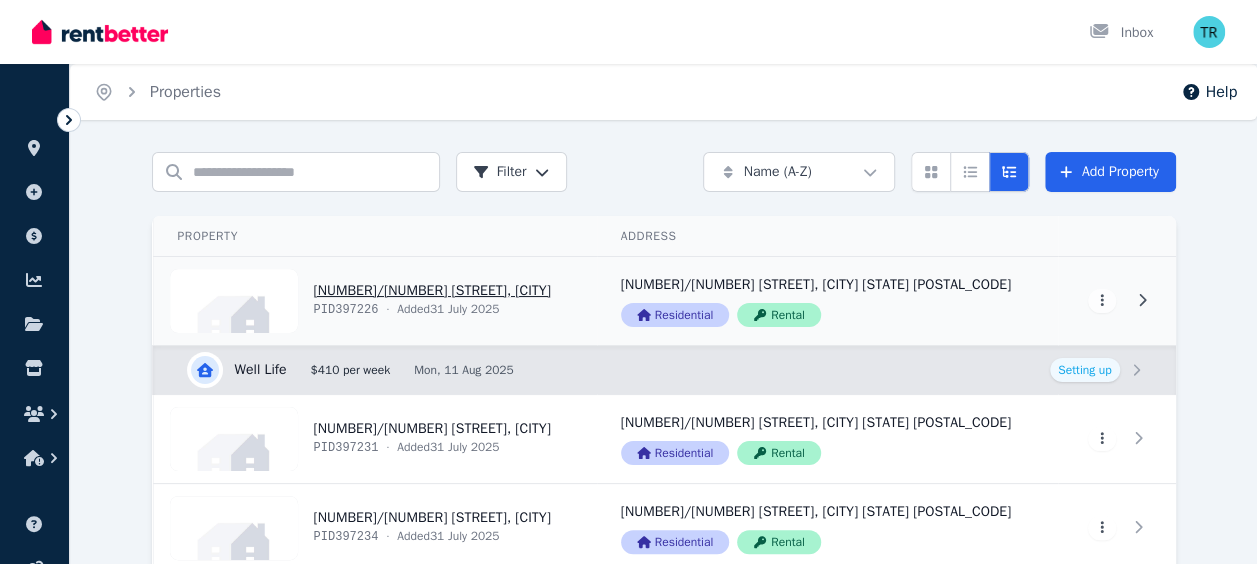 click on "View property details" at bounding box center [375, 301] 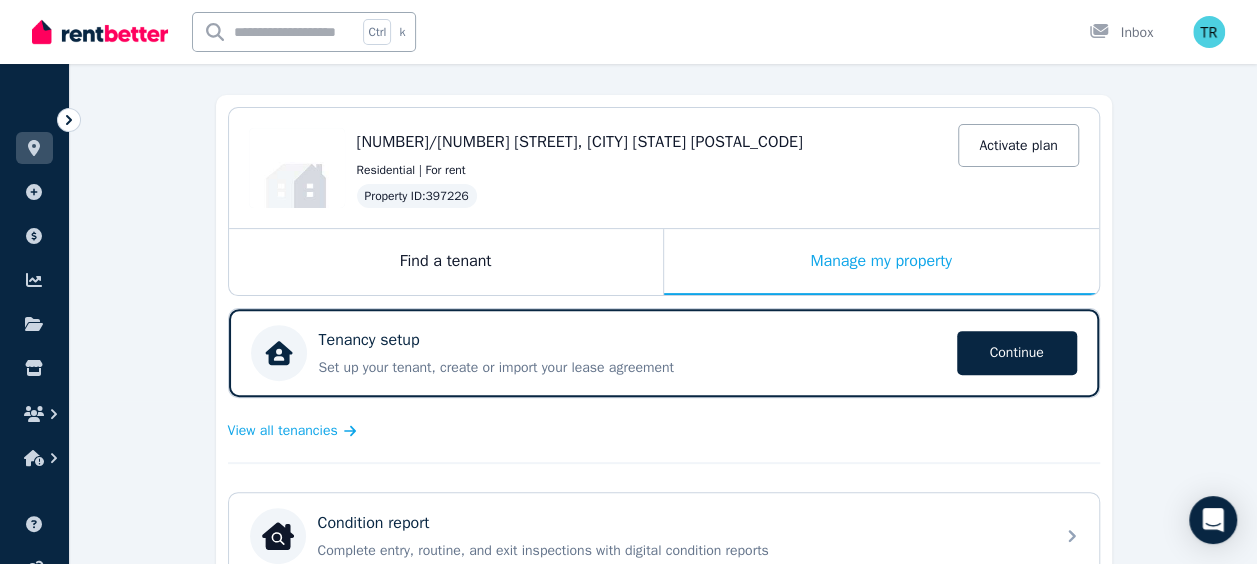 scroll, scrollTop: 162, scrollLeft: 0, axis: vertical 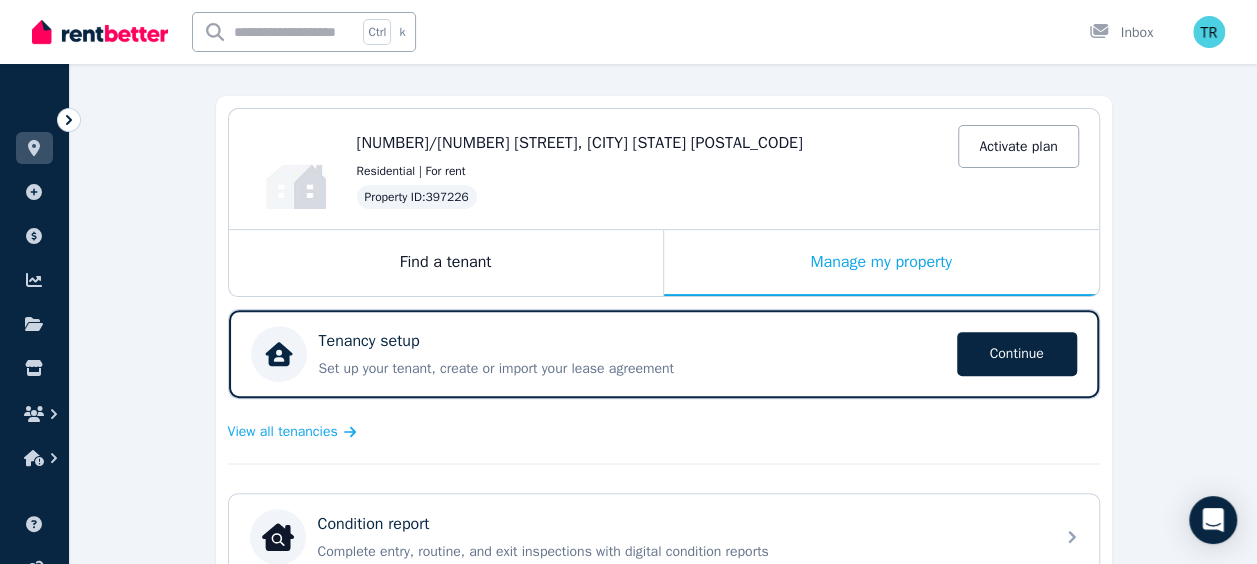 click on "Tenancy setup" at bounding box center (369, 341) 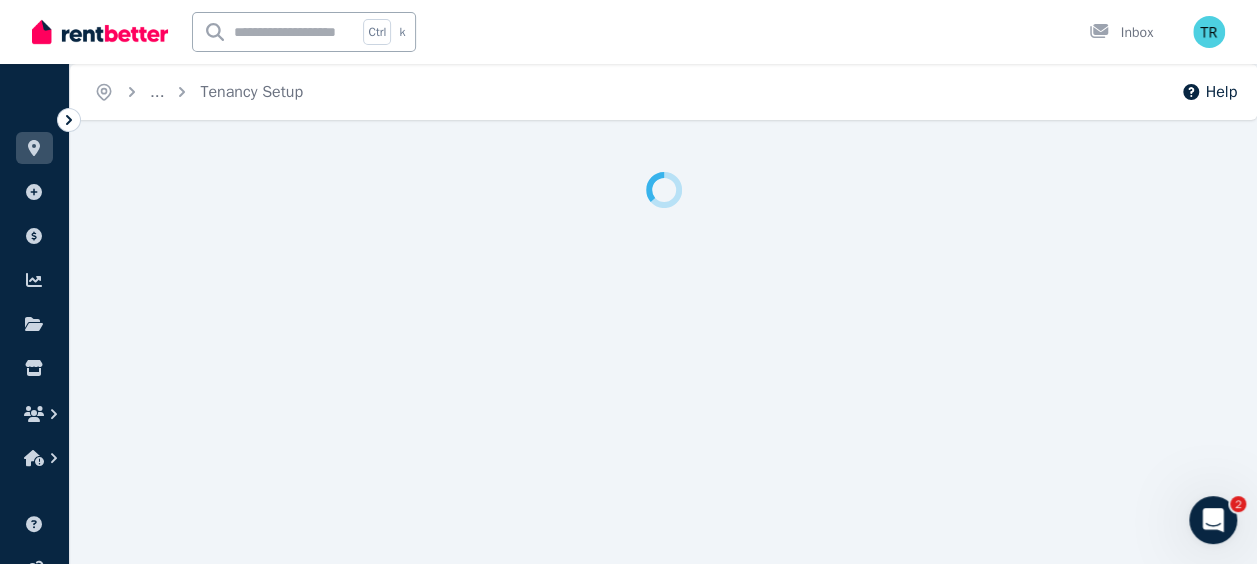 scroll, scrollTop: 0, scrollLeft: 0, axis: both 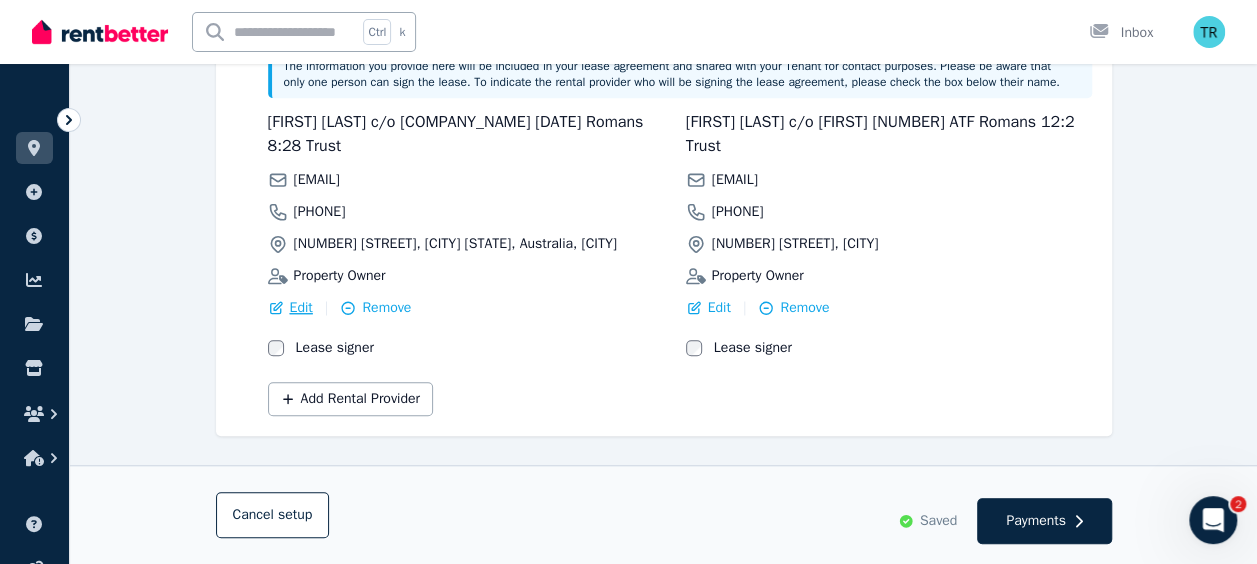 click on "Edit" at bounding box center [301, 308] 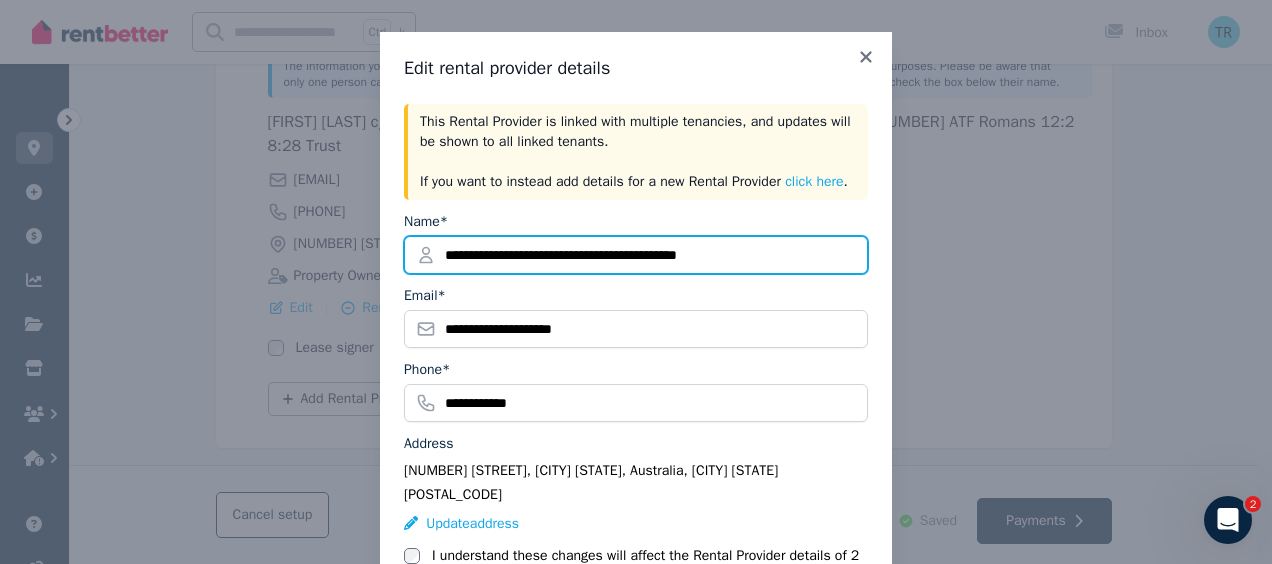 click on "**********" at bounding box center (636, 255) 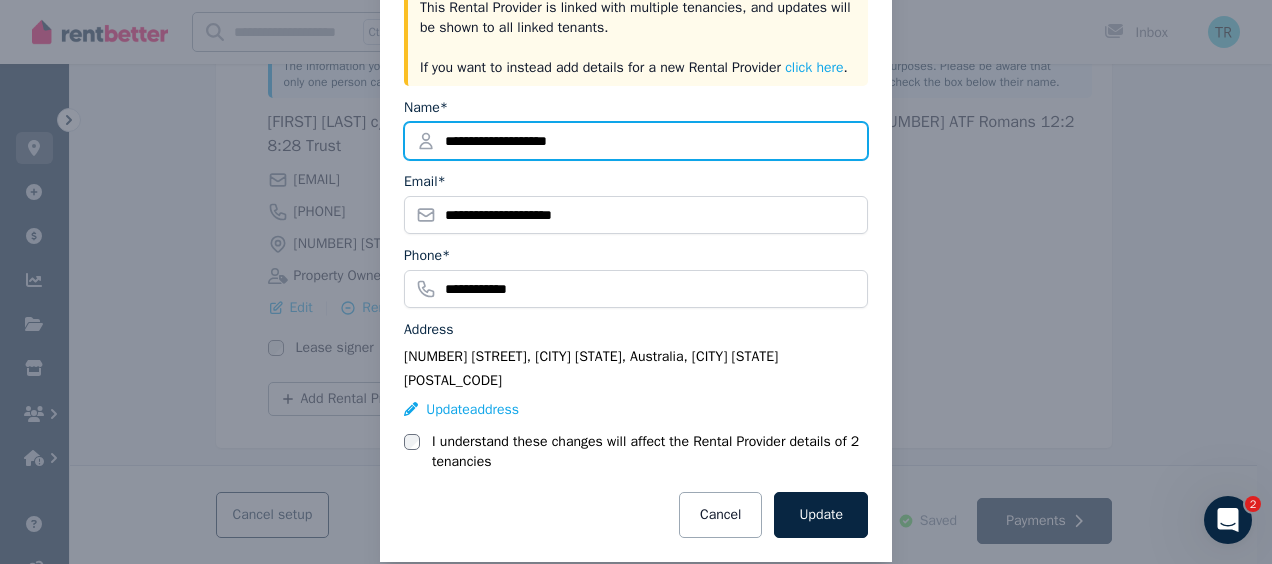 scroll, scrollTop: 117, scrollLeft: 0, axis: vertical 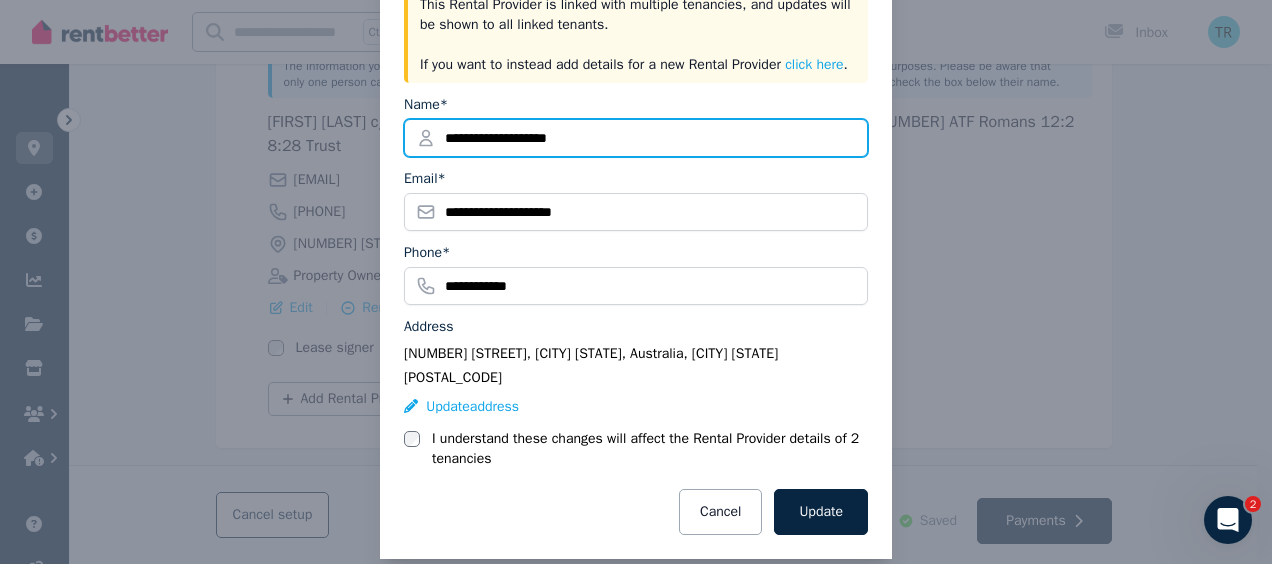 type on "**********" 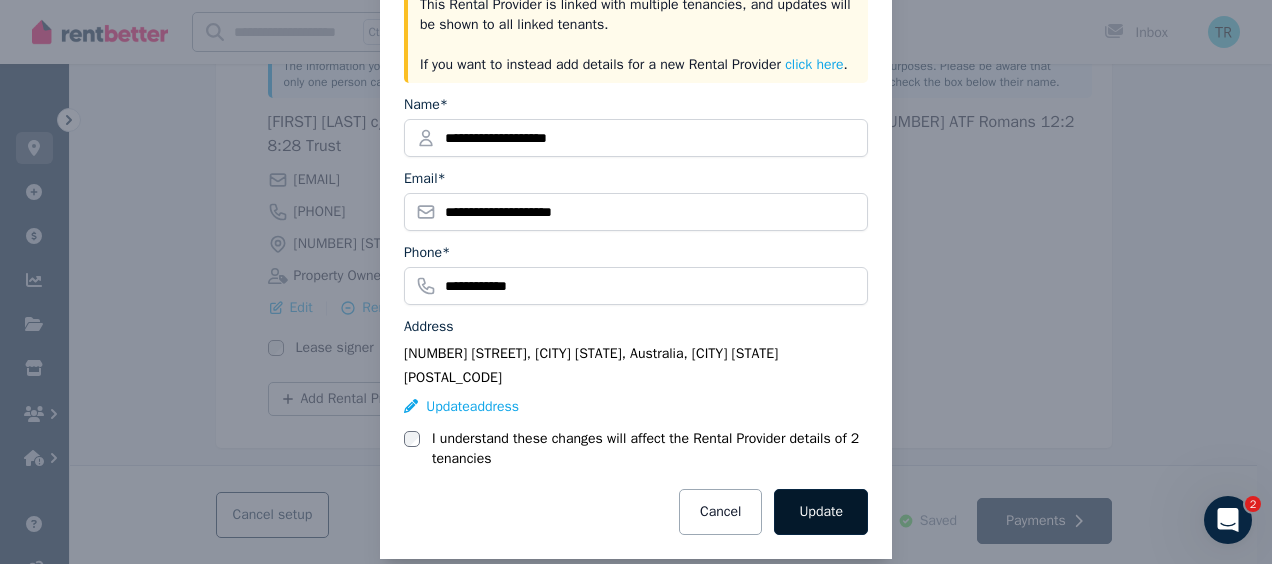 click on "Update" at bounding box center [821, 512] 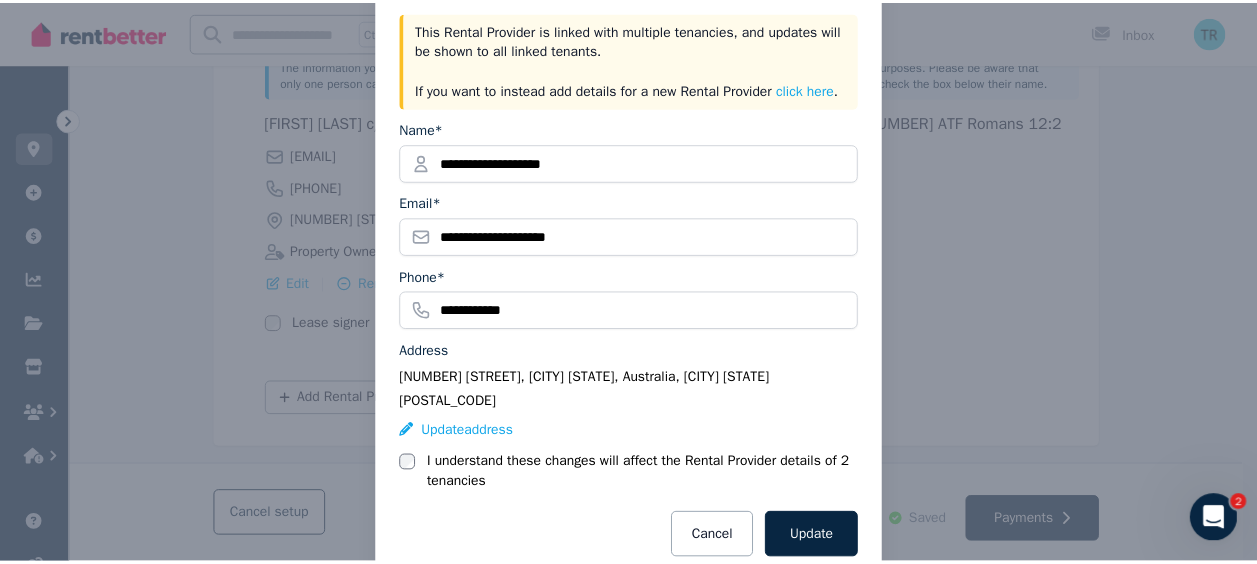 scroll, scrollTop: 117, scrollLeft: 0, axis: vertical 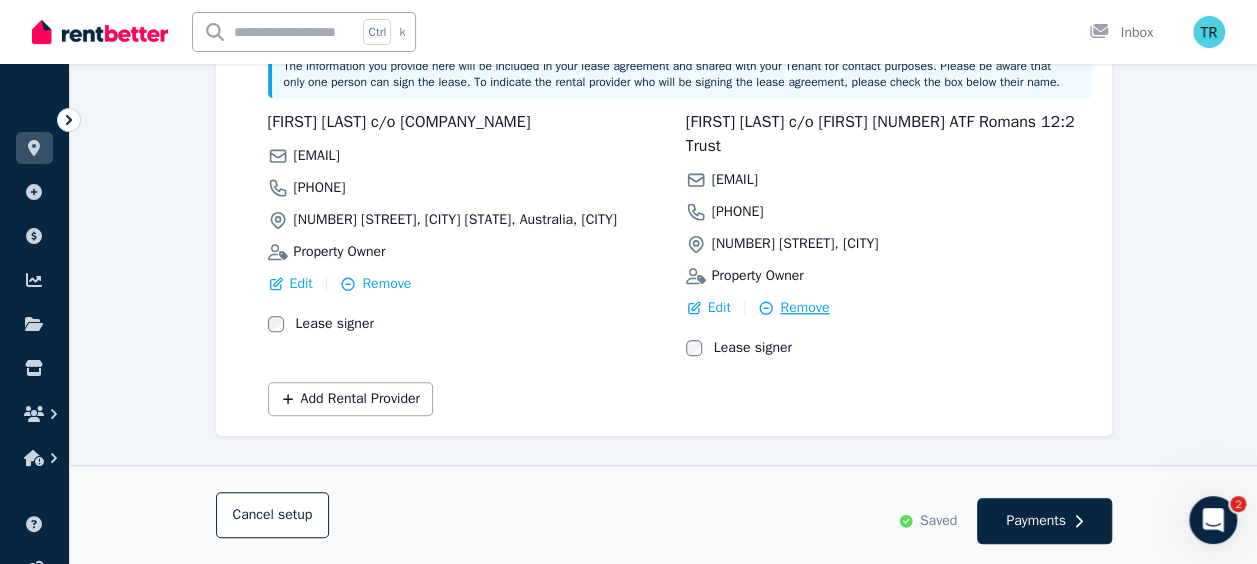 click on "Remove" at bounding box center (804, 308) 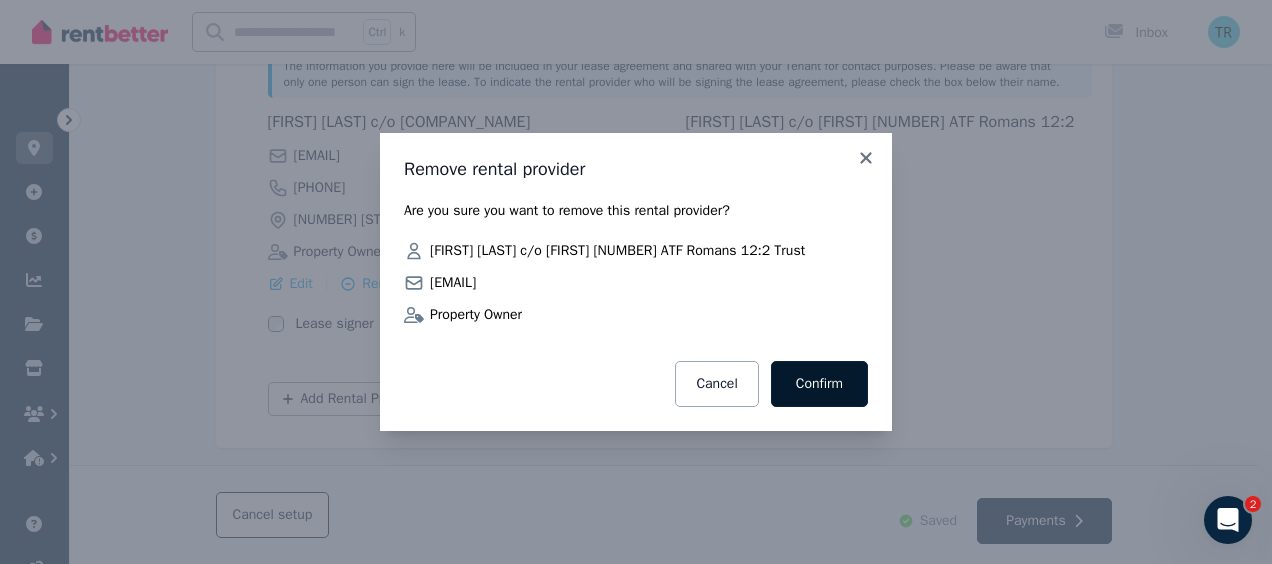 click on "Confirm" at bounding box center [819, 384] 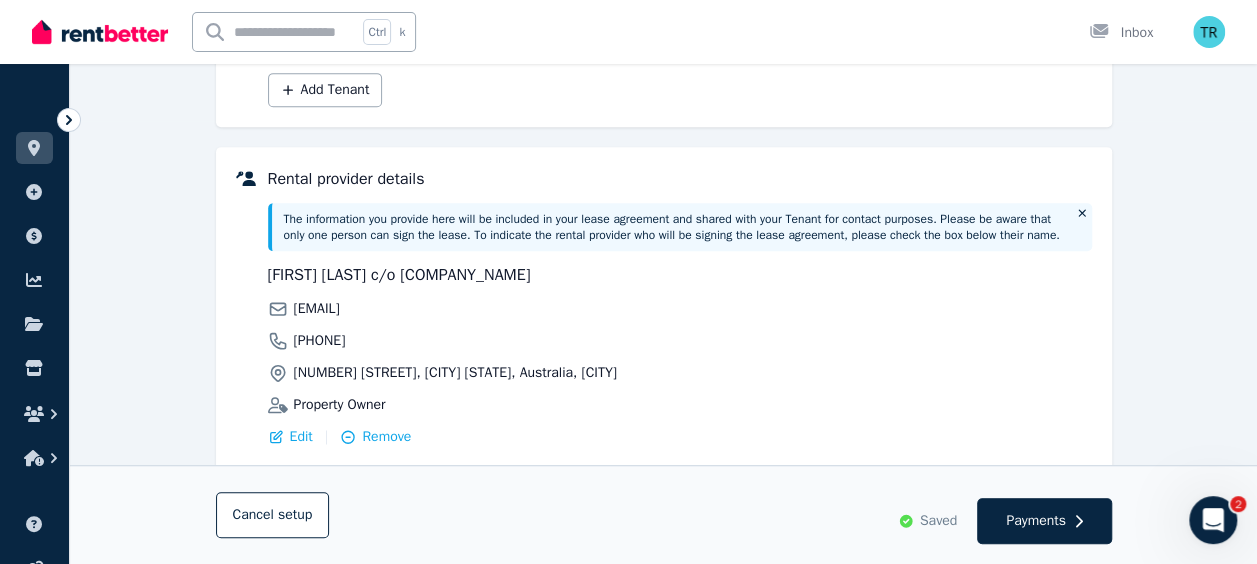 scroll, scrollTop: 444, scrollLeft: 0, axis: vertical 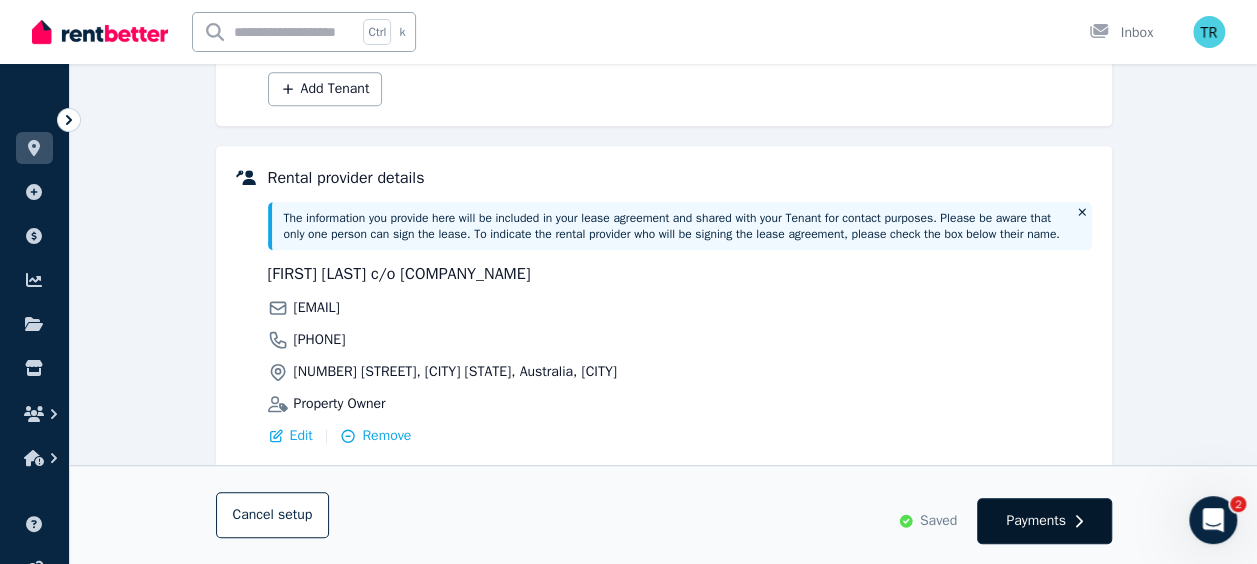 click on "Payments" at bounding box center [1036, 521] 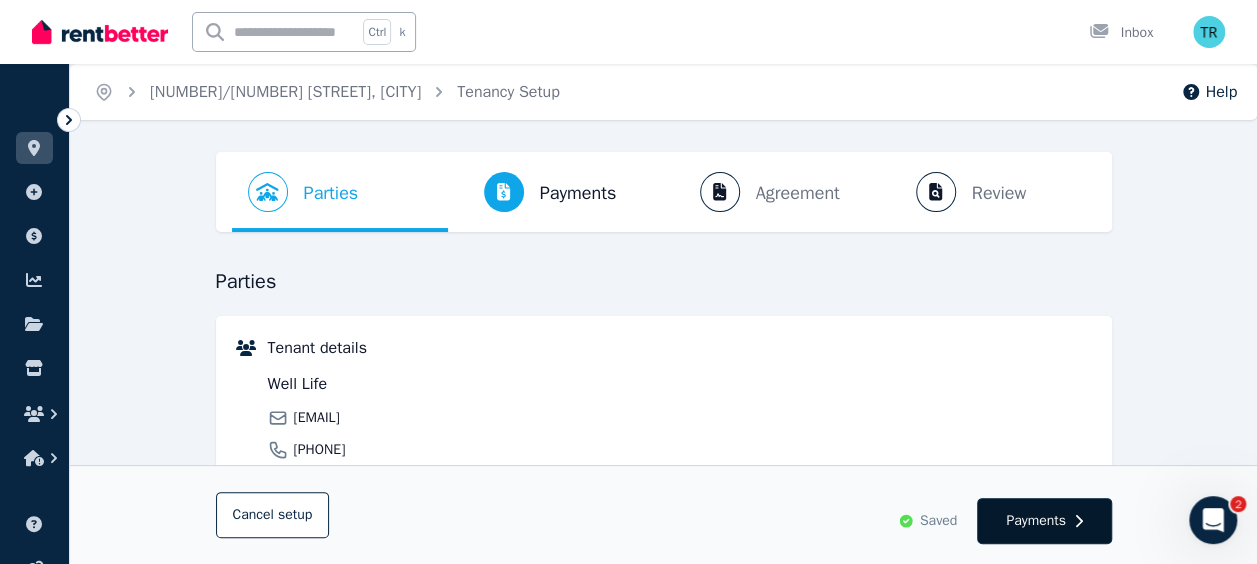 select on "**********" 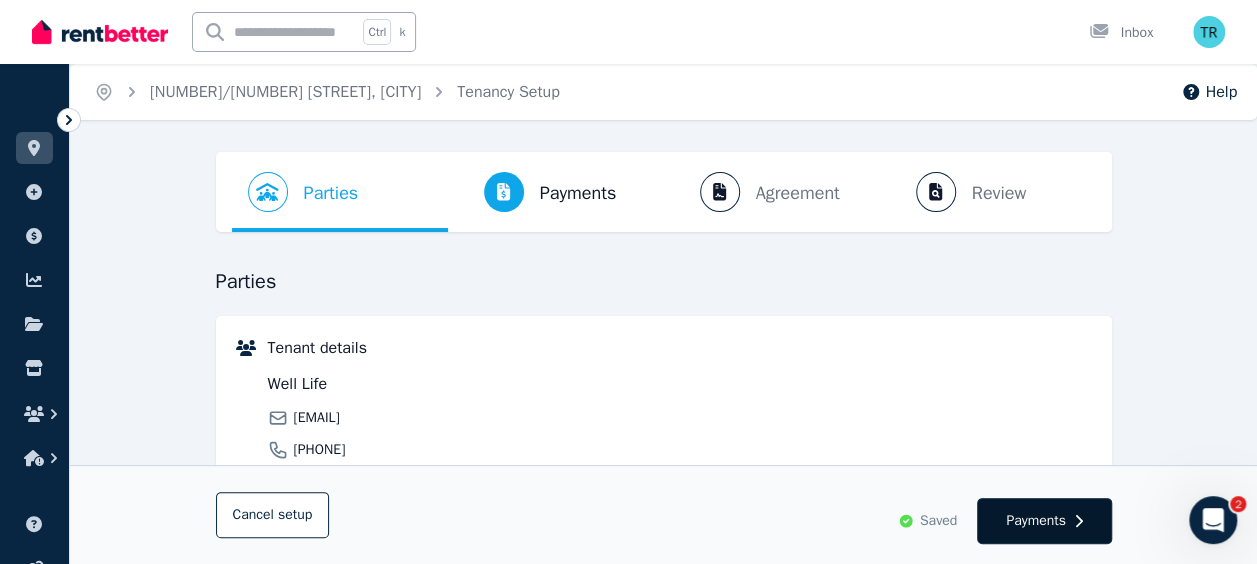 select on "**********" 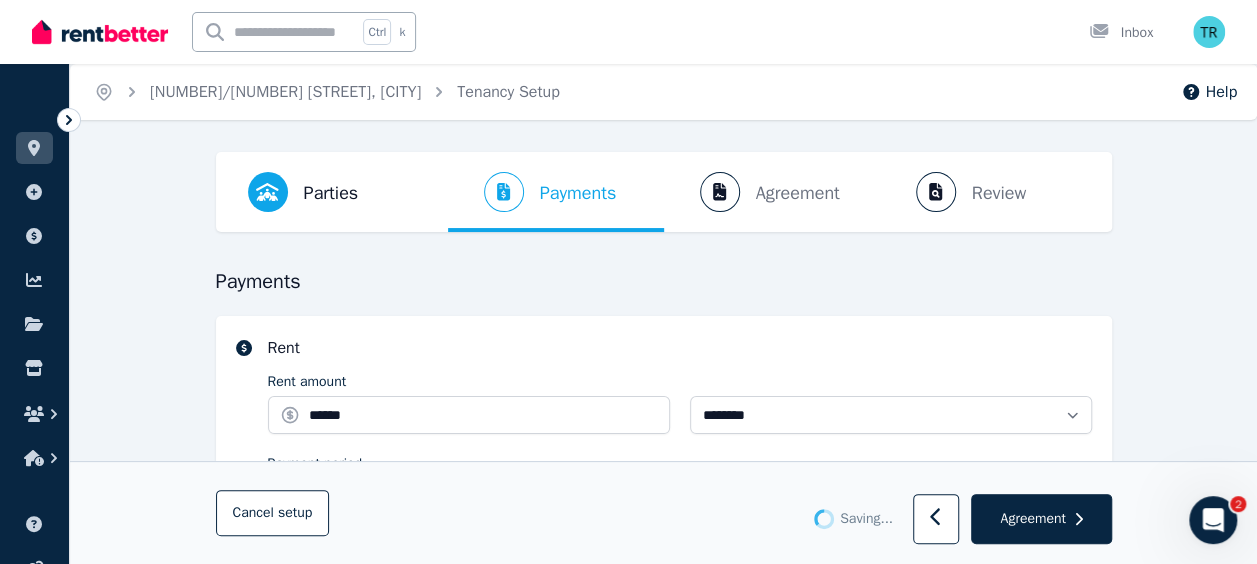 select on "**********" 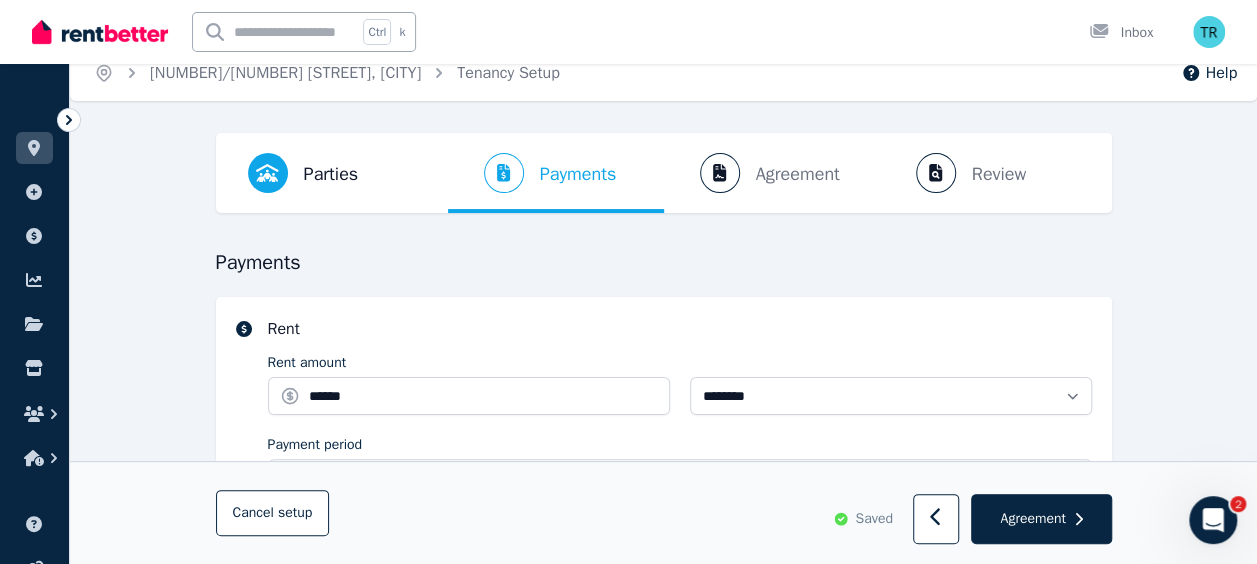 scroll, scrollTop: 0, scrollLeft: 0, axis: both 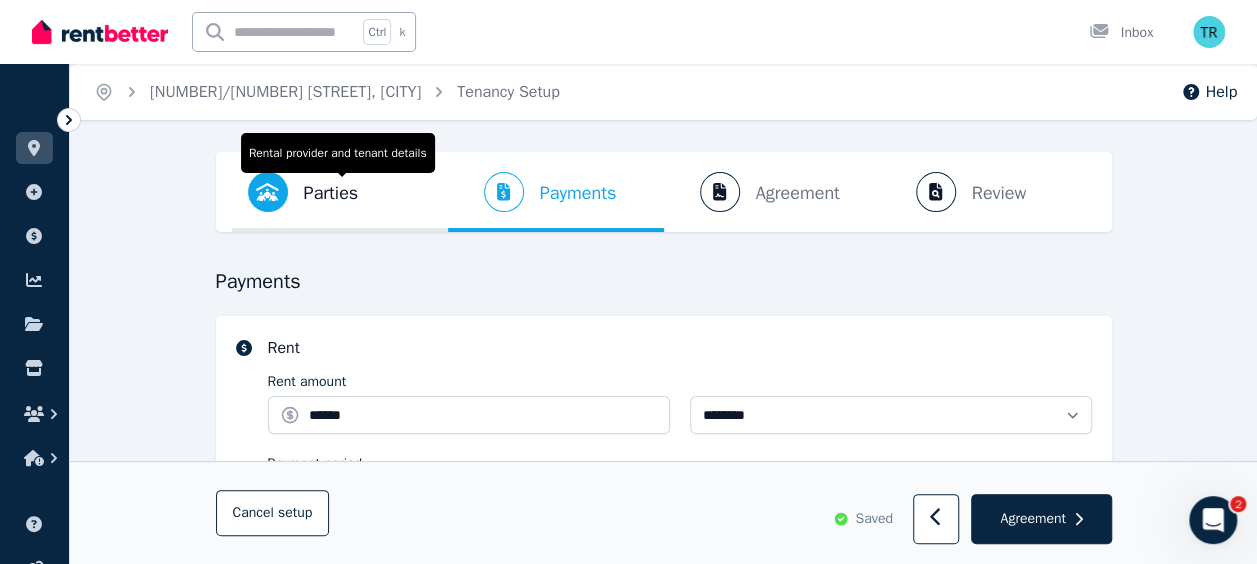 click on "Parties" at bounding box center (331, 193) 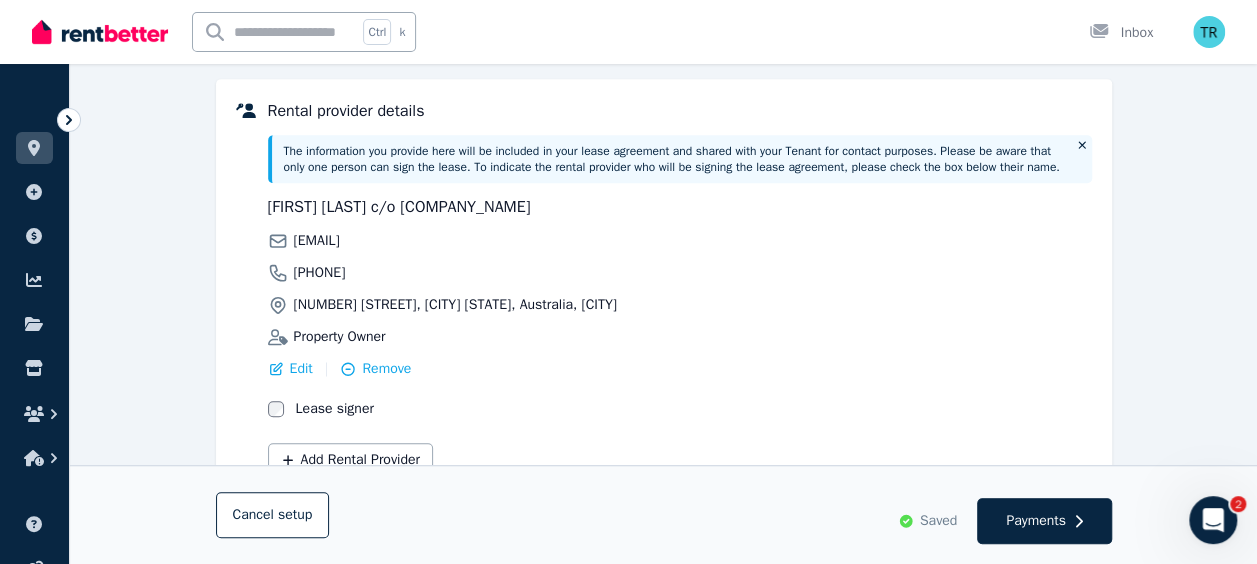 scroll, scrollTop: 596, scrollLeft: 0, axis: vertical 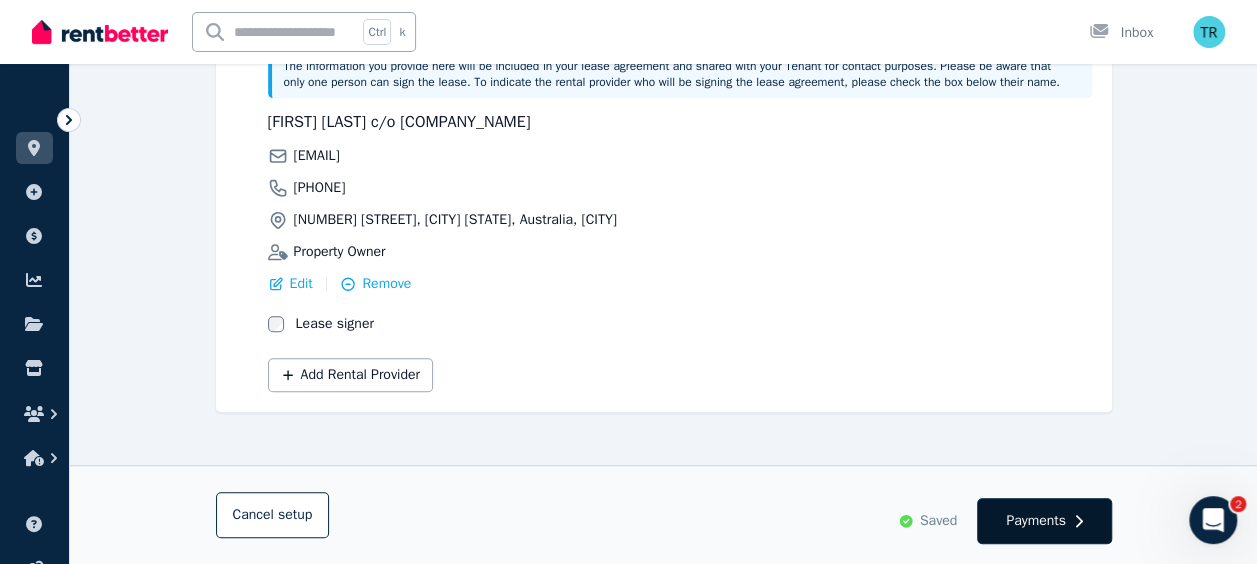 click on "Payments" at bounding box center (1036, 521) 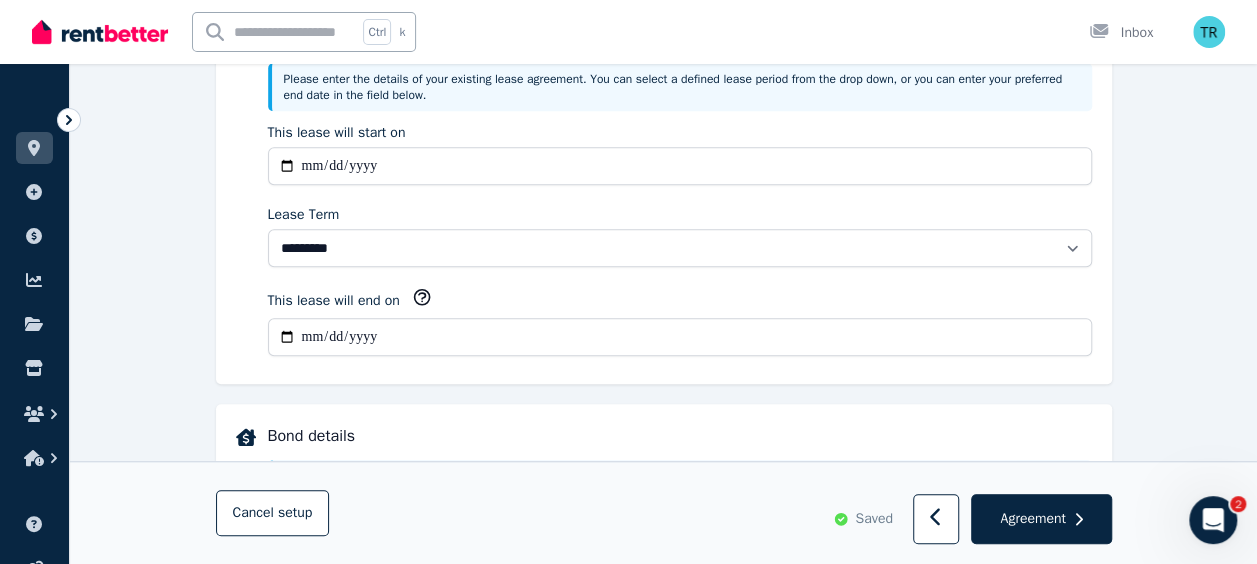 scroll, scrollTop: 0, scrollLeft: 0, axis: both 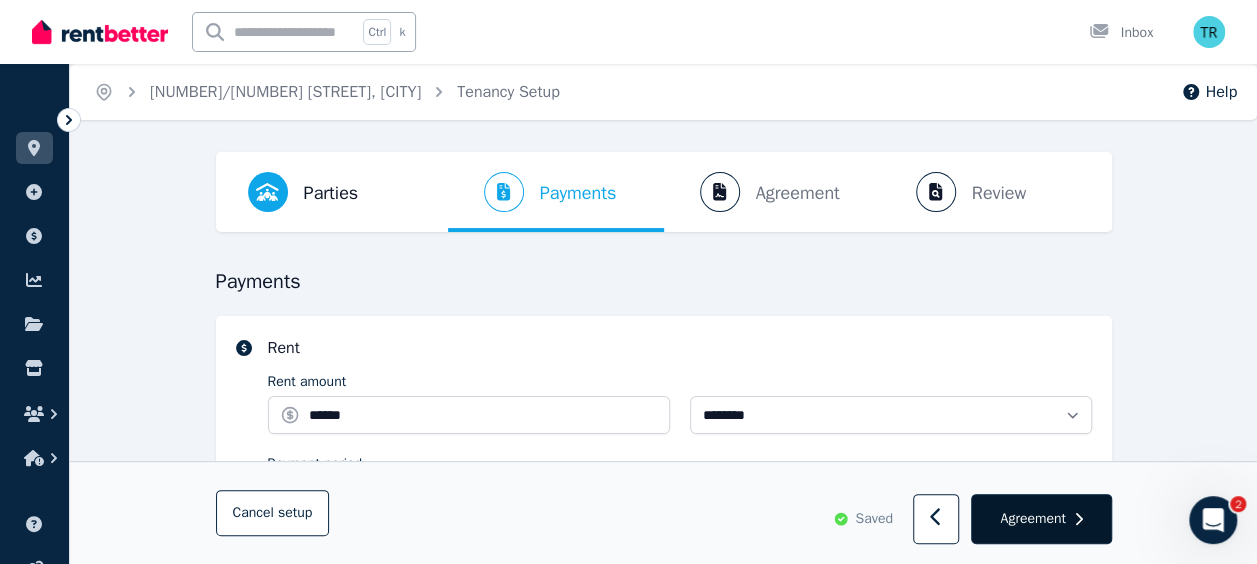 select on "**********" 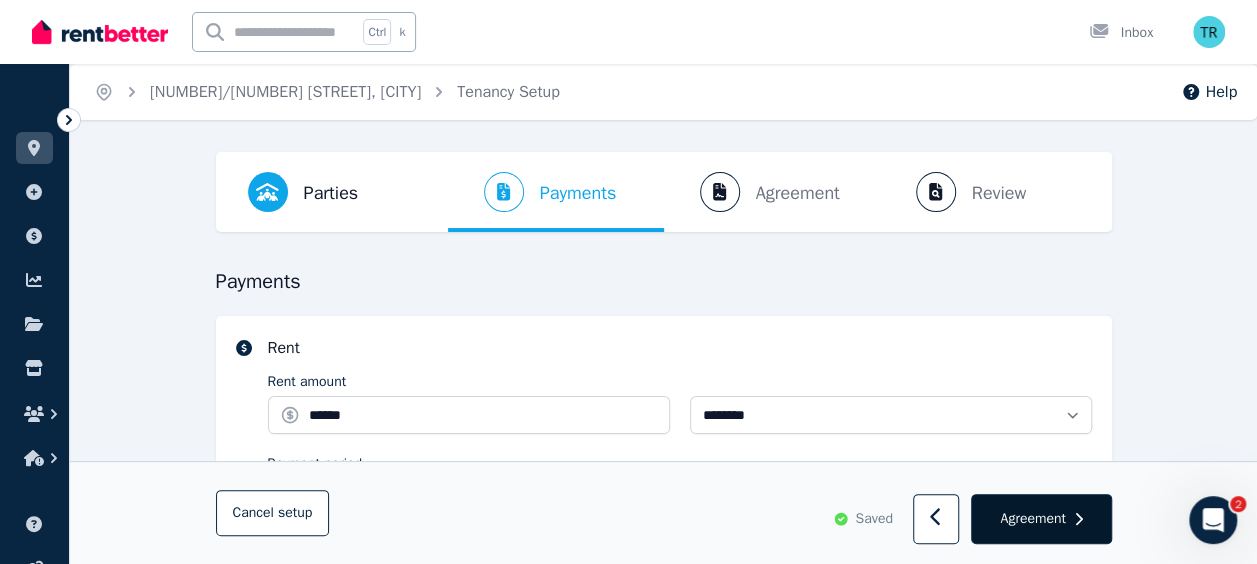 click on "Agreement" at bounding box center (1032, 519) 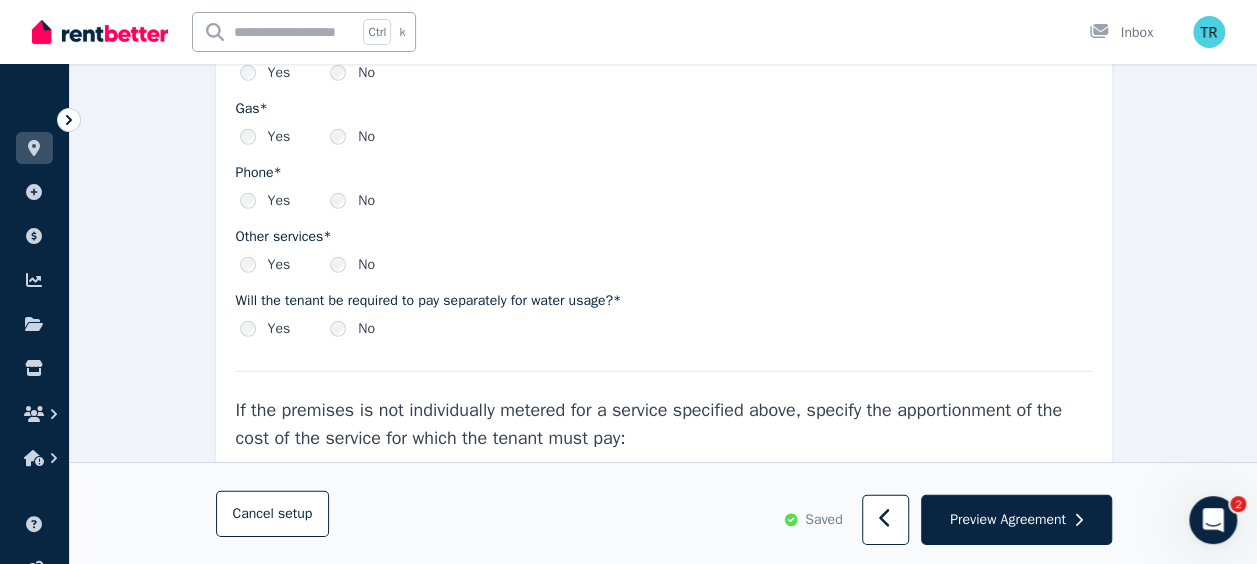 scroll, scrollTop: 2794, scrollLeft: 0, axis: vertical 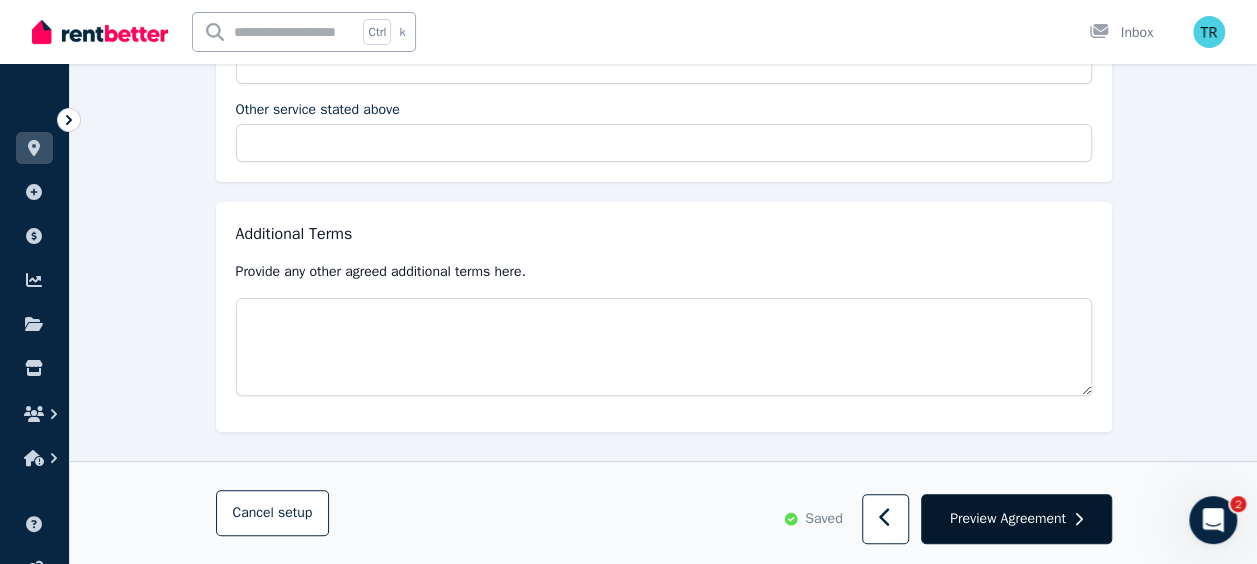 click on "Preview Agreement" at bounding box center (1008, 519) 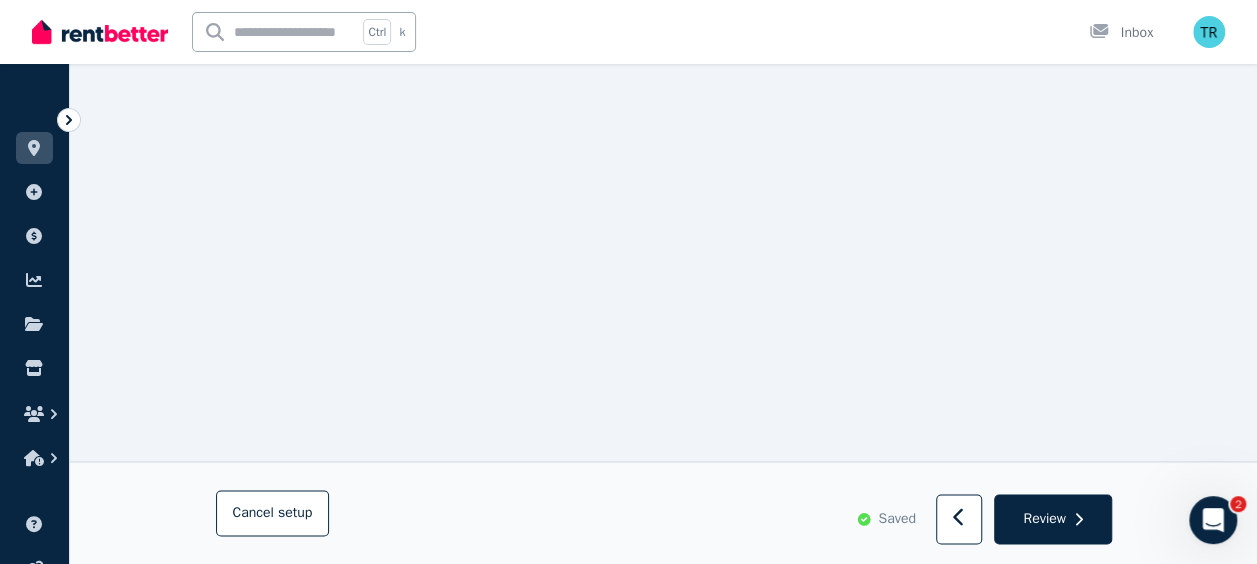 scroll, scrollTop: 1121, scrollLeft: 0, axis: vertical 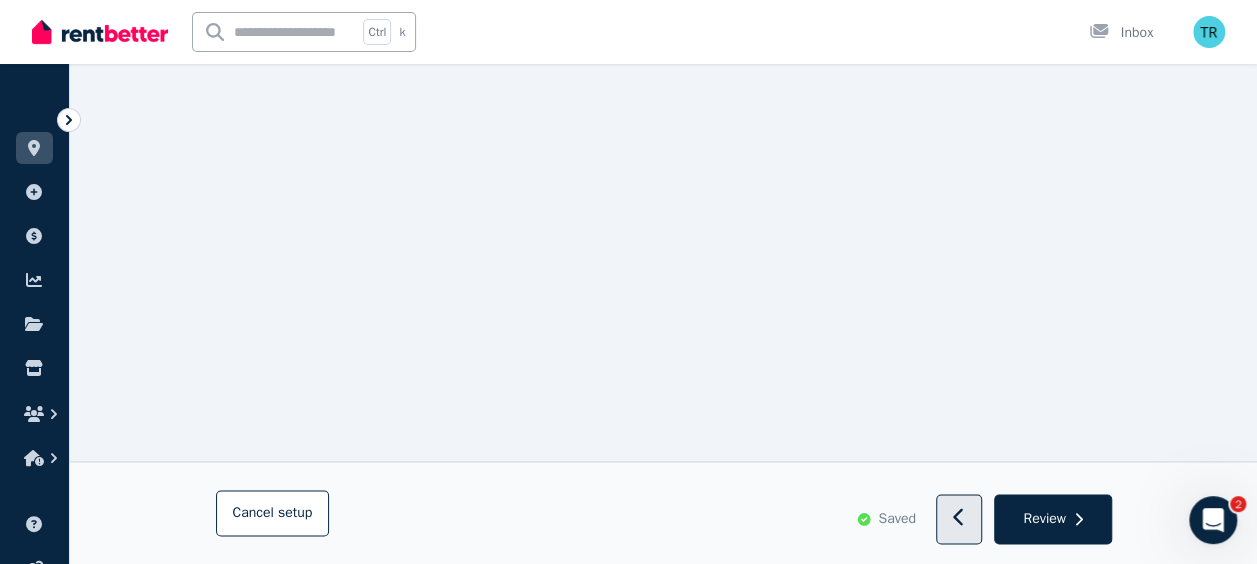click 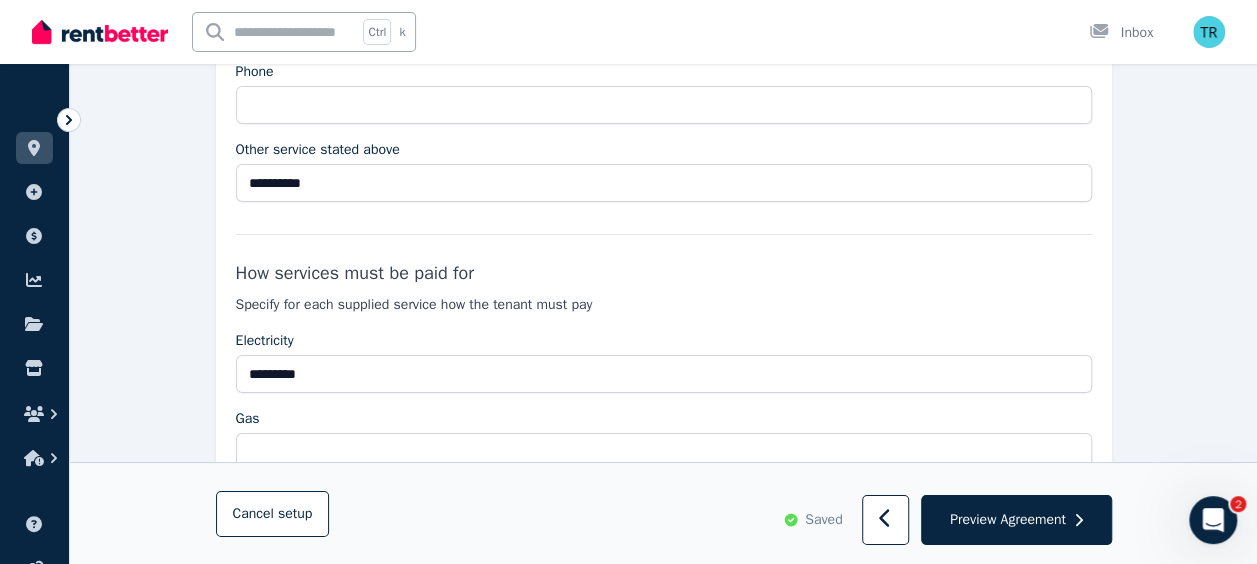 scroll, scrollTop: 3463, scrollLeft: 0, axis: vertical 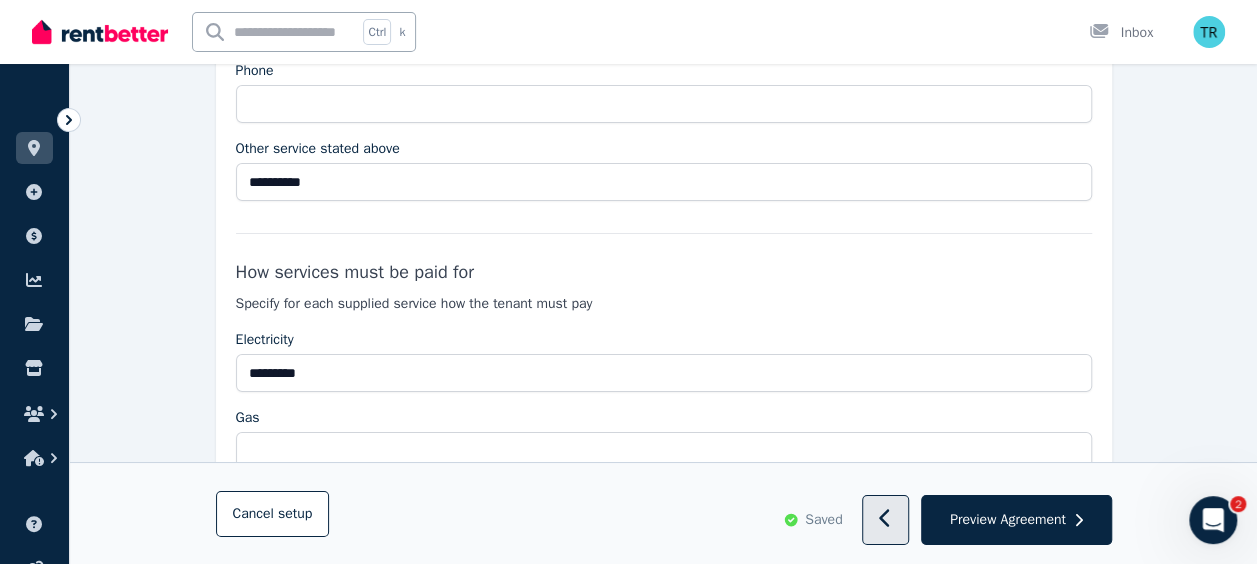 click 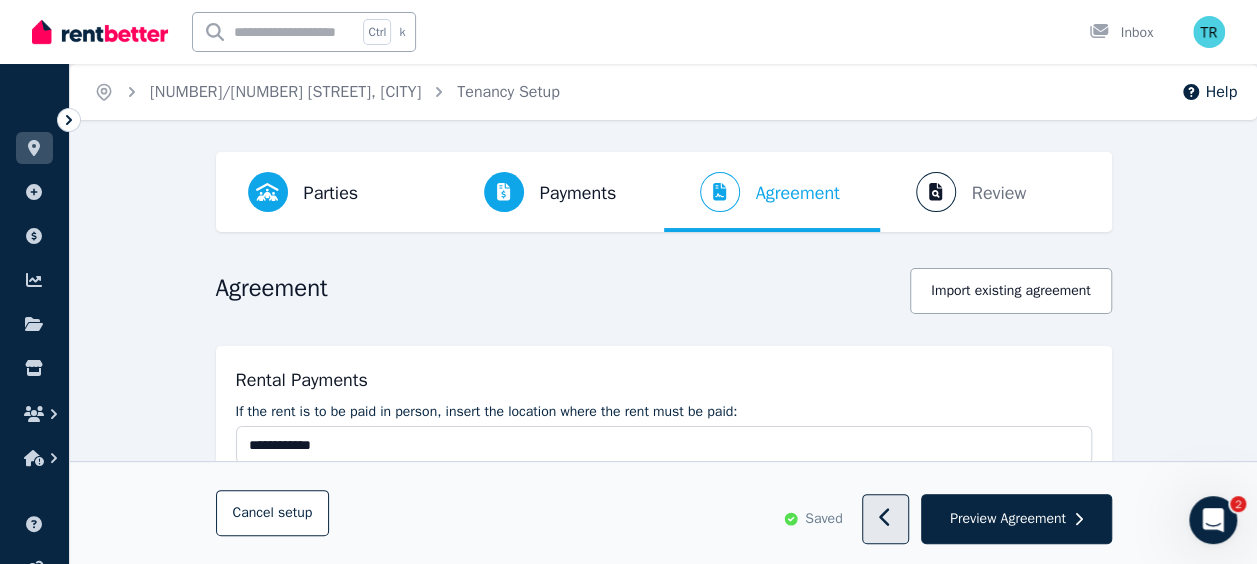 select on "**********" 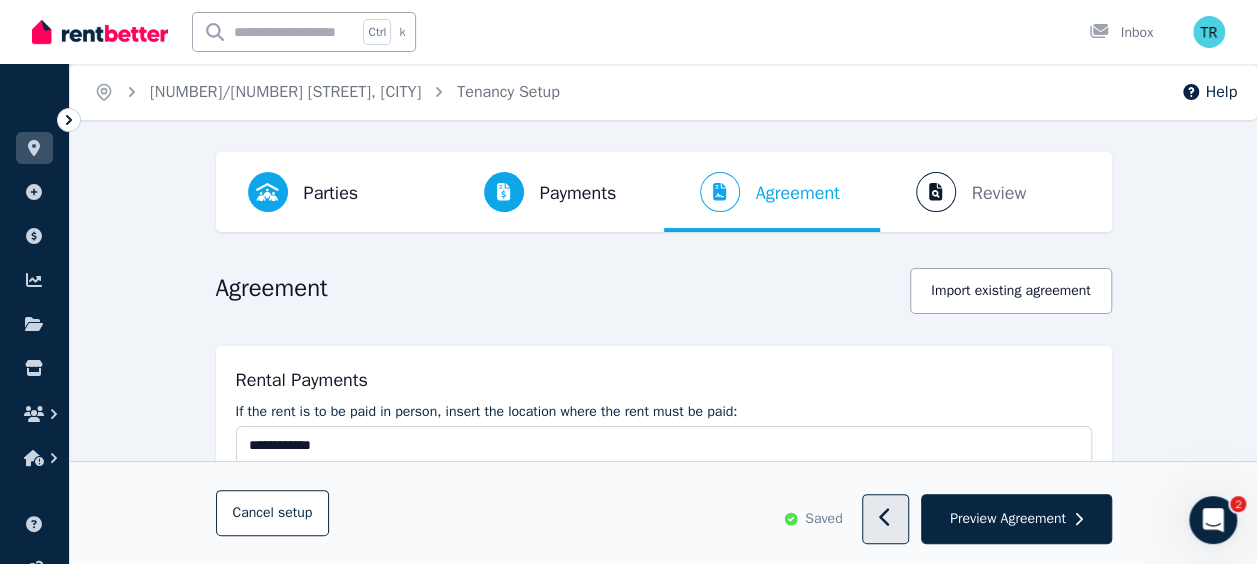 select on "**********" 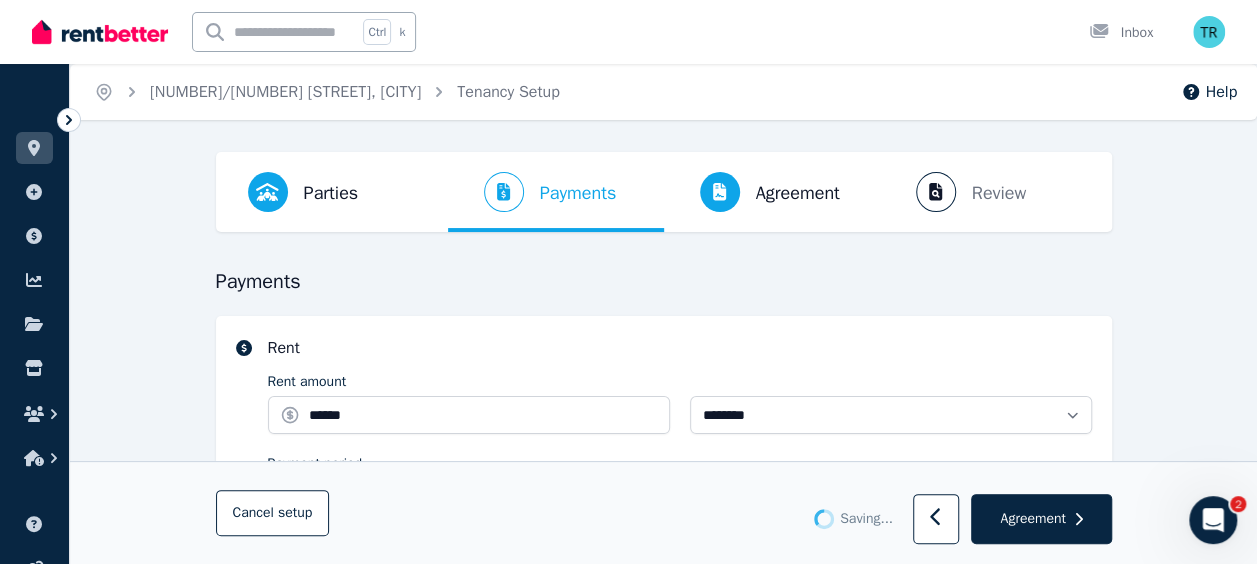 select on "**********" 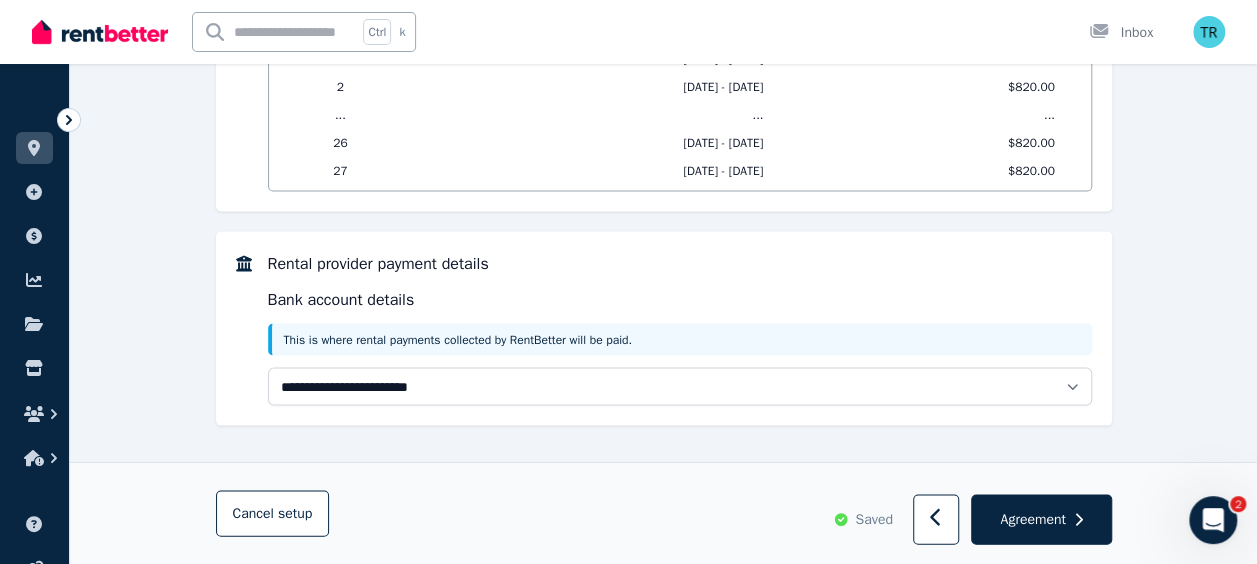 scroll, scrollTop: 1858, scrollLeft: 0, axis: vertical 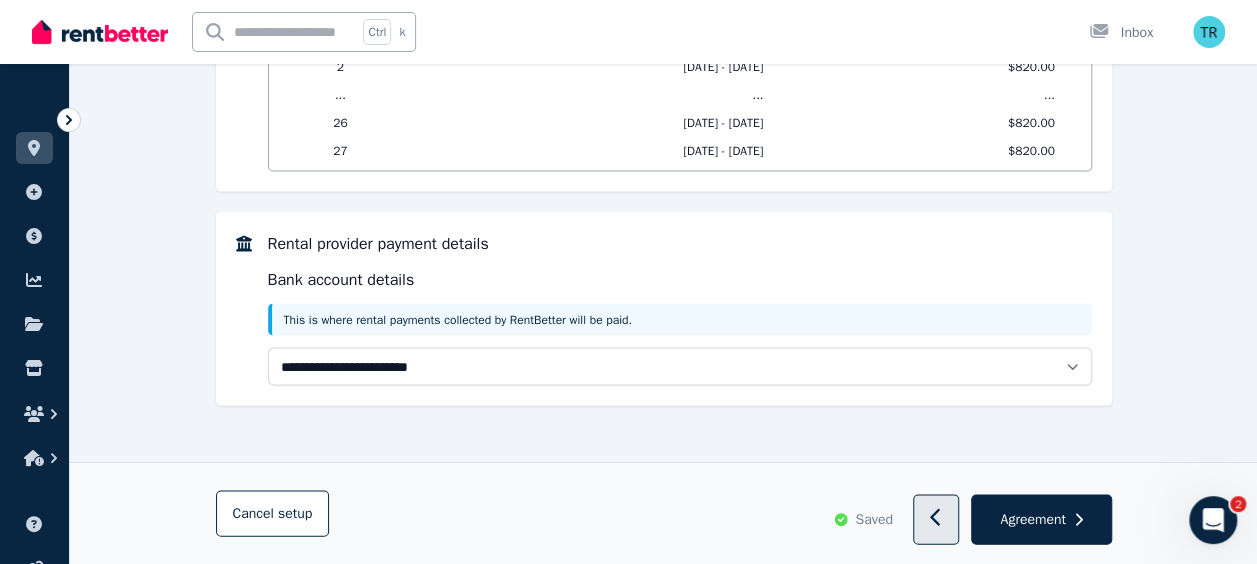 click 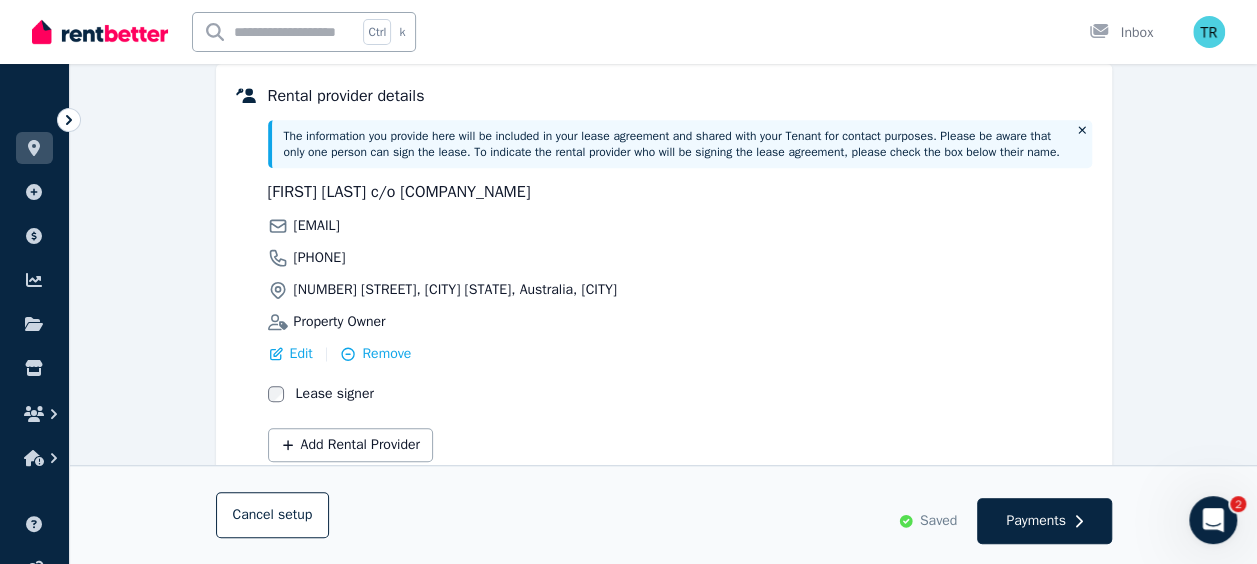 scroll, scrollTop: 509, scrollLeft: 0, axis: vertical 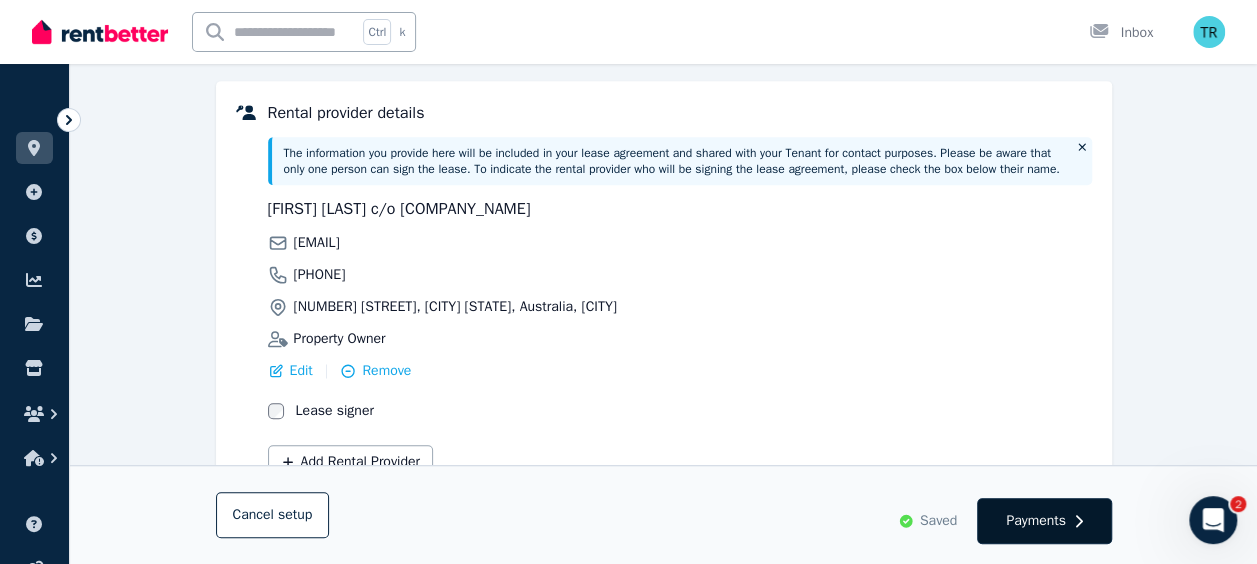 click on "Payments" at bounding box center (1036, 521) 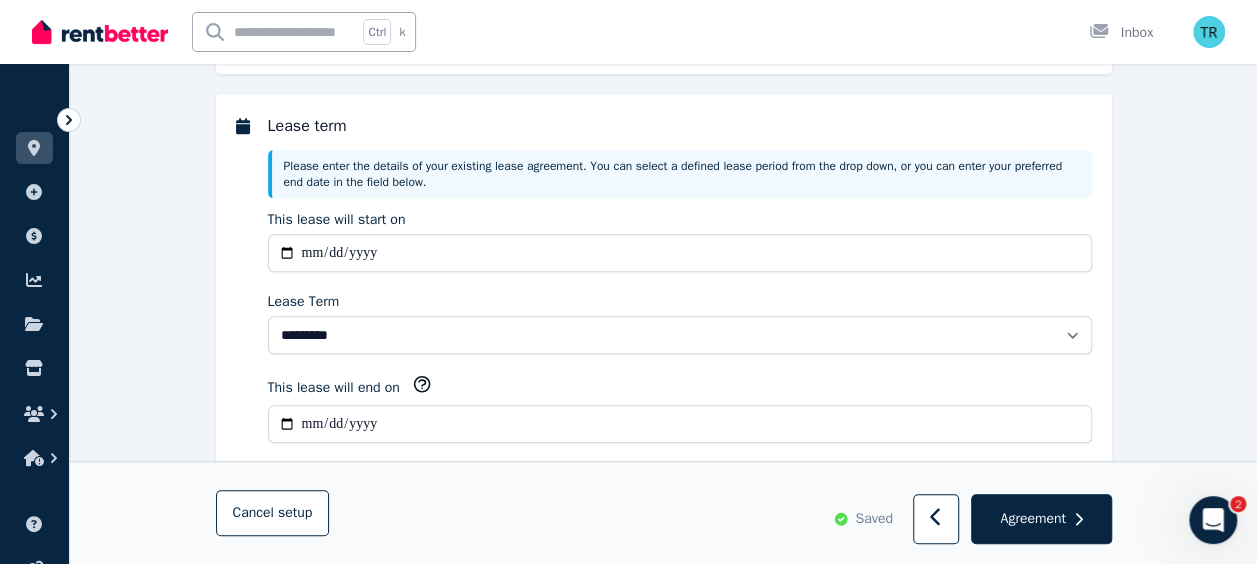 scroll, scrollTop: 0, scrollLeft: 0, axis: both 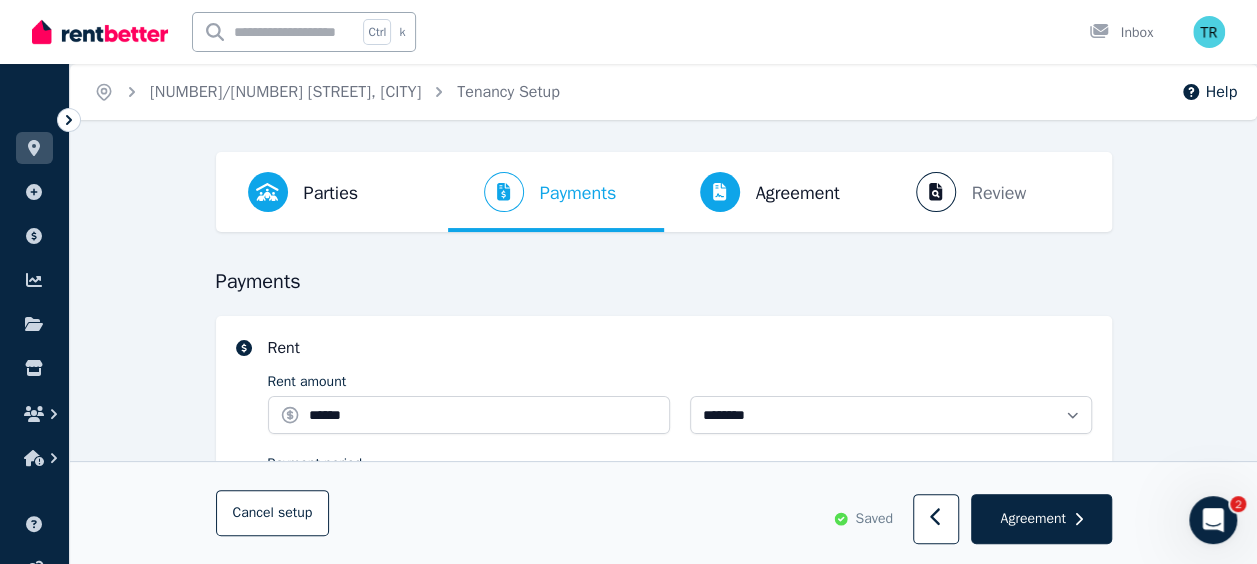 select on "**********" 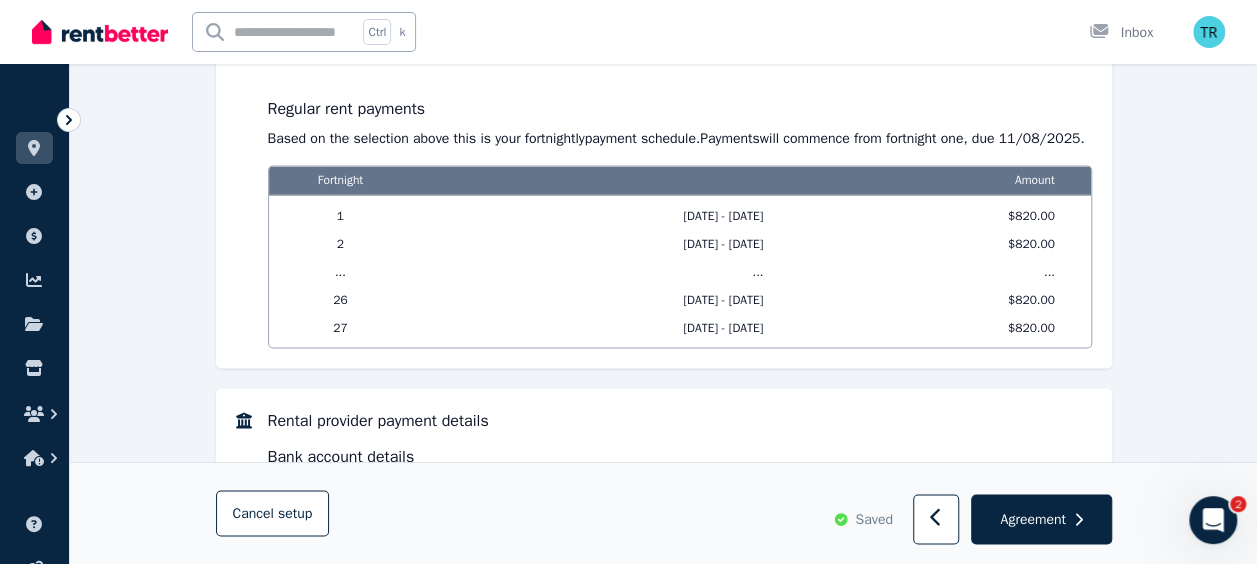 scroll, scrollTop: 1858, scrollLeft: 0, axis: vertical 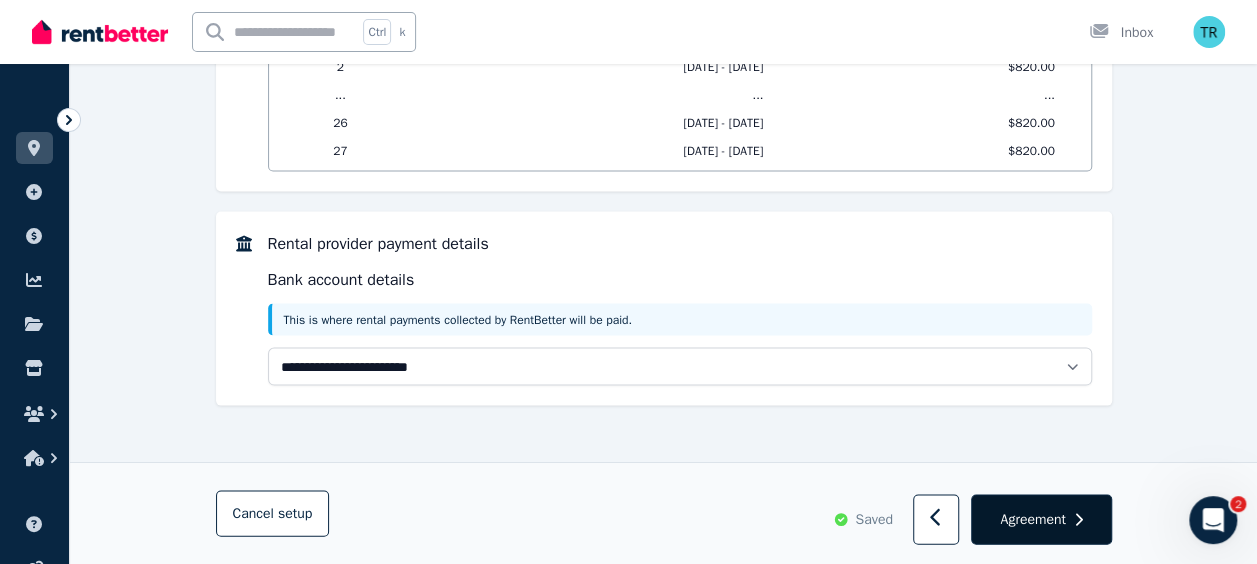 click on "Agreement" at bounding box center (1032, 519) 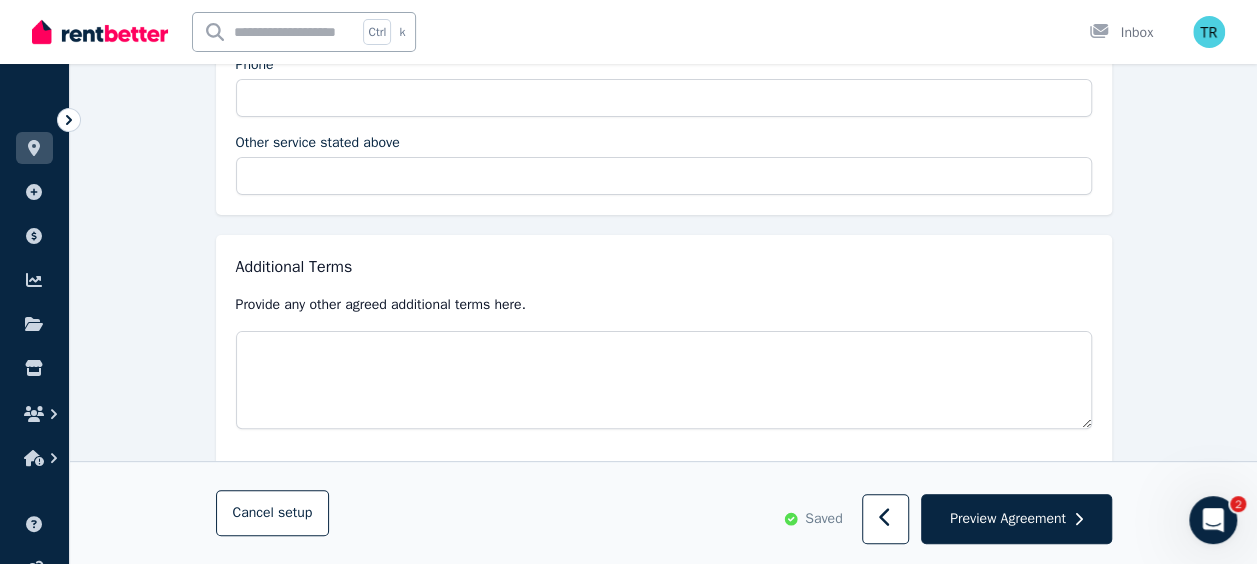 scroll, scrollTop: 3927, scrollLeft: 0, axis: vertical 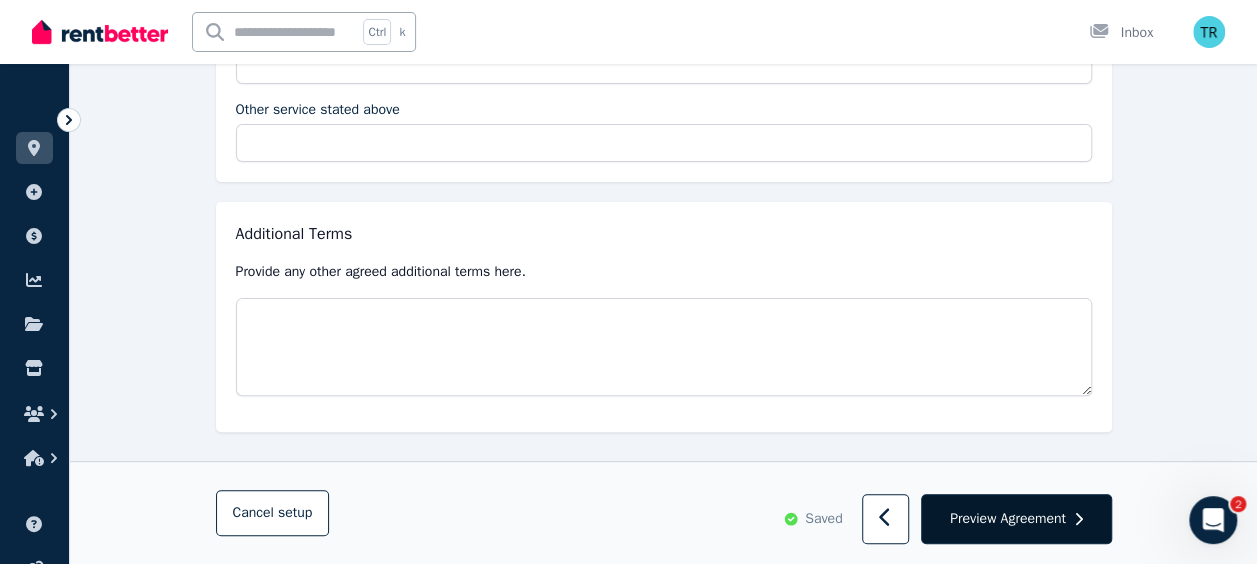 click on "Preview Agreement" at bounding box center [1008, 519] 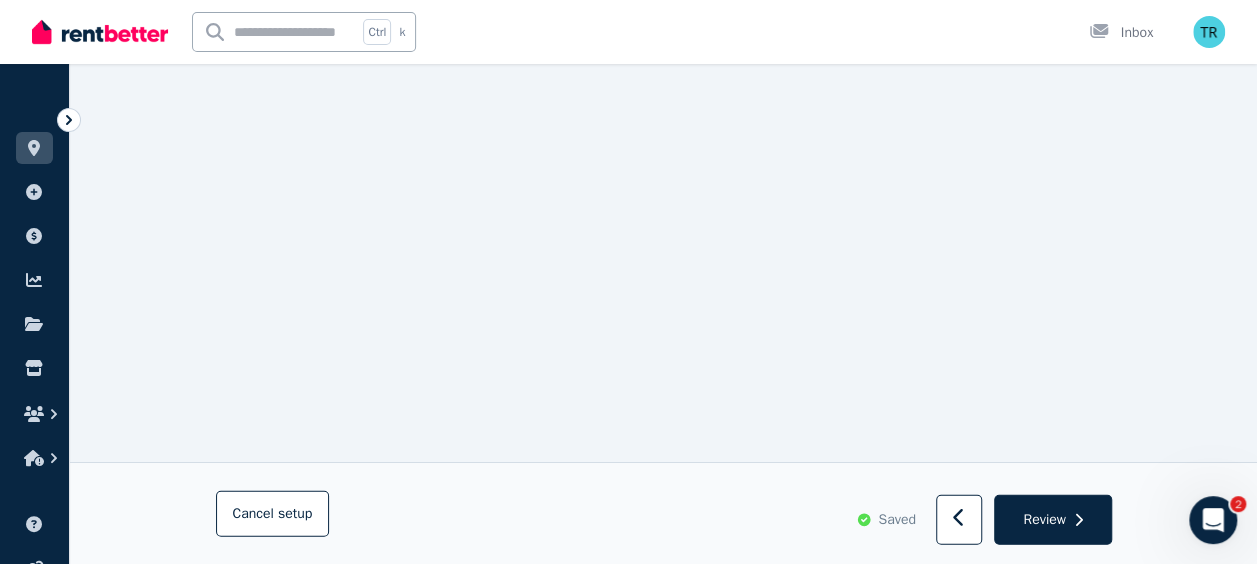 scroll, scrollTop: 10042, scrollLeft: 0, axis: vertical 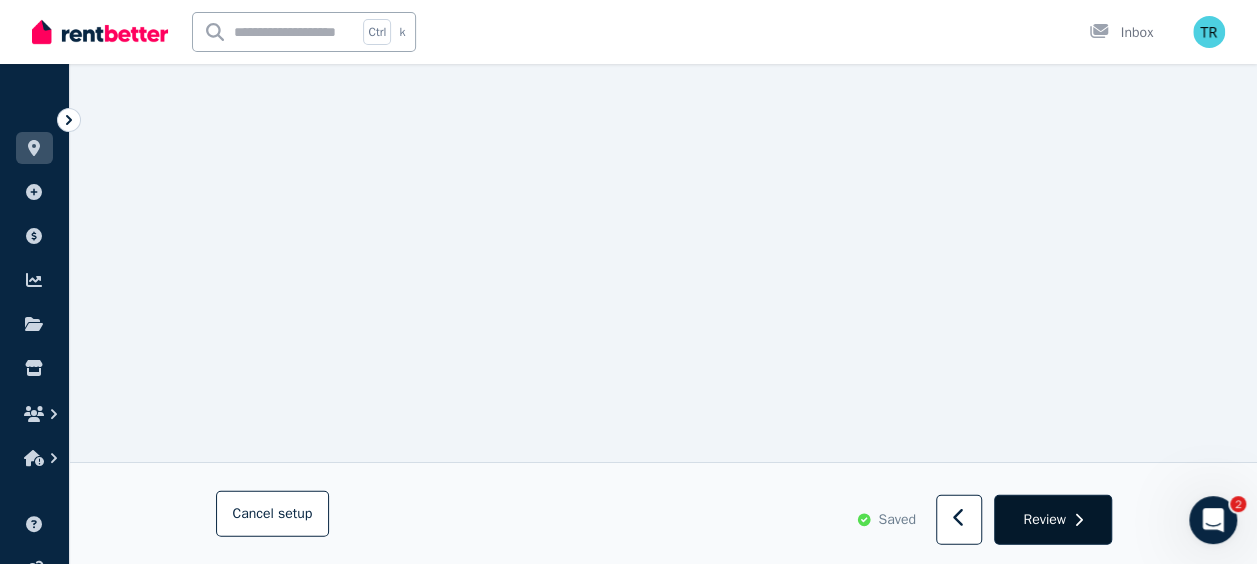 click on "Review" at bounding box center [1044, 519] 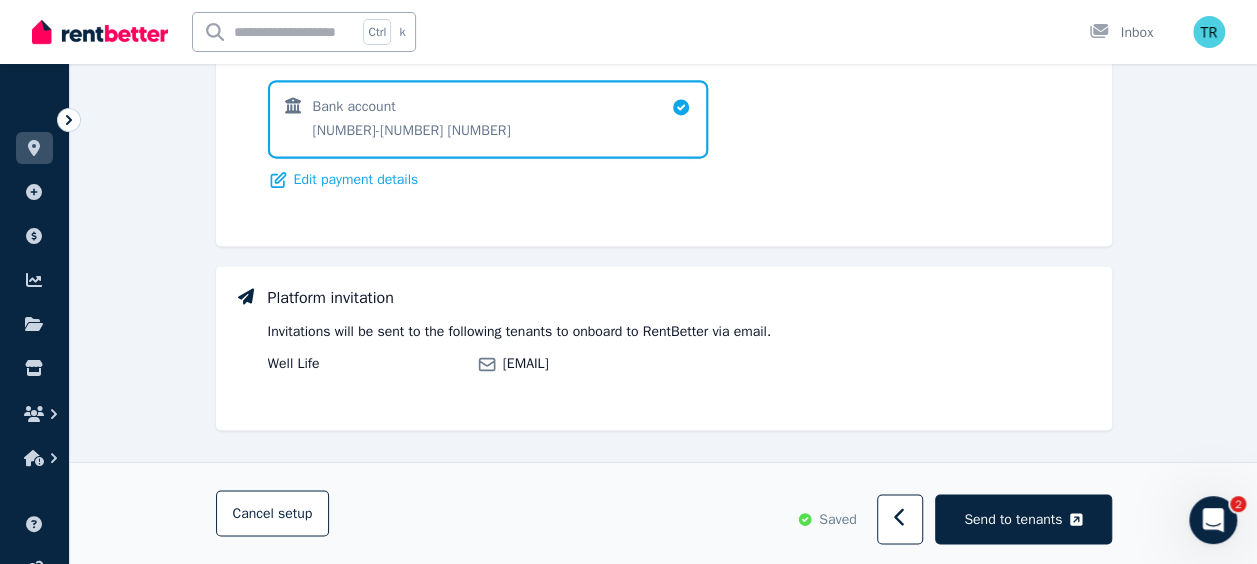 scroll, scrollTop: 1522, scrollLeft: 0, axis: vertical 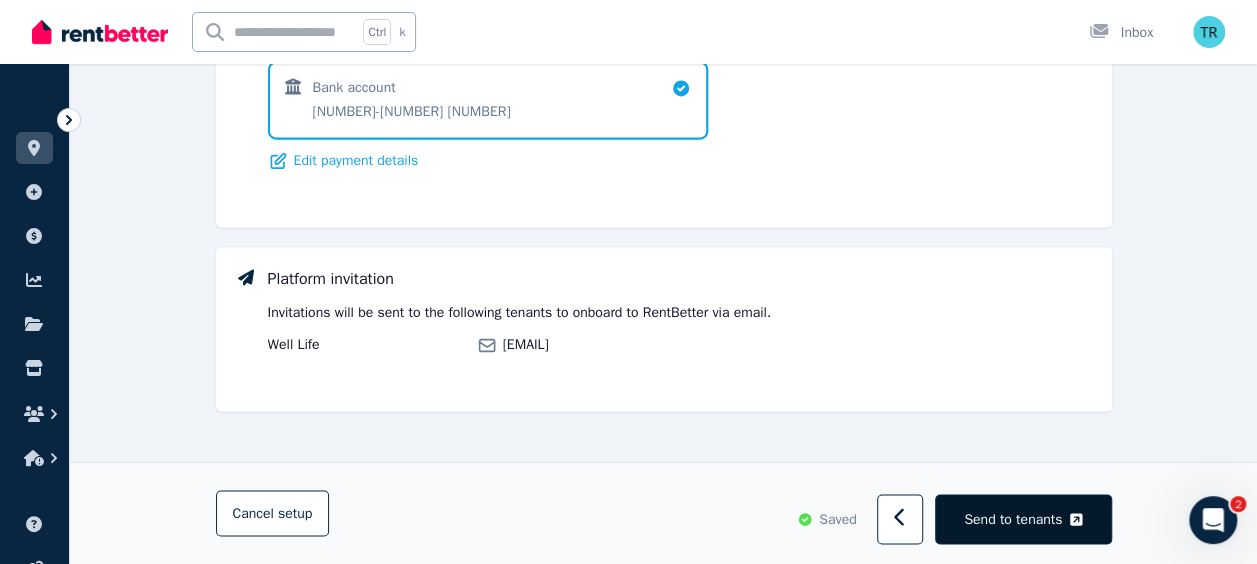 click on "Send to tenants" at bounding box center (1013, 519) 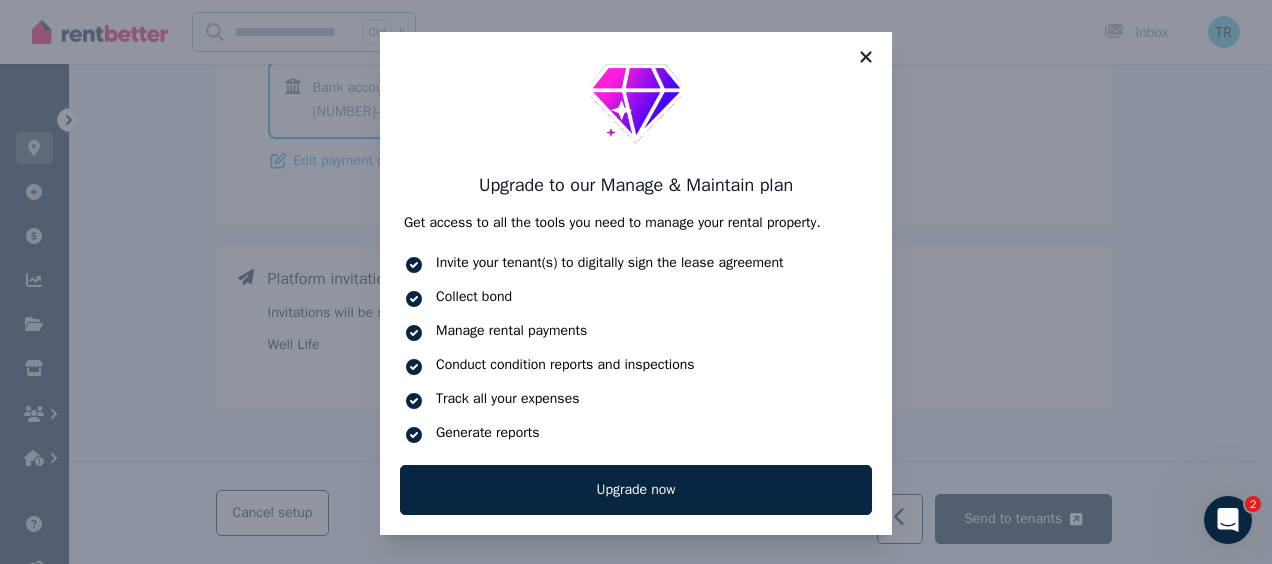 click 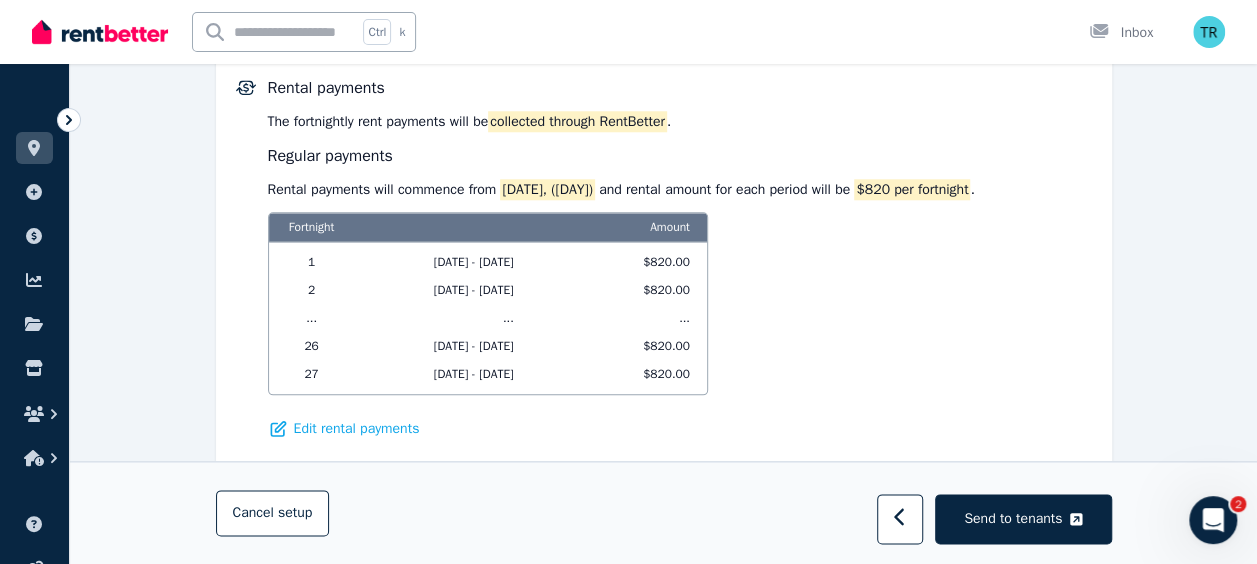 scroll, scrollTop: 948, scrollLeft: 0, axis: vertical 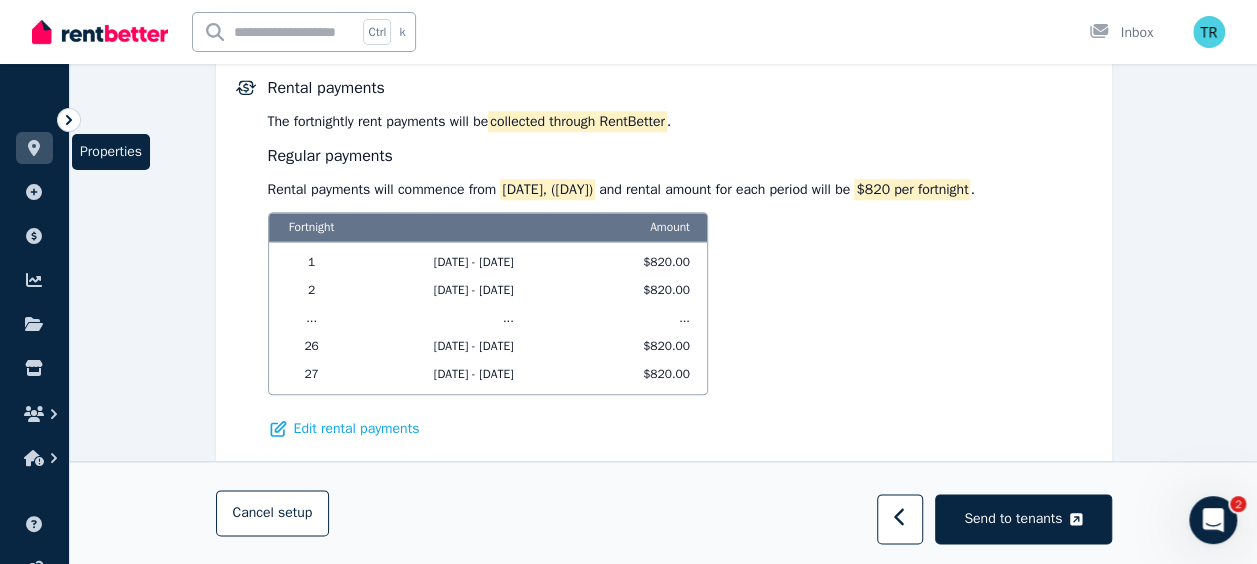 click 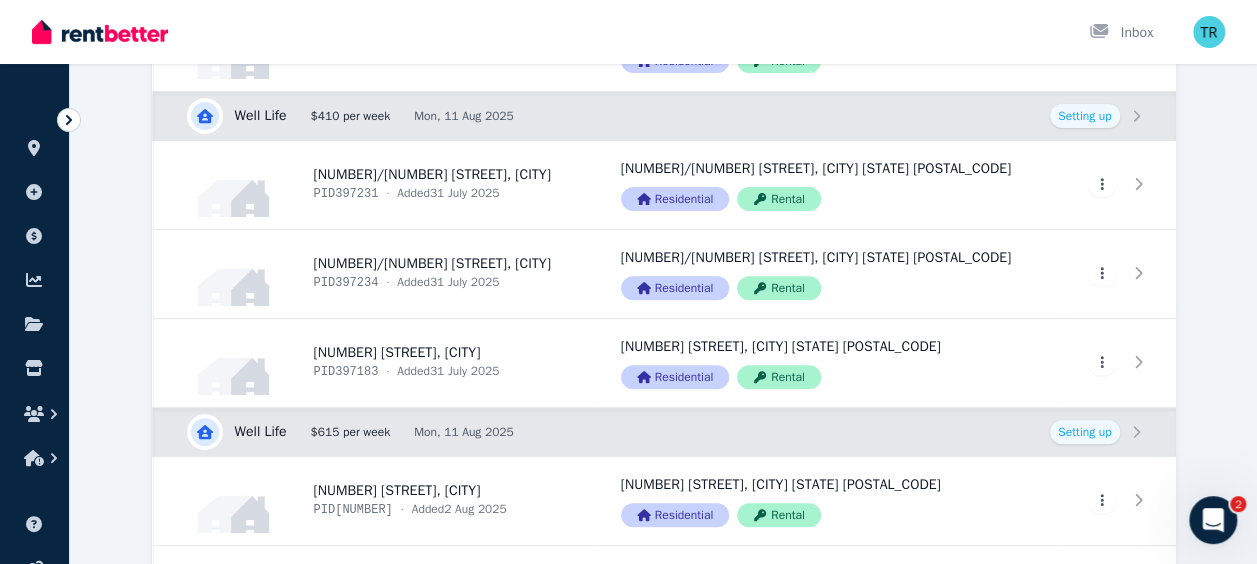 scroll, scrollTop: 251, scrollLeft: 0, axis: vertical 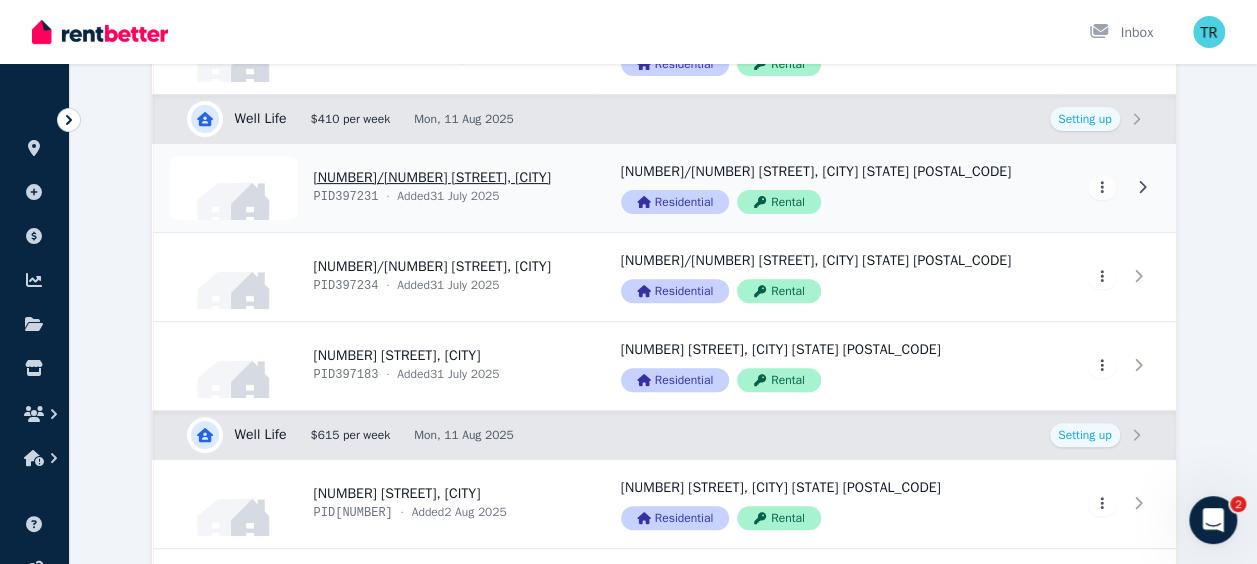 click on "View property details" at bounding box center [375, 188] 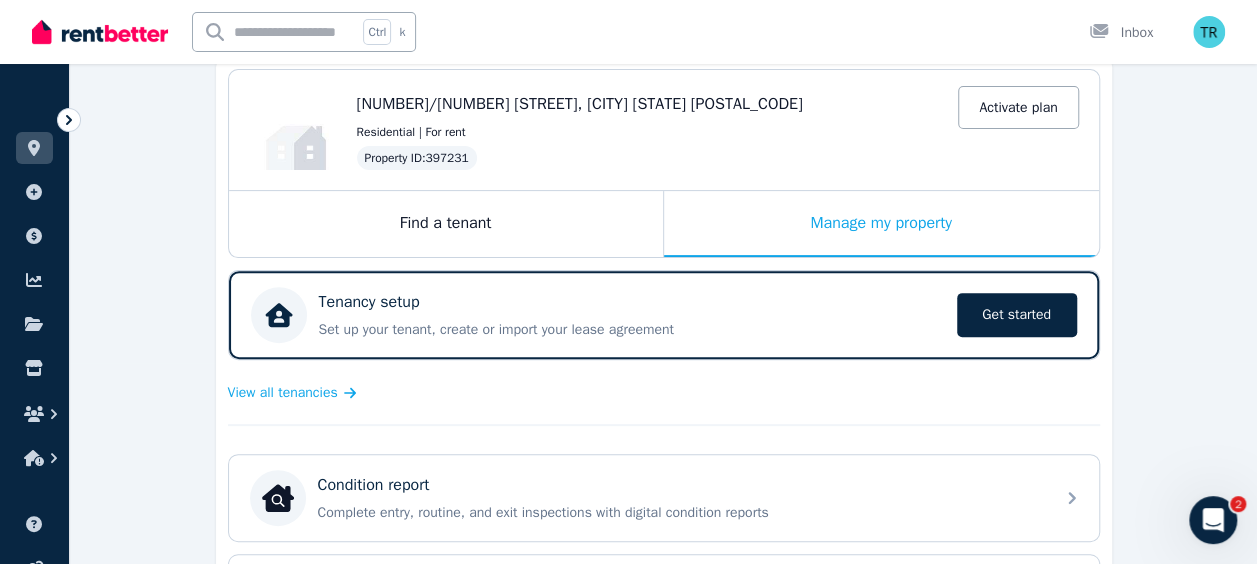scroll, scrollTop: 204, scrollLeft: 0, axis: vertical 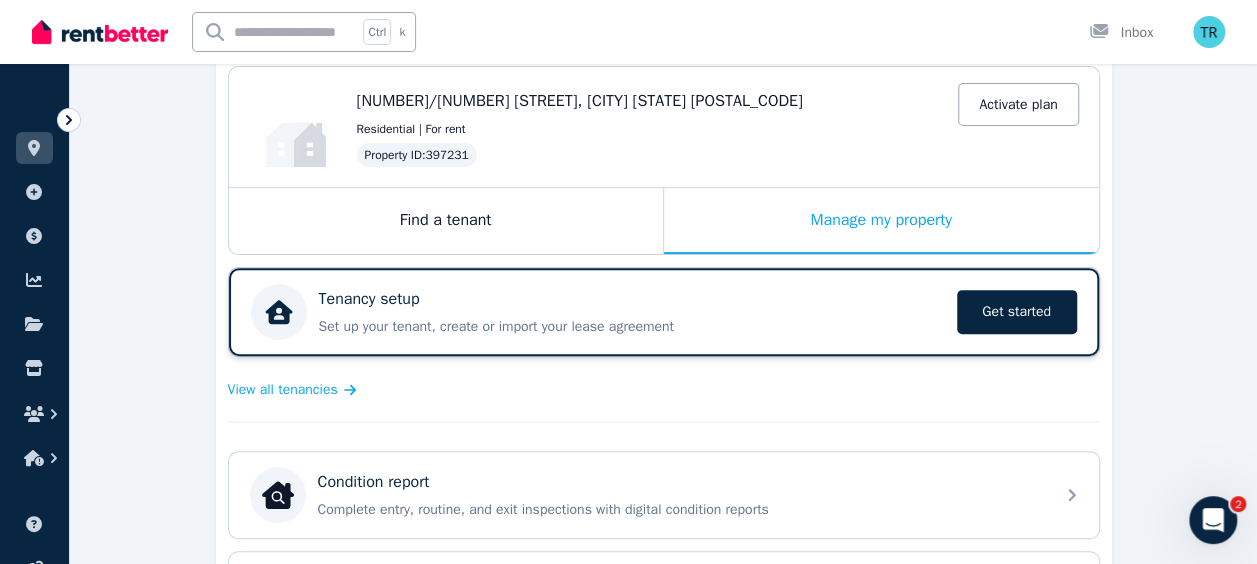 click on "Tenancy setup" at bounding box center [369, 299] 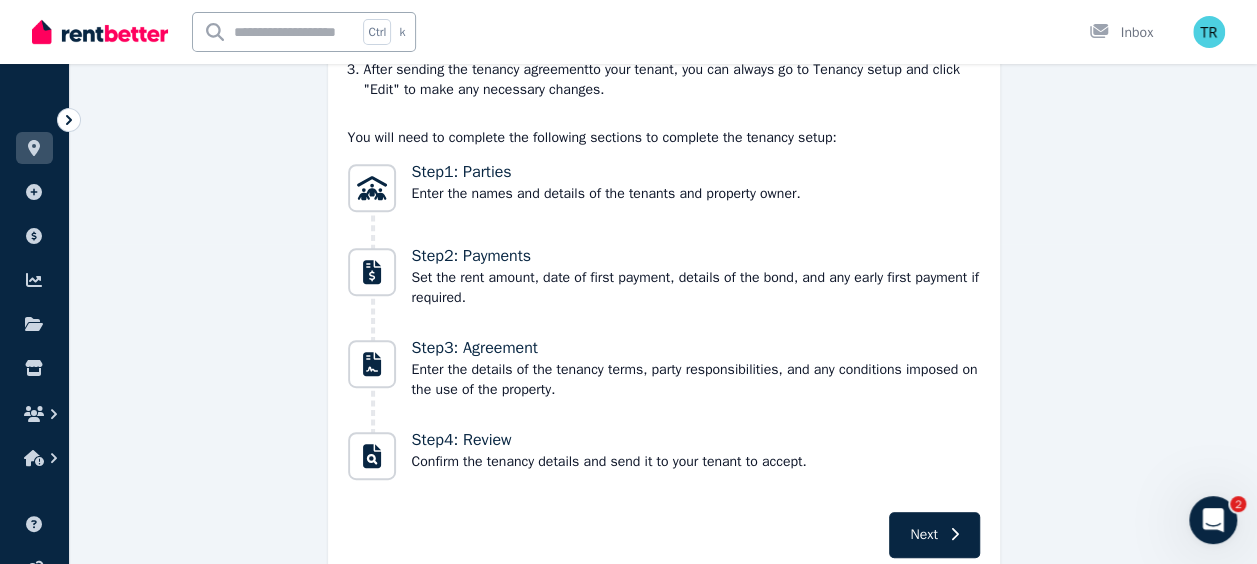 scroll, scrollTop: 405, scrollLeft: 0, axis: vertical 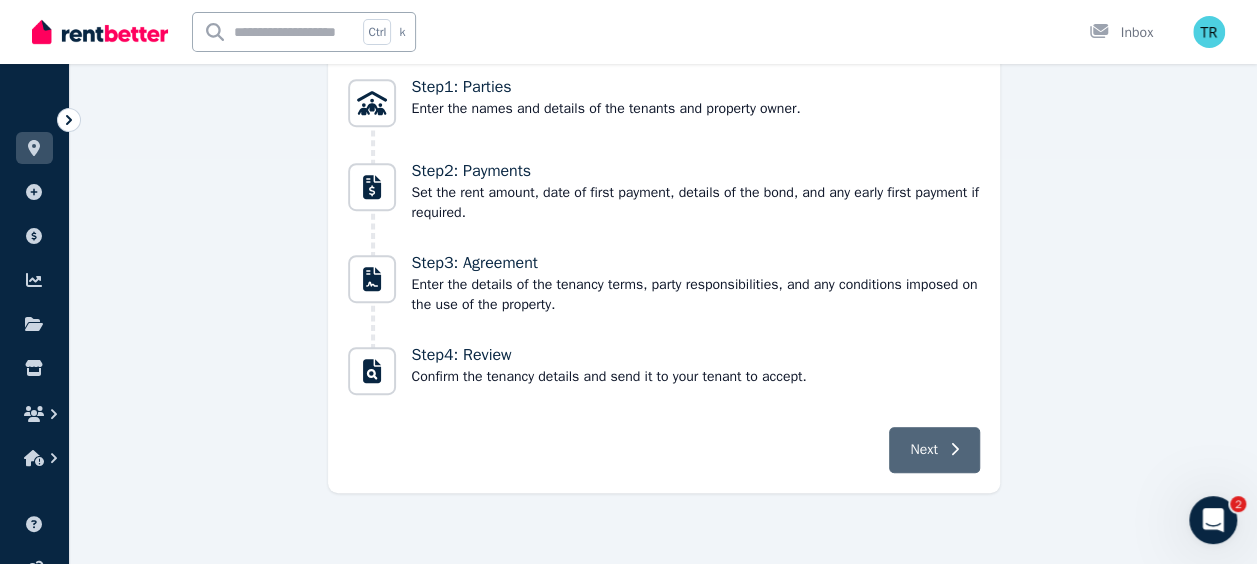 click on "Next" at bounding box center (923, 450) 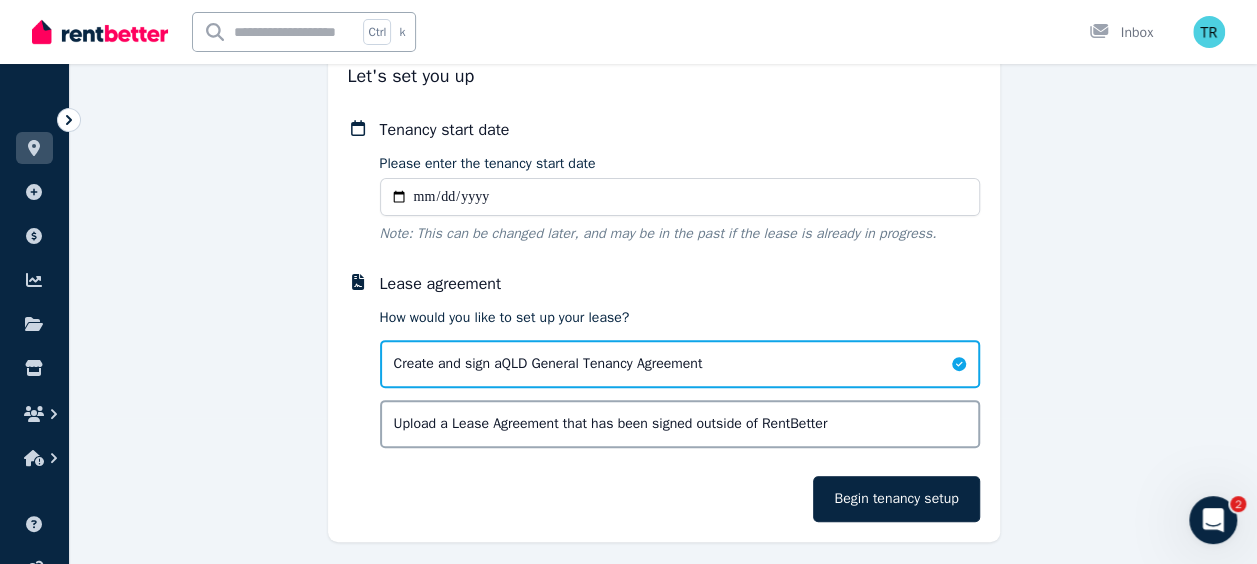 scroll, scrollTop: 146, scrollLeft: 0, axis: vertical 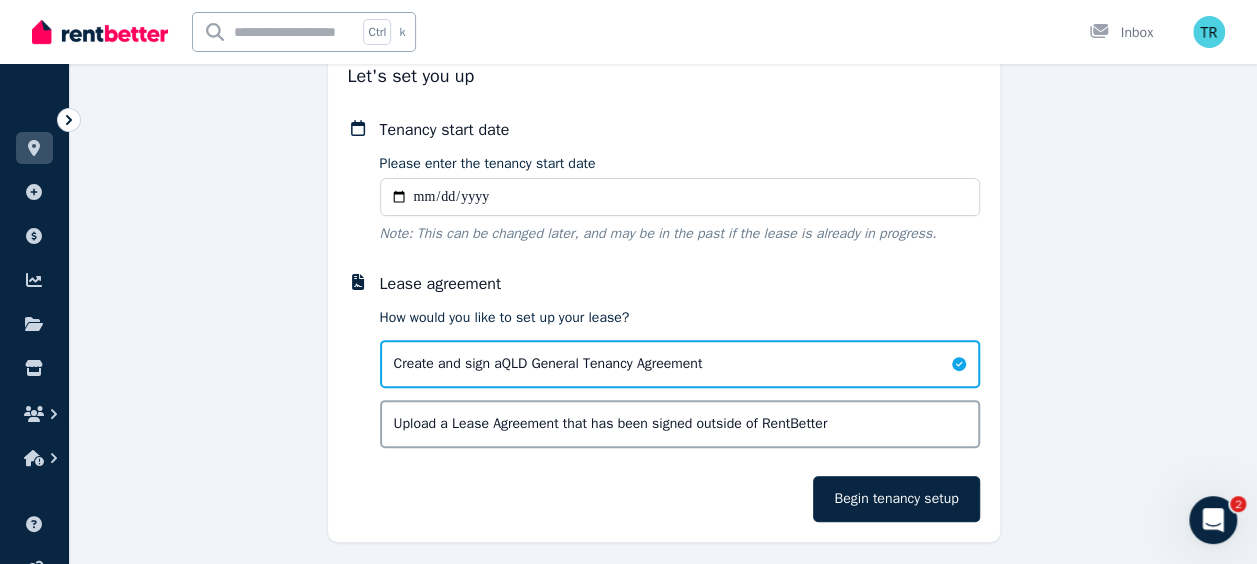 click on "Please enter the tenancy start date" at bounding box center [680, 197] 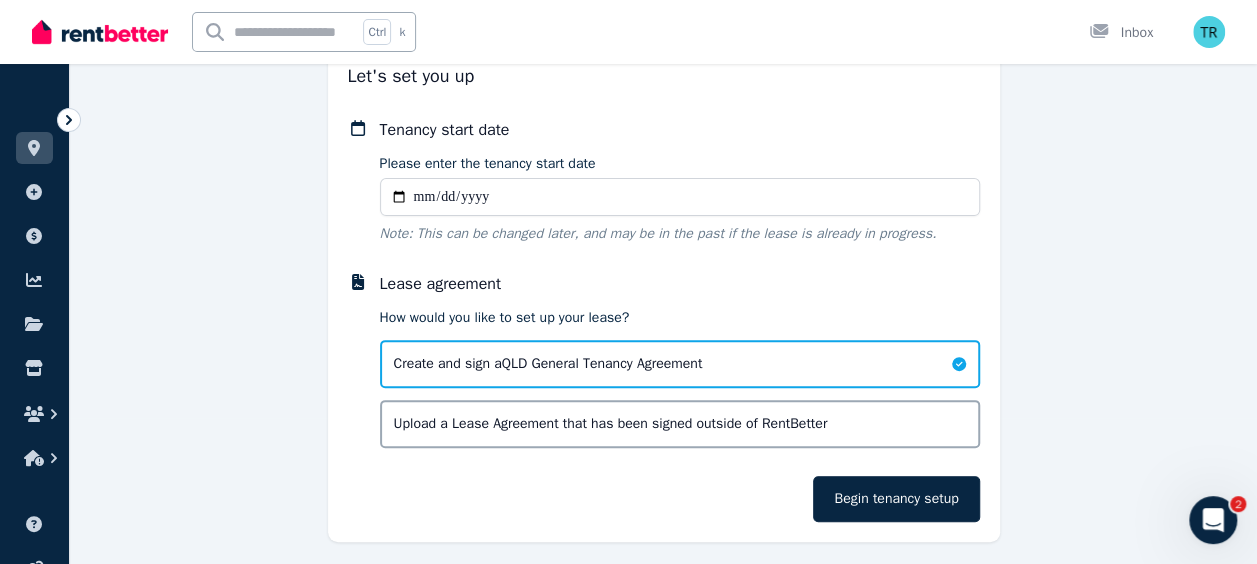 type on "**********" 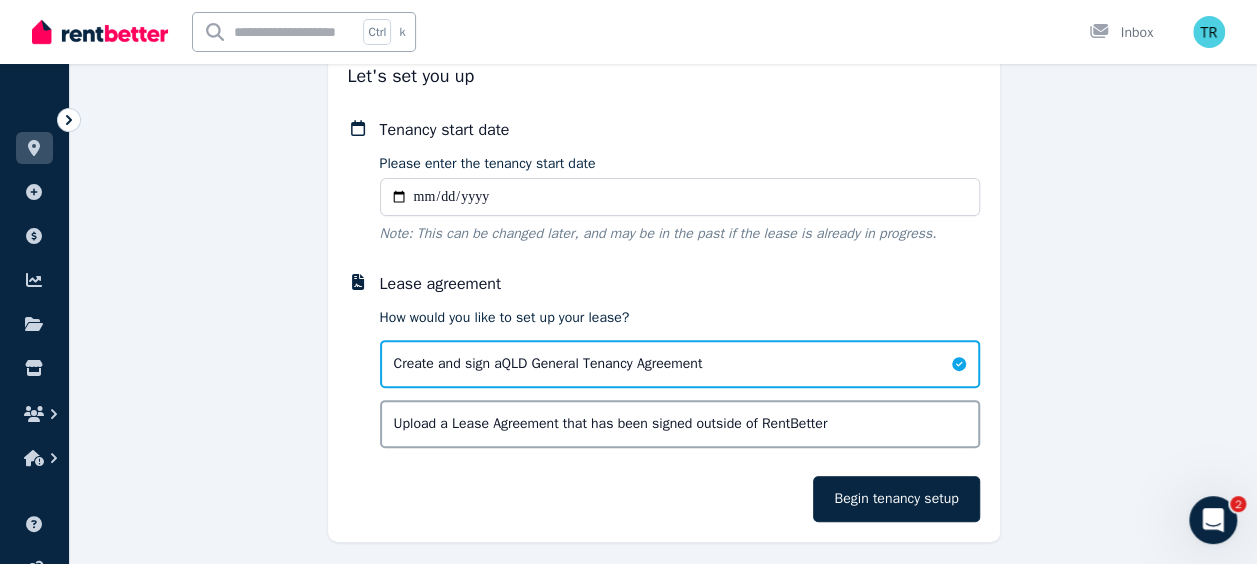click on "Create and sign a [STATE] General Tenancy Agreement" at bounding box center (548, 364) 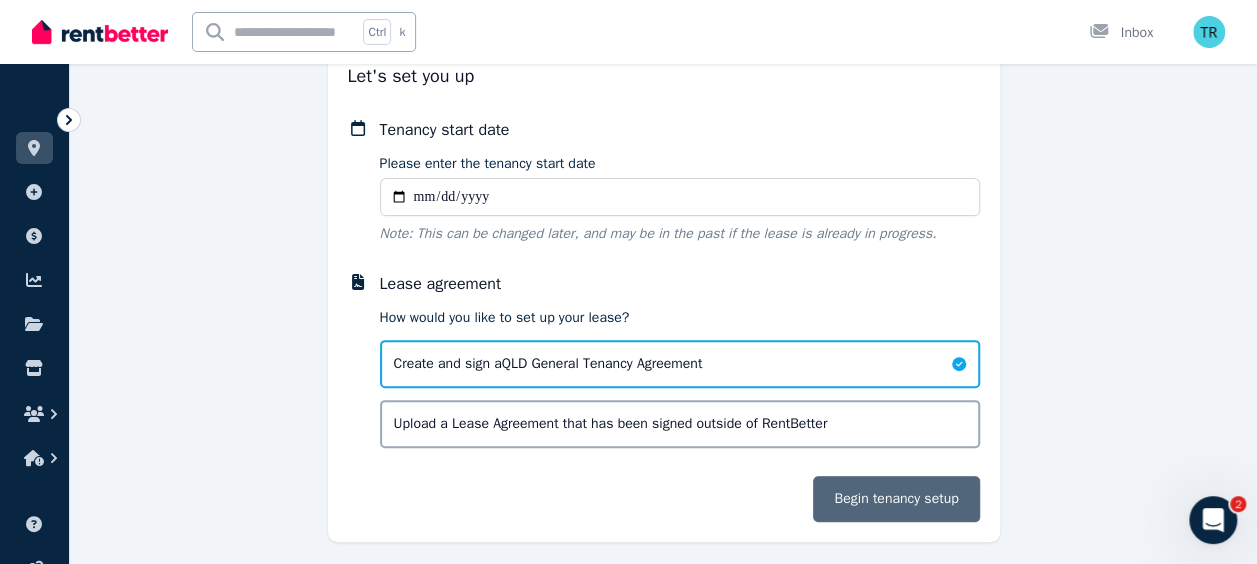 click on "Begin tenancy setup" at bounding box center (896, 499) 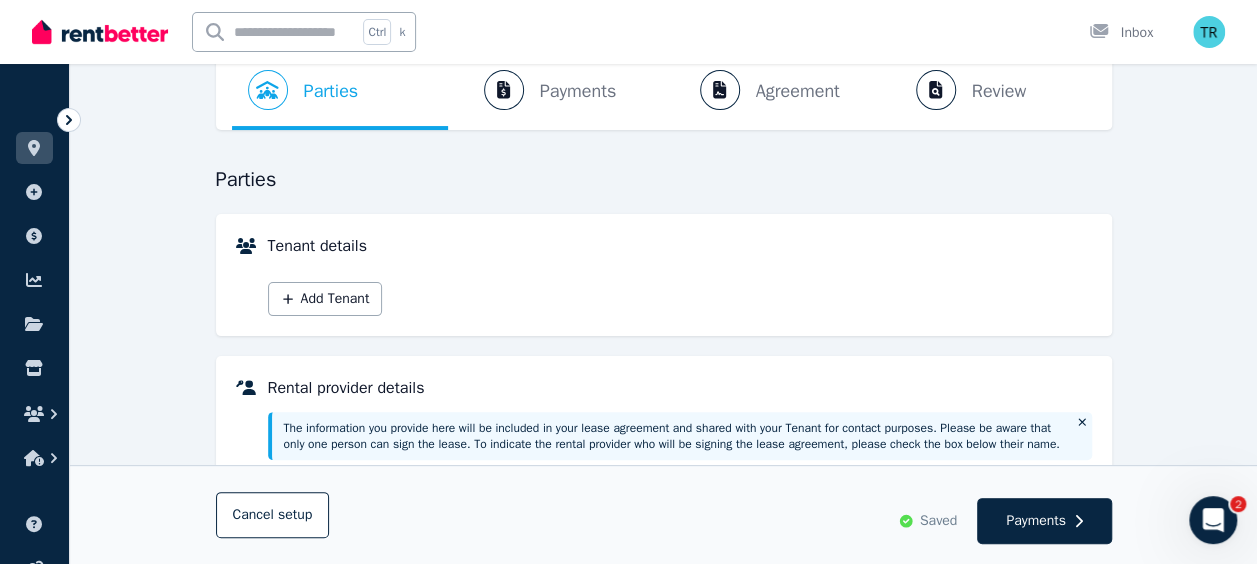 scroll, scrollTop: 96, scrollLeft: 0, axis: vertical 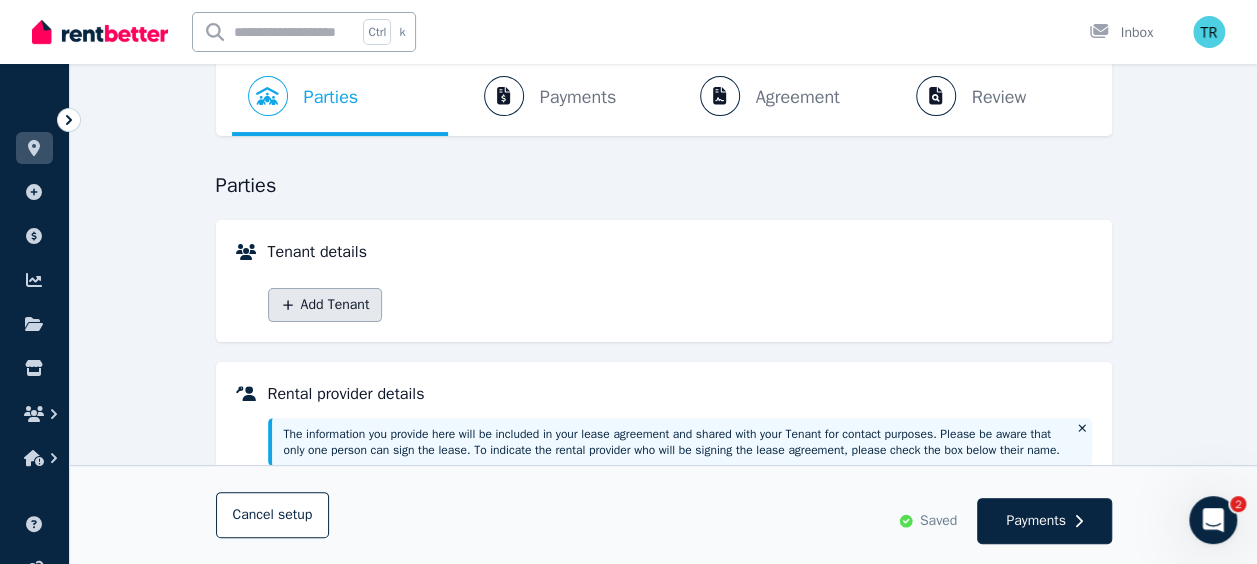 click on "Add Tenant" at bounding box center [325, 305] 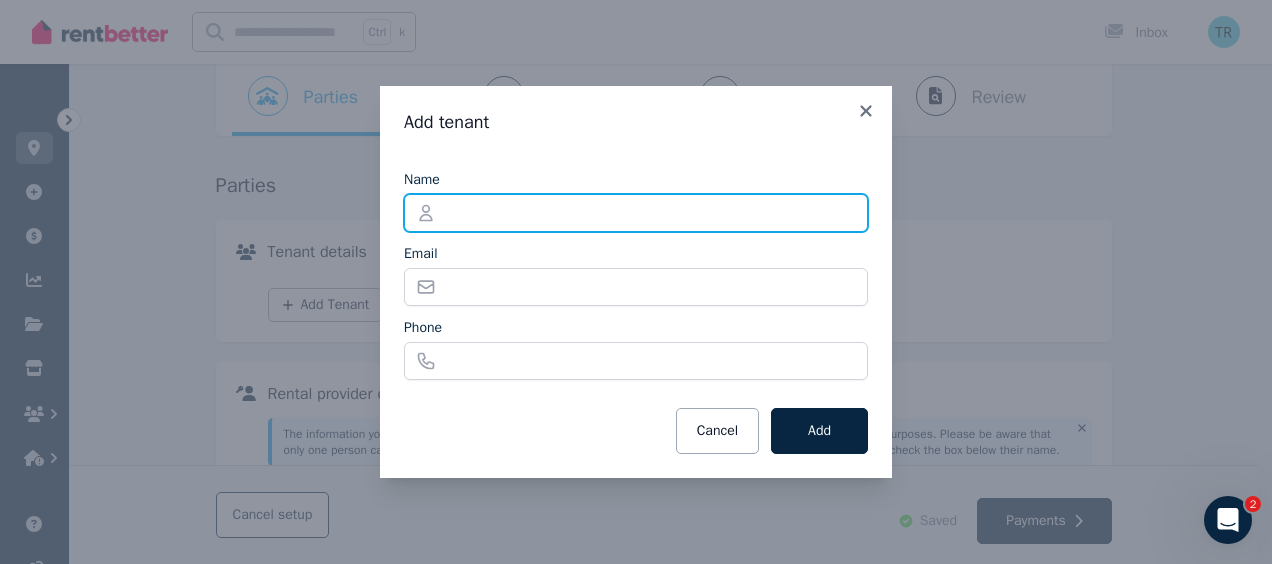 click on "Name" at bounding box center [636, 213] 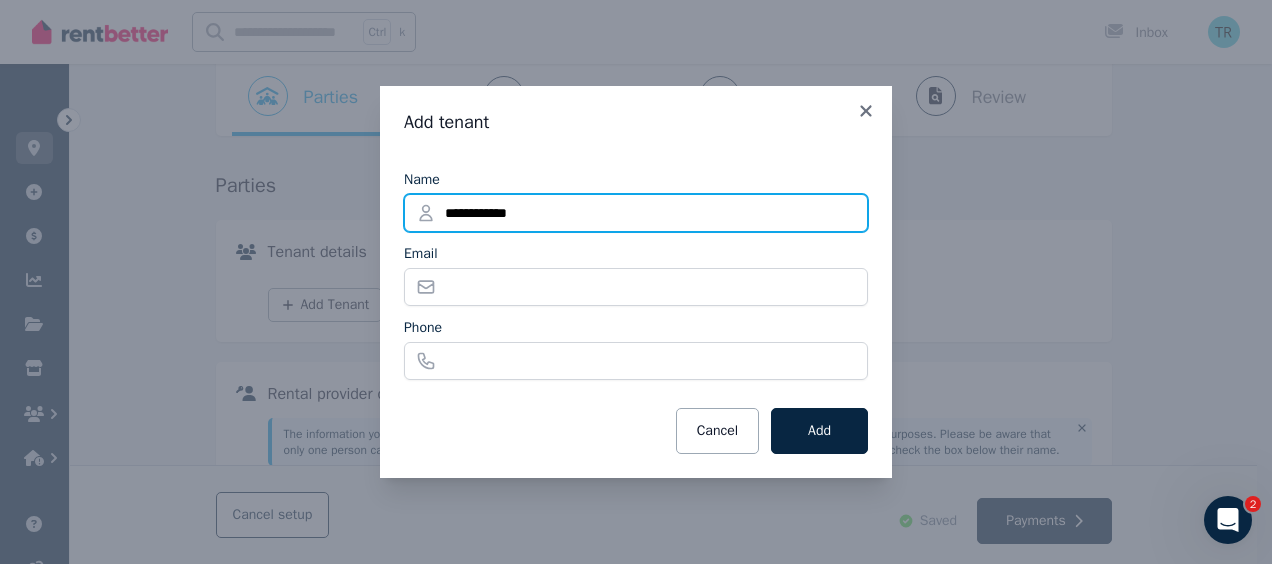 type on "**********" 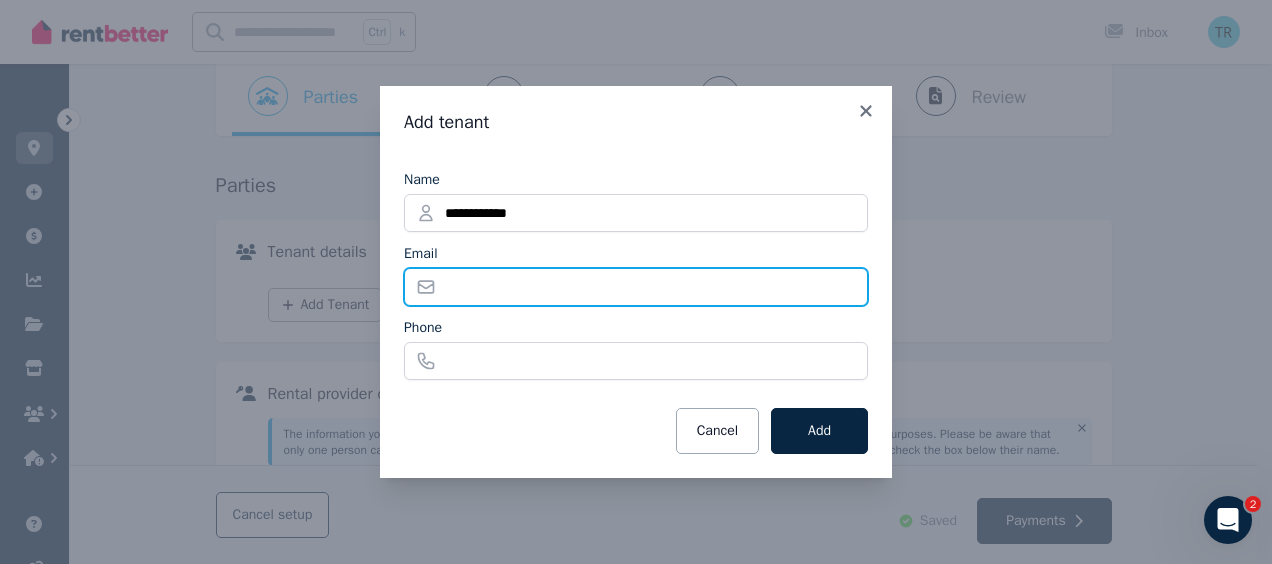 click on "Email" at bounding box center [636, 287] 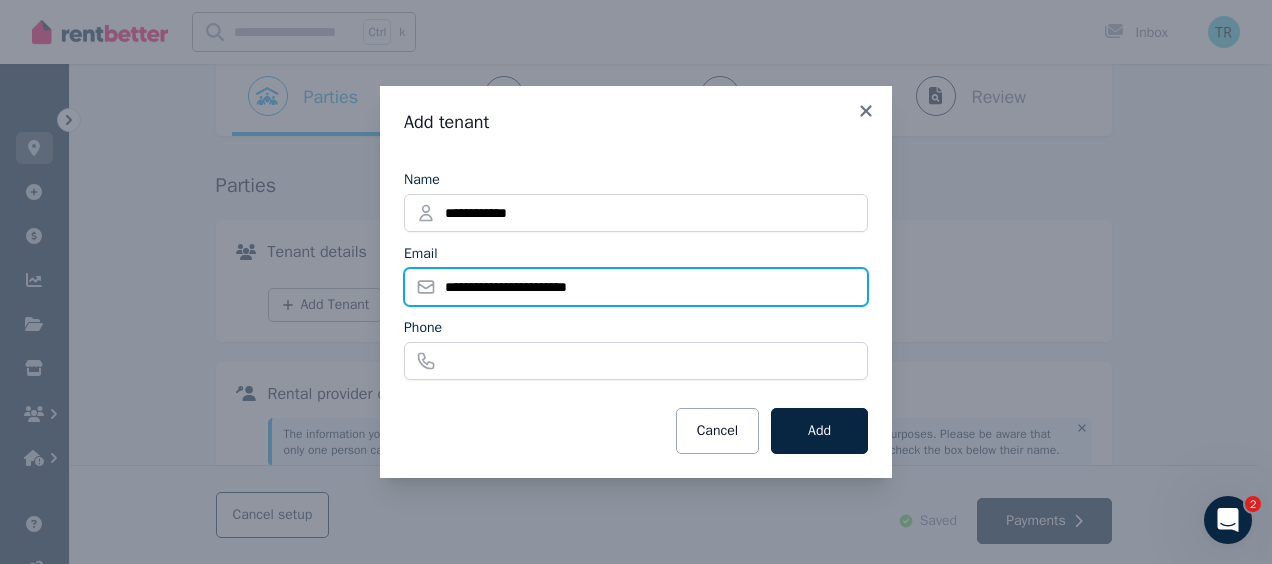 type on "**********" 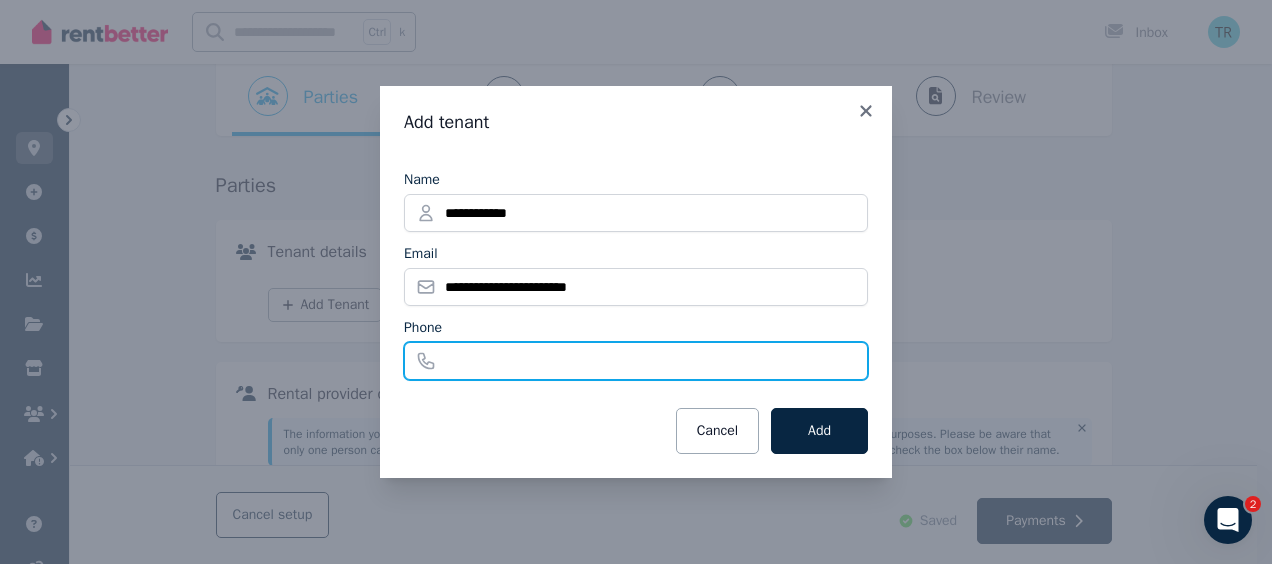 click on "Phone" at bounding box center (636, 361) 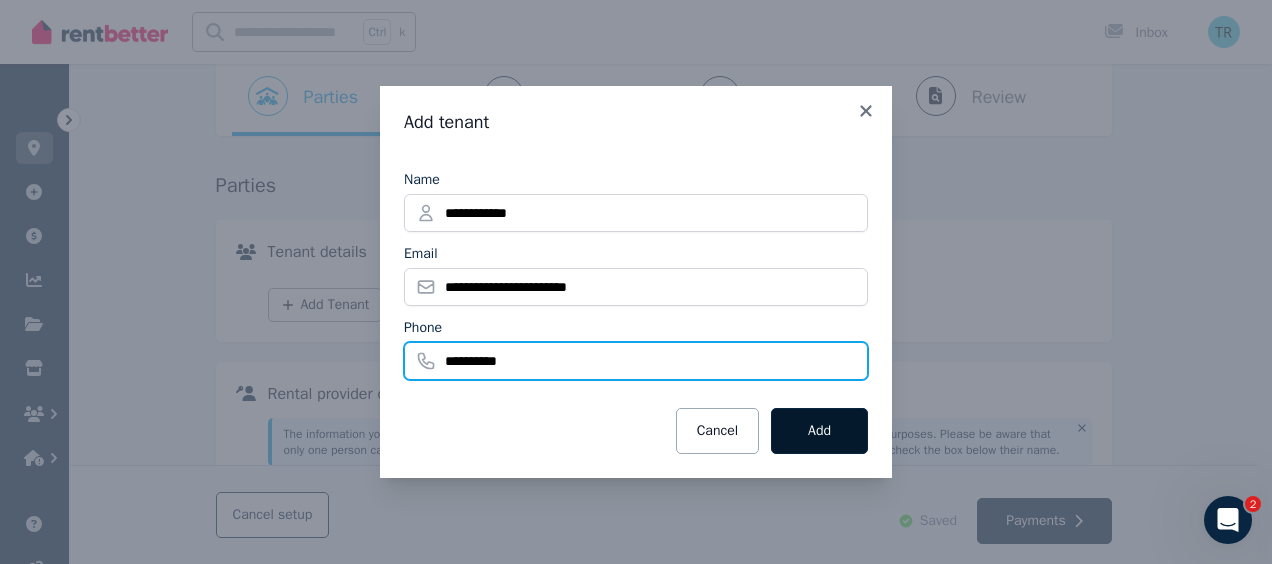 type on "**********" 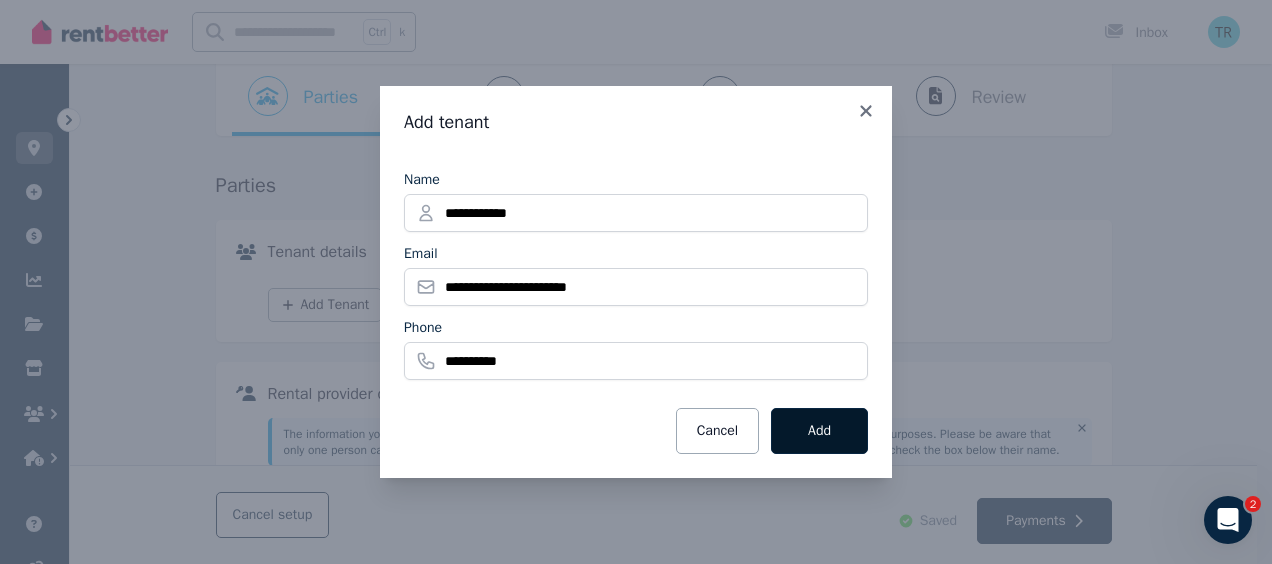 click on "Add" at bounding box center [819, 431] 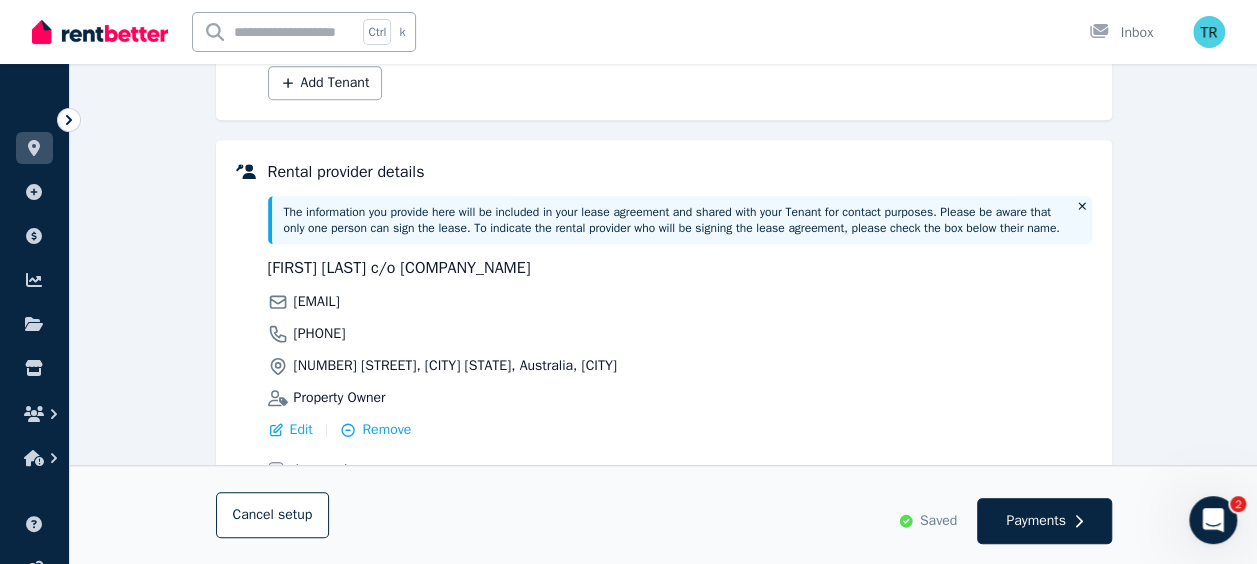 scroll, scrollTop: 450, scrollLeft: 0, axis: vertical 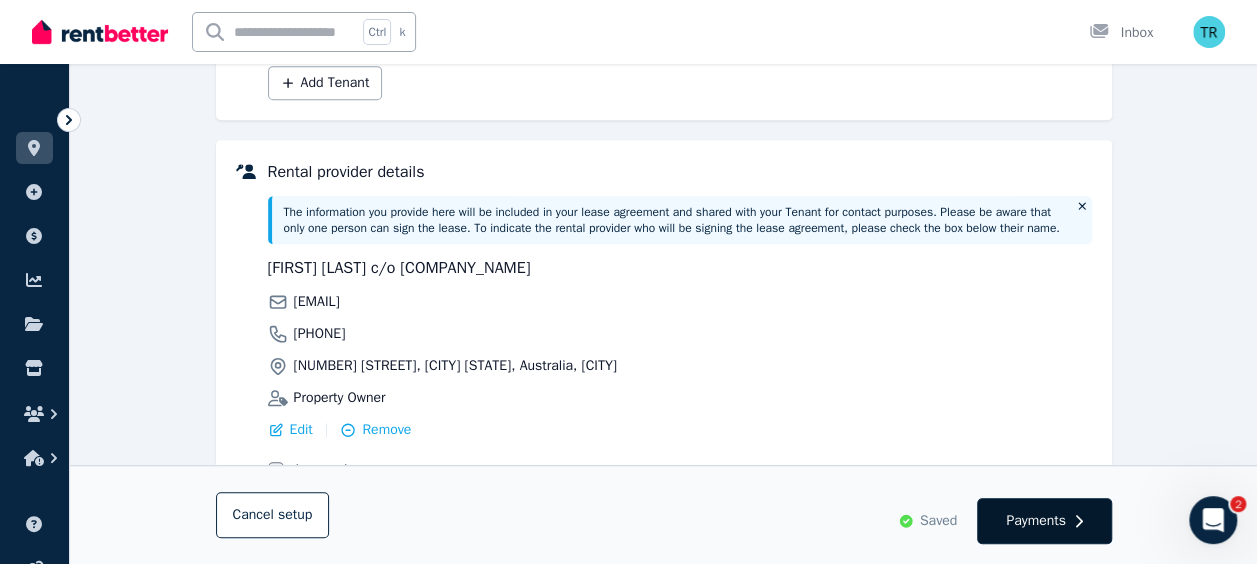 click on "Payments" at bounding box center (1036, 521) 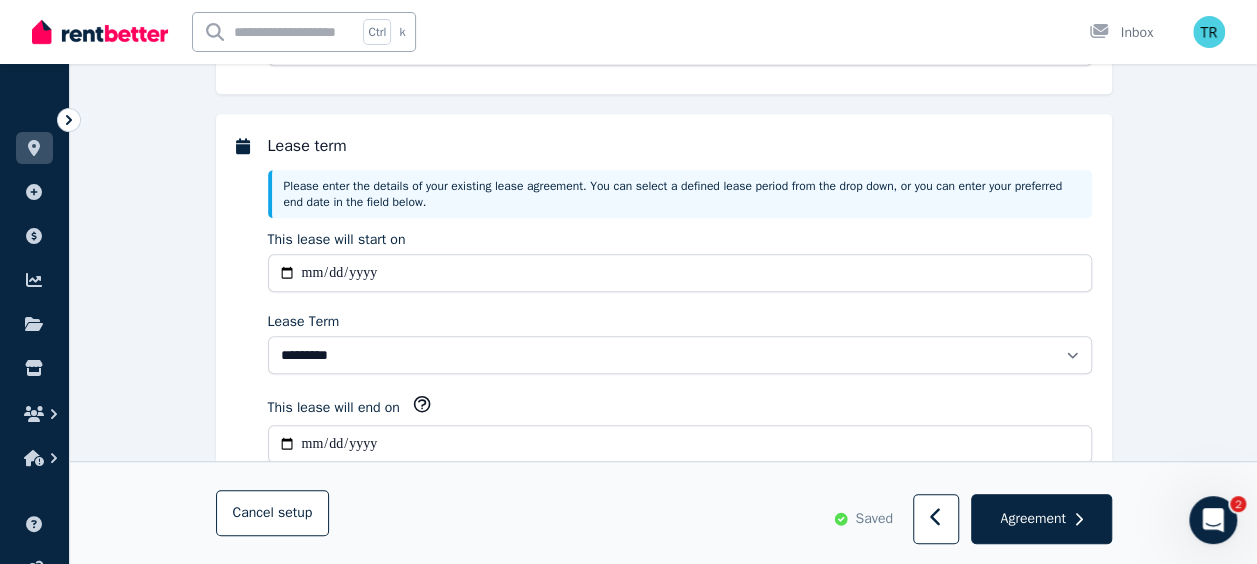 scroll, scrollTop: 0, scrollLeft: 0, axis: both 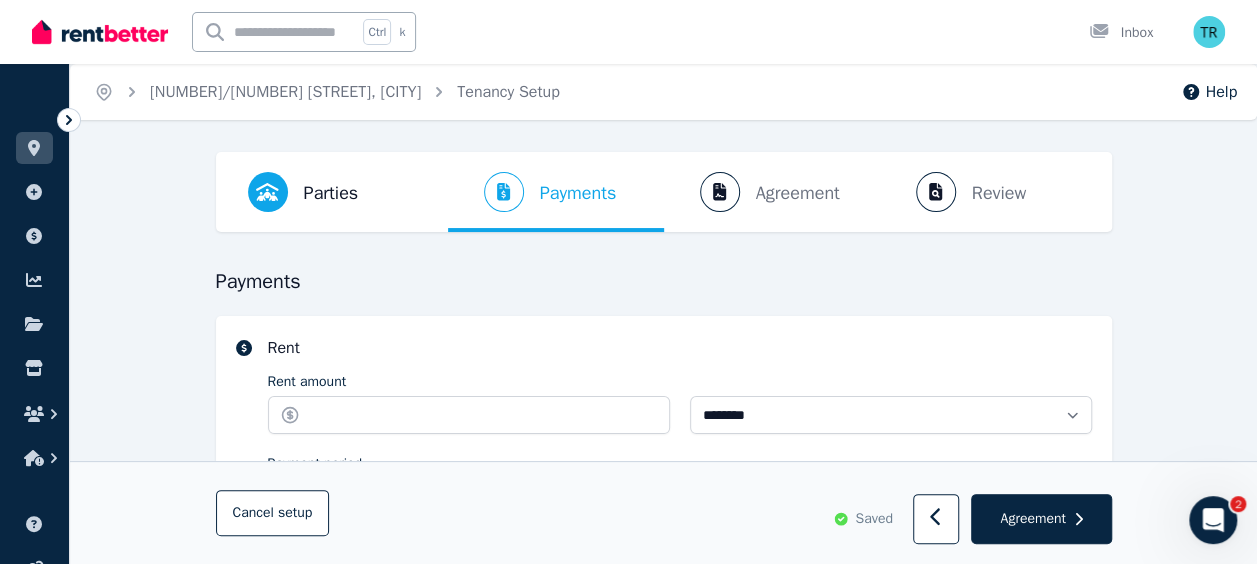 select on "**********" 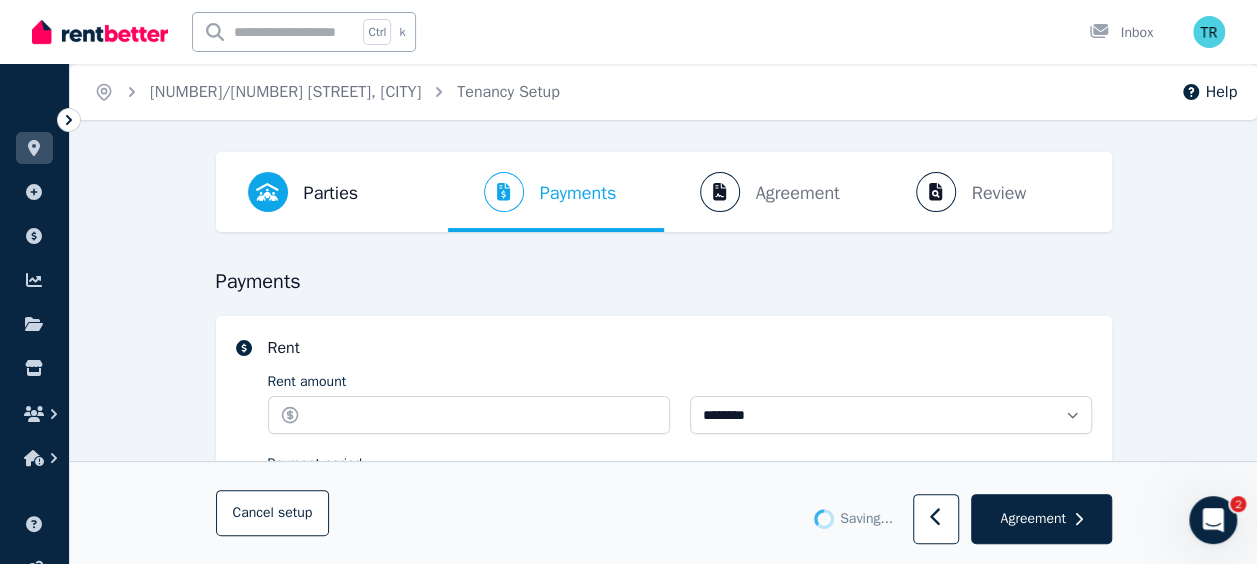 select on "**********" 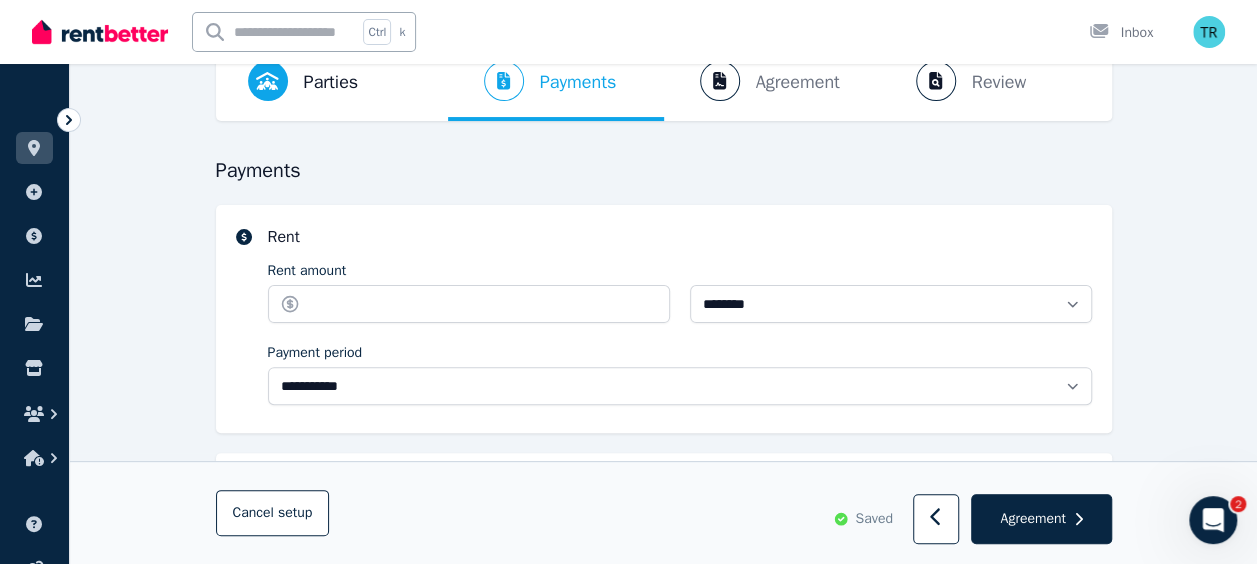 scroll, scrollTop: 131, scrollLeft: 0, axis: vertical 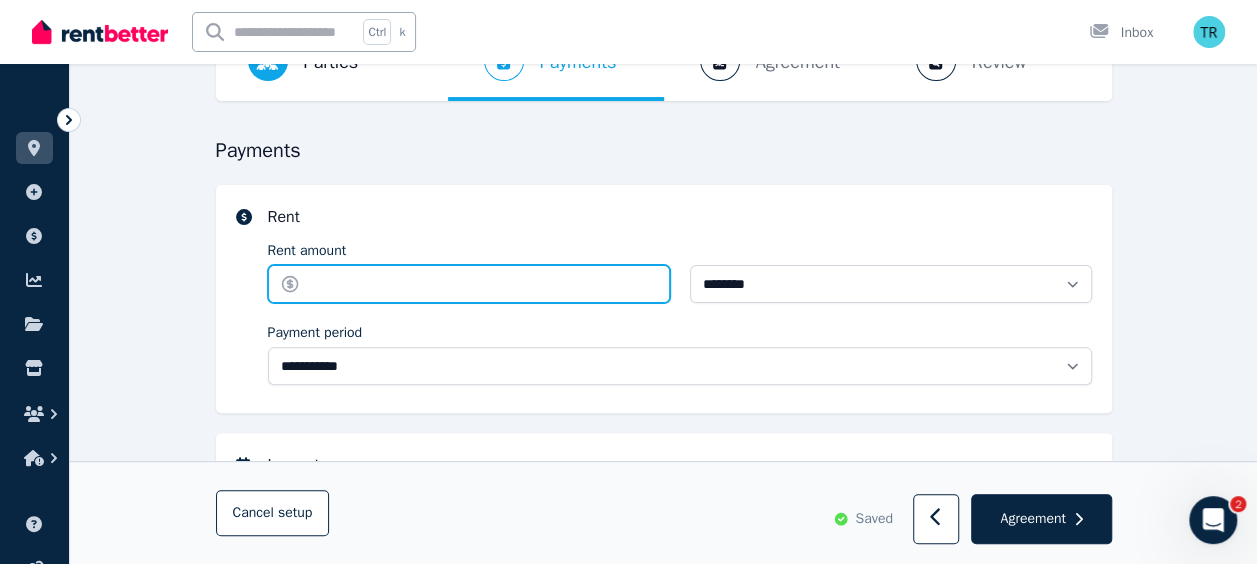 click on "Rent amount" at bounding box center [469, 284] 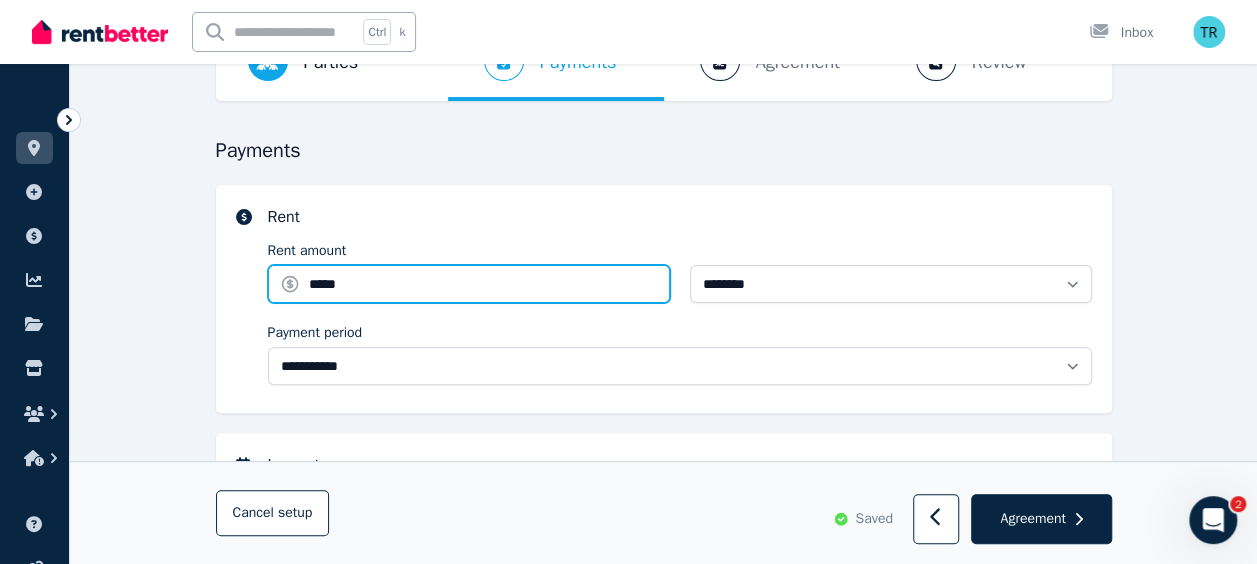 type on "******" 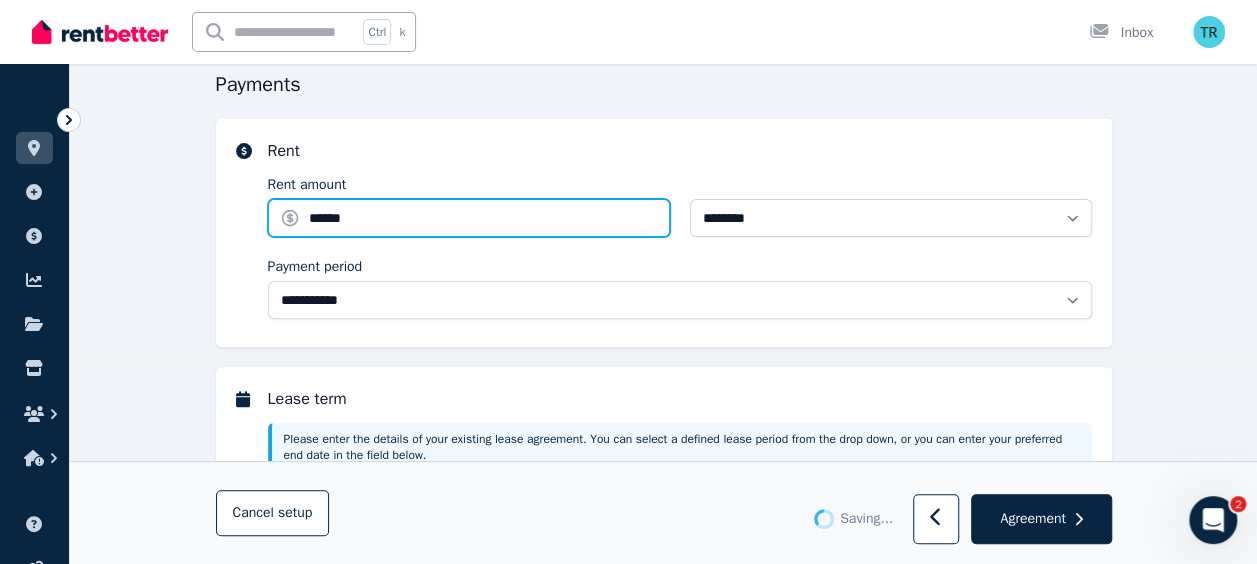 scroll, scrollTop: 200, scrollLeft: 0, axis: vertical 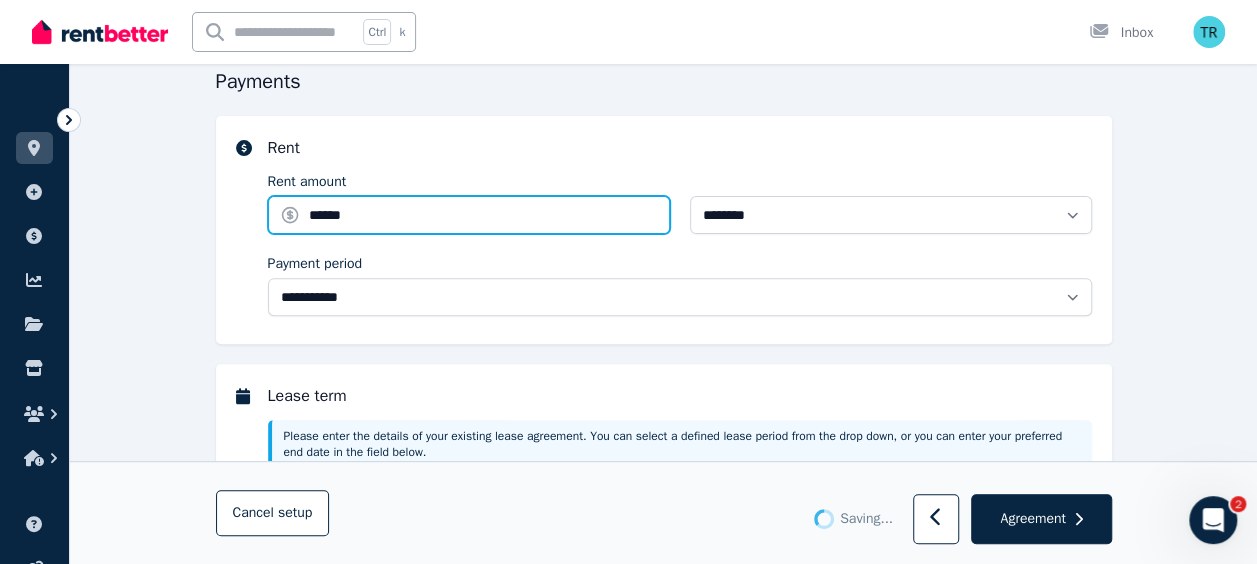 type 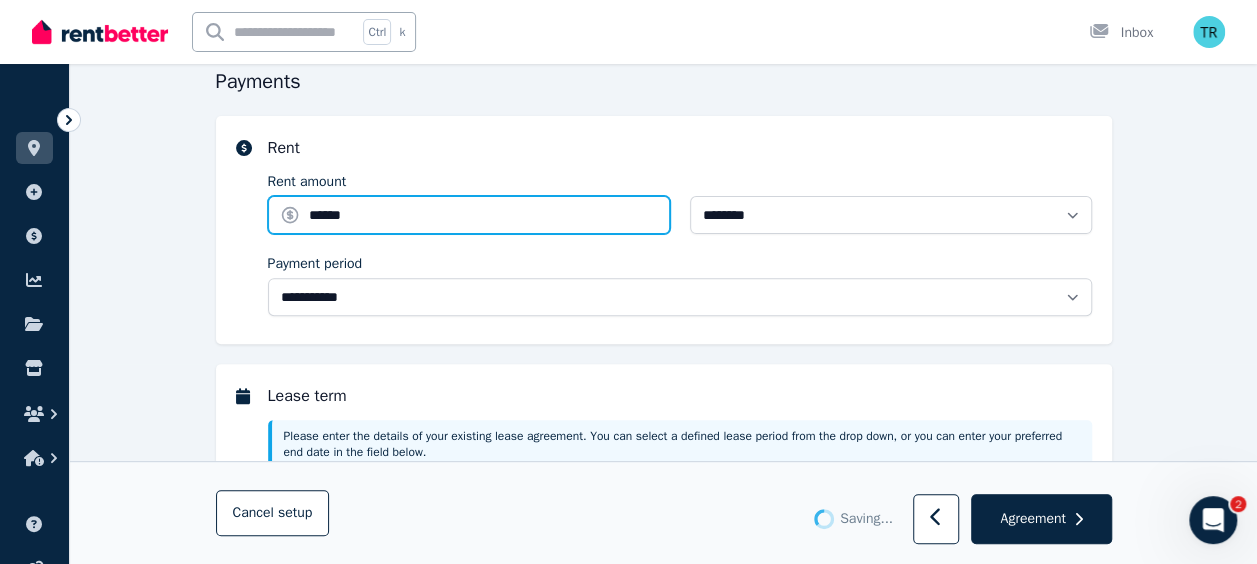 type on "**********" 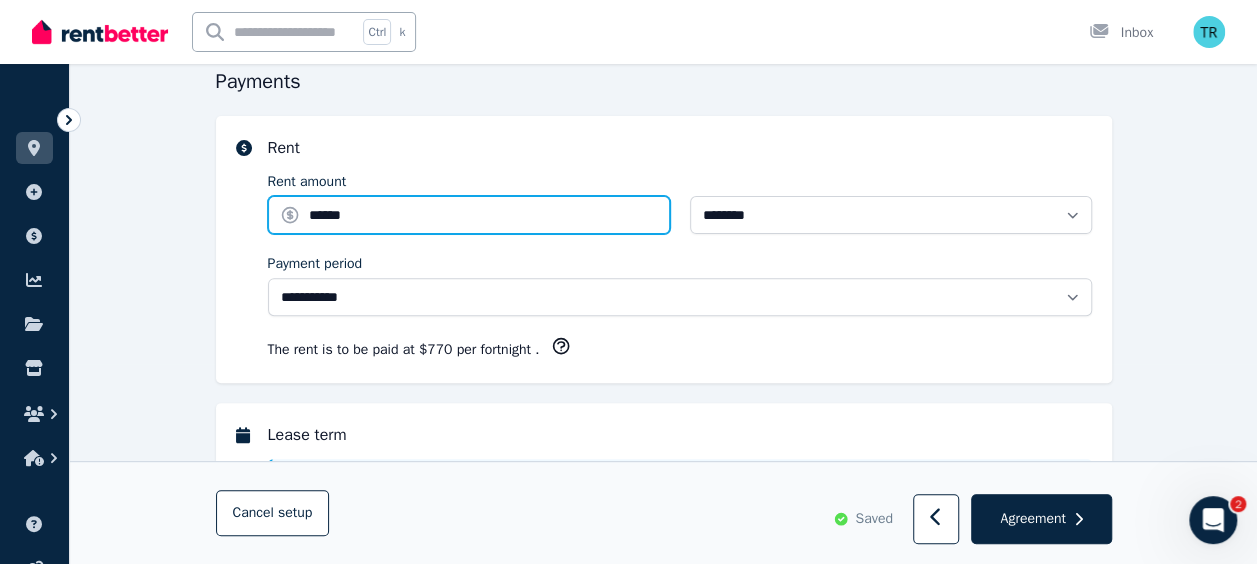 type on "******" 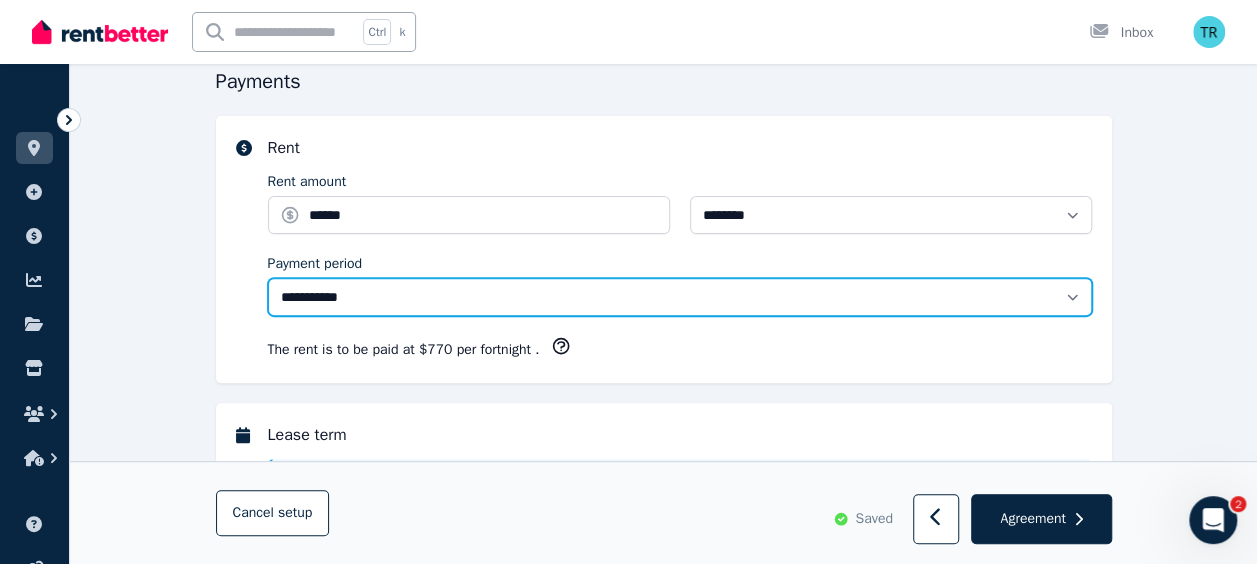 click on "**********" at bounding box center (680, 297) 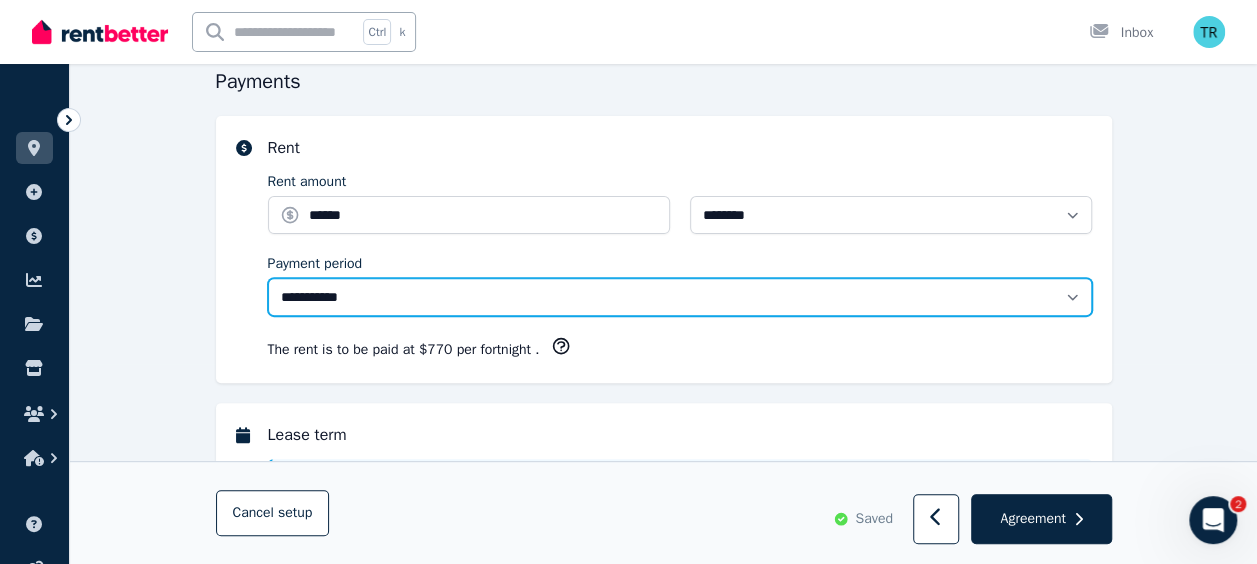 select on "******" 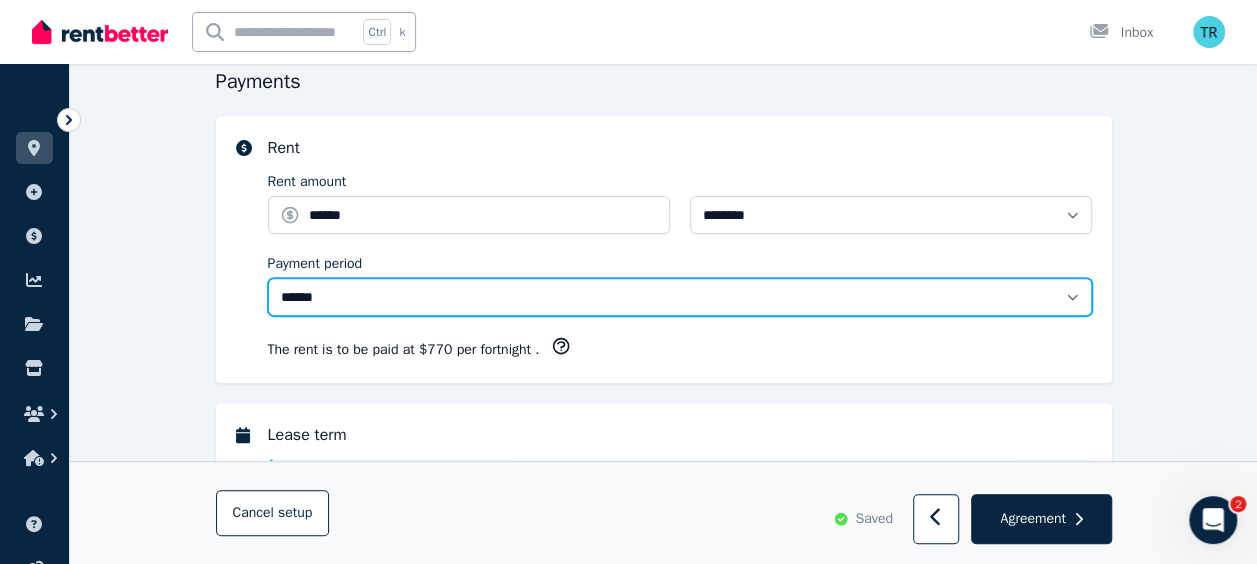 click on "**********" at bounding box center [680, 297] 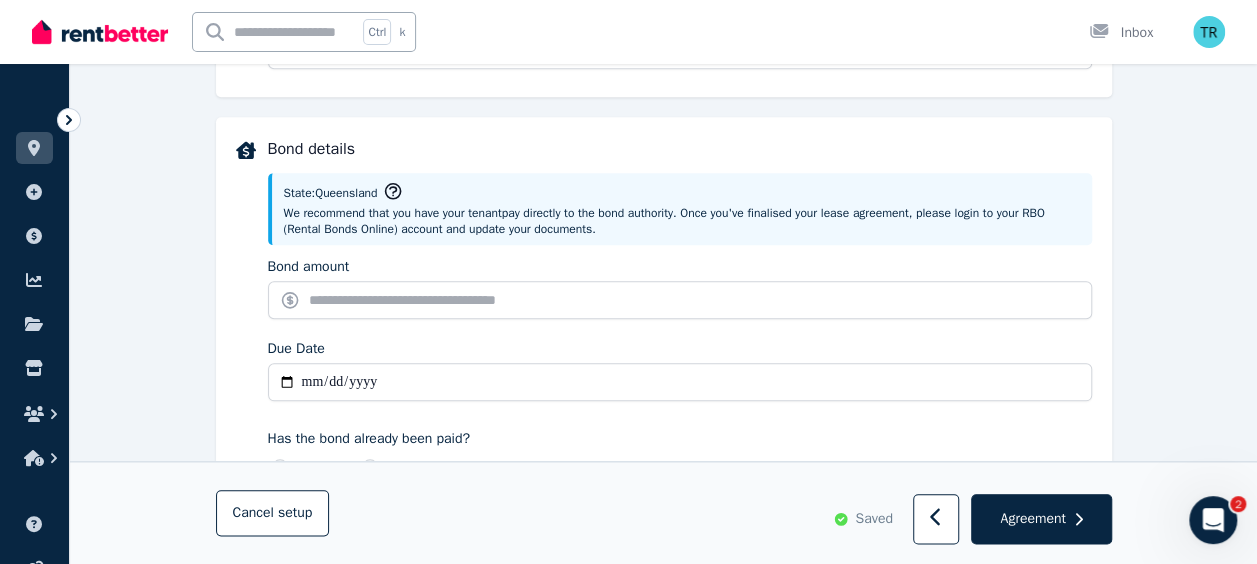 scroll, scrollTop: 884, scrollLeft: 0, axis: vertical 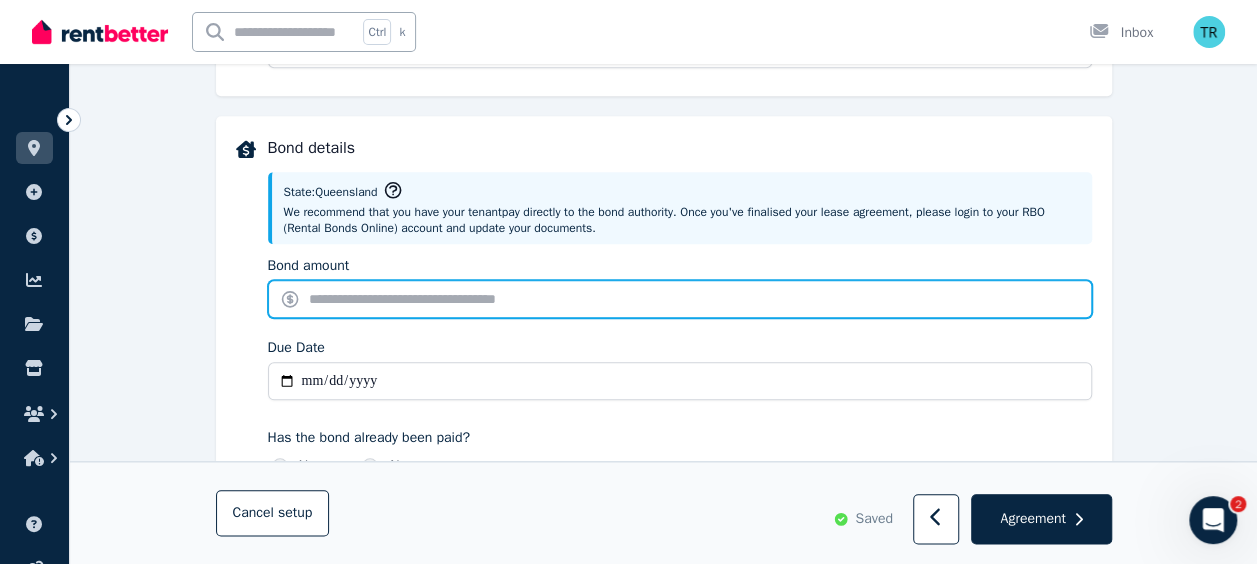 click on "Bond amount" at bounding box center (680, 299) 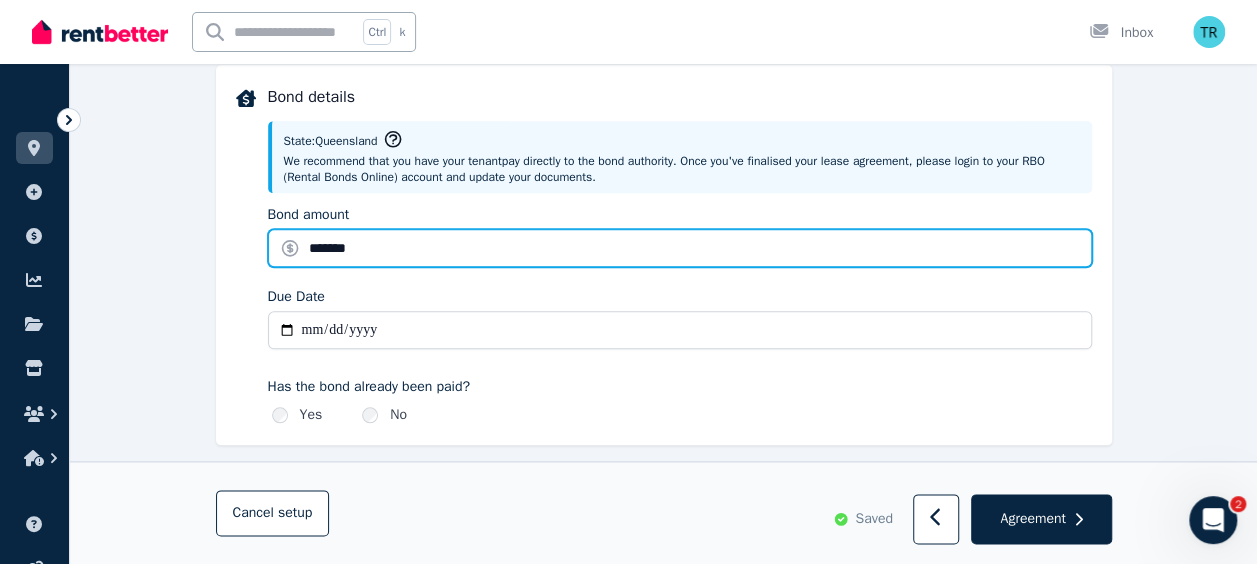 scroll, scrollTop: 938, scrollLeft: 0, axis: vertical 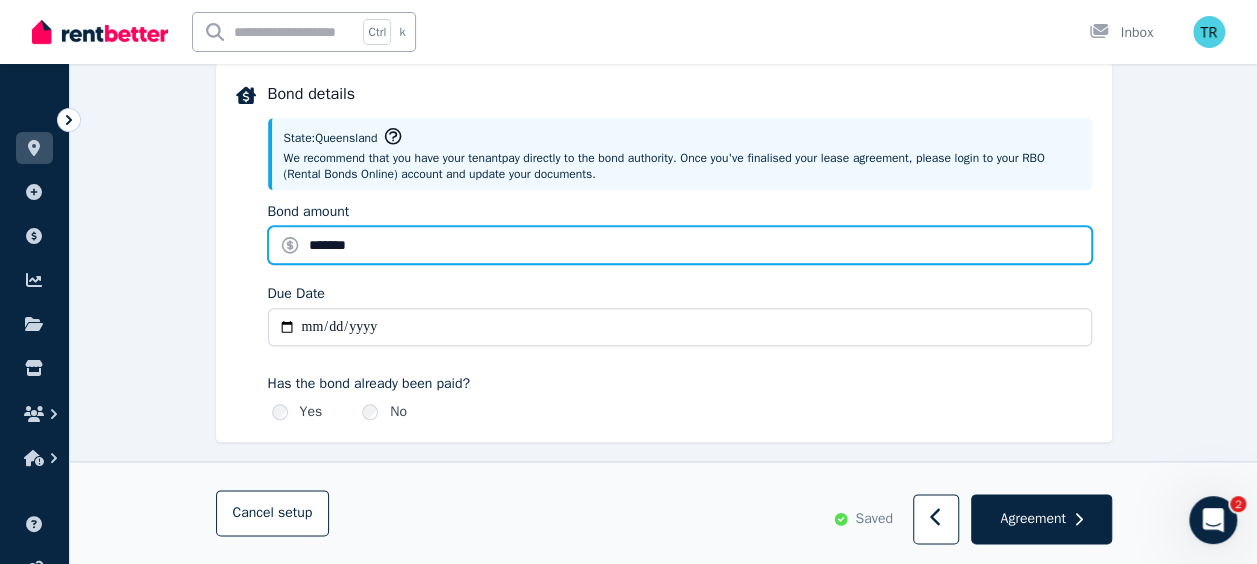 type on "*******" 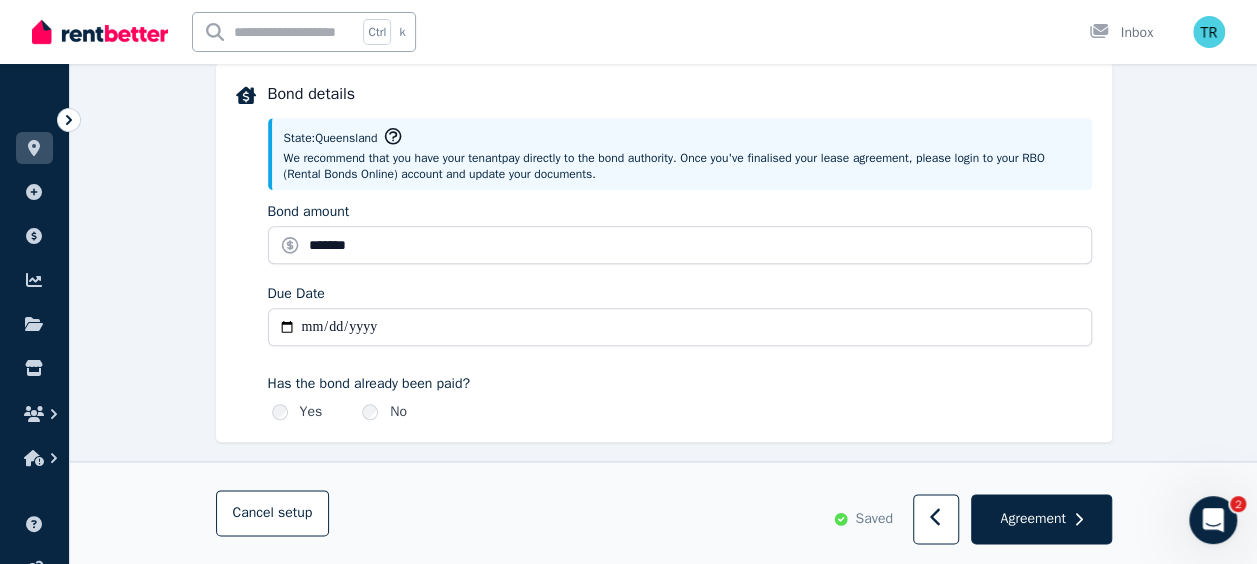 click on "Due Date" at bounding box center (680, 327) 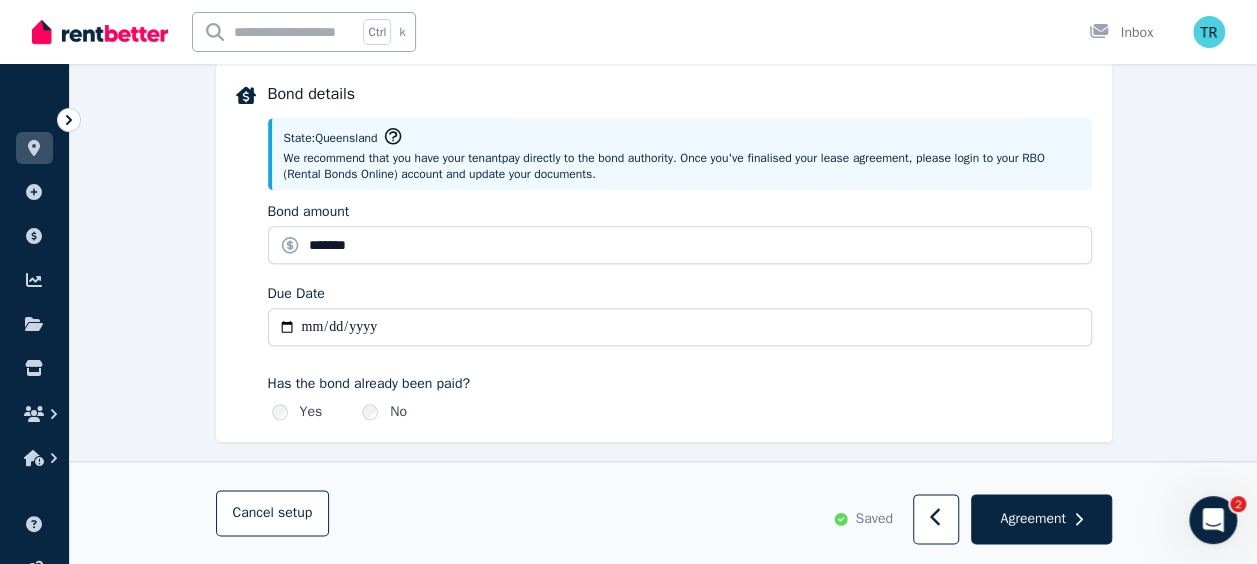 click on "Due Date" at bounding box center [680, 327] 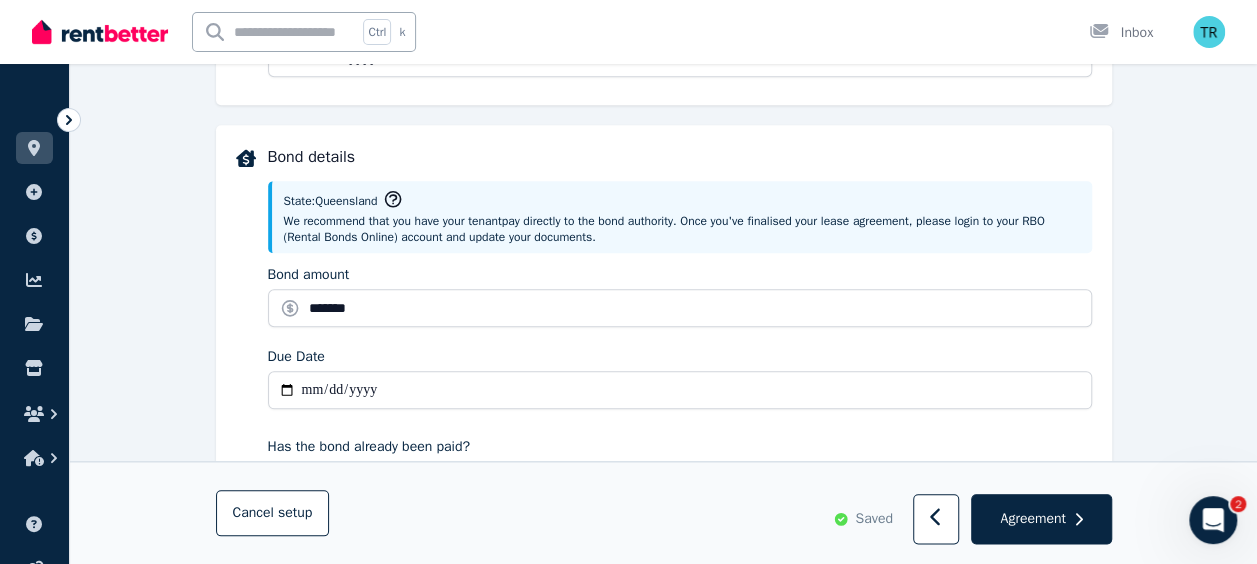 scroll, scrollTop: 876, scrollLeft: 0, axis: vertical 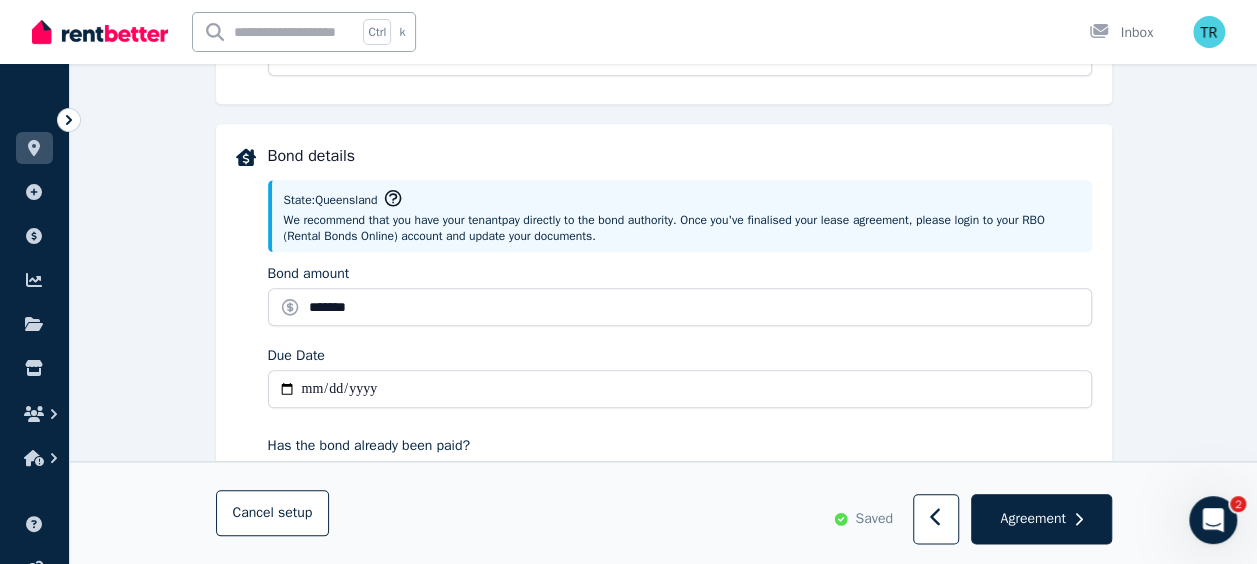 type on "**********" 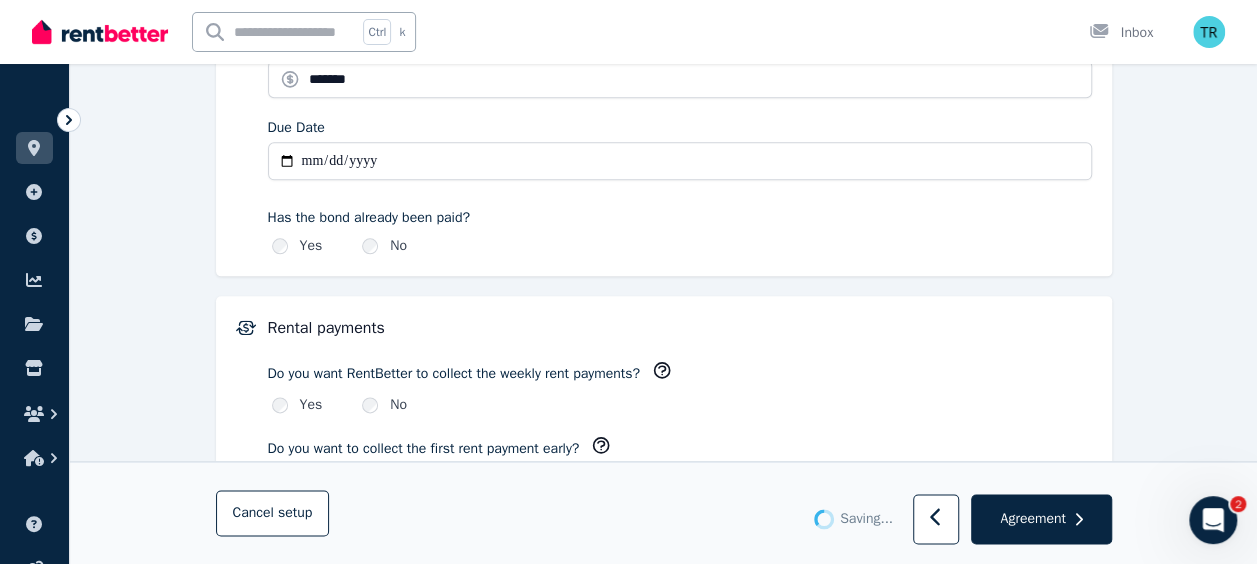 type 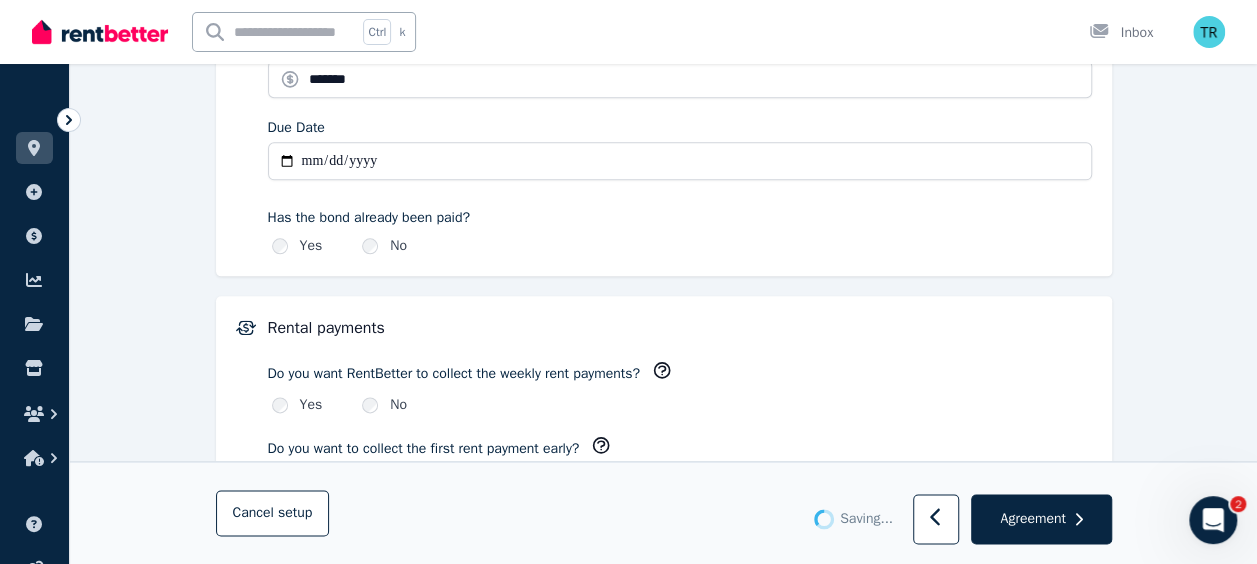 type 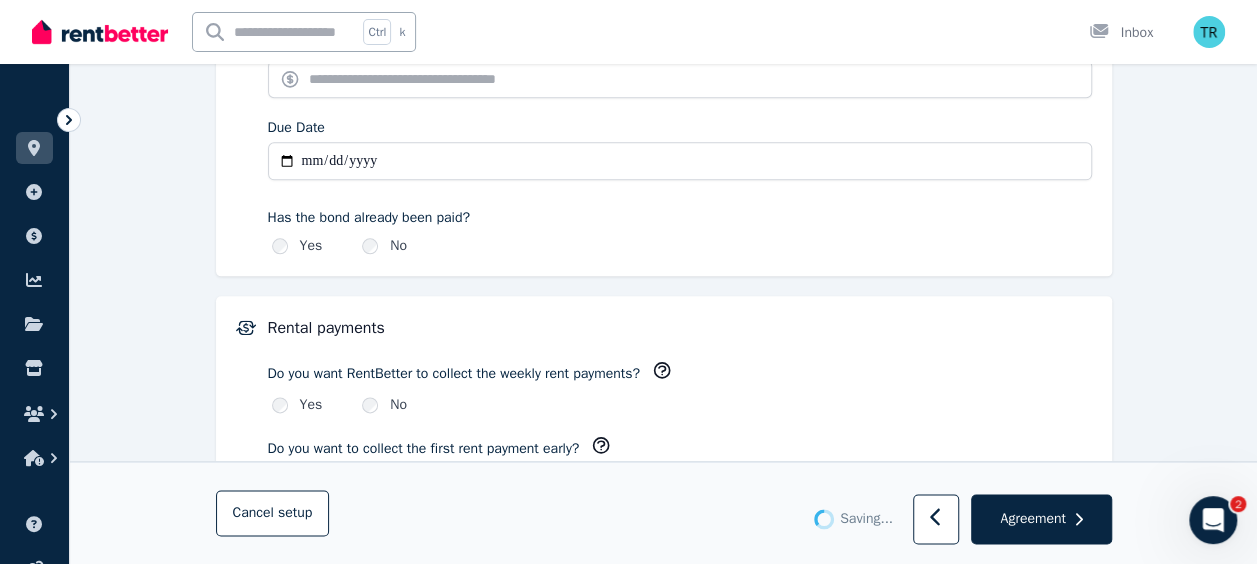 type on "*******" 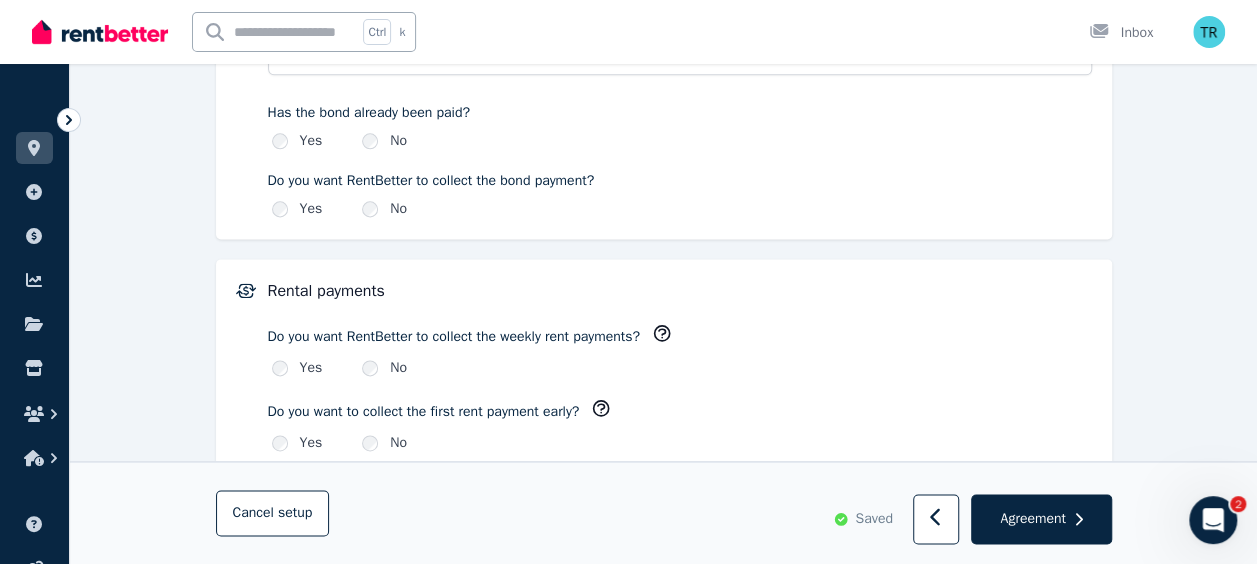 scroll, scrollTop: 1229, scrollLeft: 0, axis: vertical 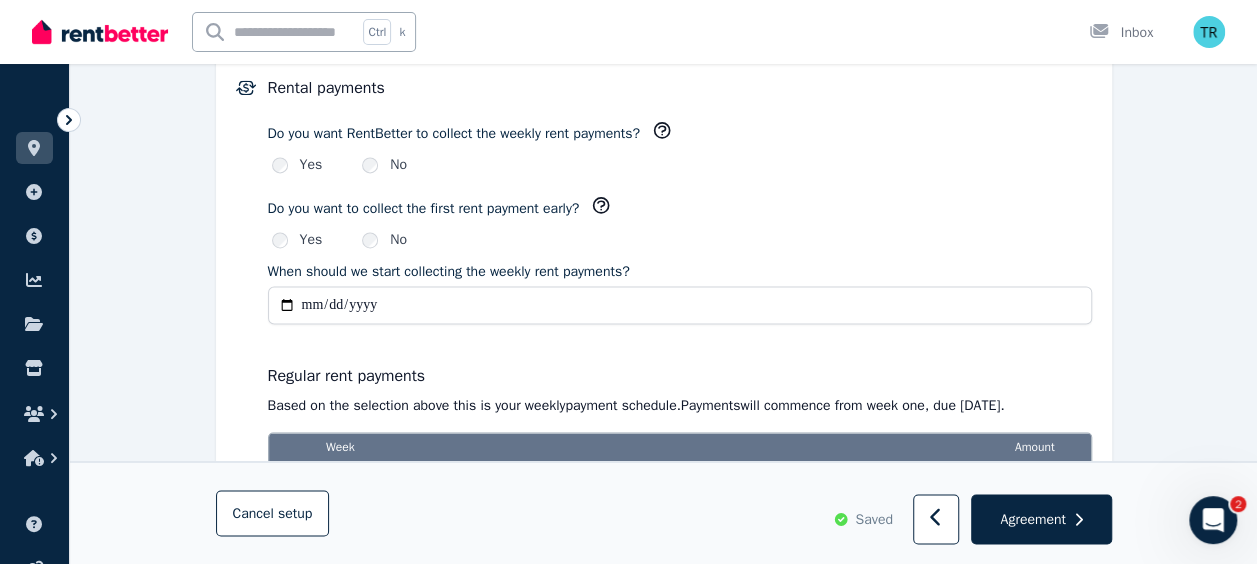 click on "**********" at bounding box center [680, 305] 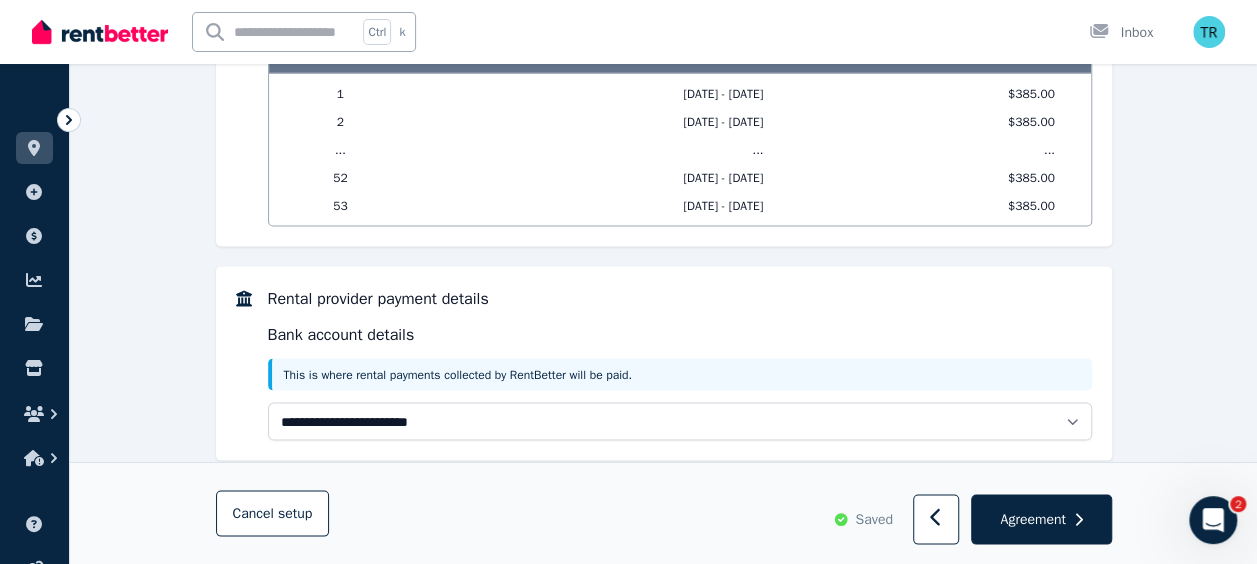 scroll, scrollTop: 1838, scrollLeft: 0, axis: vertical 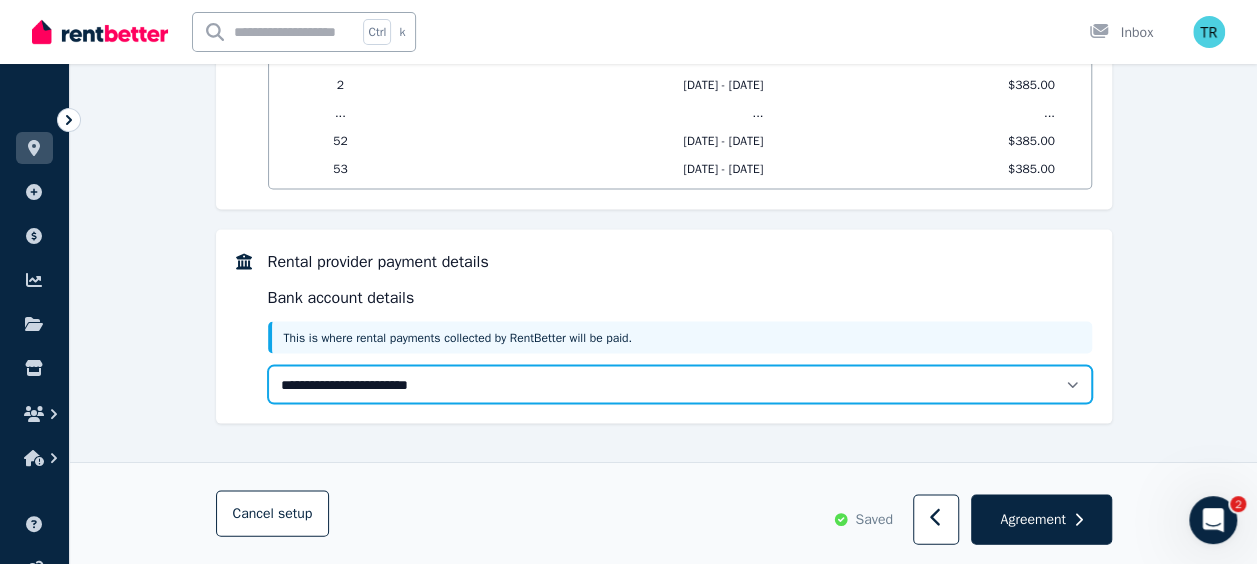 click on "**********" at bounding box center [680, 384] 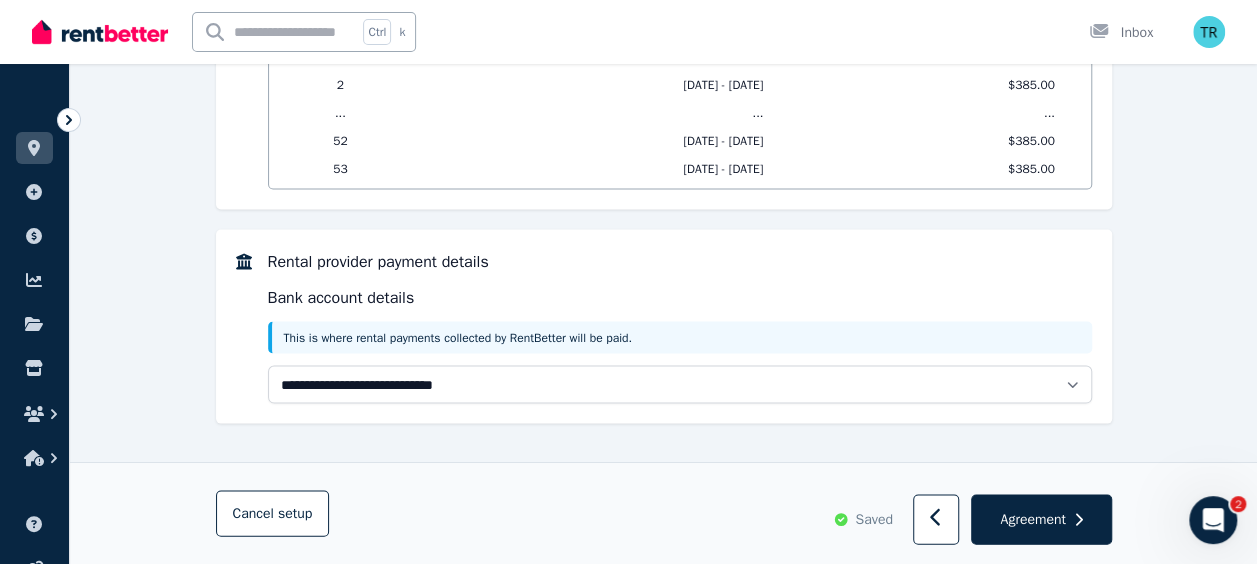 click on "**********" at bounding box center (680, 384) 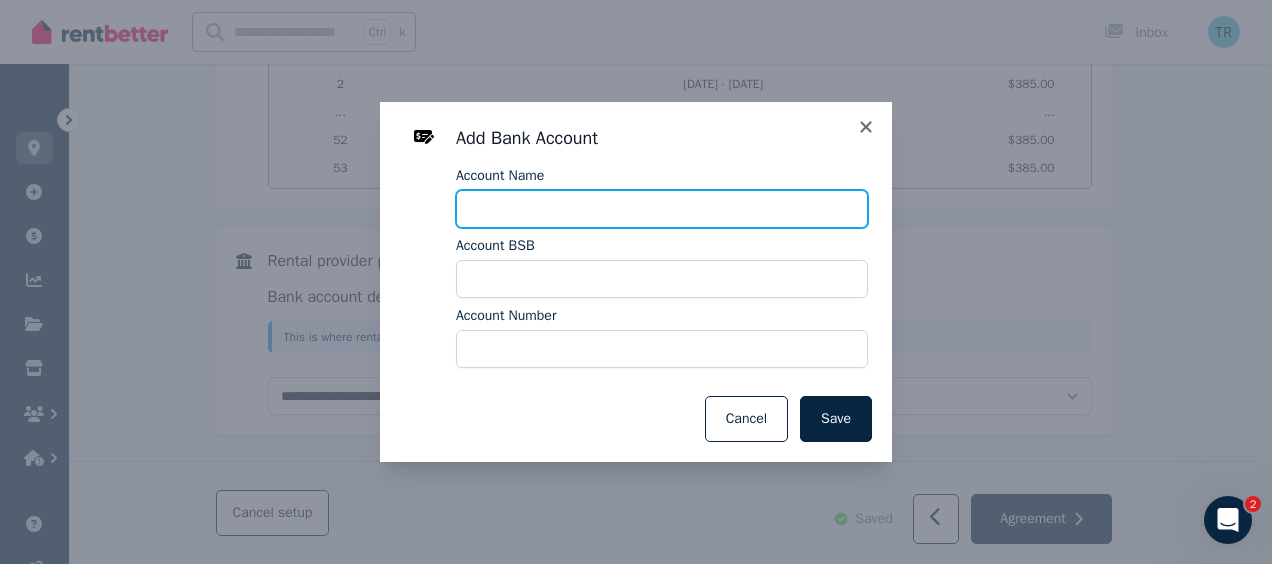 click on "Account Name" at bounding box center [662, 209] 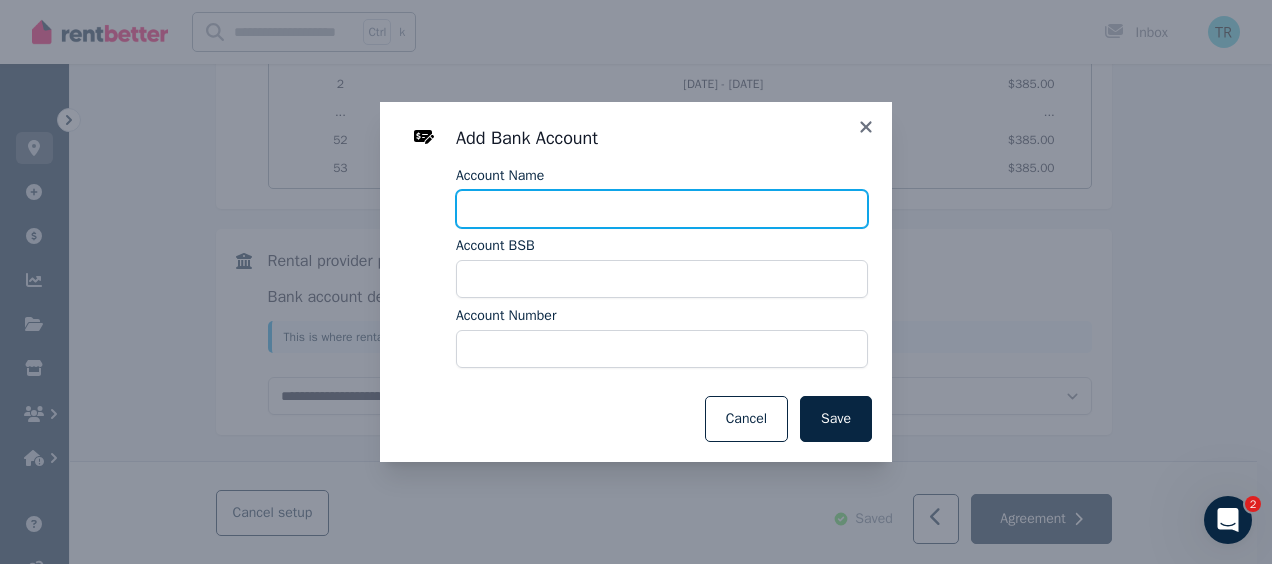 type on "**********" 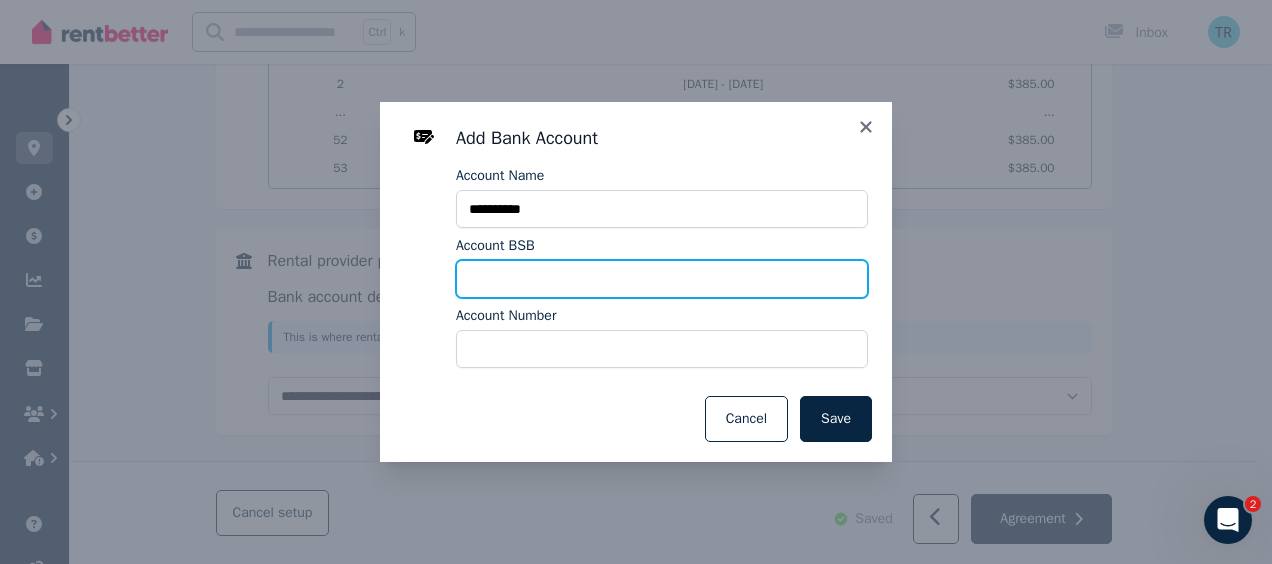click on "Account BSB" at bounding box center [662, 279] 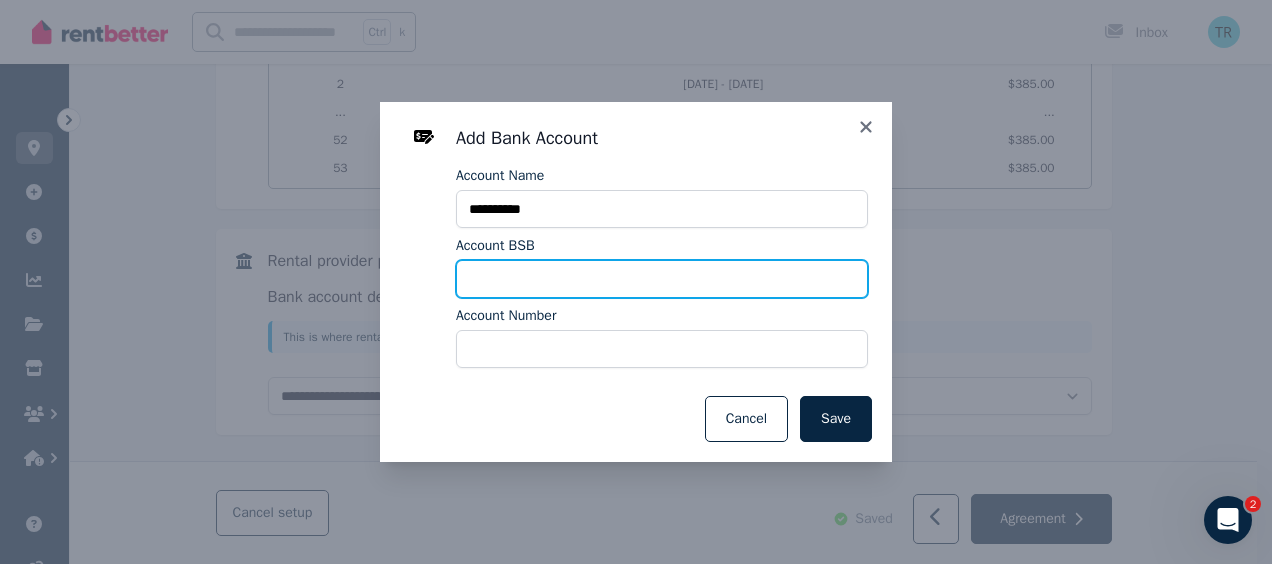 type on "*******" 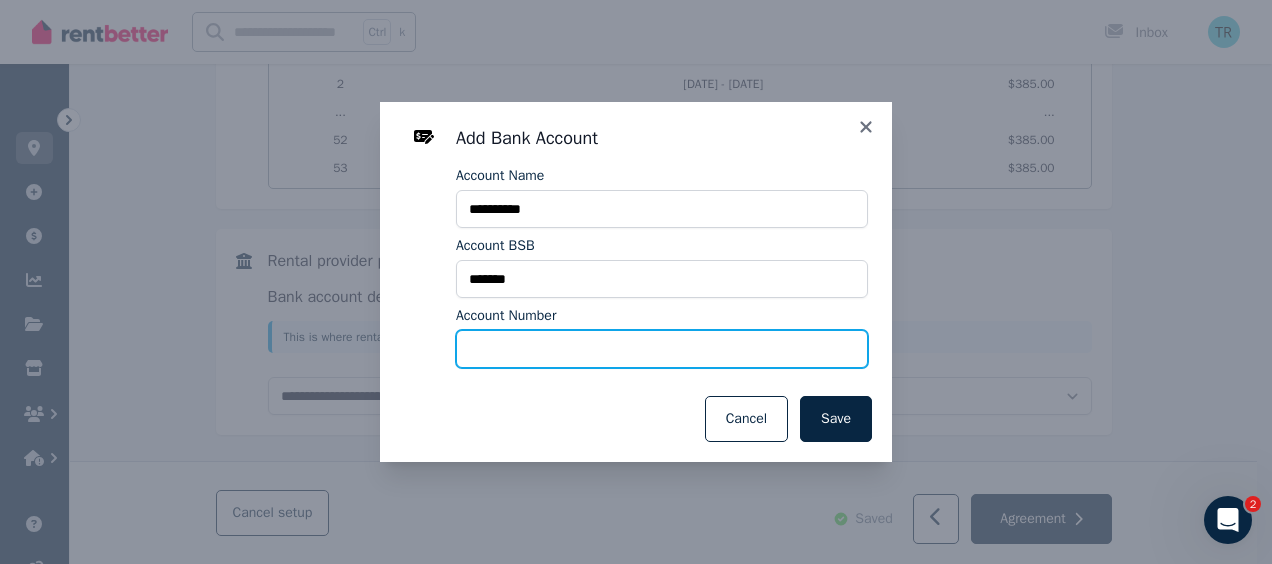 click on "Account Number" at bounding box center [662, 349] 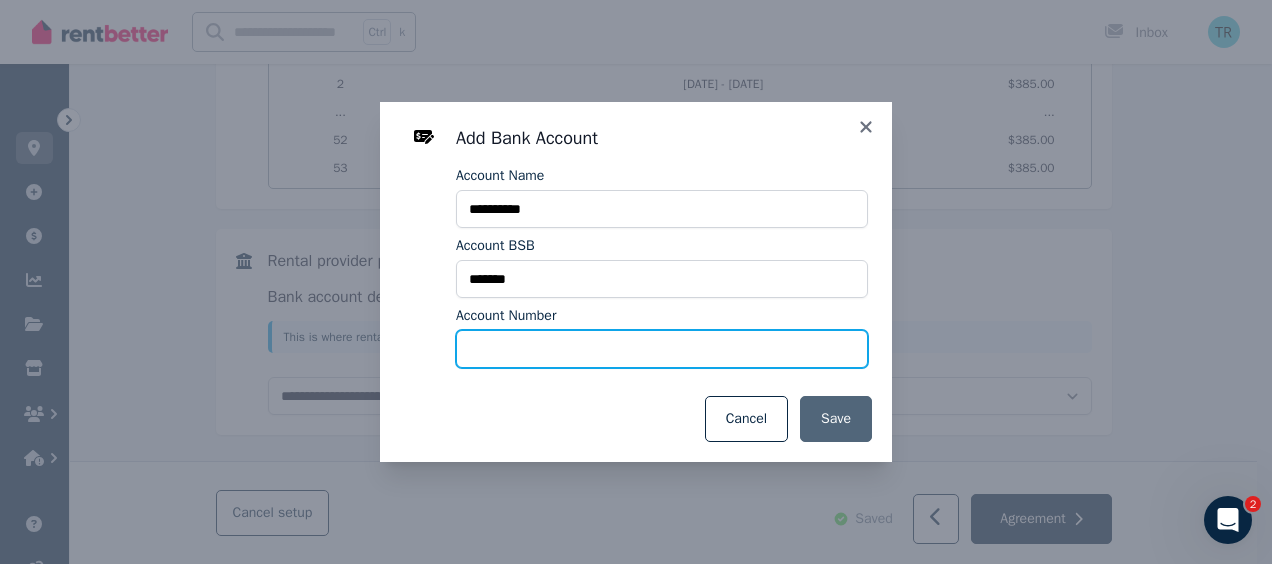 type on "******" 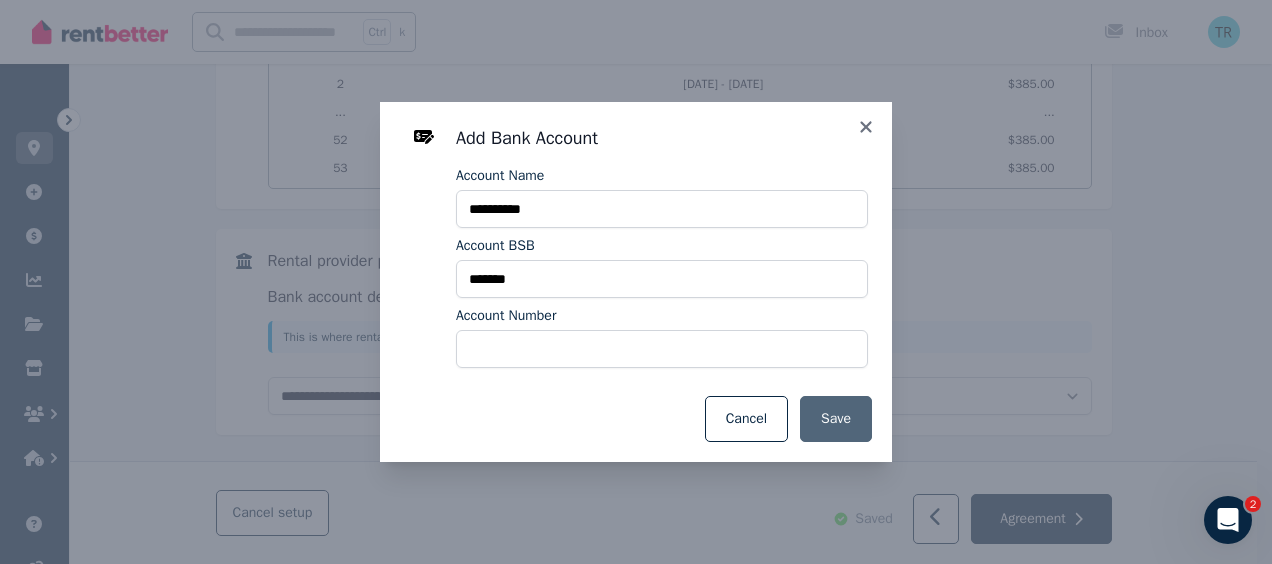 click on "Save" at bounding box center [836, 419] 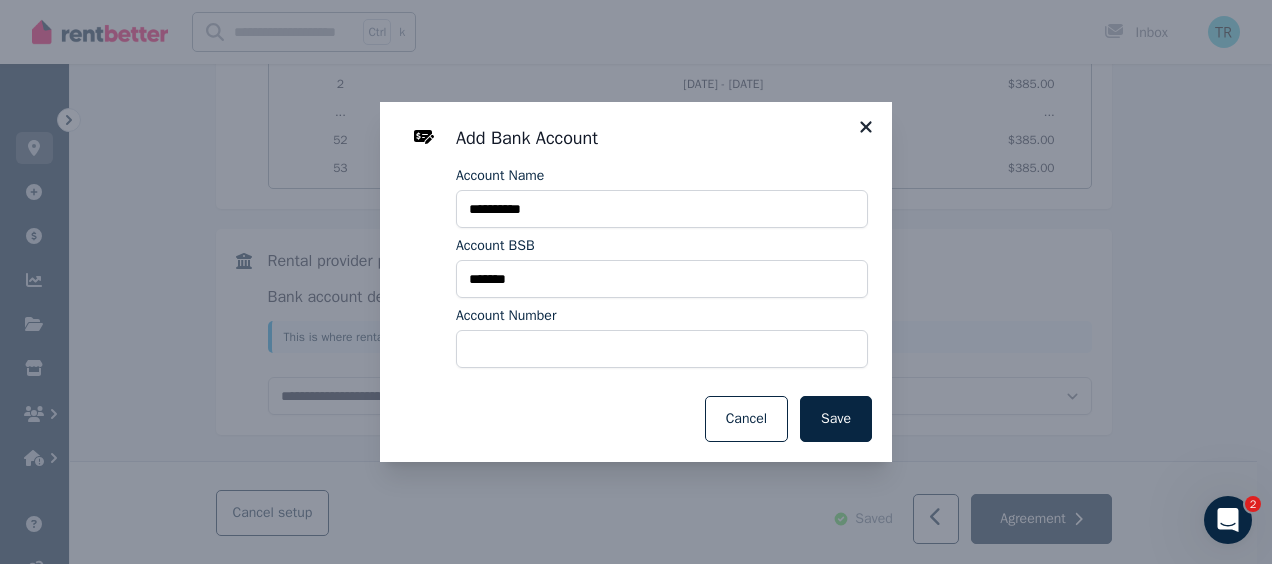 click 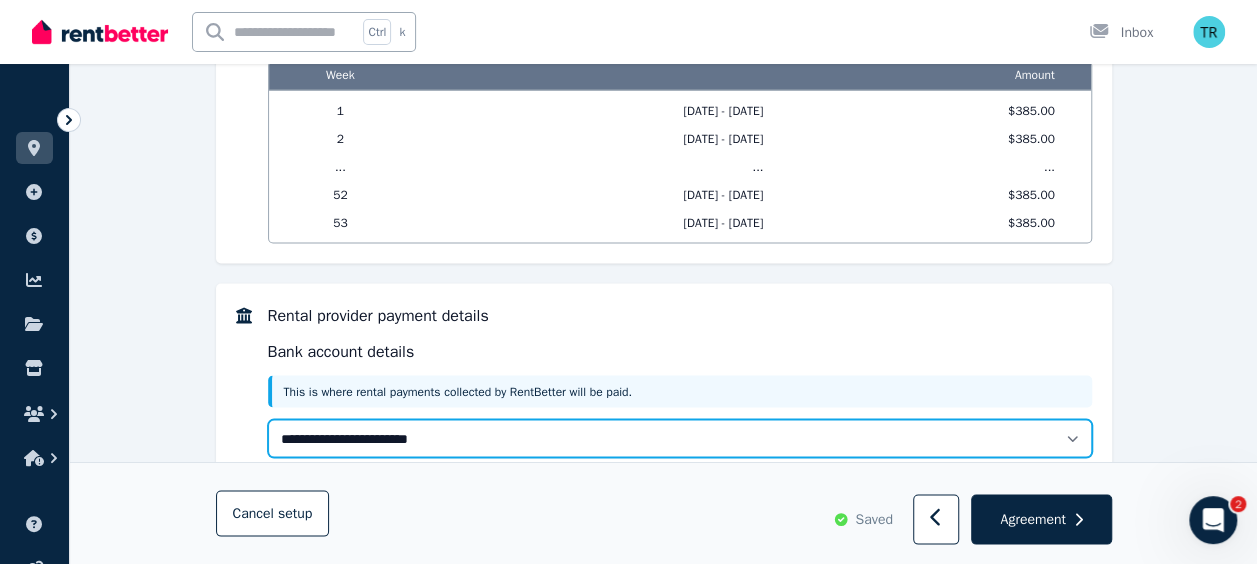 scroll, scrollTop: 1800, scrollLeft: 0, axis: vertical 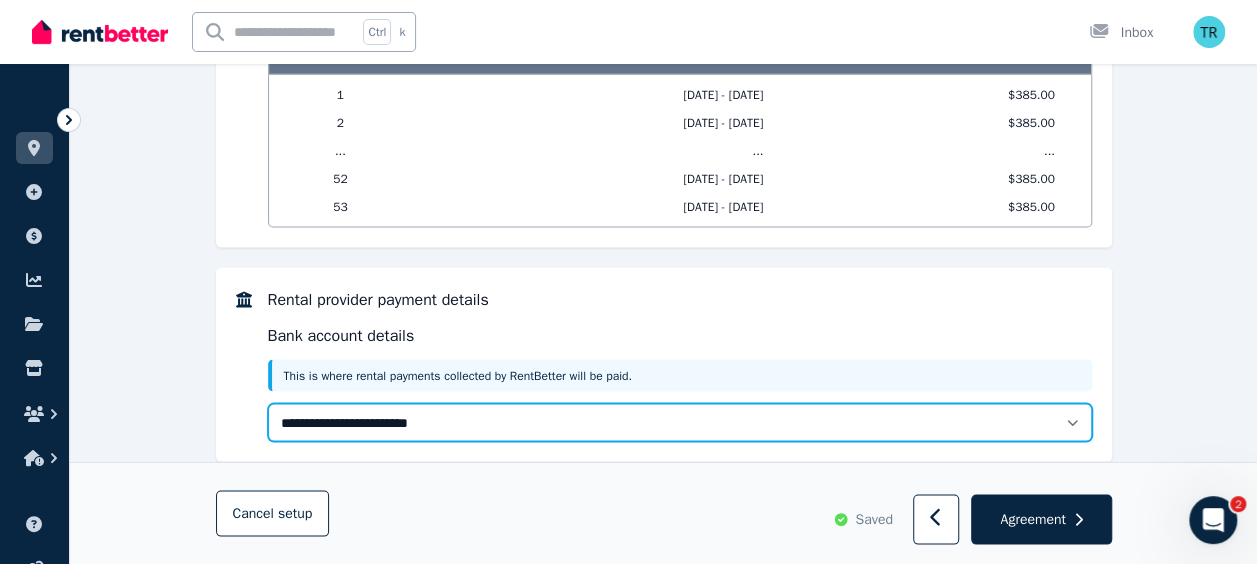 click on "**********" at bounding box center [680, 422] 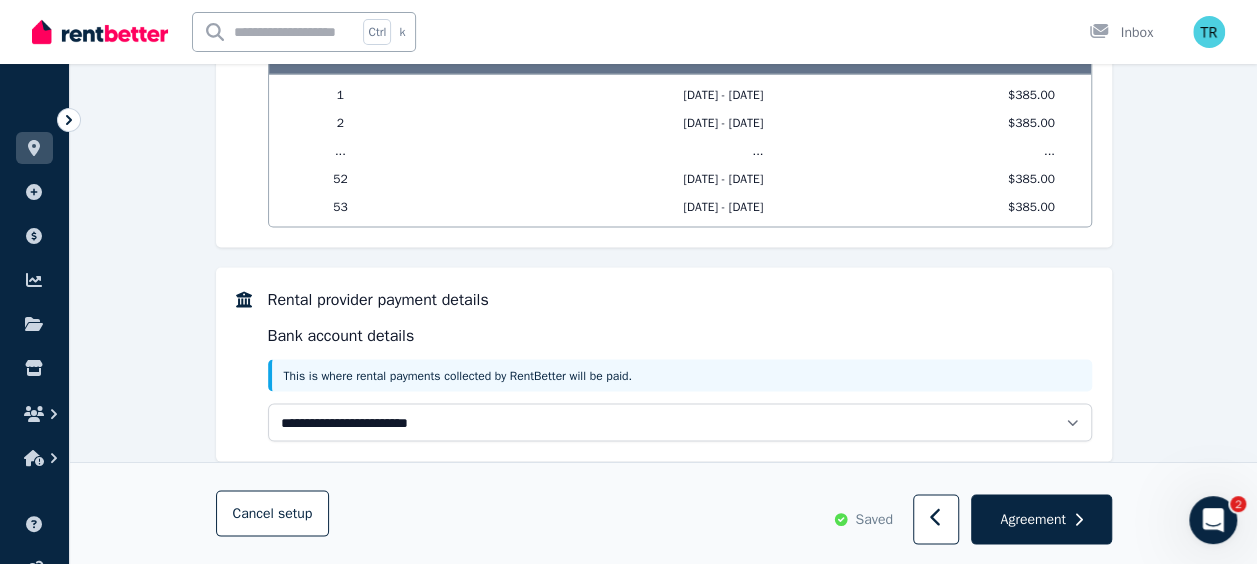 click on "Bank account details" at bounding box center [680, 335] 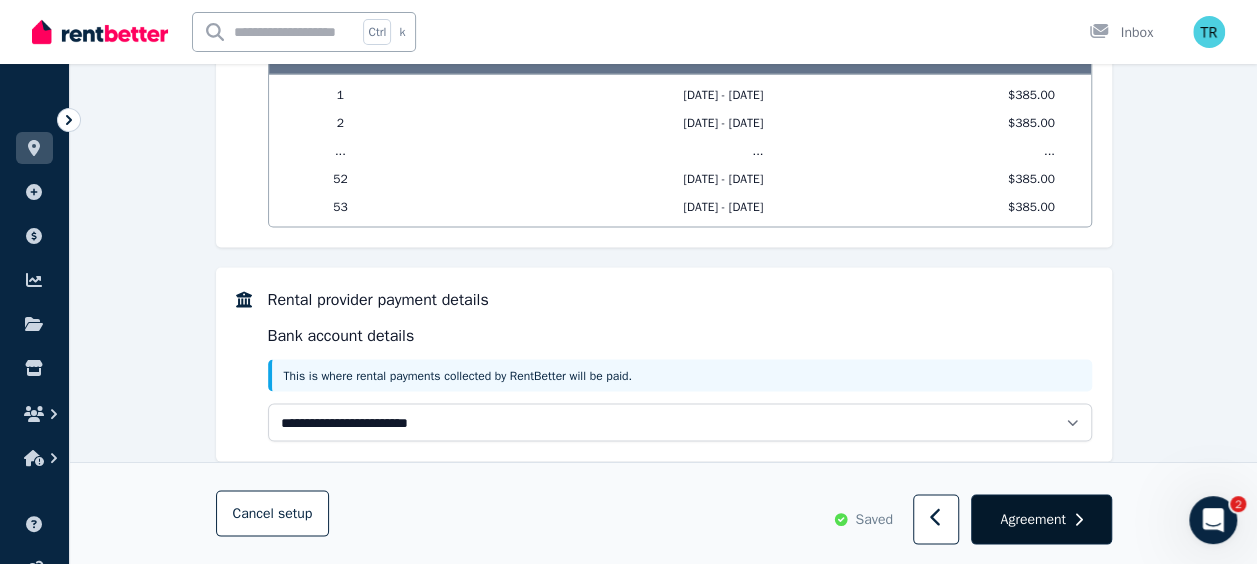 click on "Agreement" at bounding box center [1032, 519] 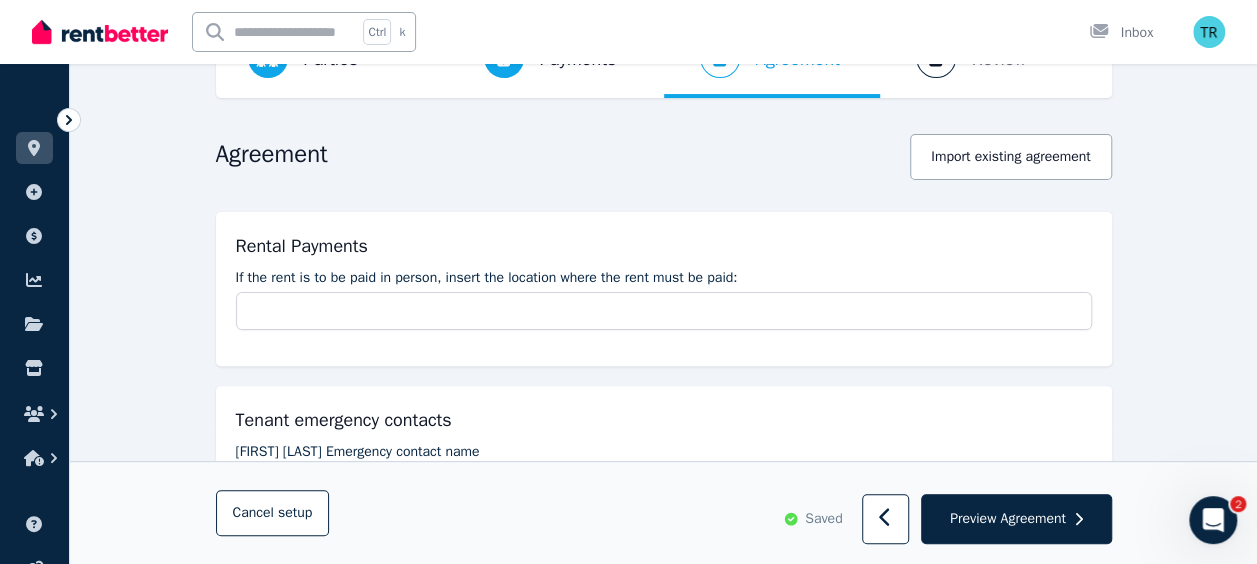 scroll, scrollTop: 136, scrollLeft: 0, axis: vertical 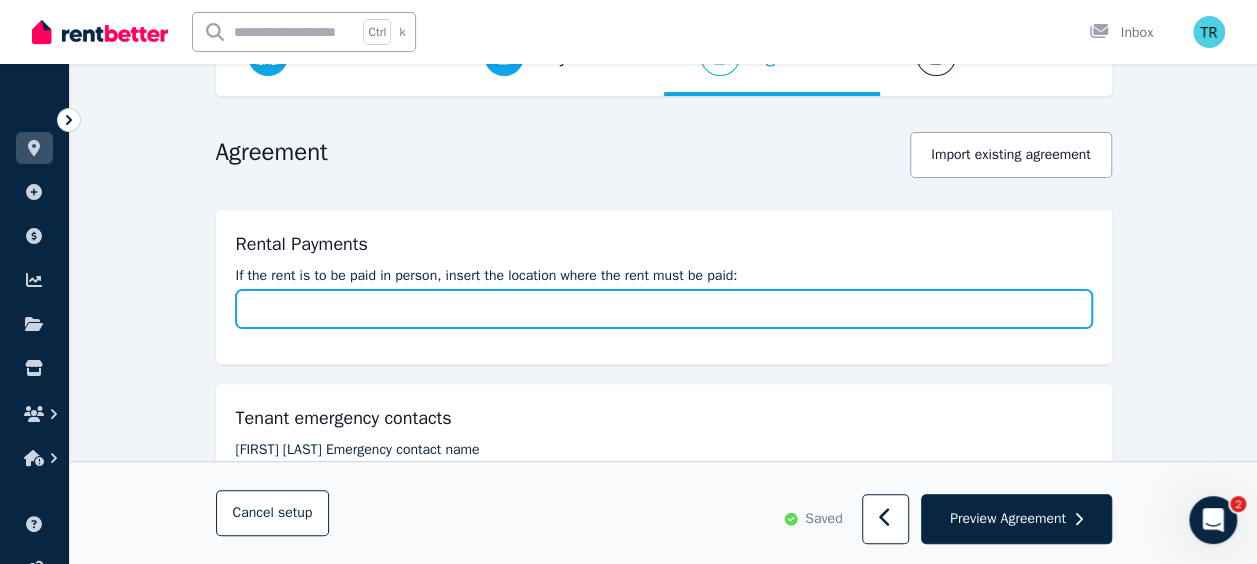 click on "If the rent is to be paid in person, insert the location where the rent must be paid:" at bounding box center [664, 309] 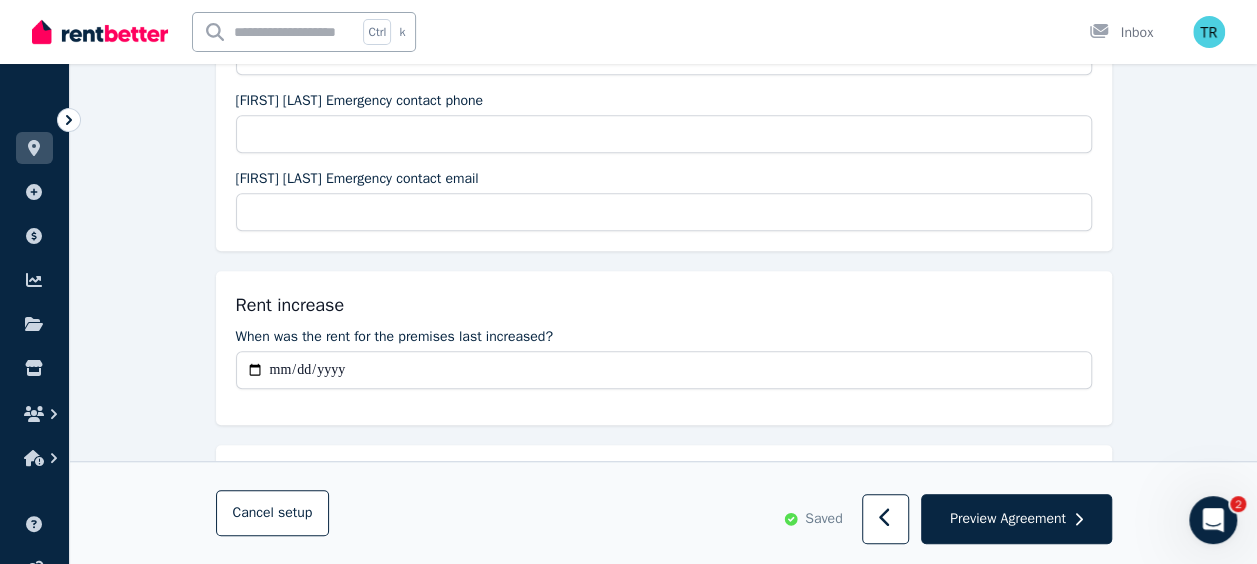 scroll, scrollTop: 569, scrollLeft: 0, axis: vertical 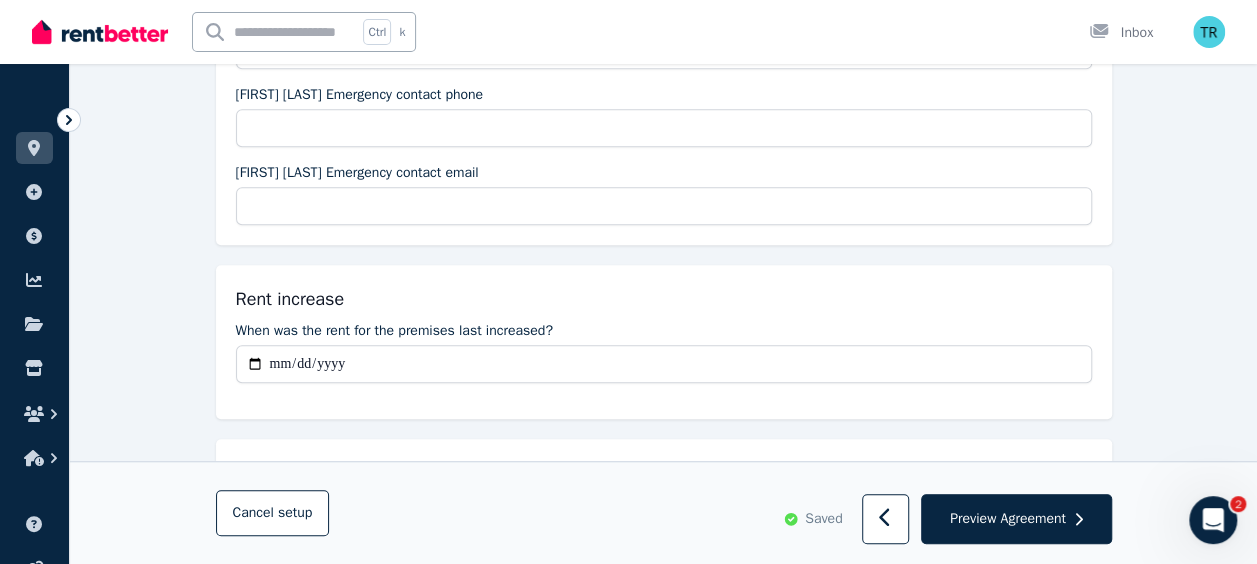type on "**********" 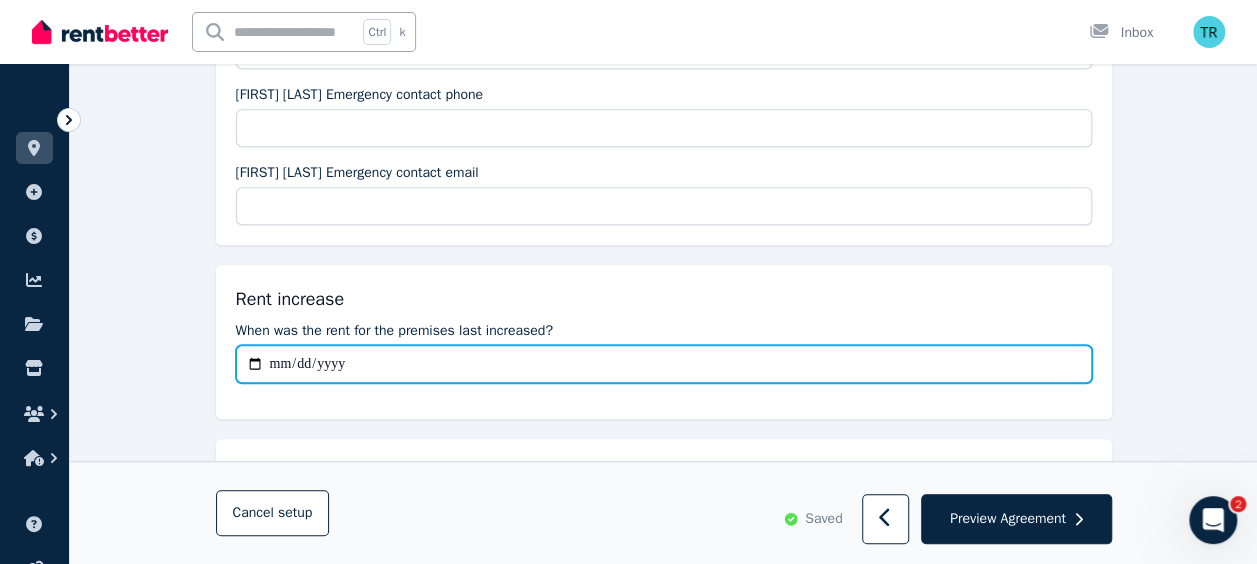click on "When was the rent for the premises last increased?" at bounding box center [664, 364] 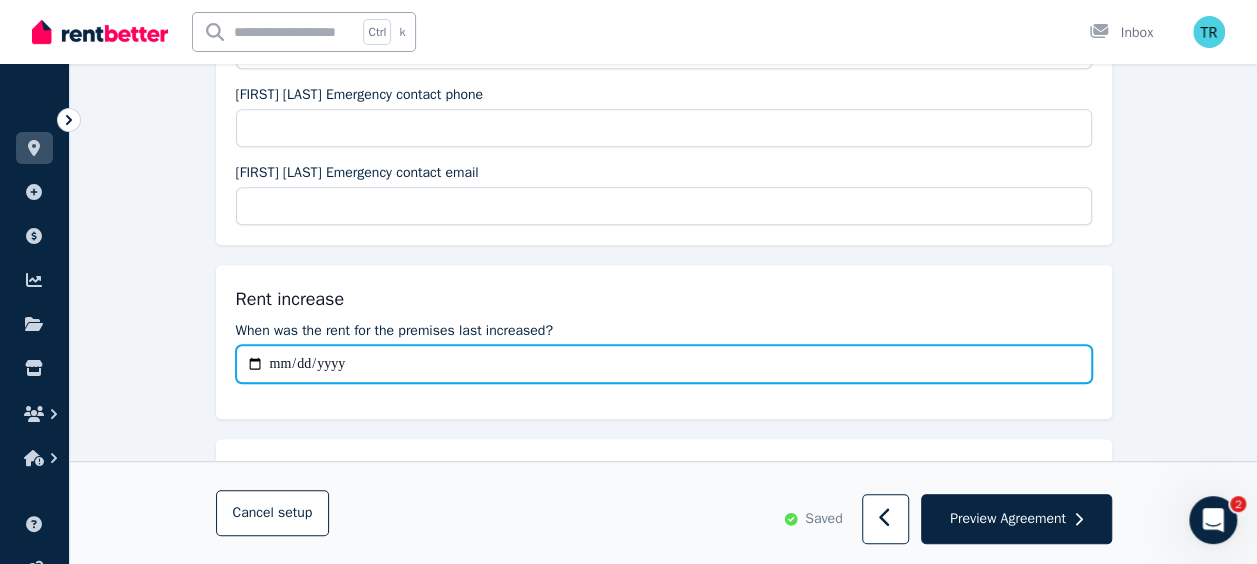 type on "**********" 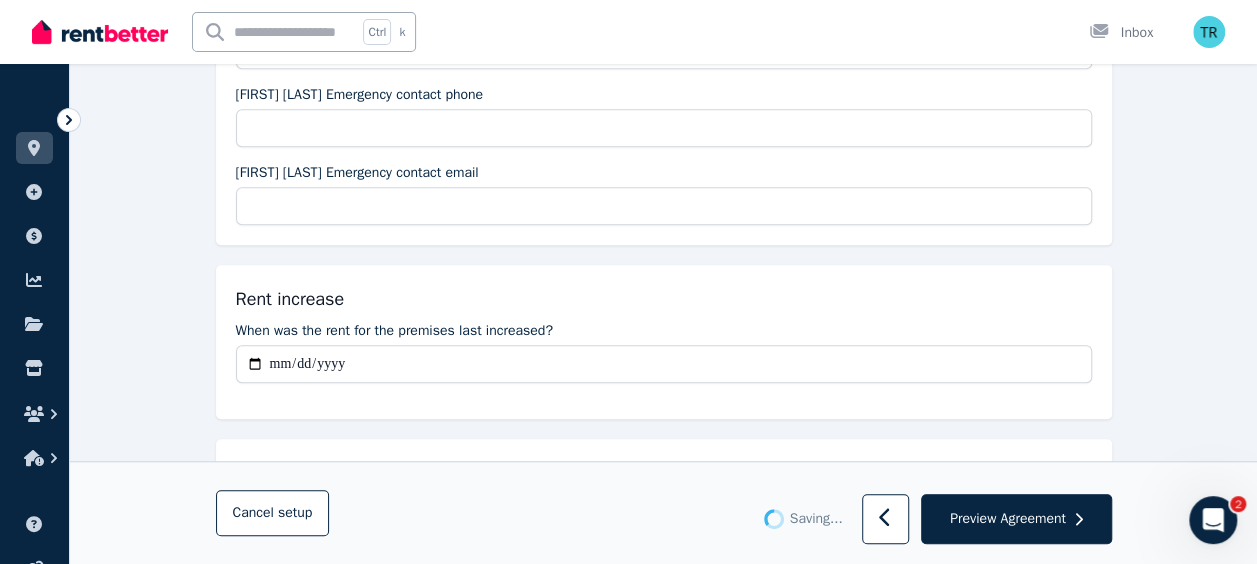 click on "**********" at bounding box center (663, 1727) 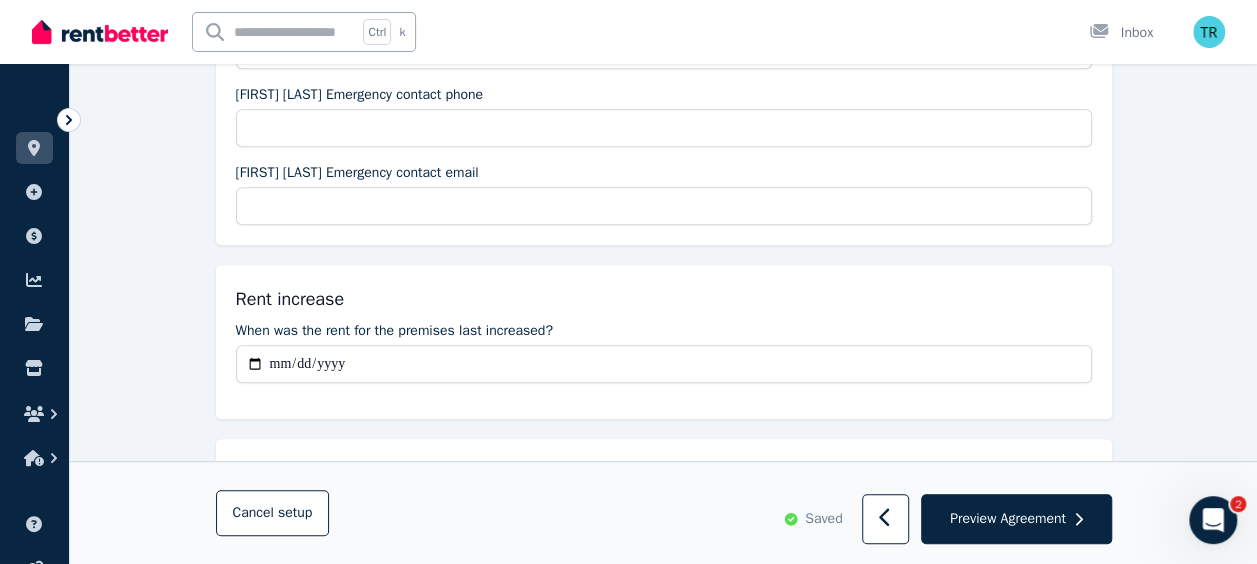 type on "**********" 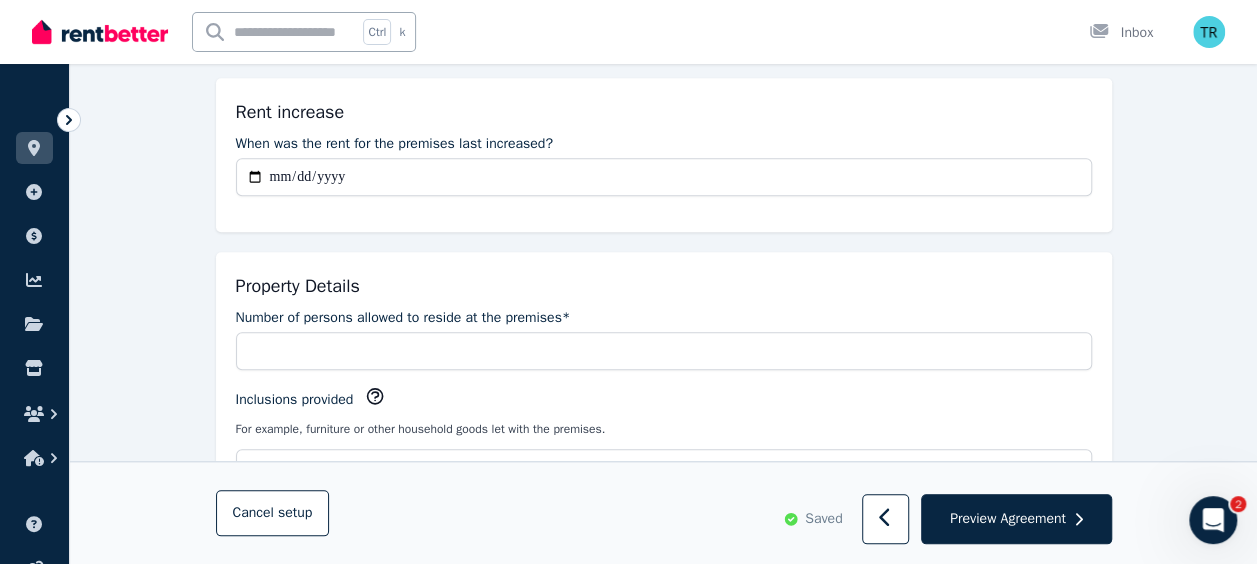 scroll, scrollTop: 758, scrollLeft: 0, axis: vertical 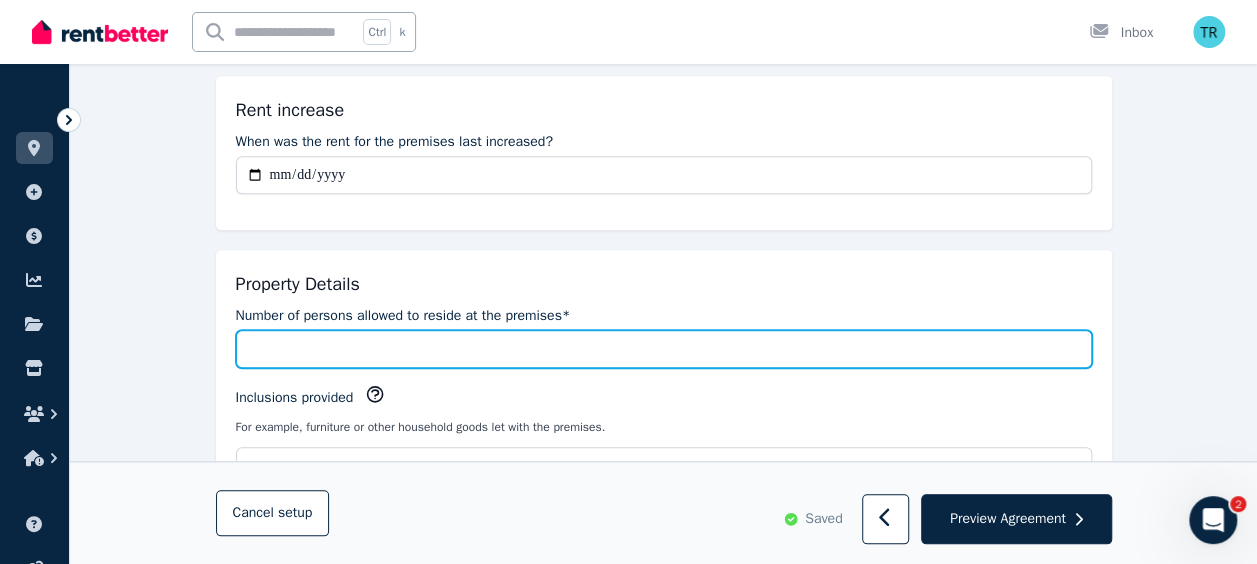 click on "Number of persons allowed to reside at the premises*" at bounding box center [664, 349] 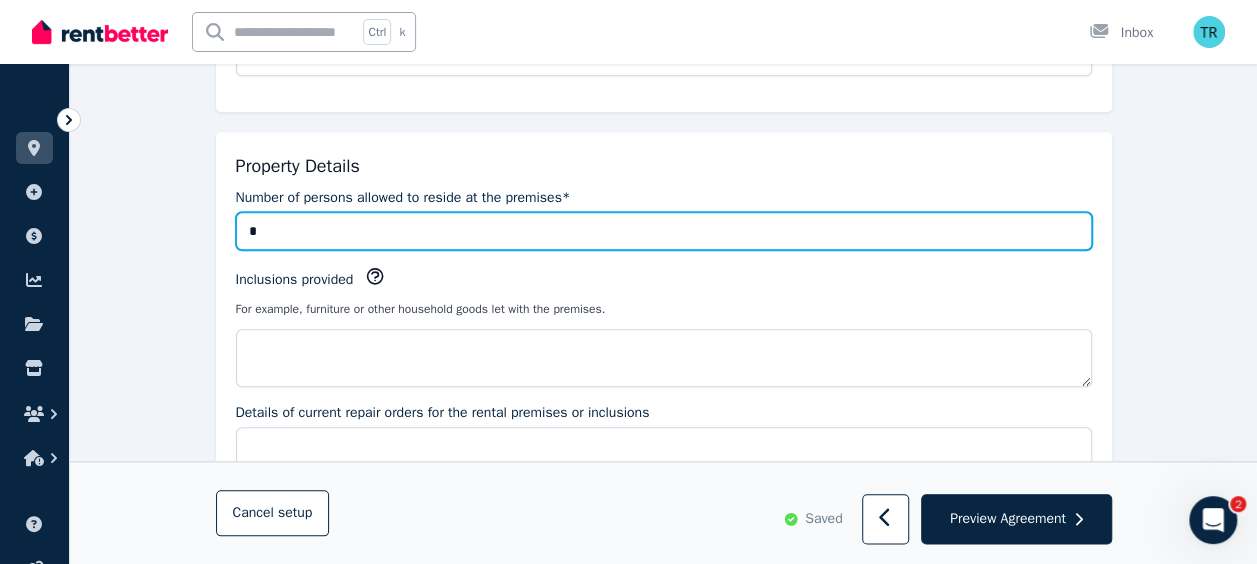 scroll, scrollTop: 877, scrollLeft: 0, axis: vertical 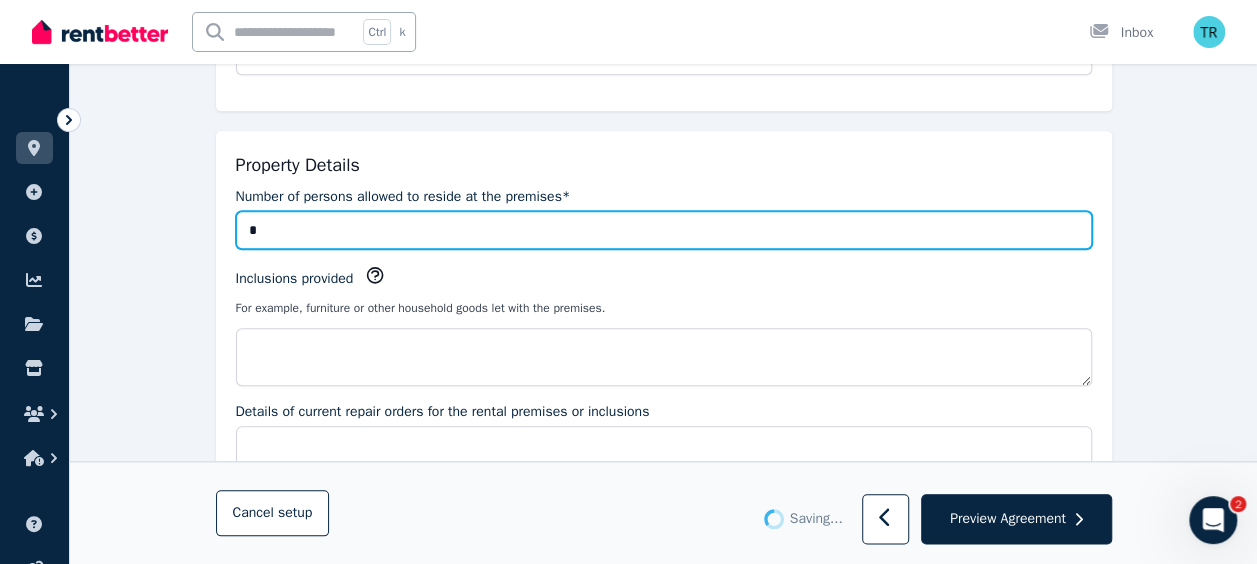 type on "*" 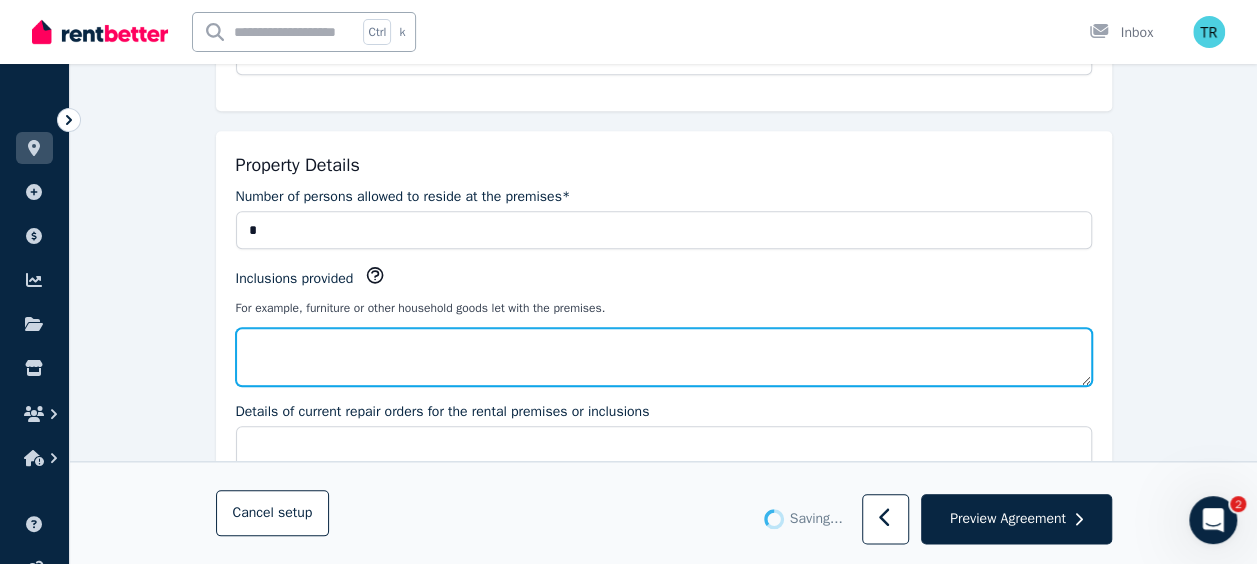 click on "Inclusions provided" at bounding box center [664, 357] 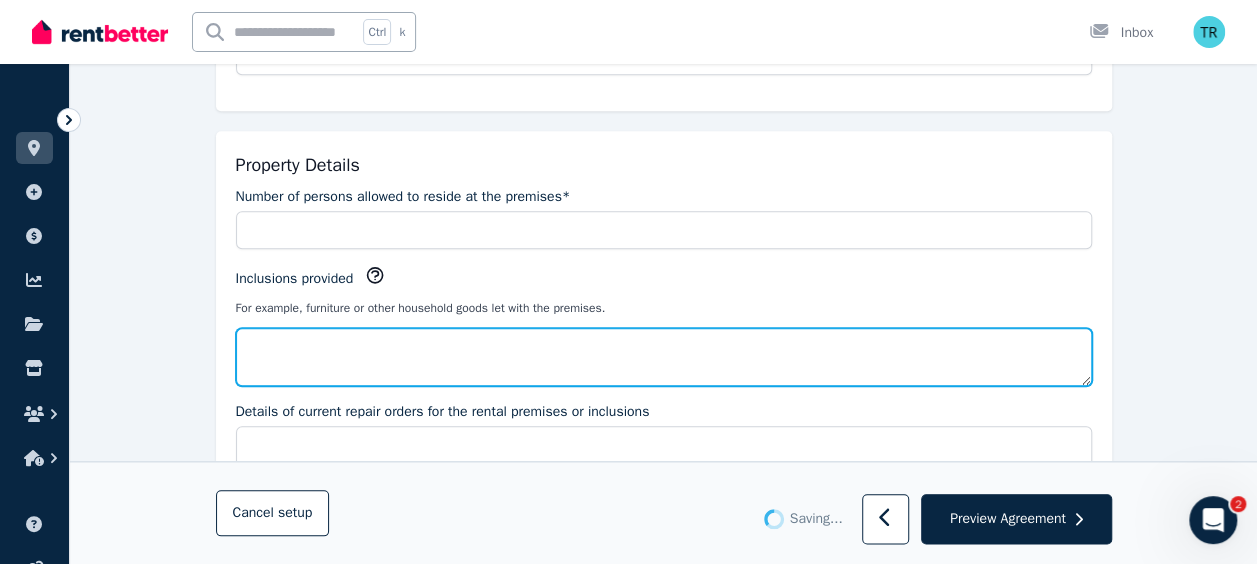 type on "*" 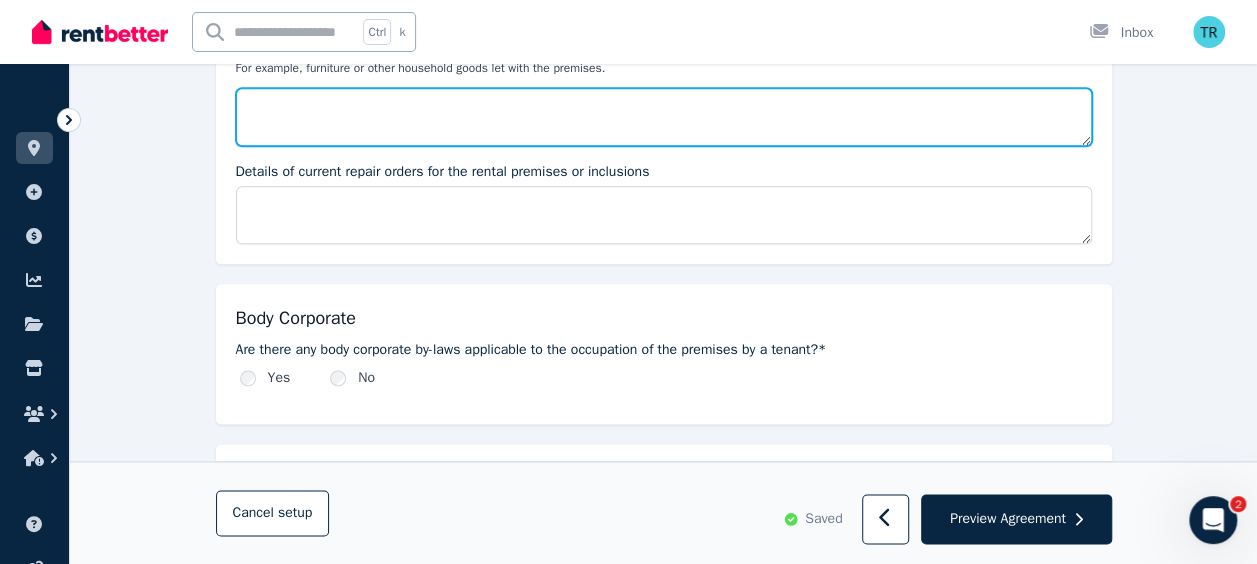 scroll, scrollTop: 1128, scrollLeft: 0, axis: vertical 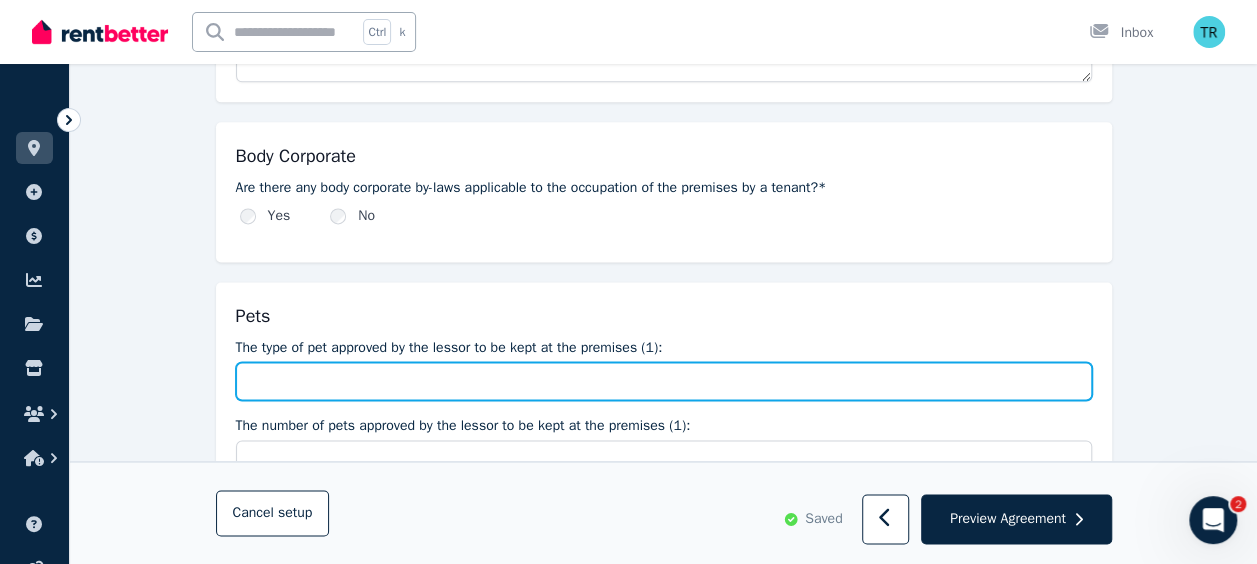 click on "The type of pet approved by the lessor to be kept at the premises (1):" at bounding box center (664, 381) 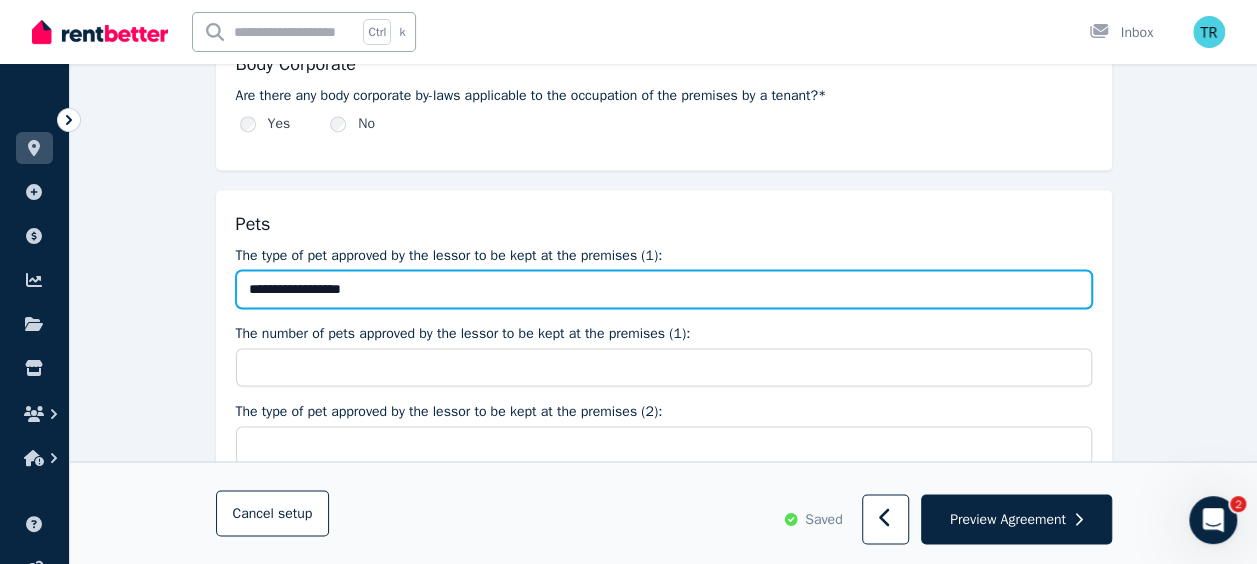 scroll, scrollTop: 1381, scrollLeft: 0, axis: vertical 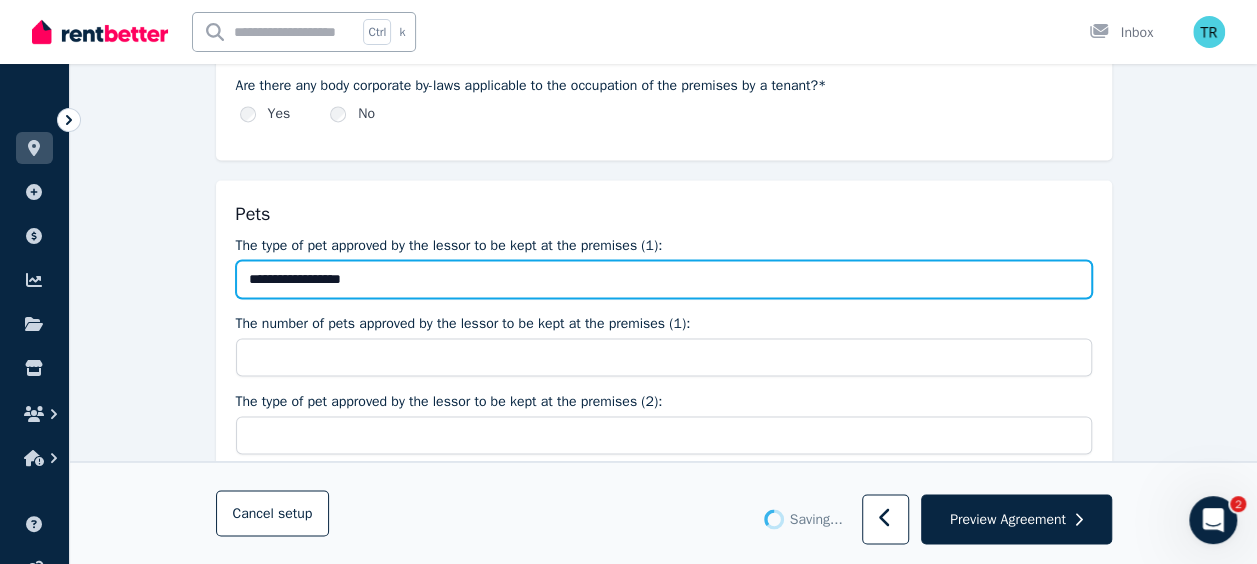 type on "**********" 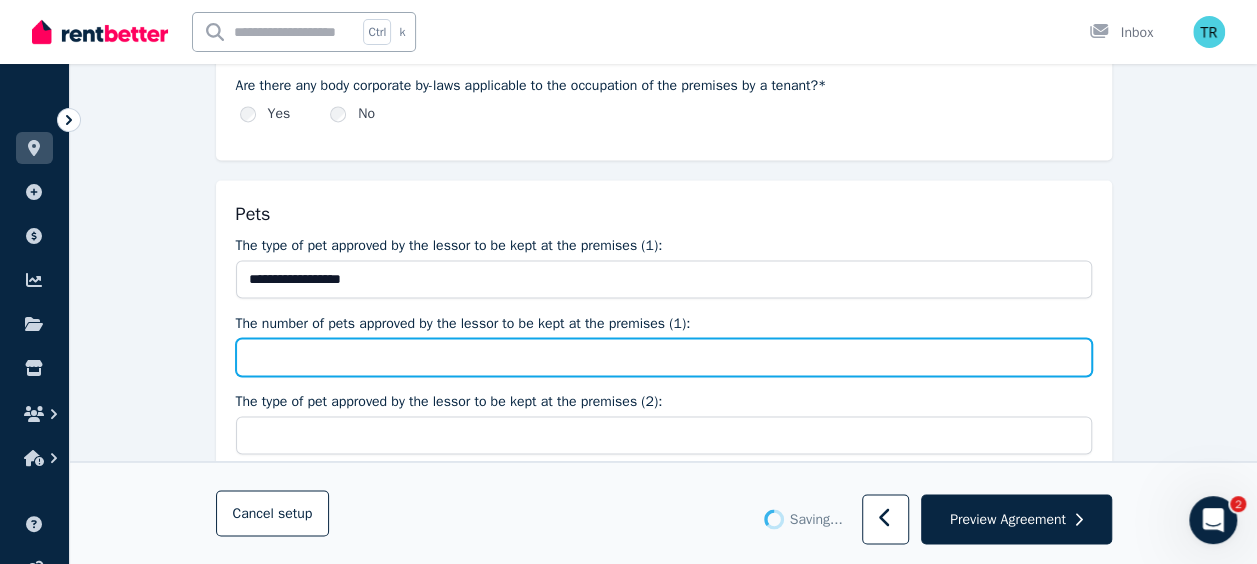 click on "The number of pets approved by the lessor to be kept at the premises (1):" at bounding box center [664, 357] 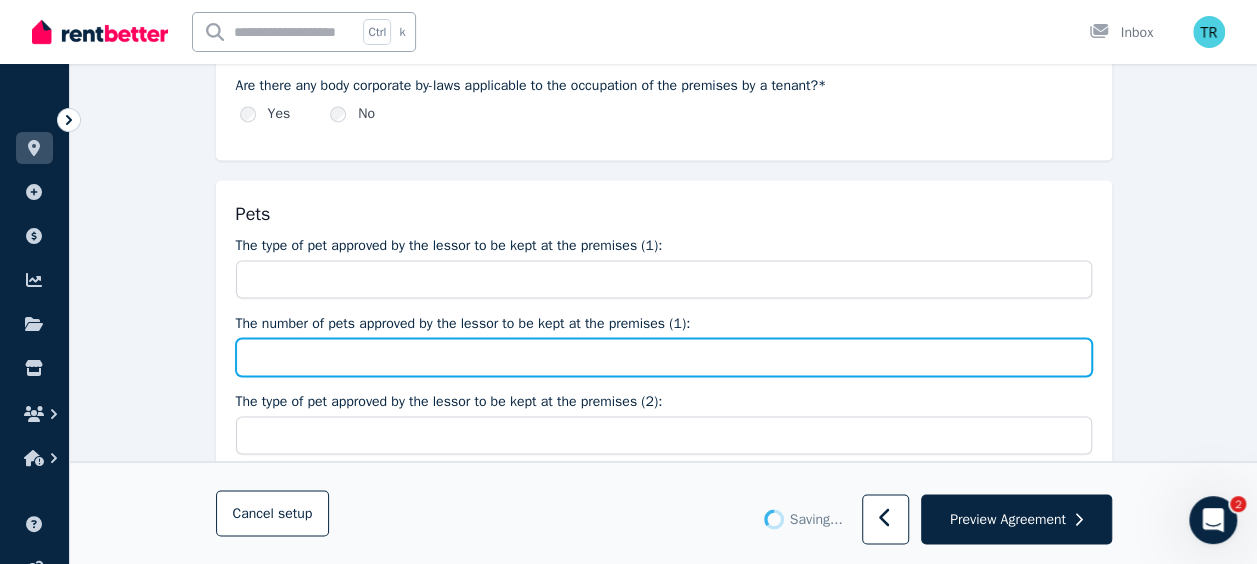 type on "**********" 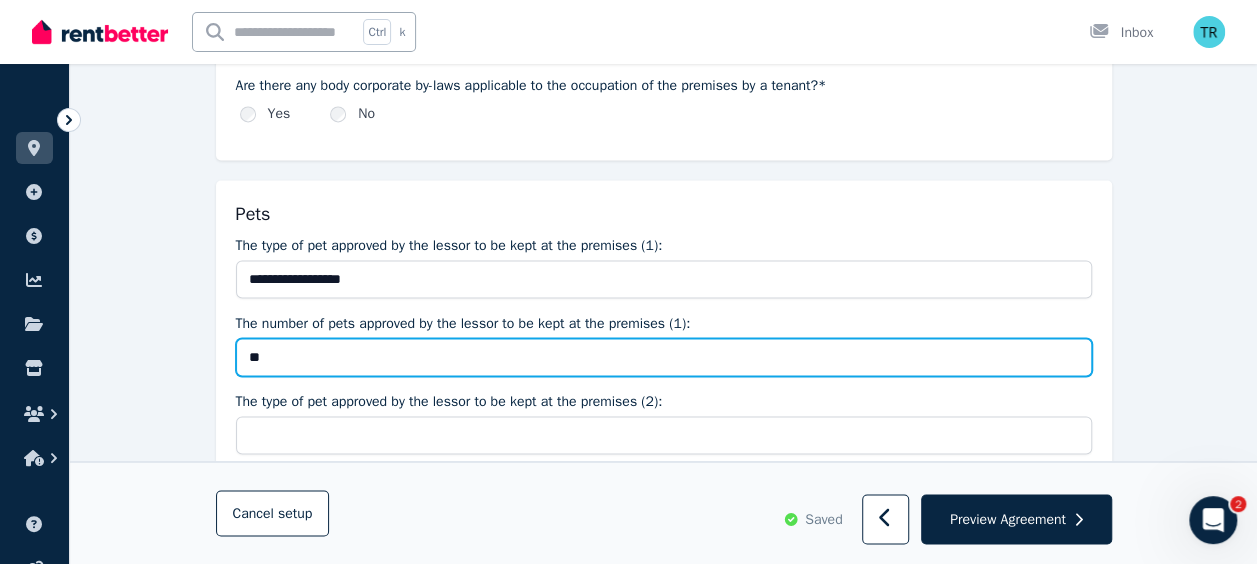 type on "***" 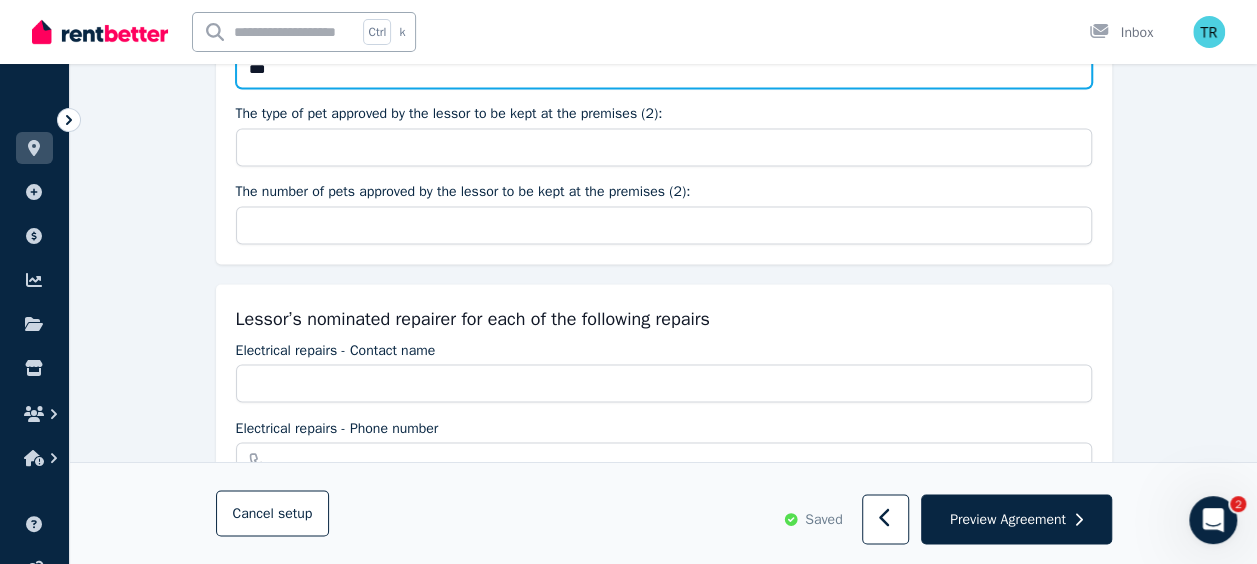 scroll, scrollTop: 1674, scrollLeft: 0, axis: vertical 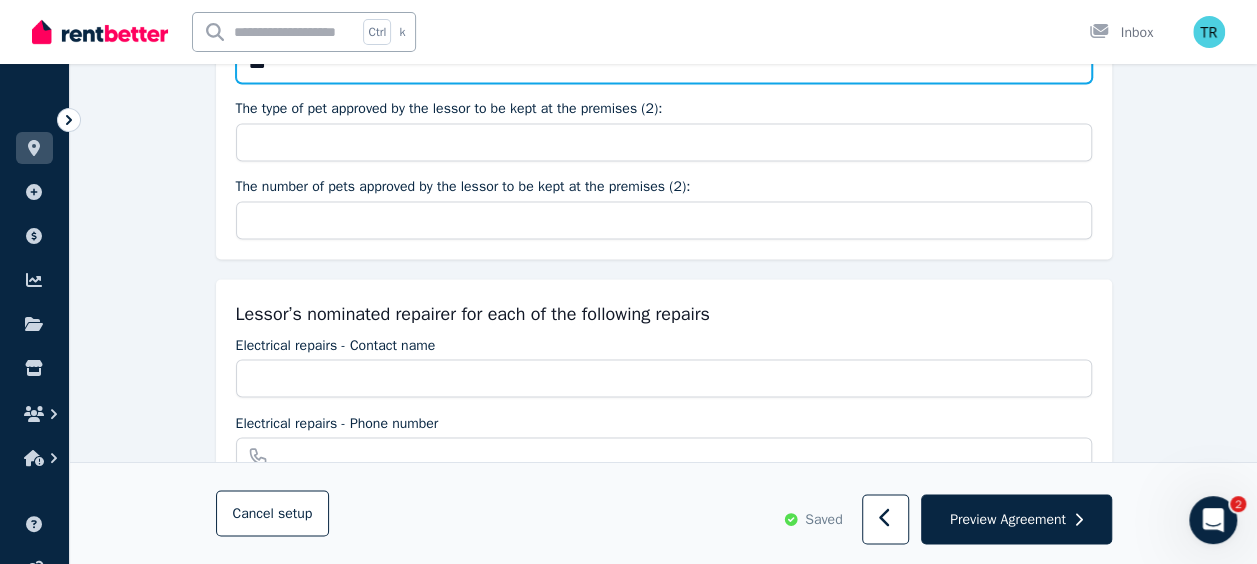 type on "***" 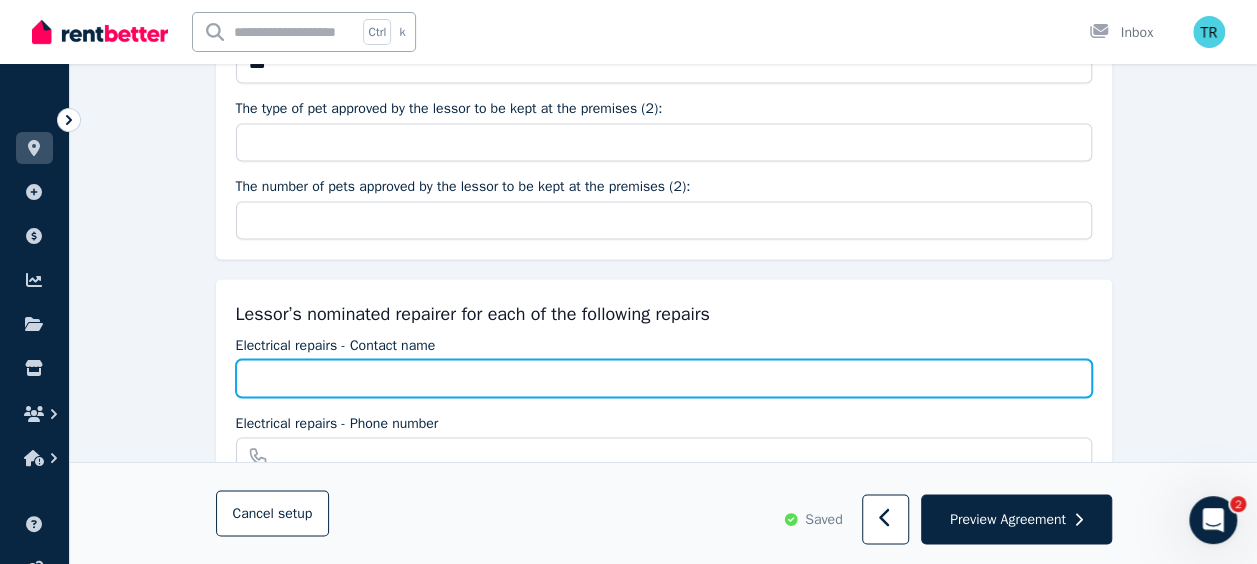 click on "Electrical repairs - Contact name" at bounding box center (664, 378) 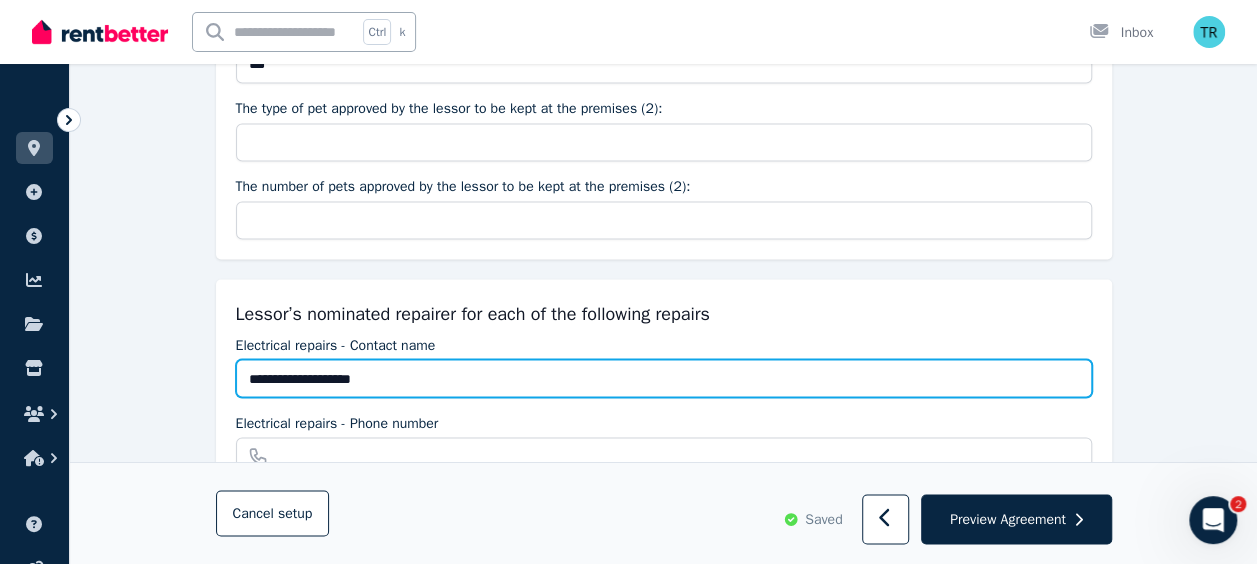 type on "**********" 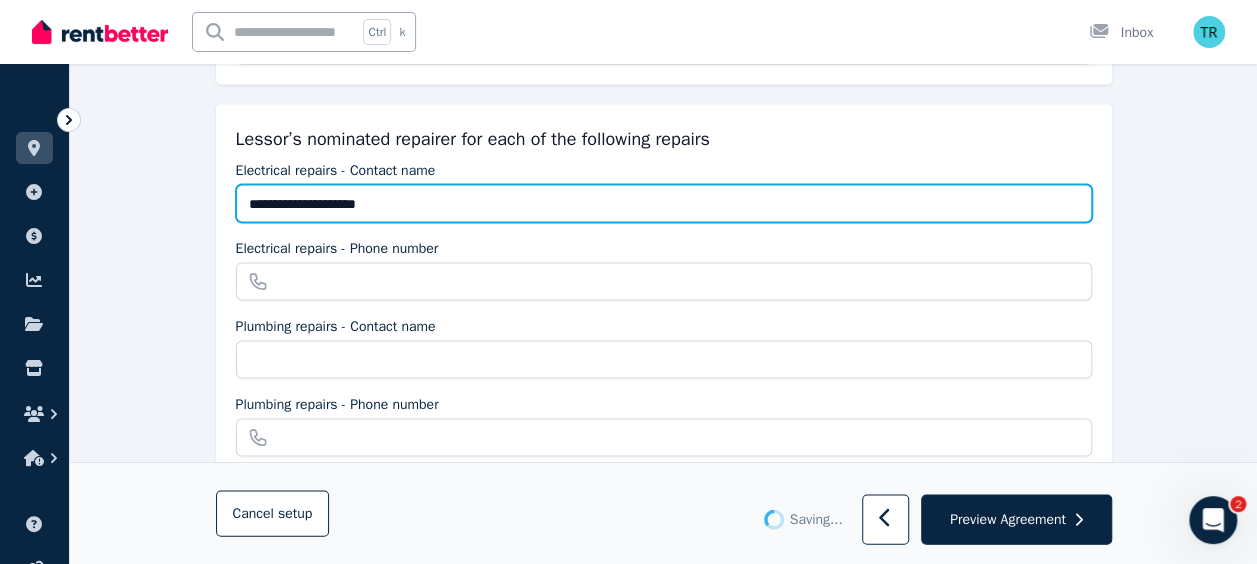 scroll, scrollTop: 1850, scrollLeft: 0, axis: vertical 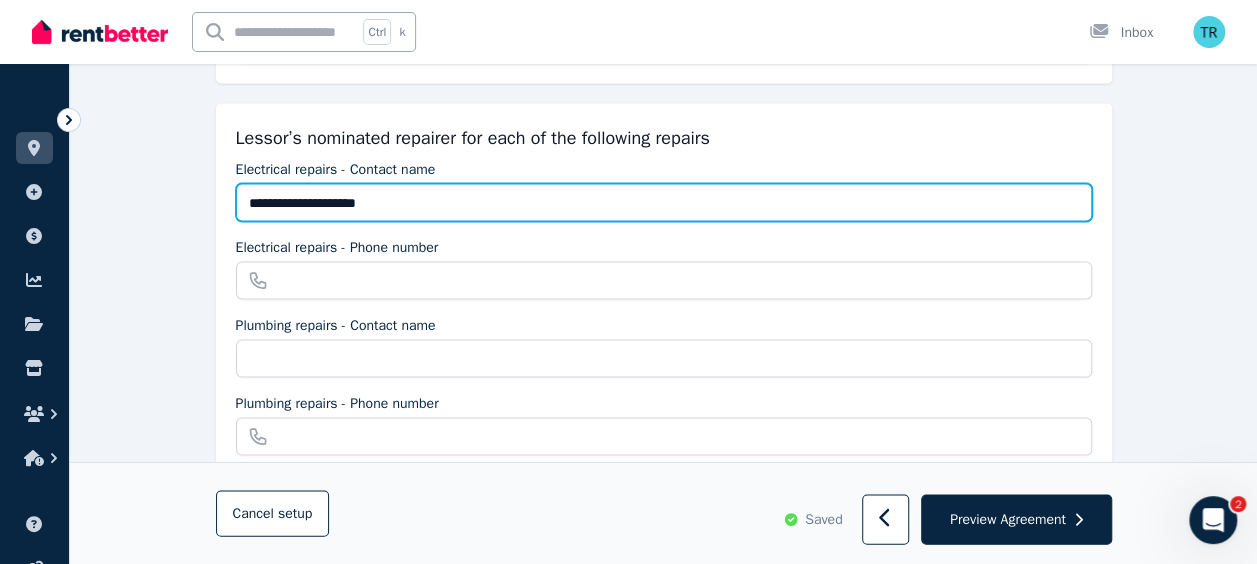 type on "**********" 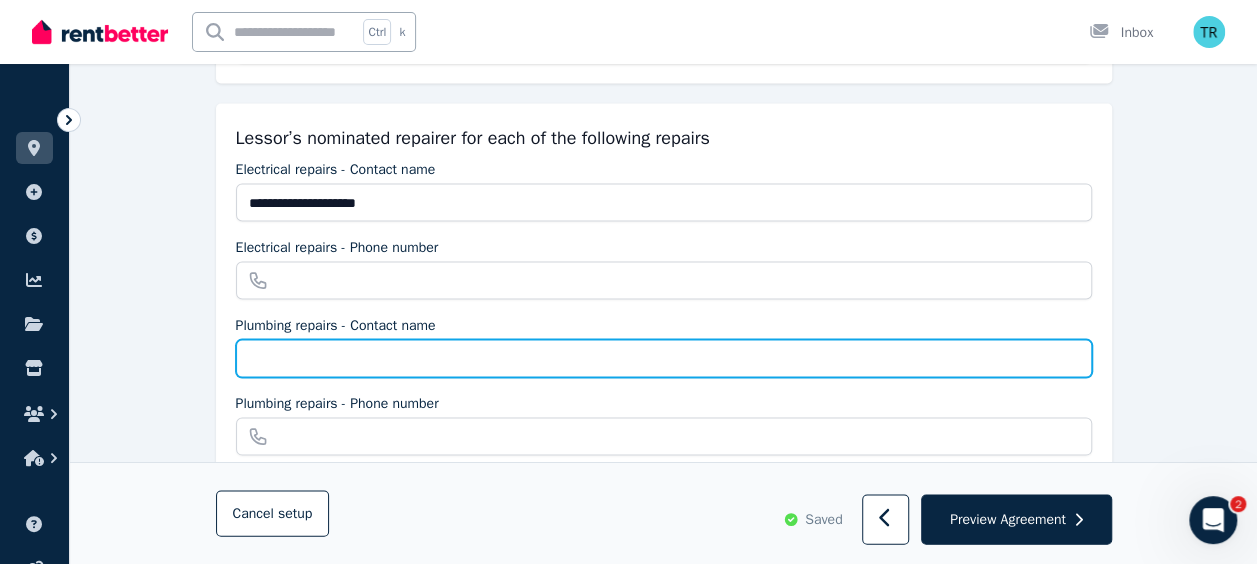 click on "Plumbing repairs - Contact name" at bounding box center (664, 358) 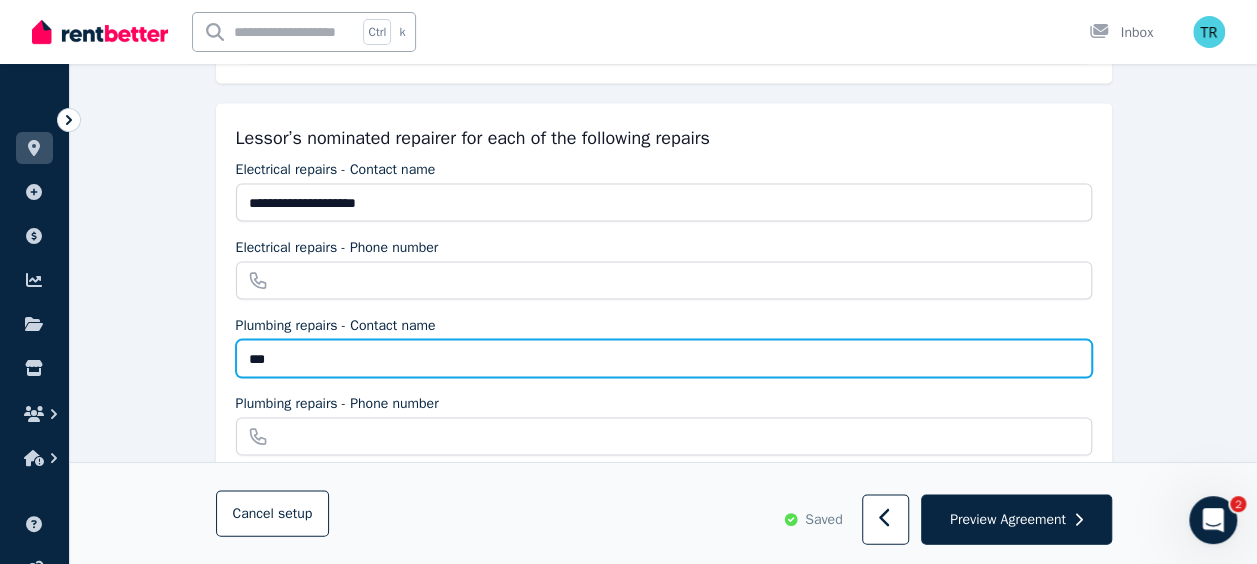type on "***" 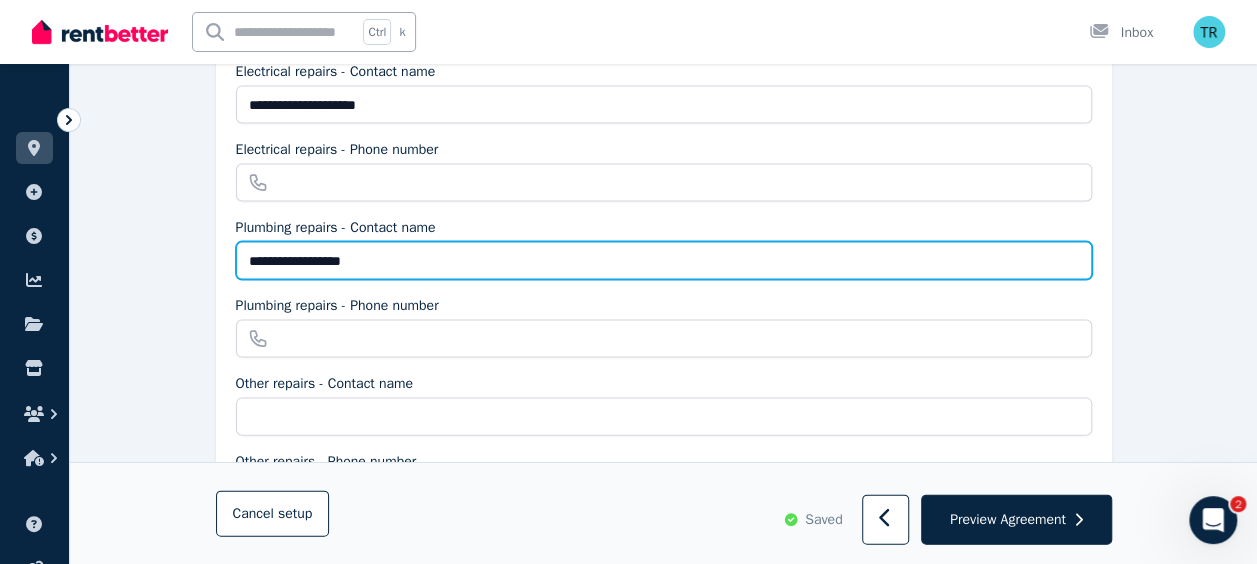 scroll, scrollTop: 1946, scrollLeft: 0, axis: vertical 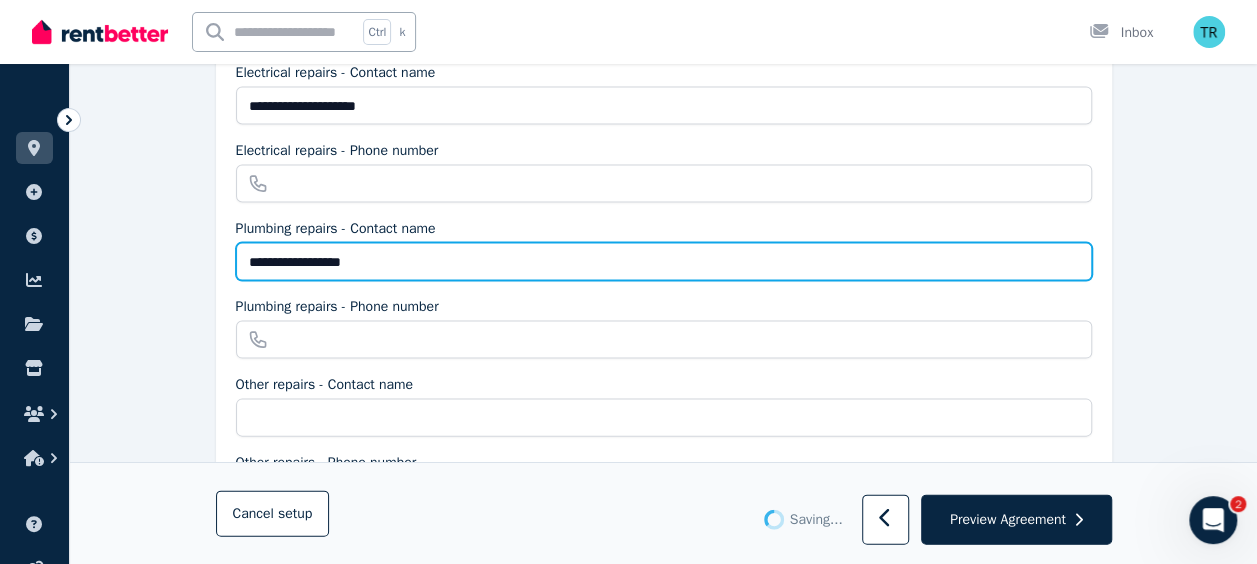 type on "**********" 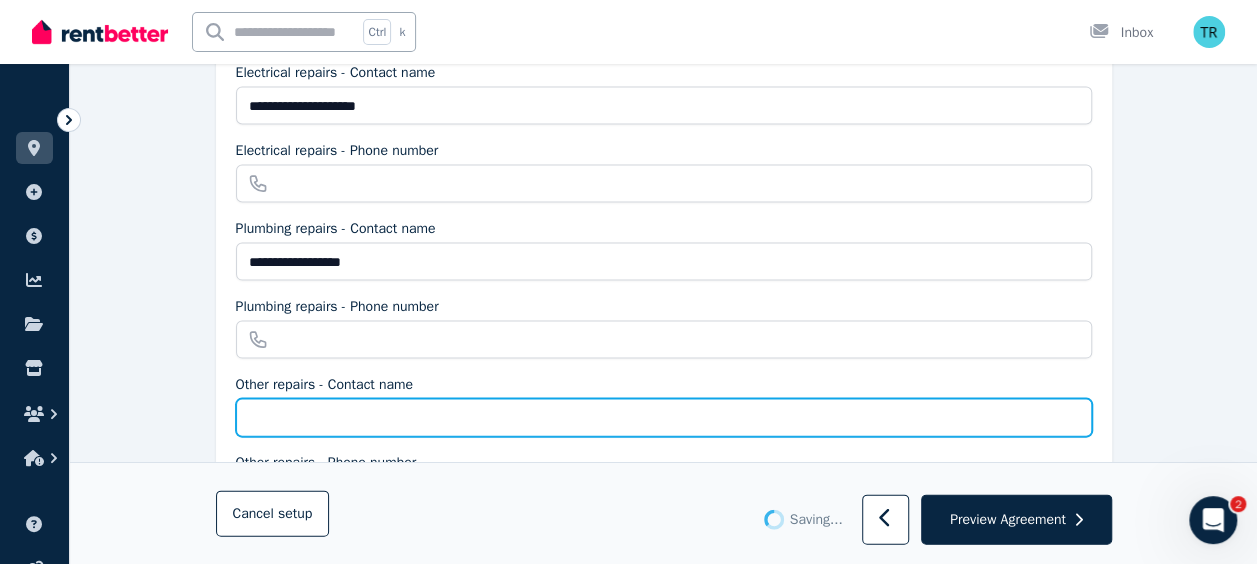 click on "Other repairs - Contact name" at bounding box center (664, 418) 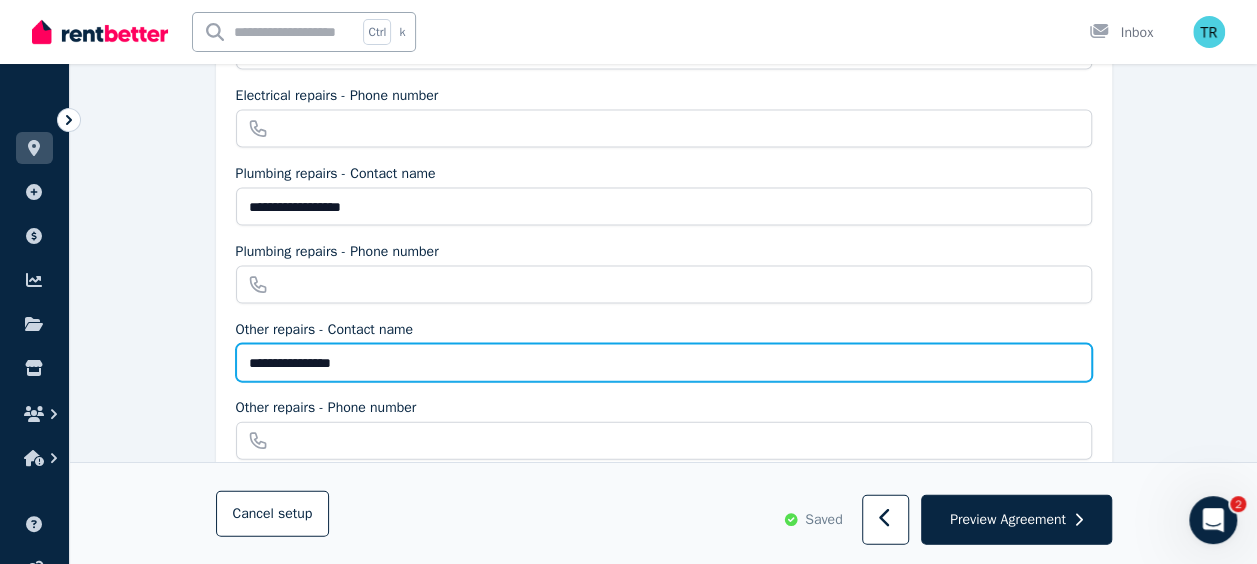 scroll, scrollTop: 2002, scrollLeft: 0, axis: vertical 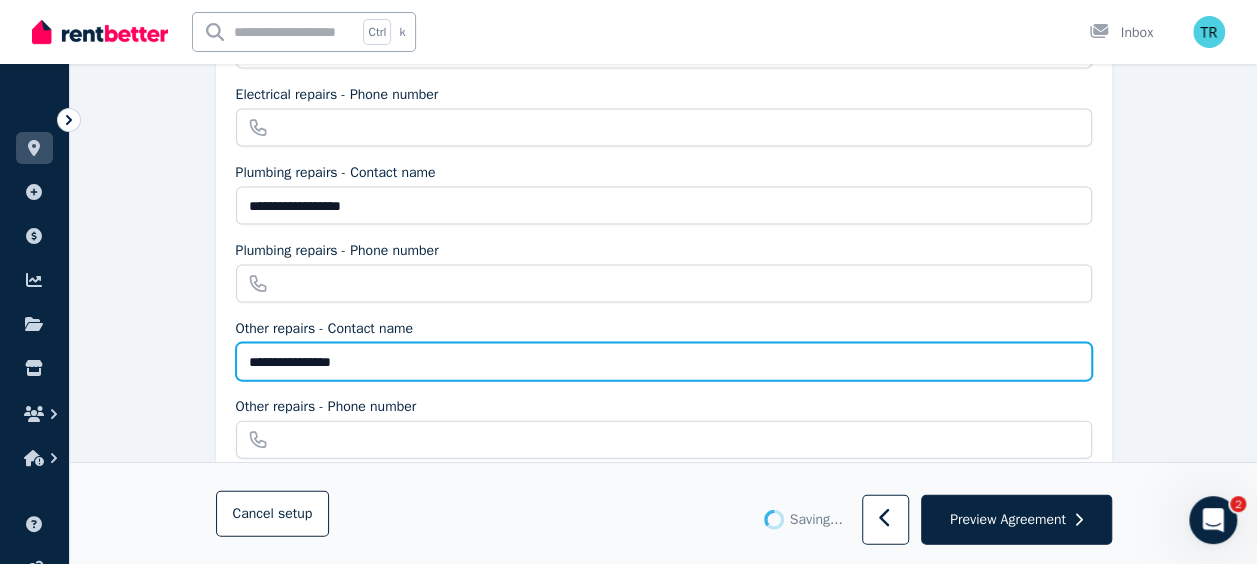 type on "**********" 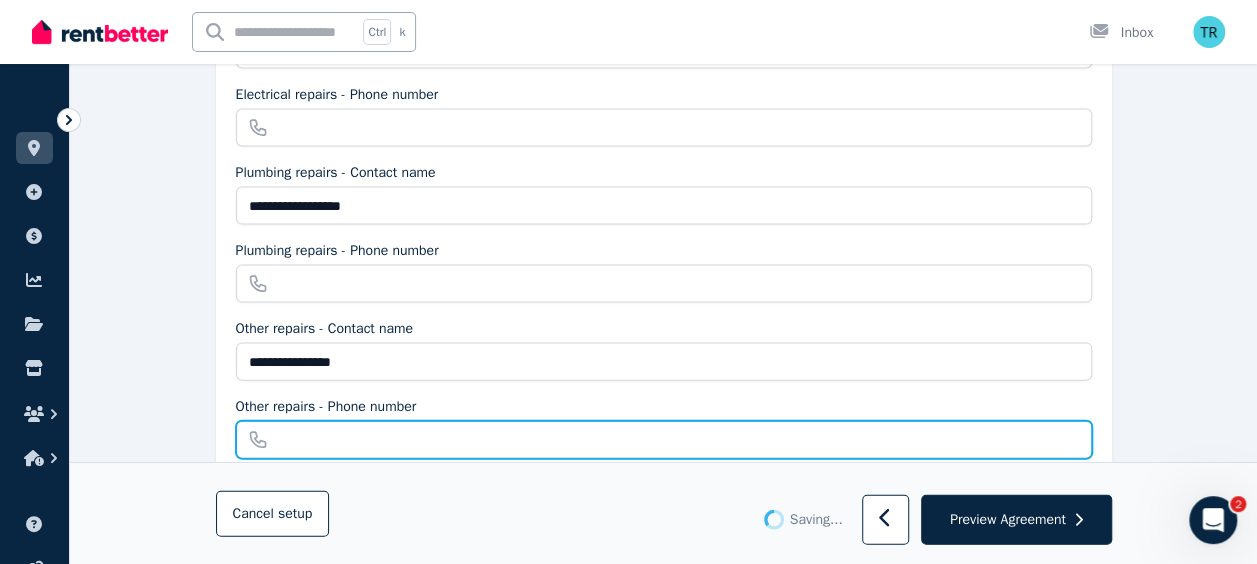 click on "Other repairs - Phone number" at bounding box center [664, 440] 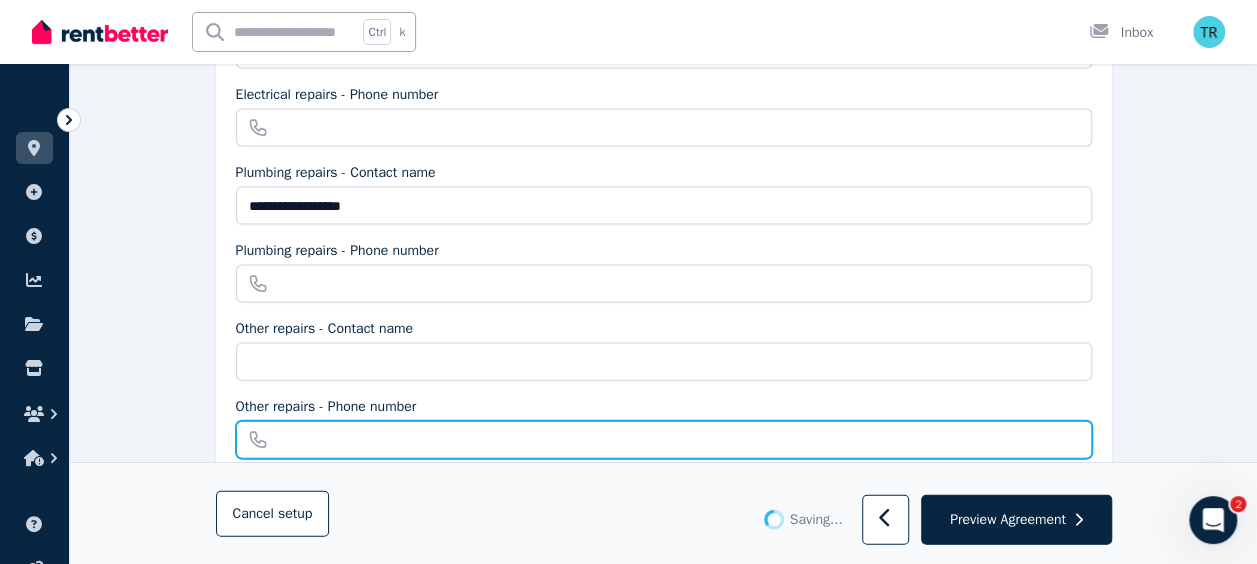type on "**********" 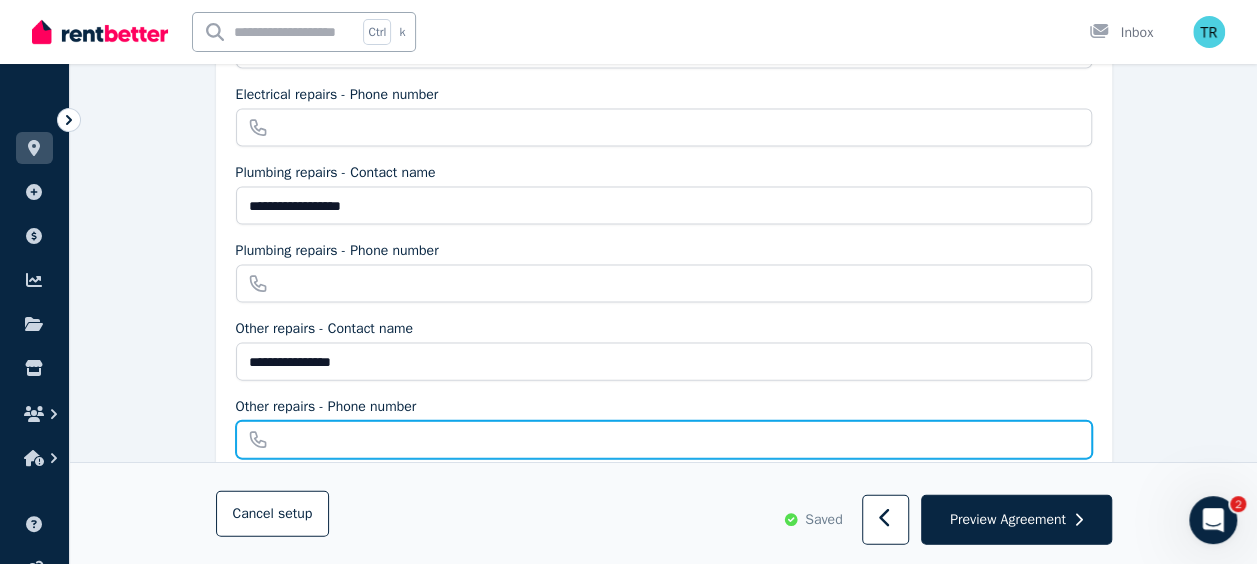 click on "Other repairs - Phone number" at bounding box center (664, 440) 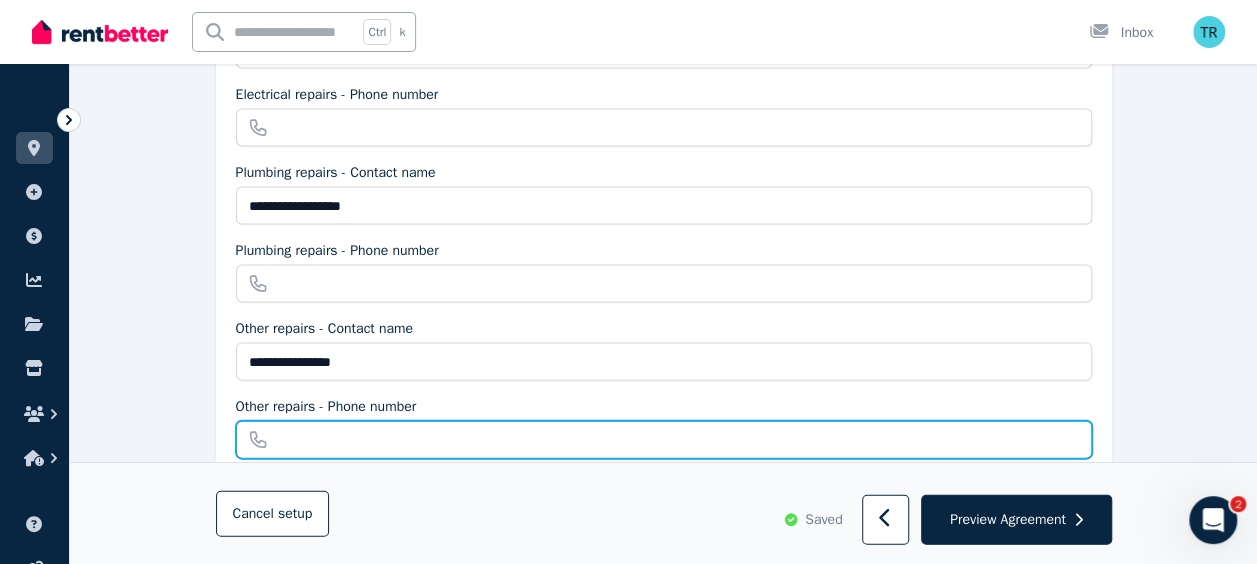 type on "**********" 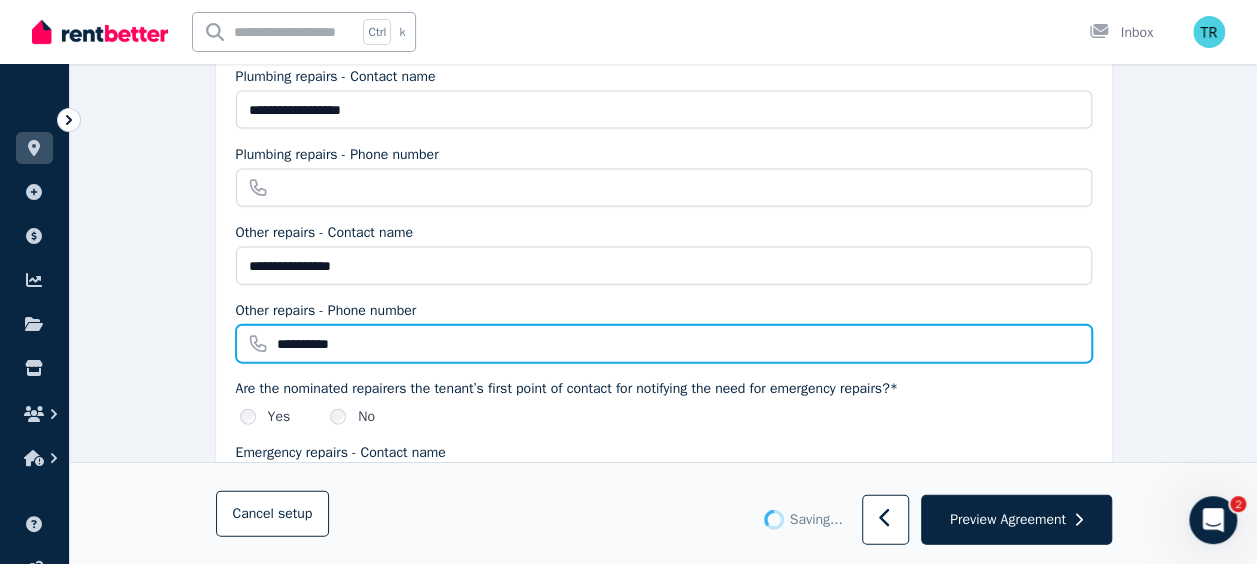 scroll, scrollTop: 2154, scrollLeft: 0, axis: vertical 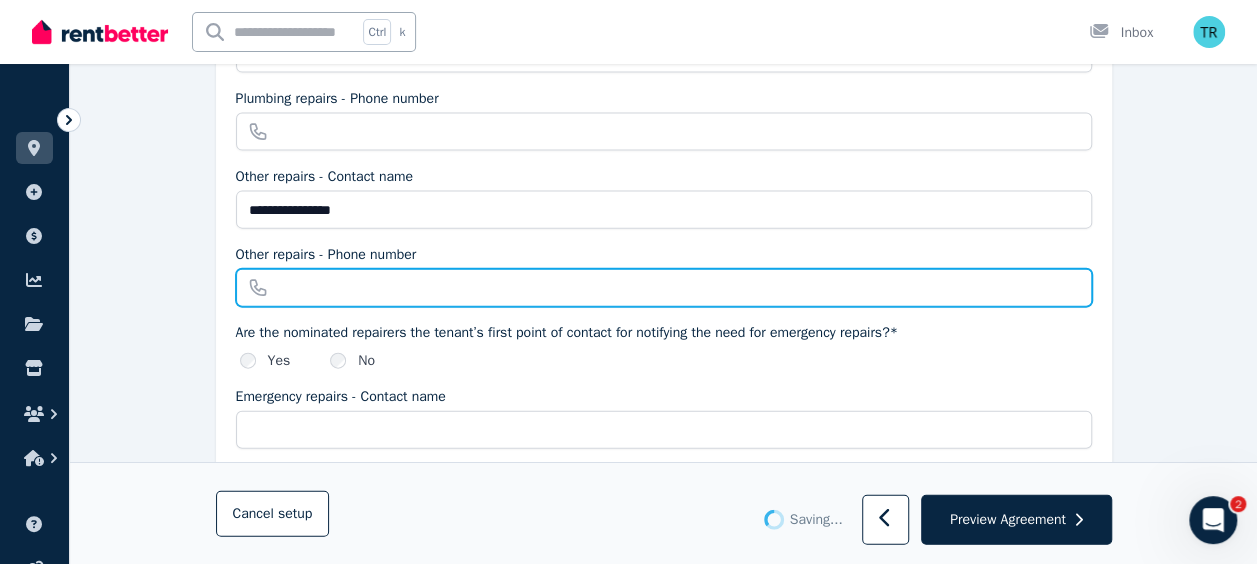 type on "**********" 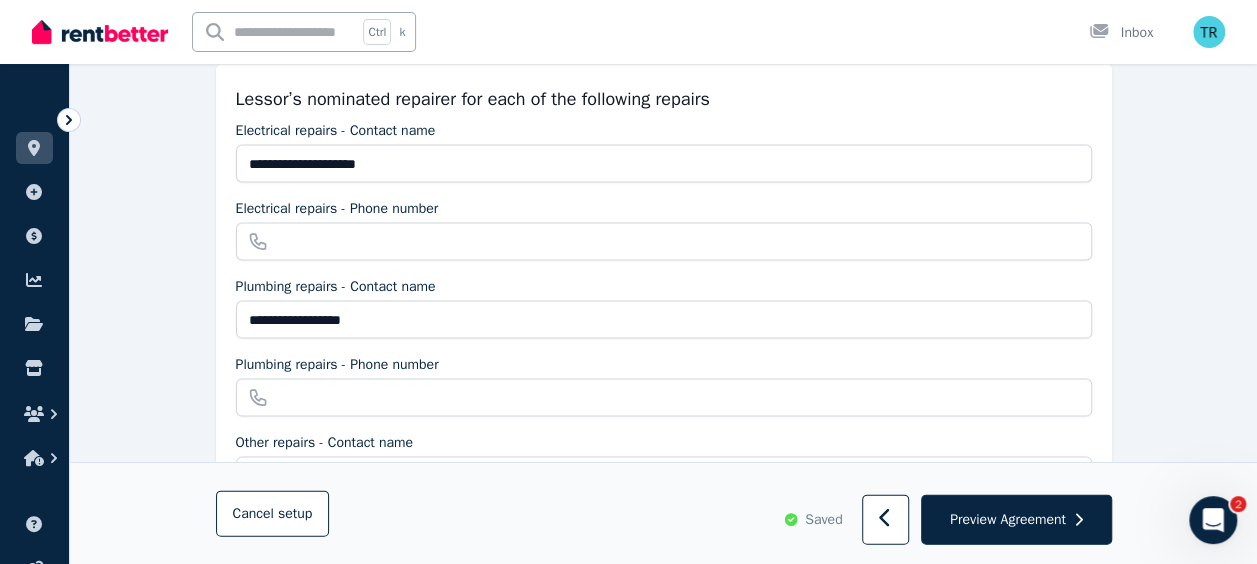 scroll, scrollTop: 1887, scrollLeft: 0, axis: vertical 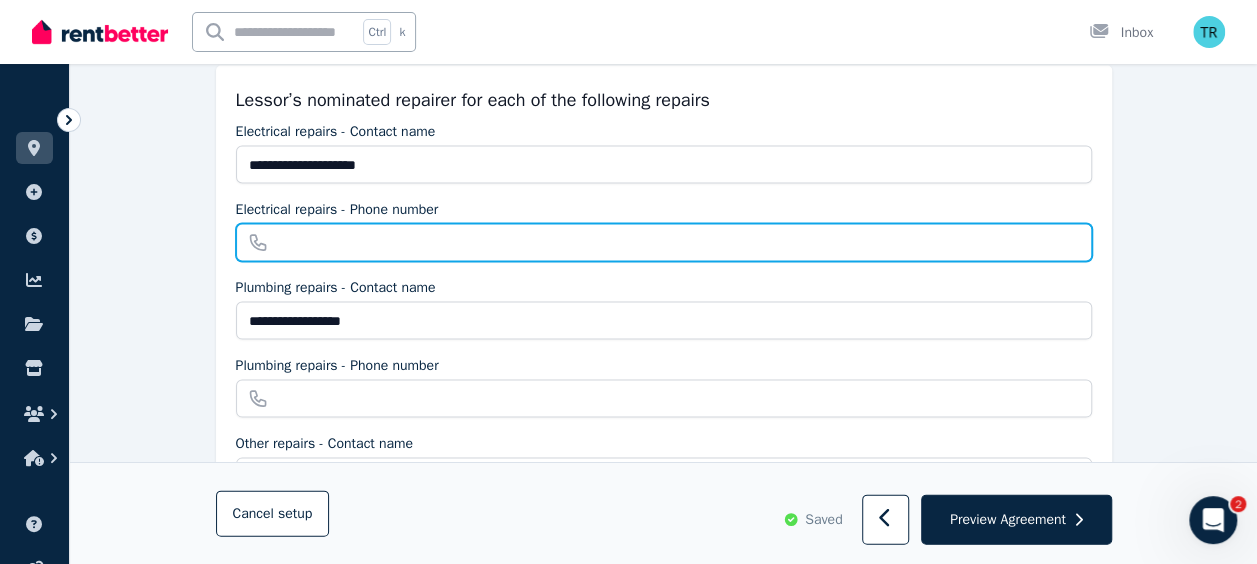 click on "Electrical repairs - Phone number" at bounding box center (664, 243) 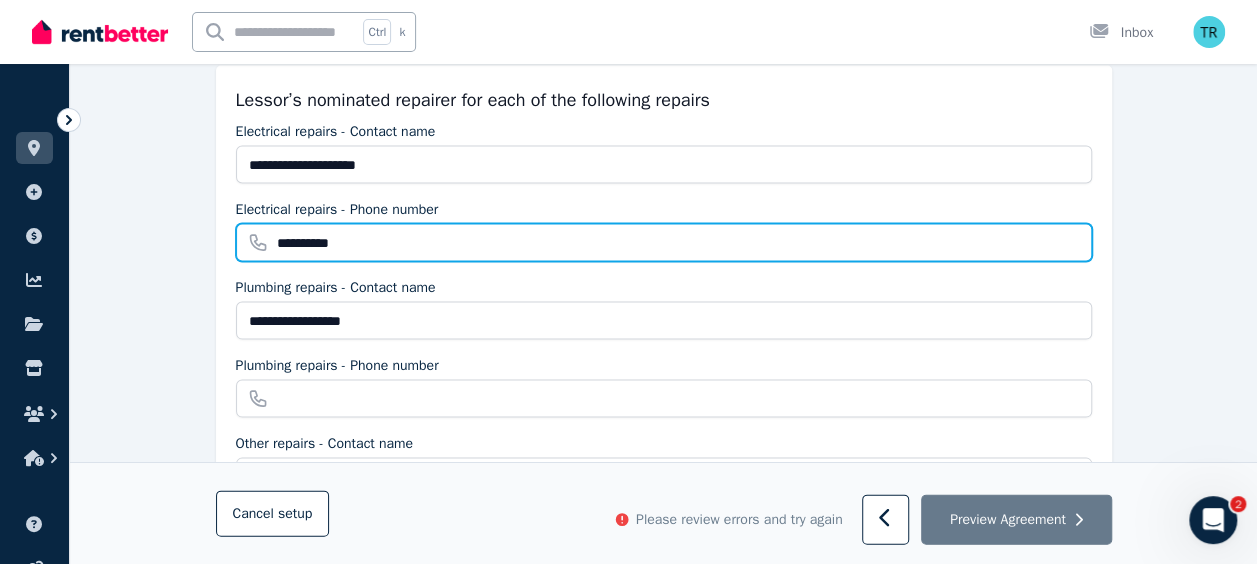 type on "**********" 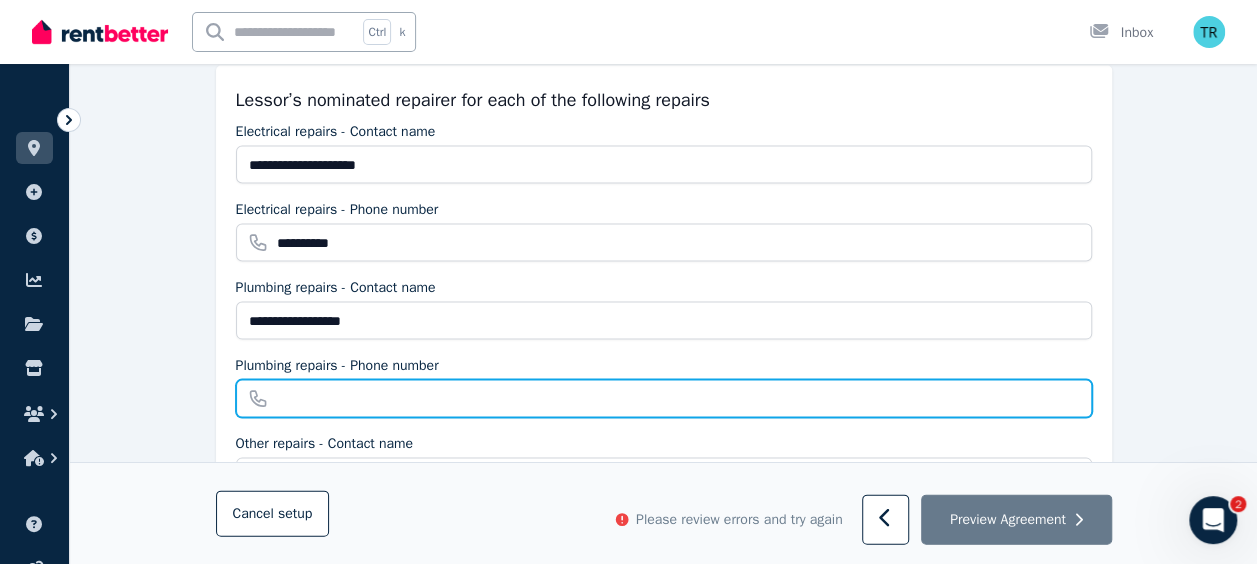 click on "Plumbing repairs - Phone number" at bounding box center [664, 399] 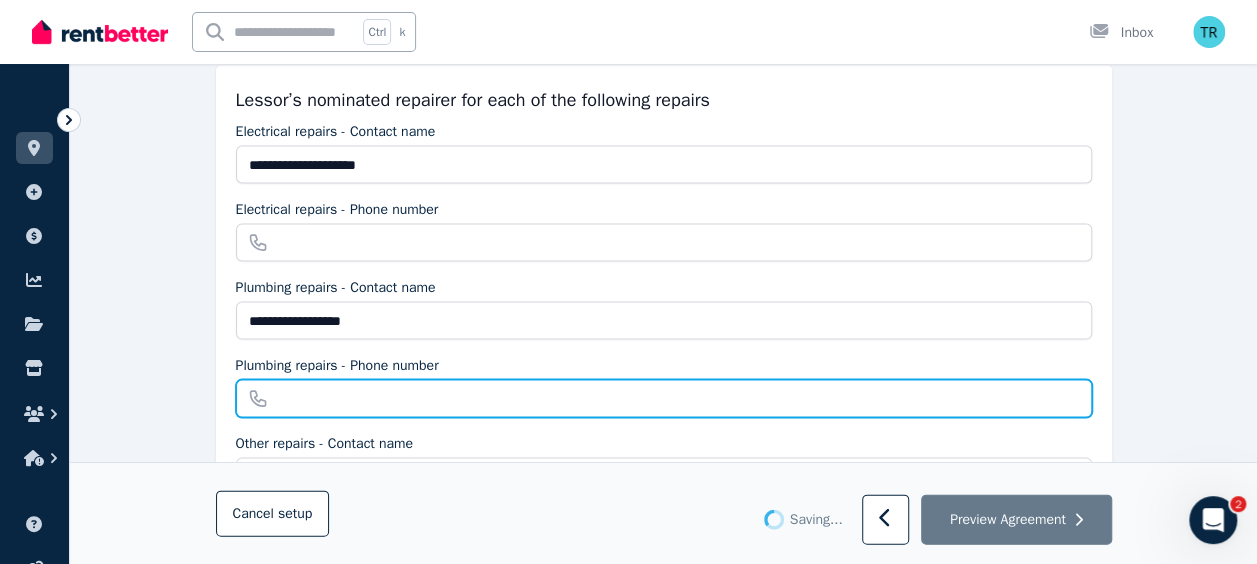 type on "**********" 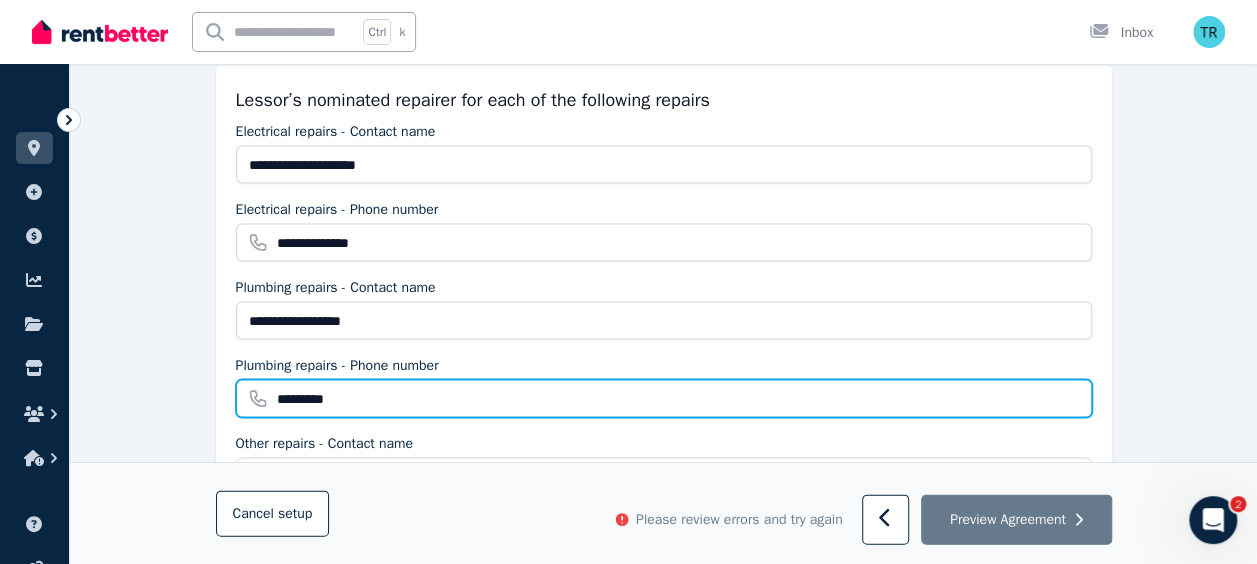 type on "**********" 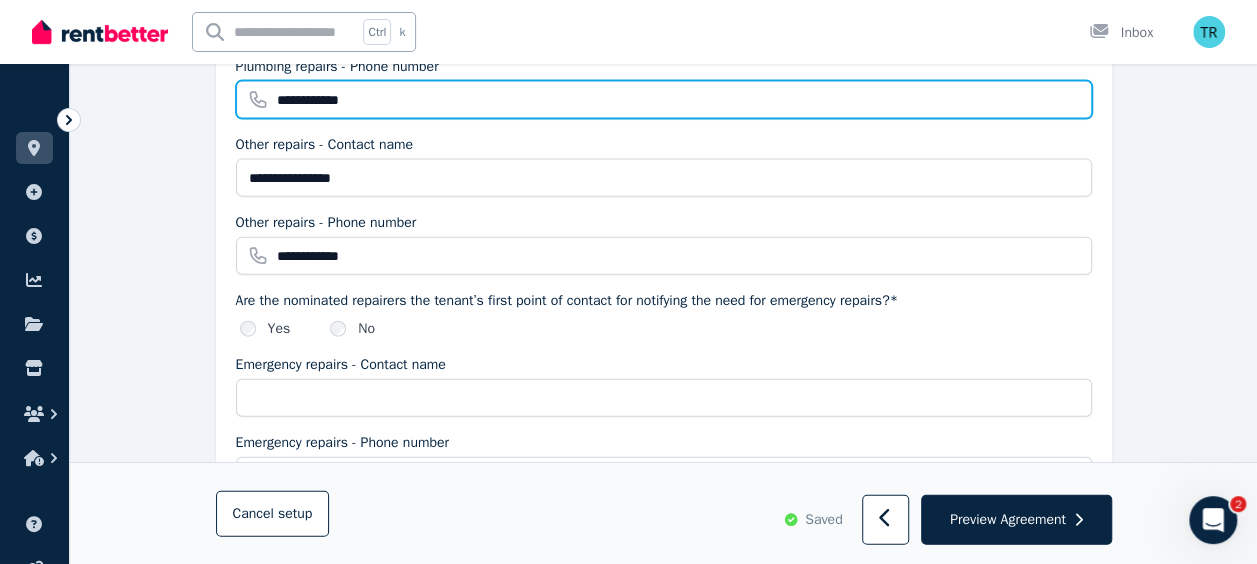 scroll, scrollTop: 2189, scrollLeft: 0, axis: vertical 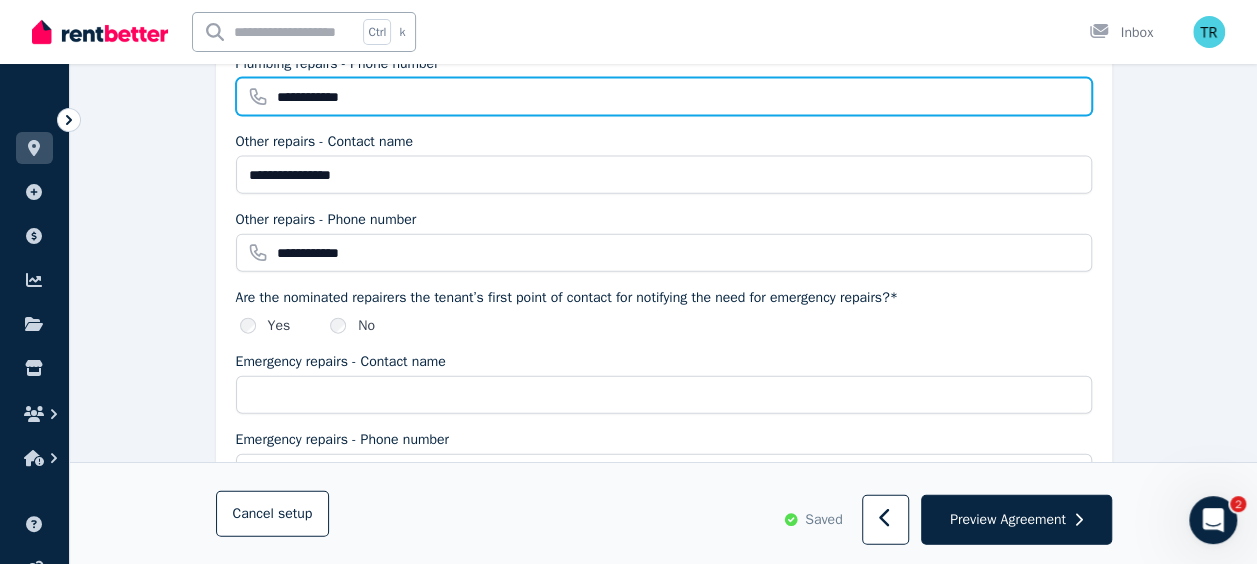 type on "**********" 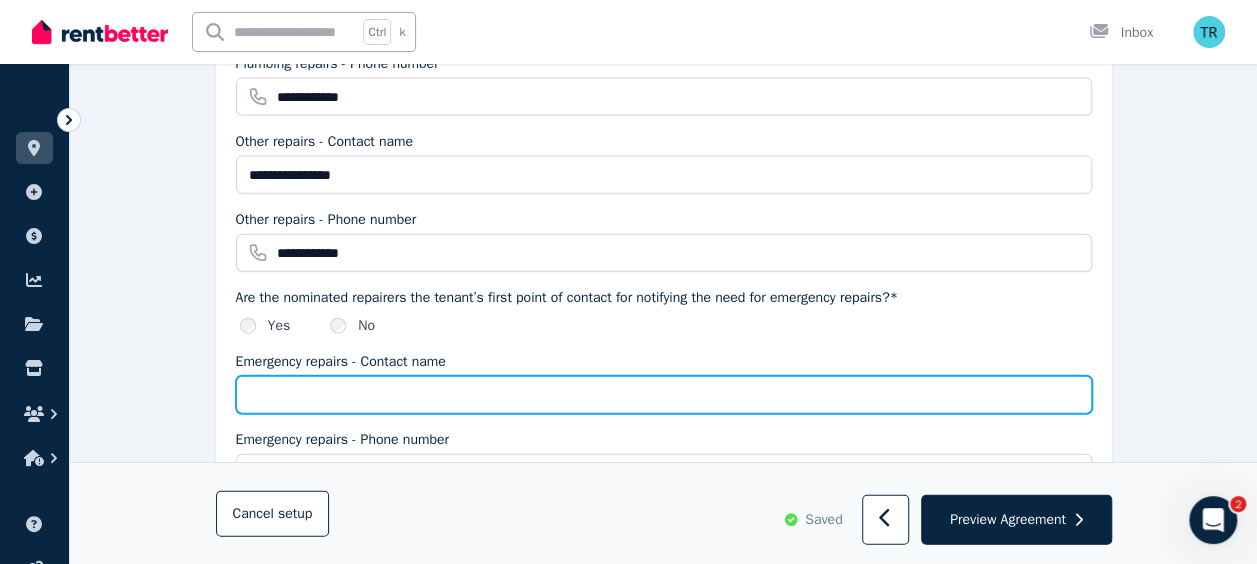 click on "Emergency repairs - Contact name" at bounding box center (664, 395) 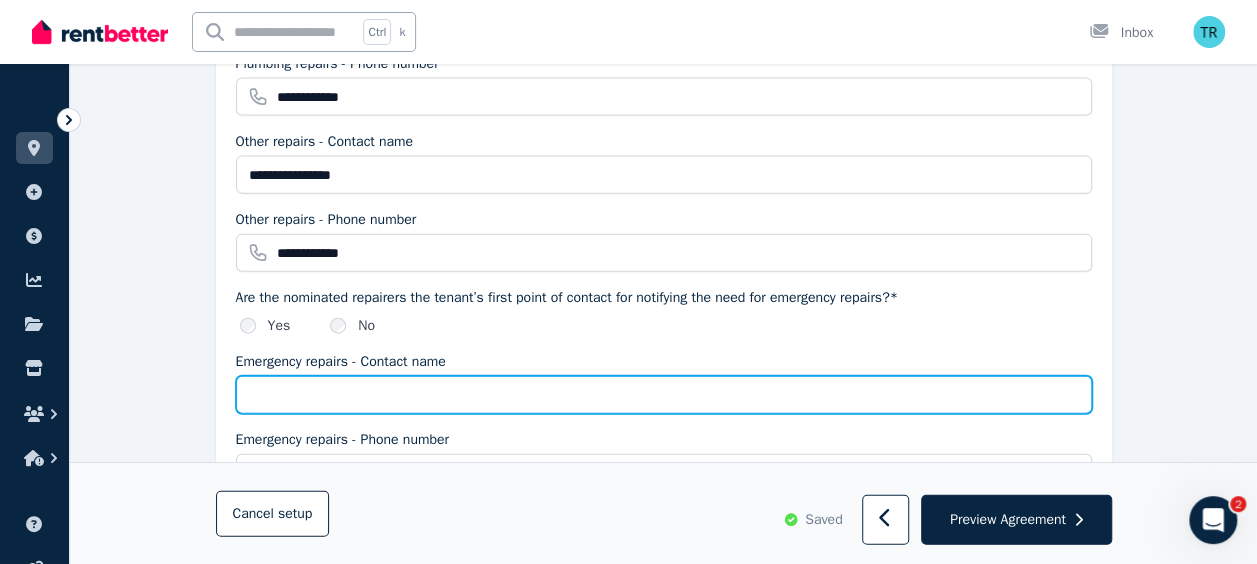 type on "**********" 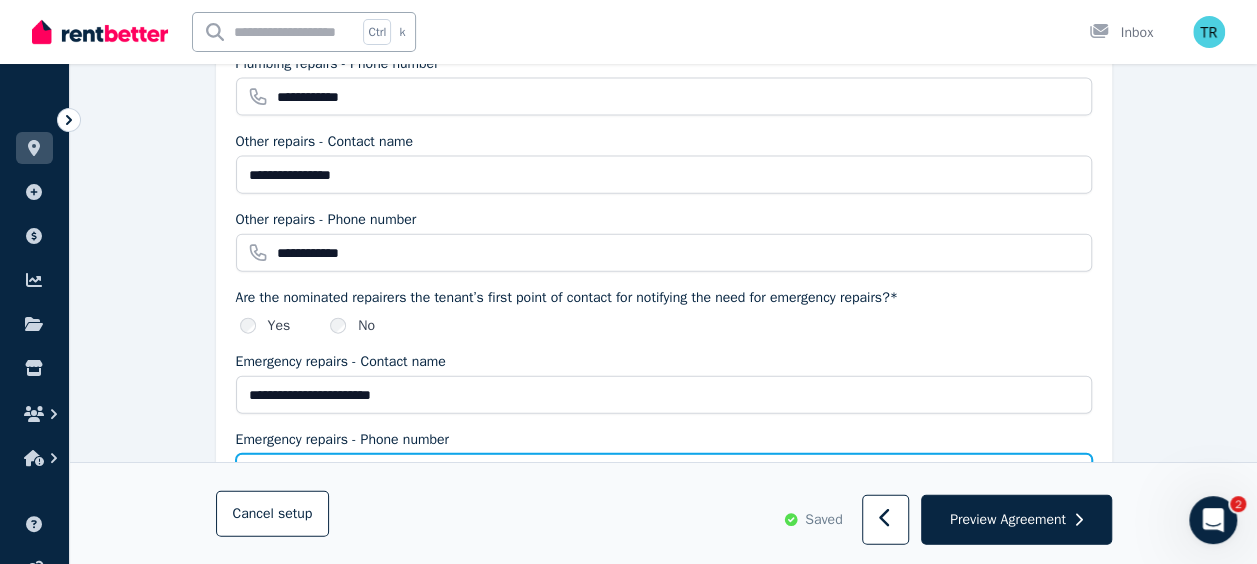 type on "**********" 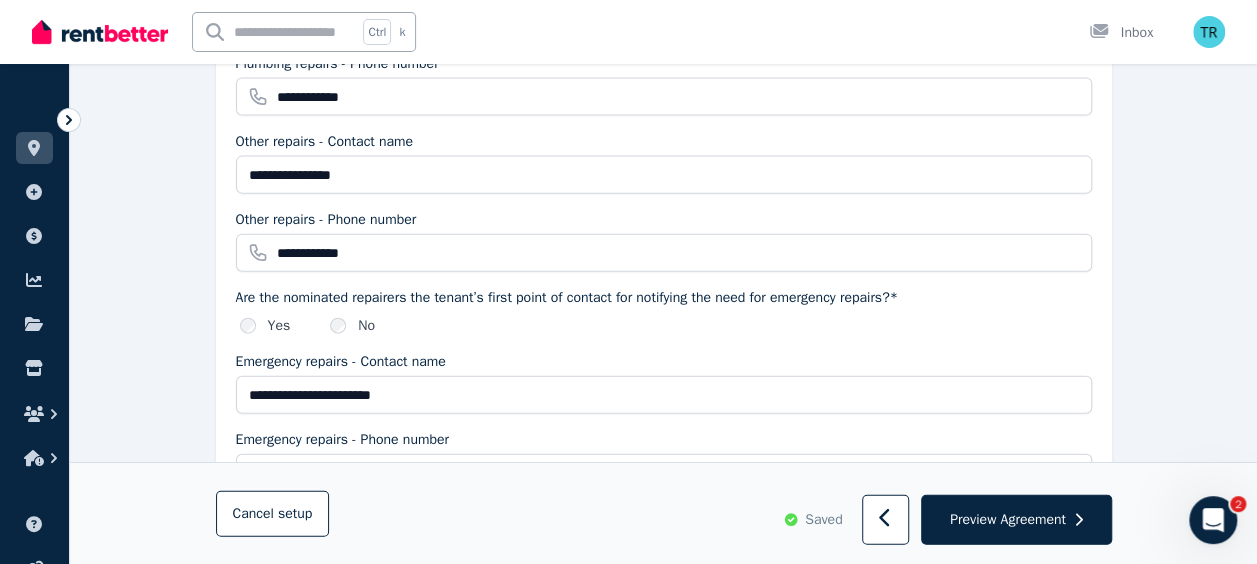 type on "*********" 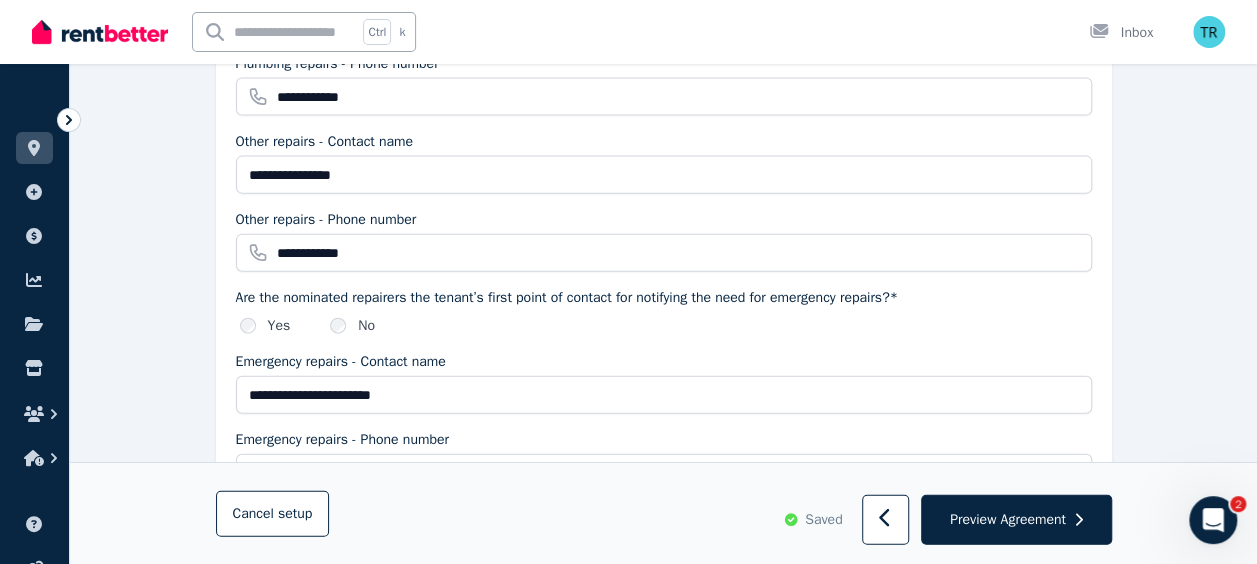 type on "**********" 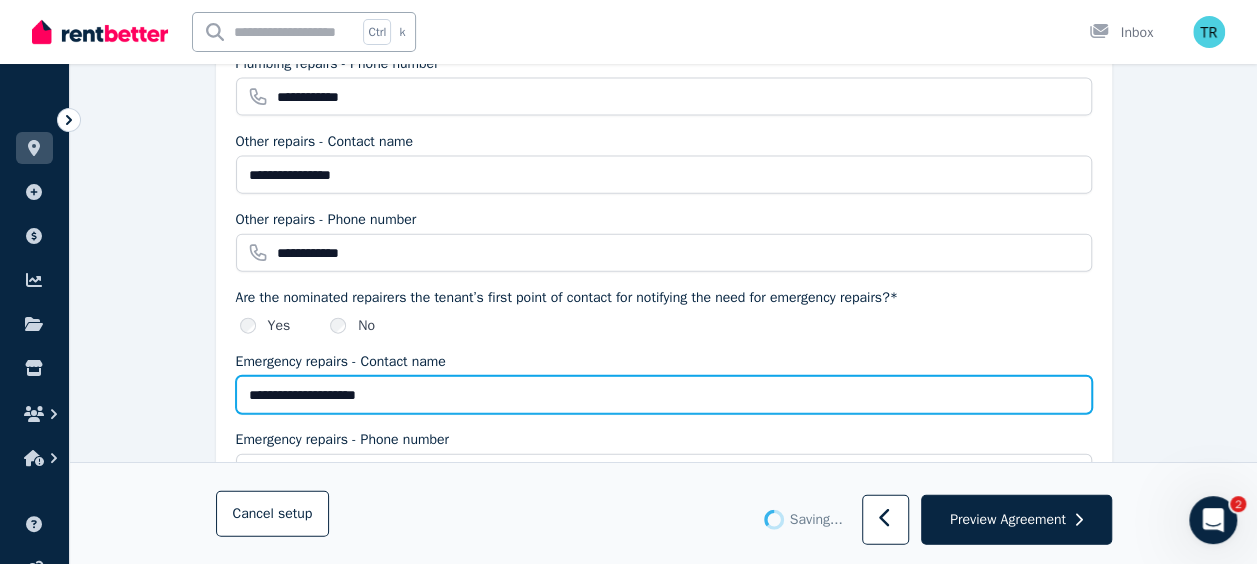 type on "**********" 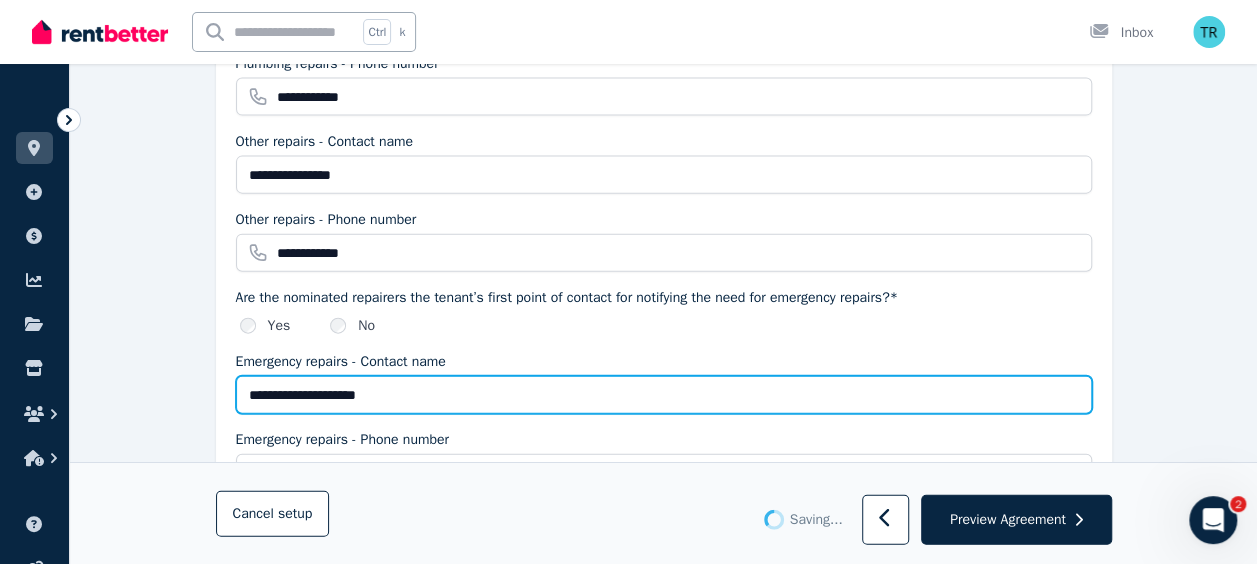 type 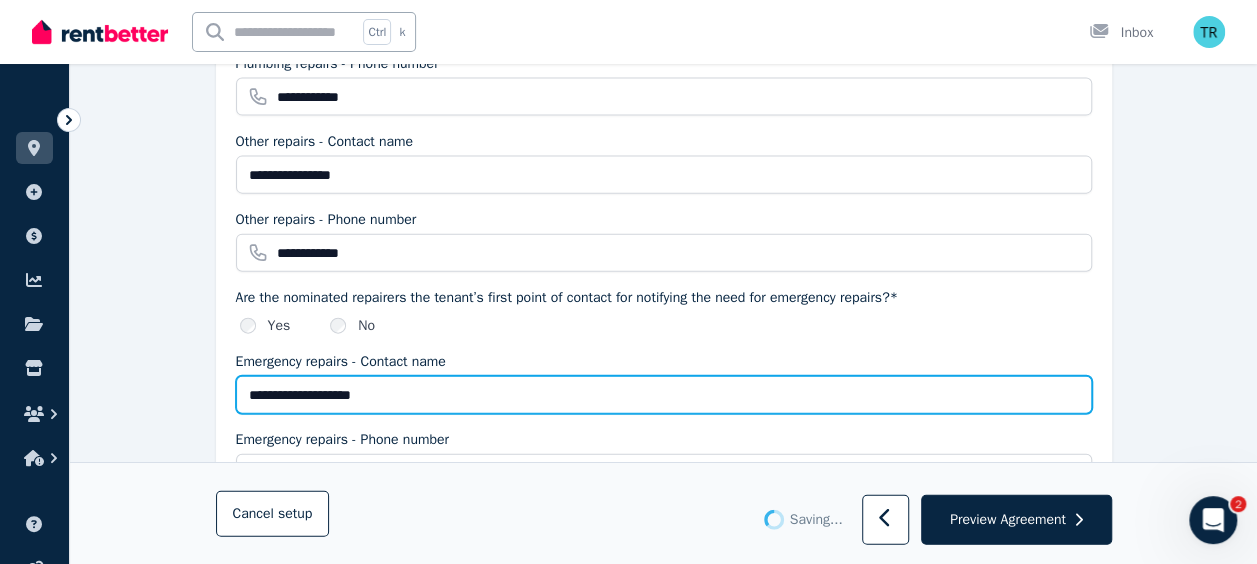 type on "**********" 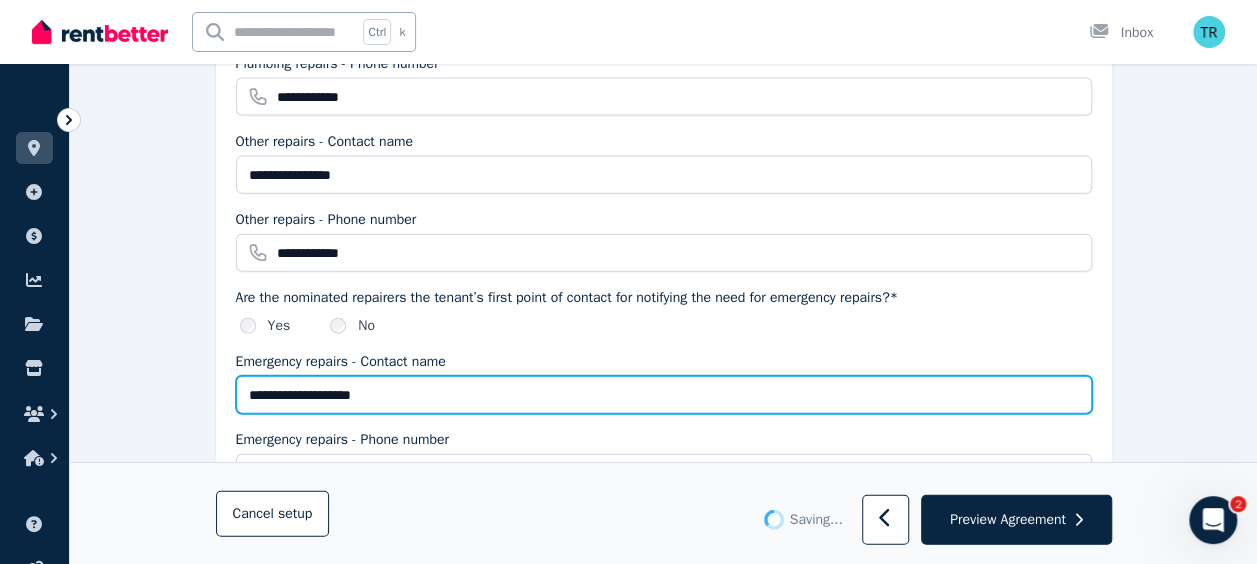 type on "*********" 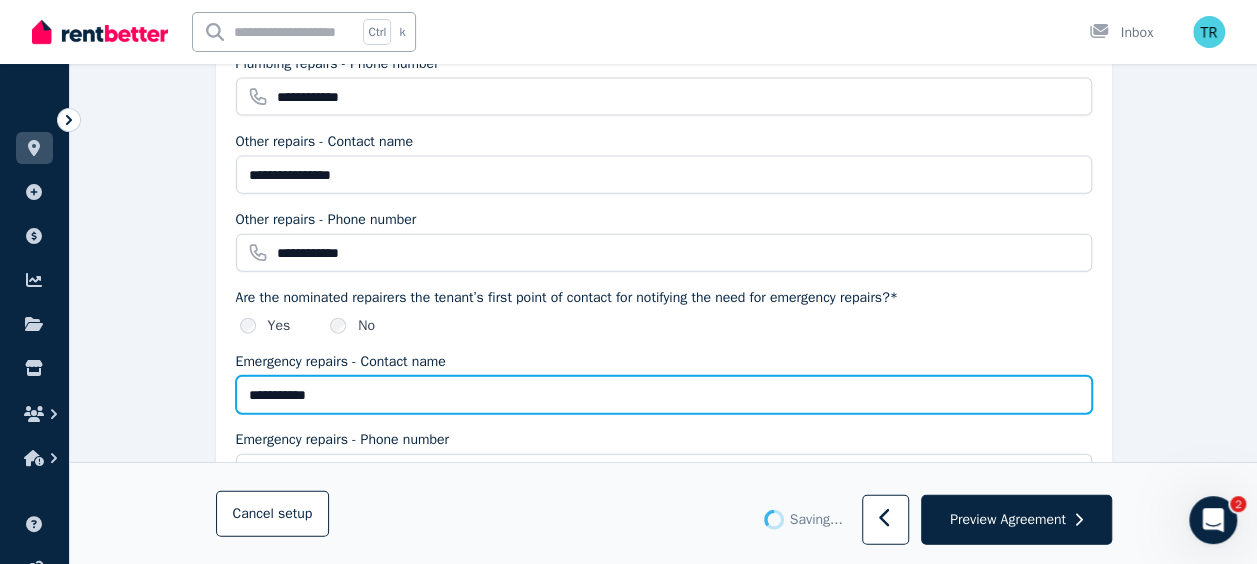 click on "**********" at bounding box center (664, 395) 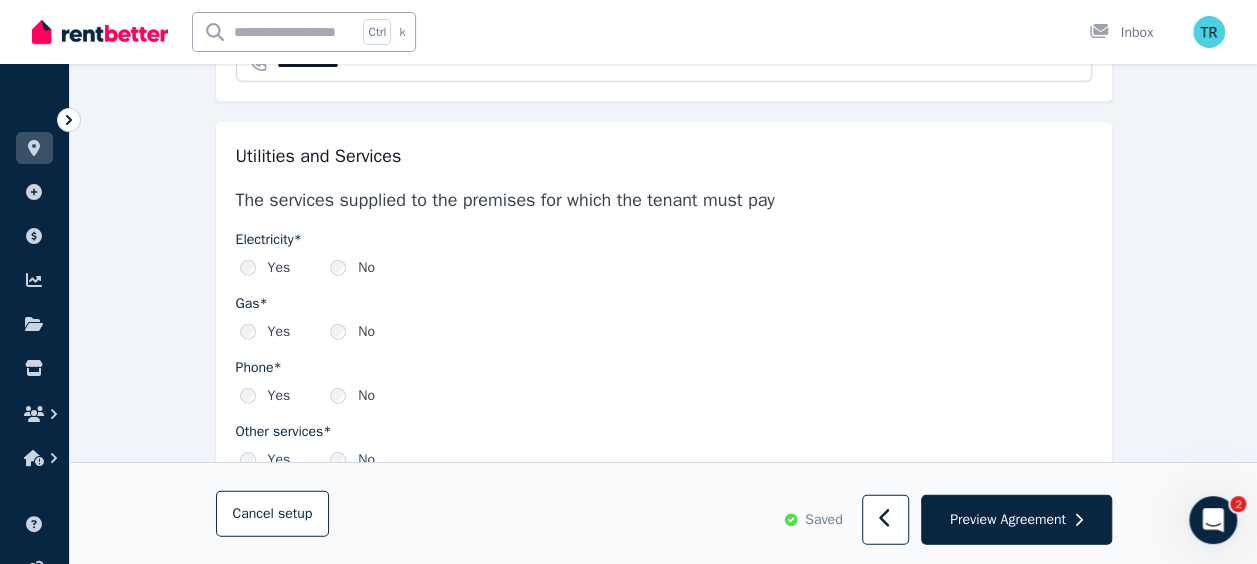 scroll, scrollTop: 2608, scrollLeft: 0, axis: vertical 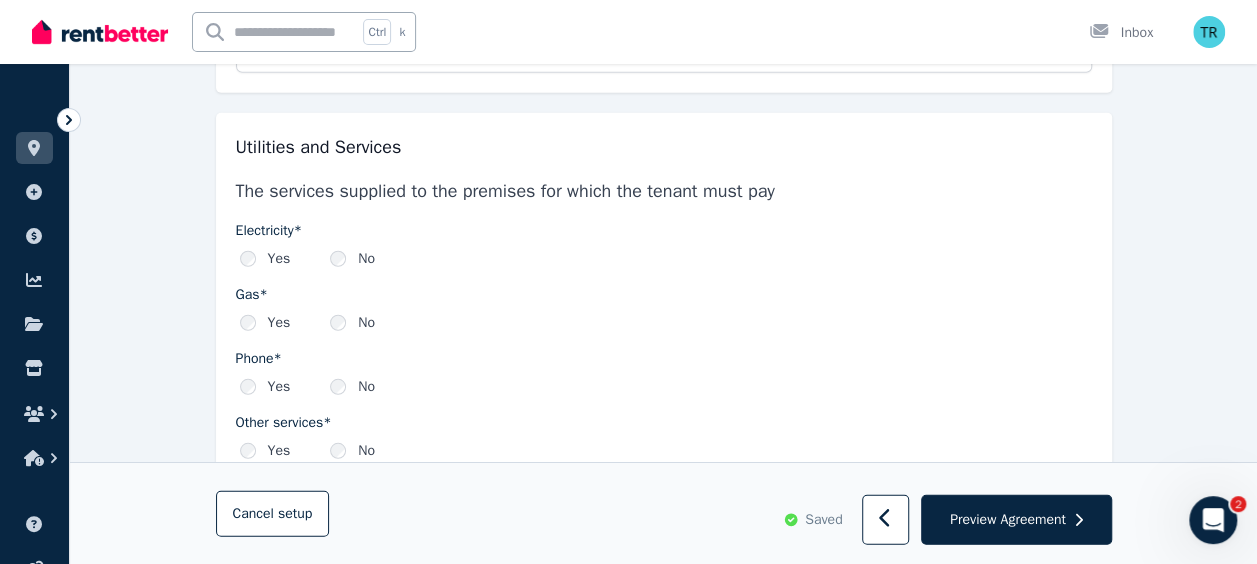 type on "**********" 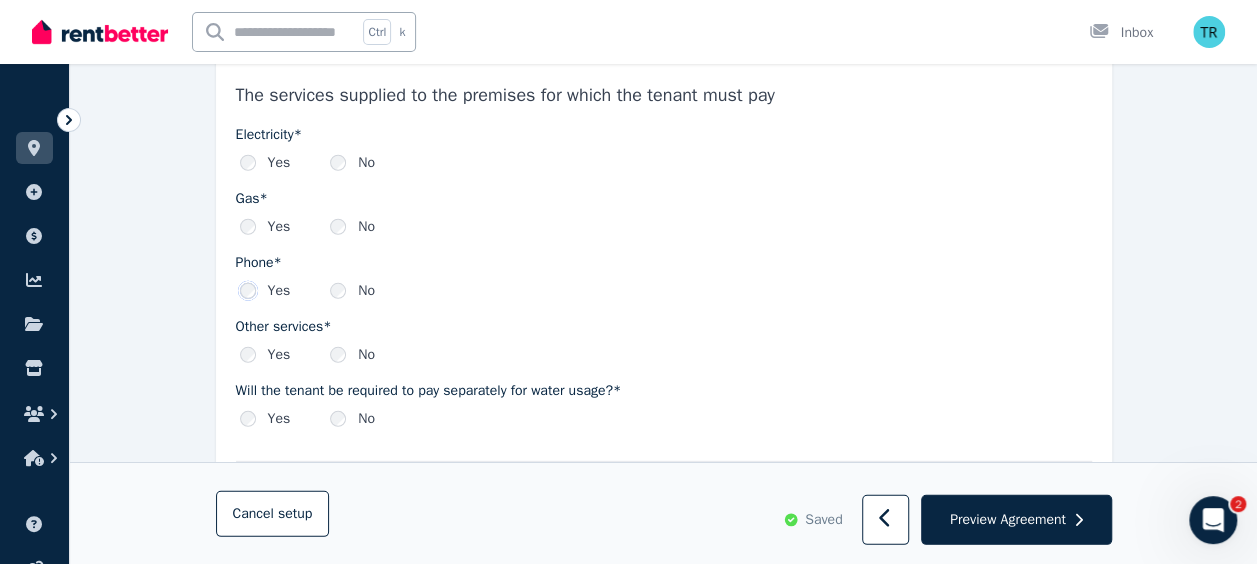 scroll, scrollTop: 2705, scrollLeft: 0, axis: vertical 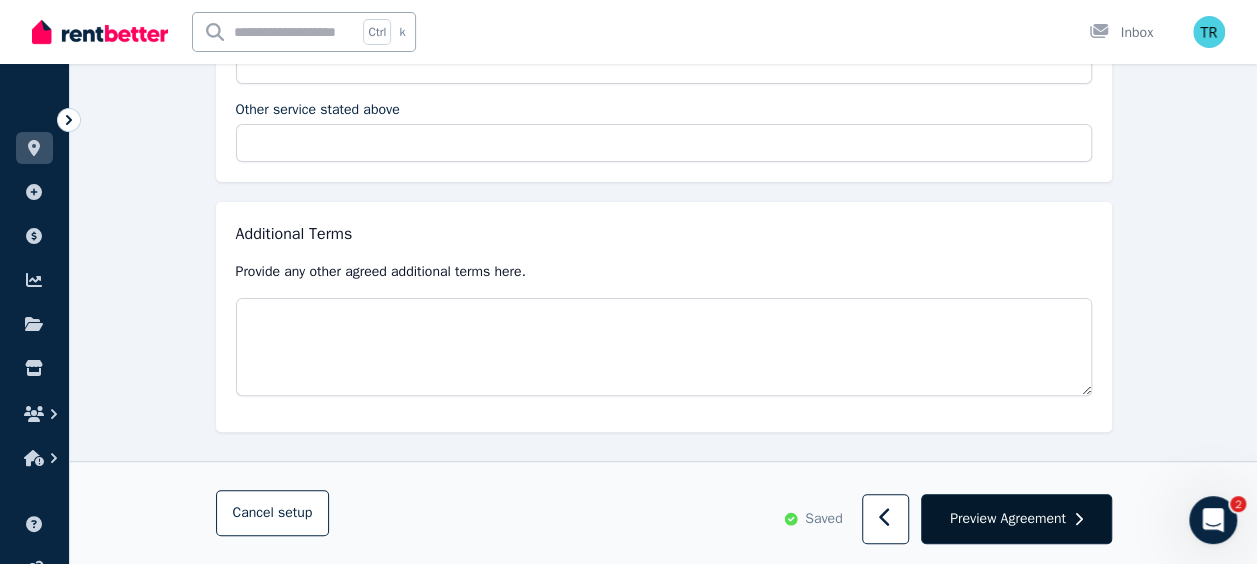 click on "Preview Agreement" at bounding box center [1008, 519] 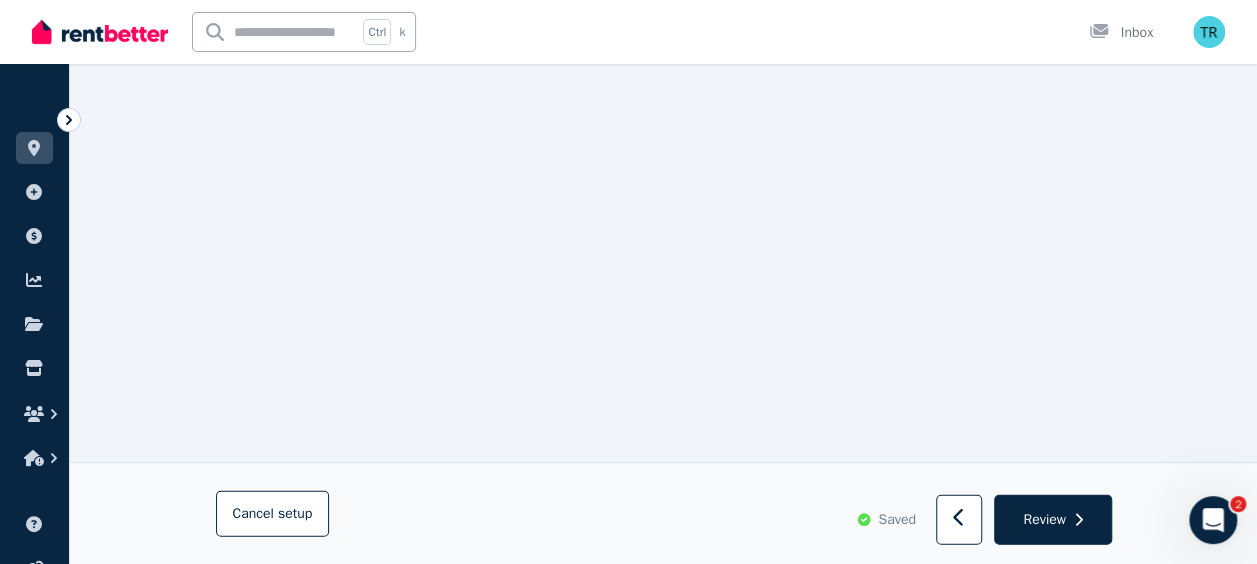 scroll, scrollTop: 5828, scrollLeft: 0, axis: vertical 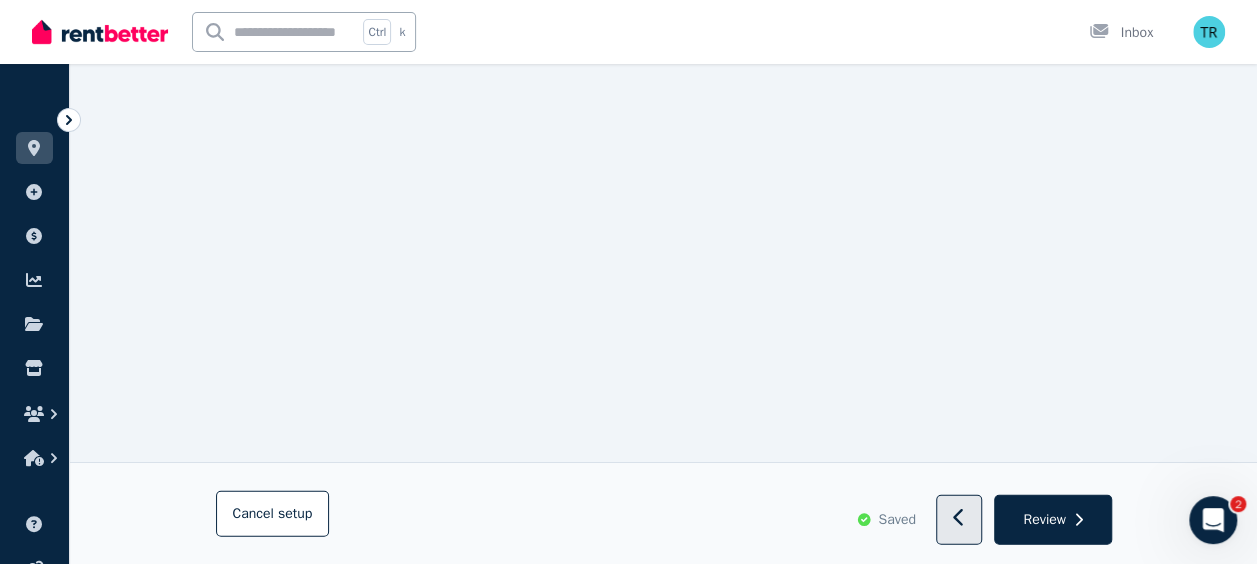 click 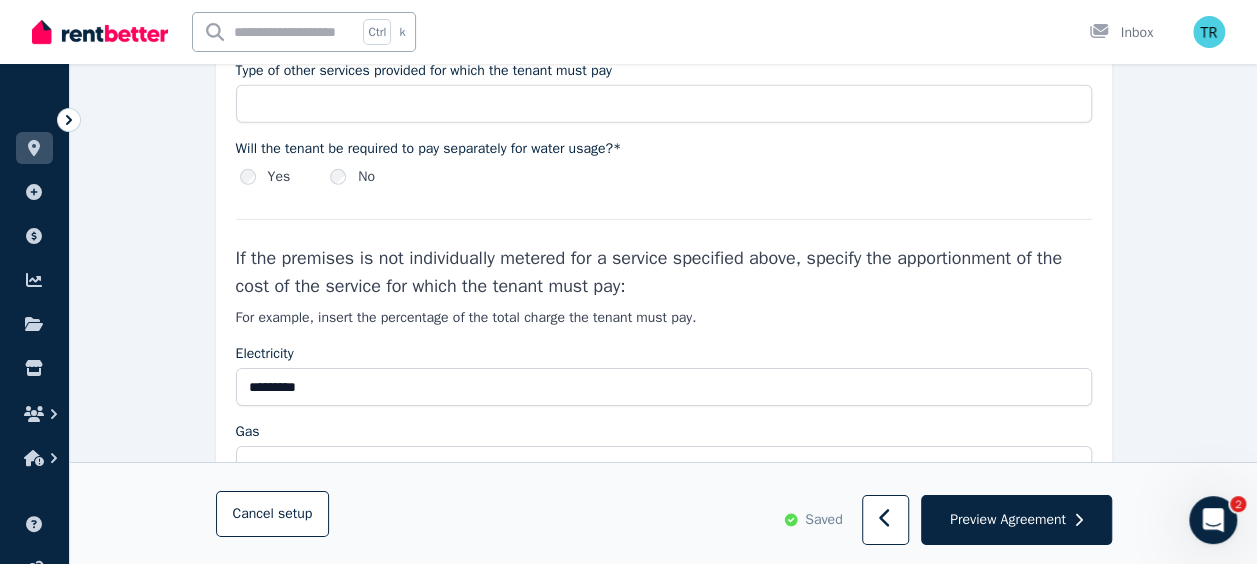 scroll, scrollTop: 3030, scrollLeft: 0, axis: vertical 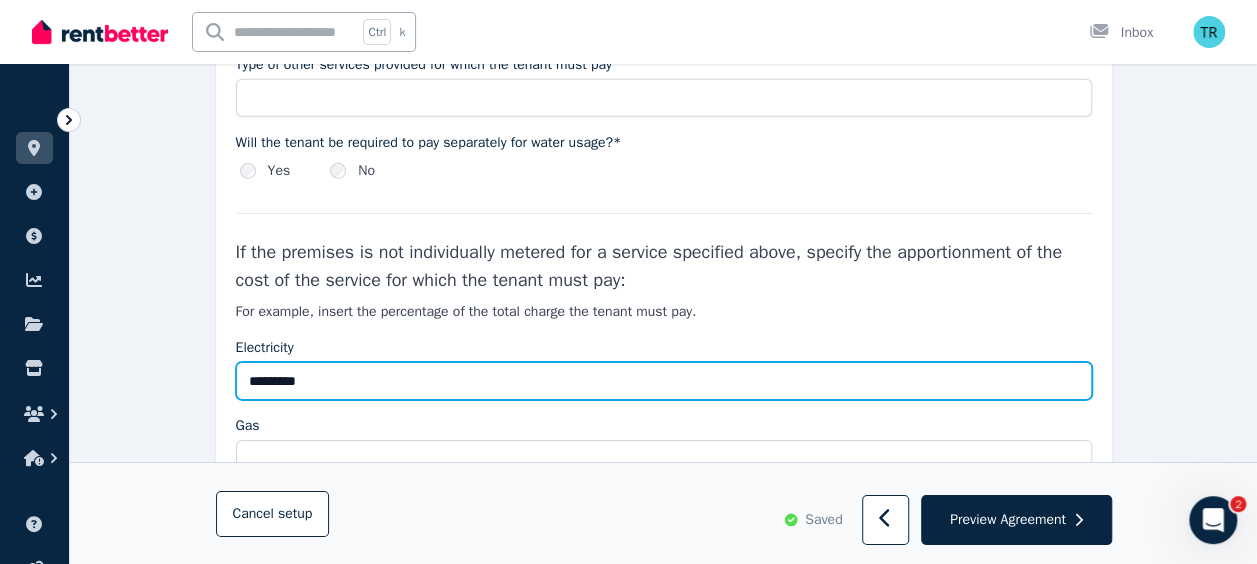 click on "*********" at bounding box center (664, 381) 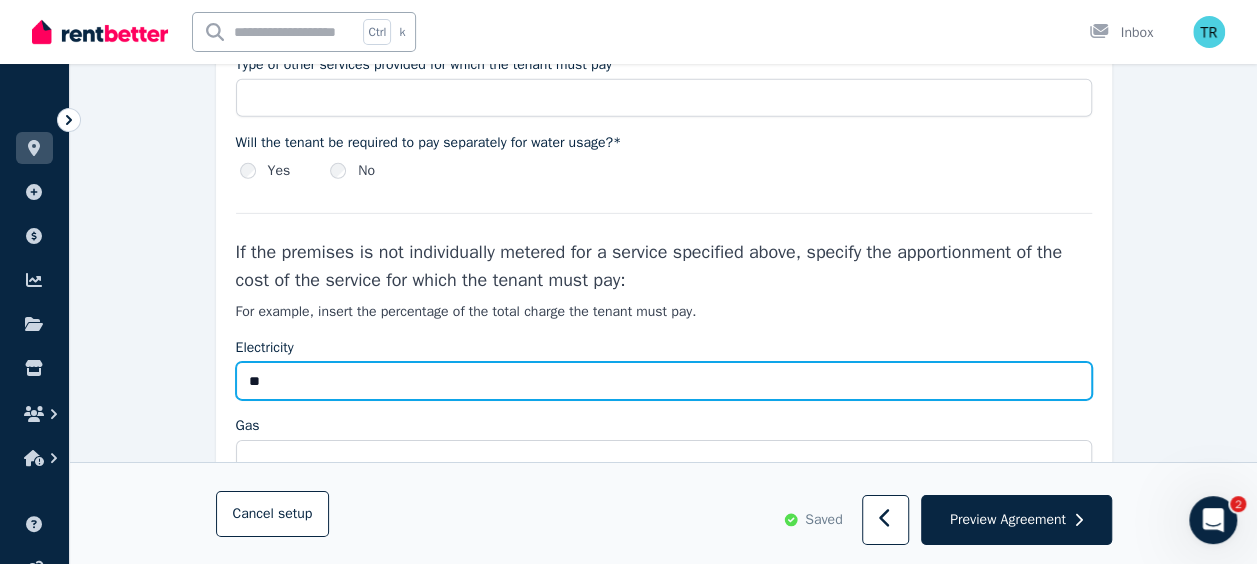 type on "*" 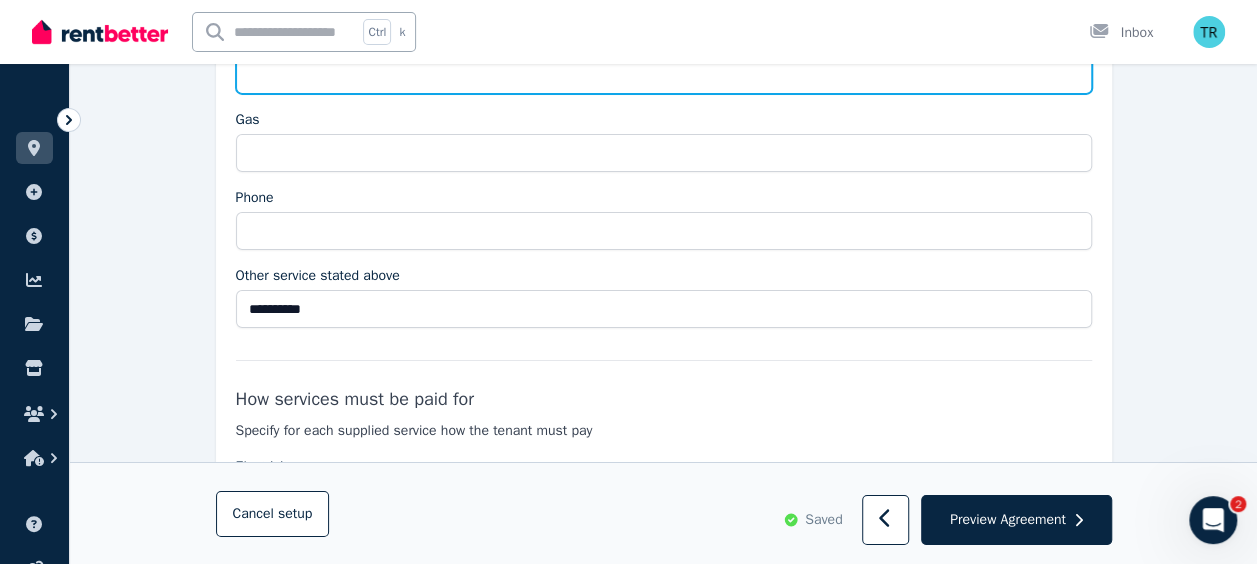 scroll, scrollTop: 3337, scrollLeft: 0, axis: vertical 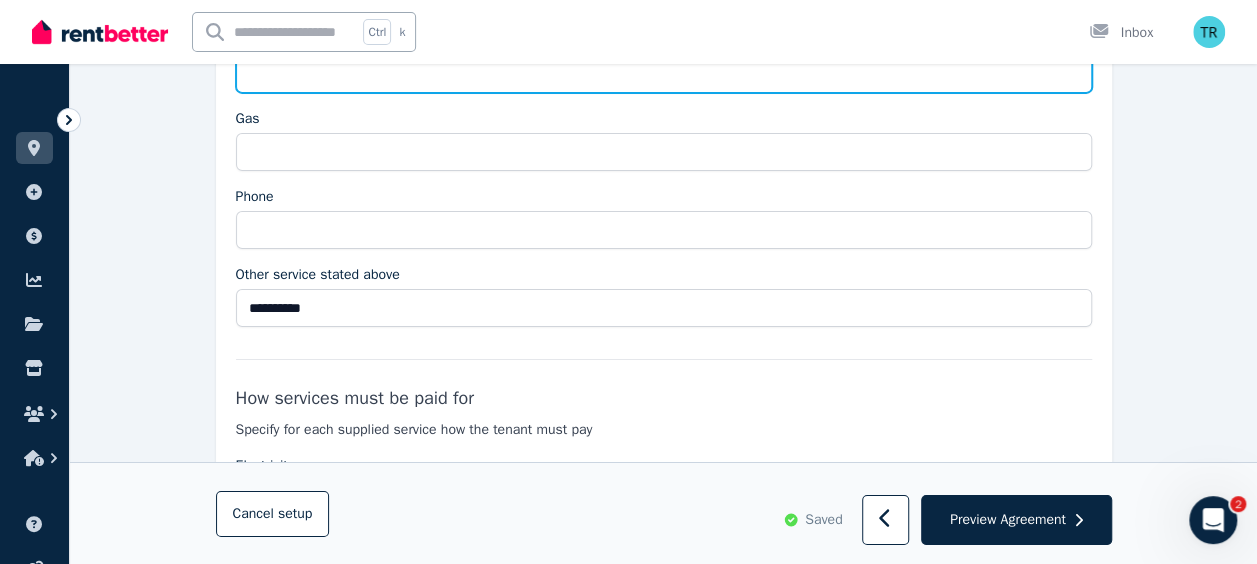 type 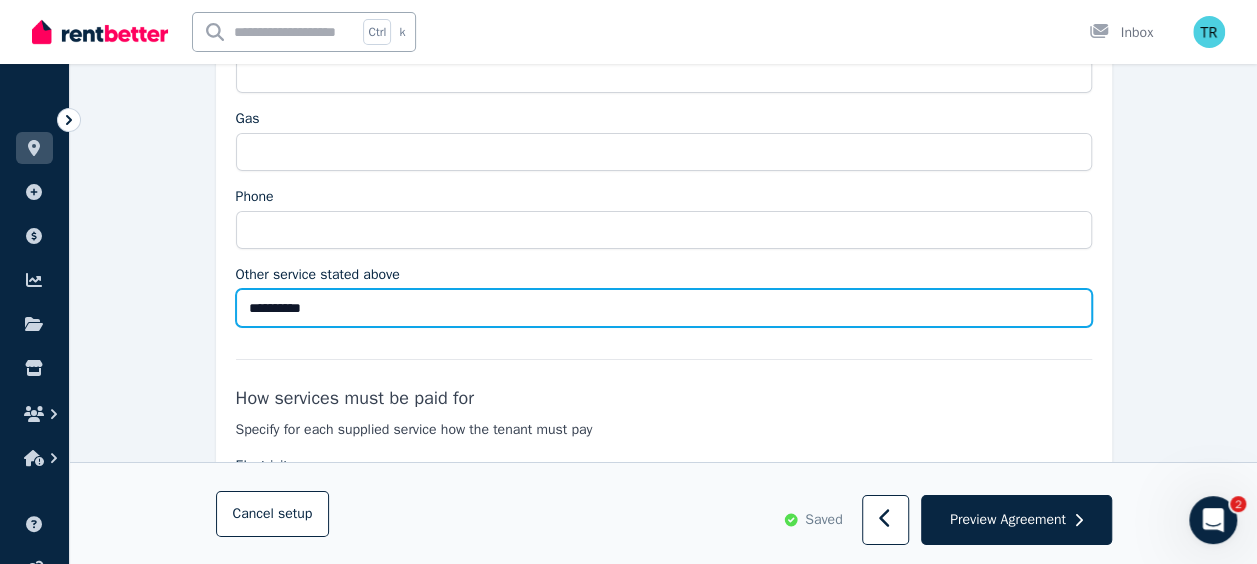 click on "**********" at bounding box center [664, 308] 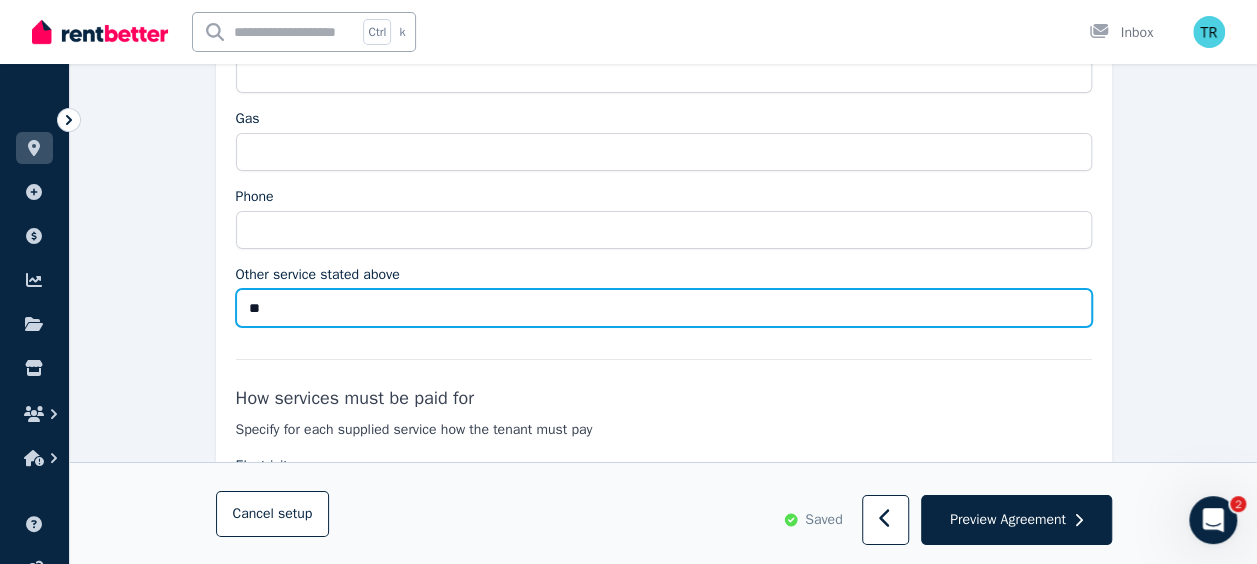 type on "*" 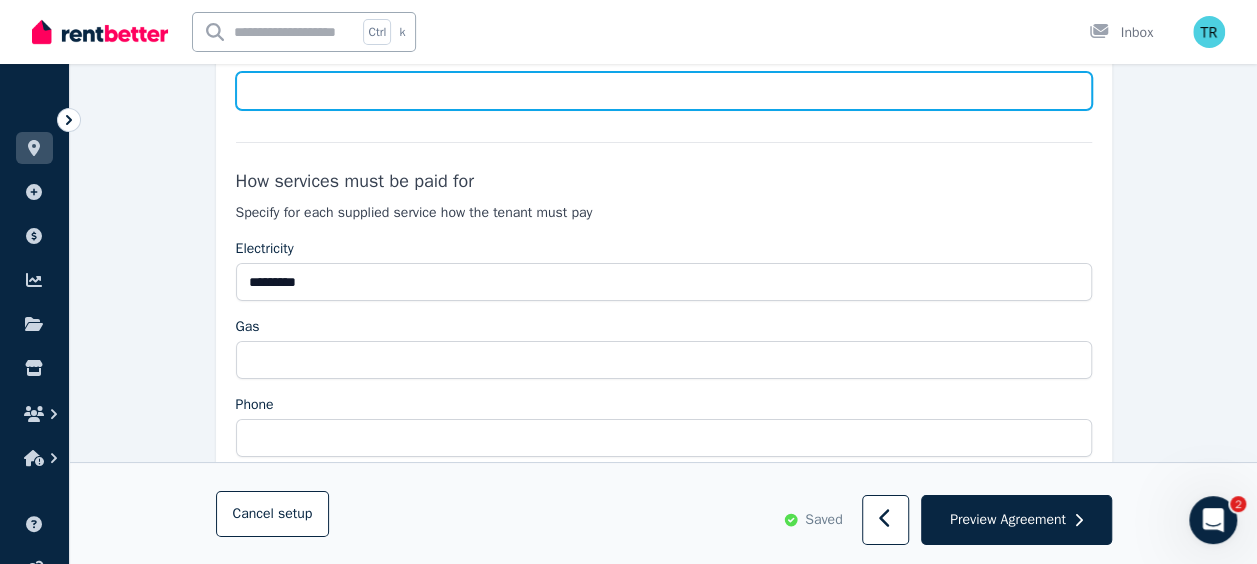 scroll, scrollTop: 3555, scrollLeft: 0, axis: vertical 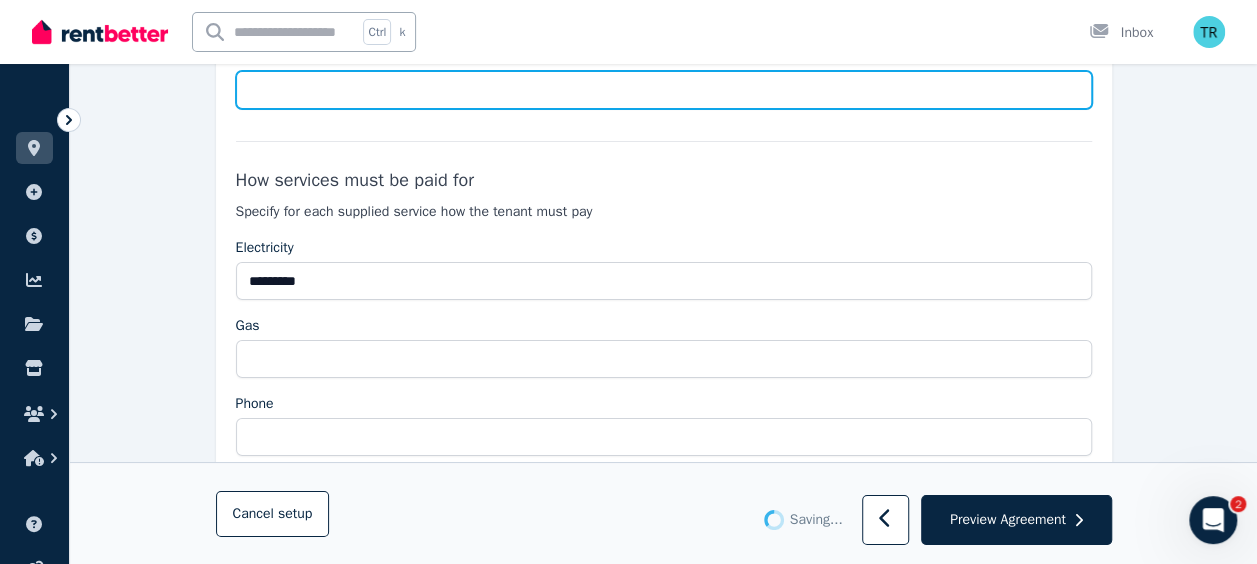 type 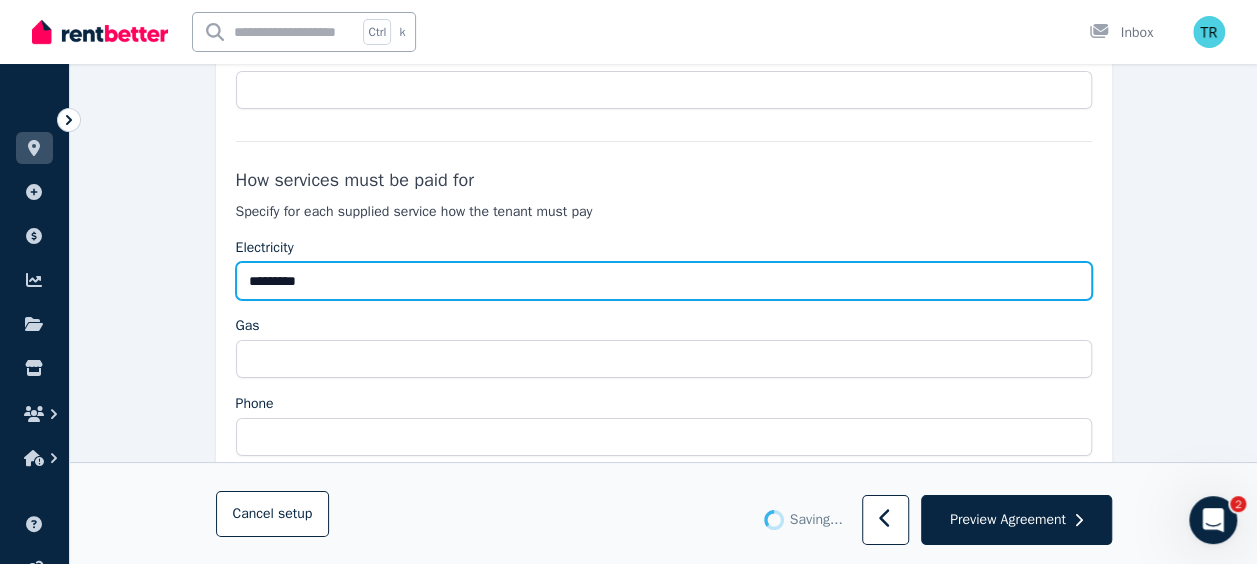 click on "*********" at bounding box center [664, 281] 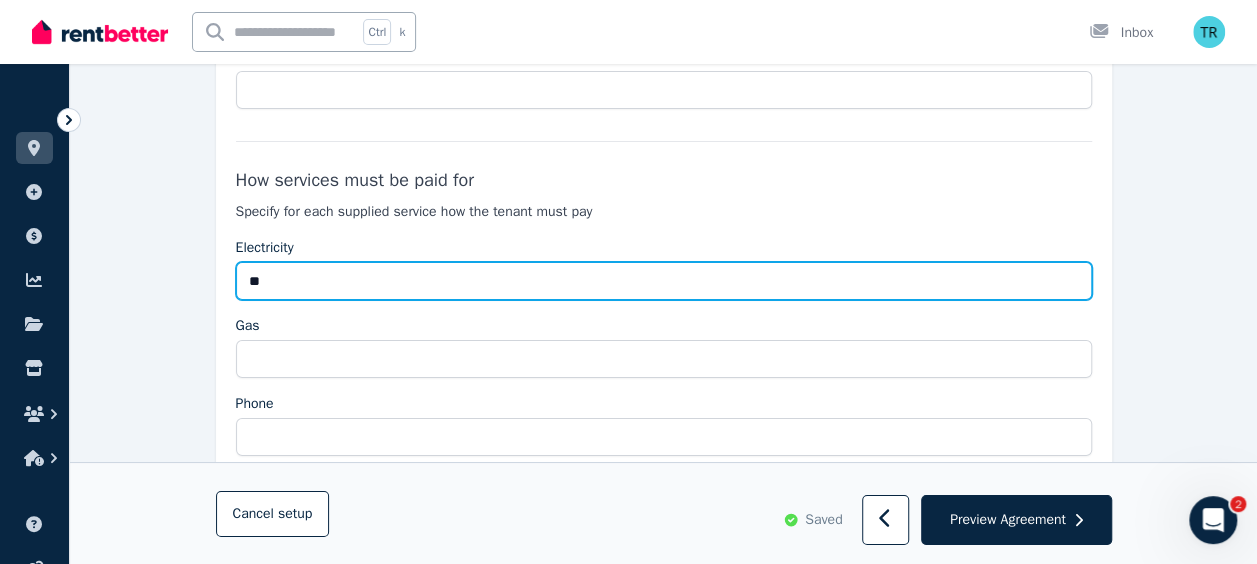 type on "*" 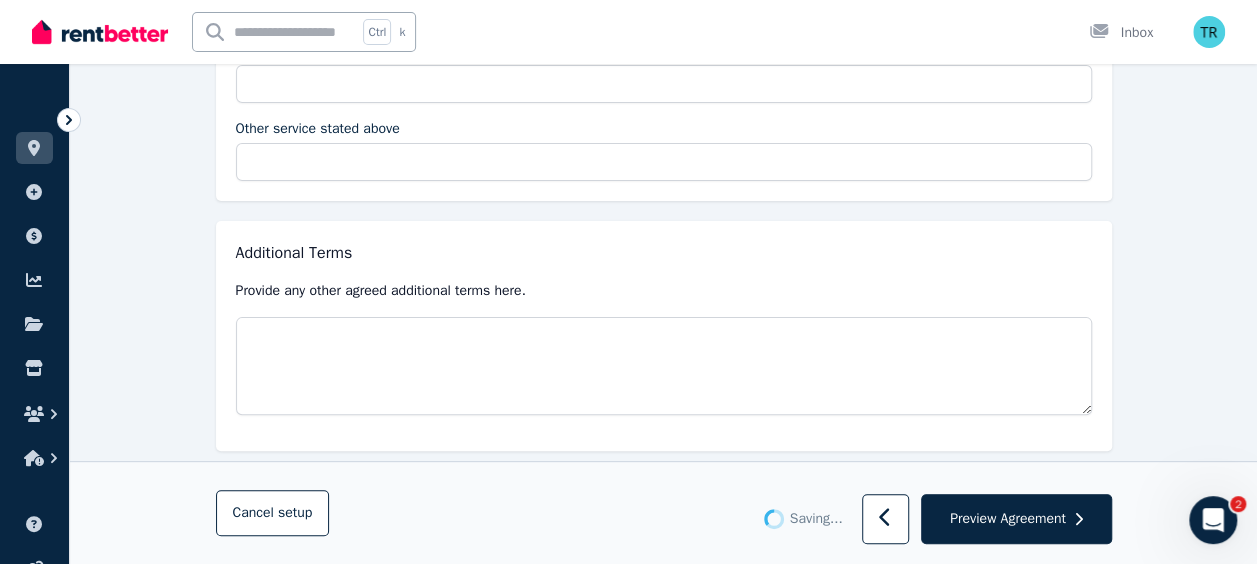 scroll, scrollTop: 3927, scrollLeft: 0, axis: vertical 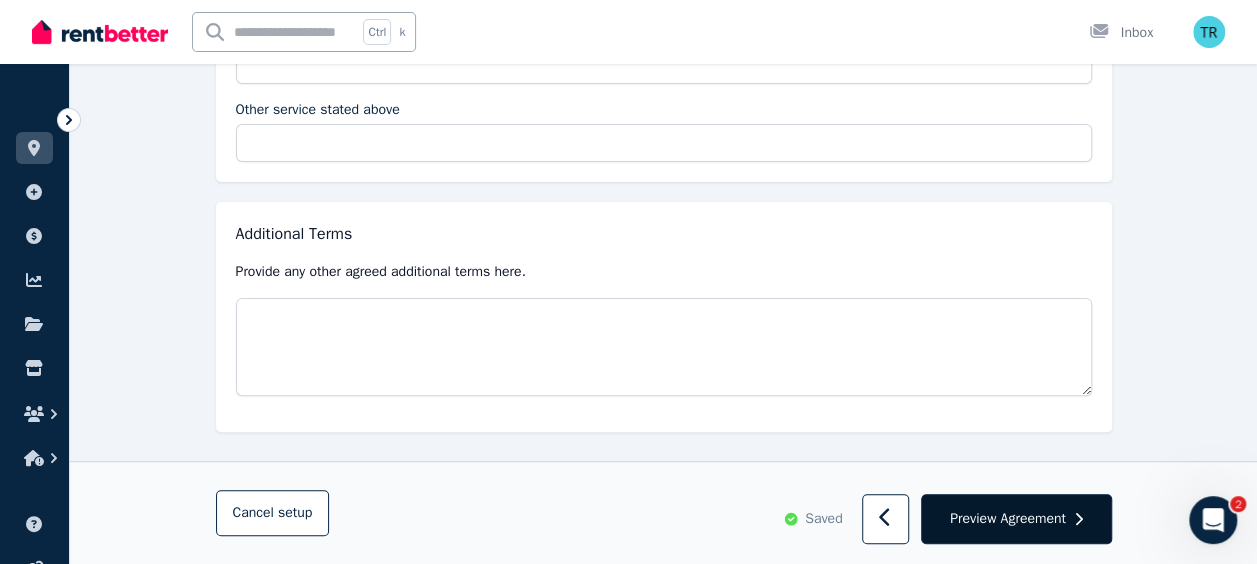 type 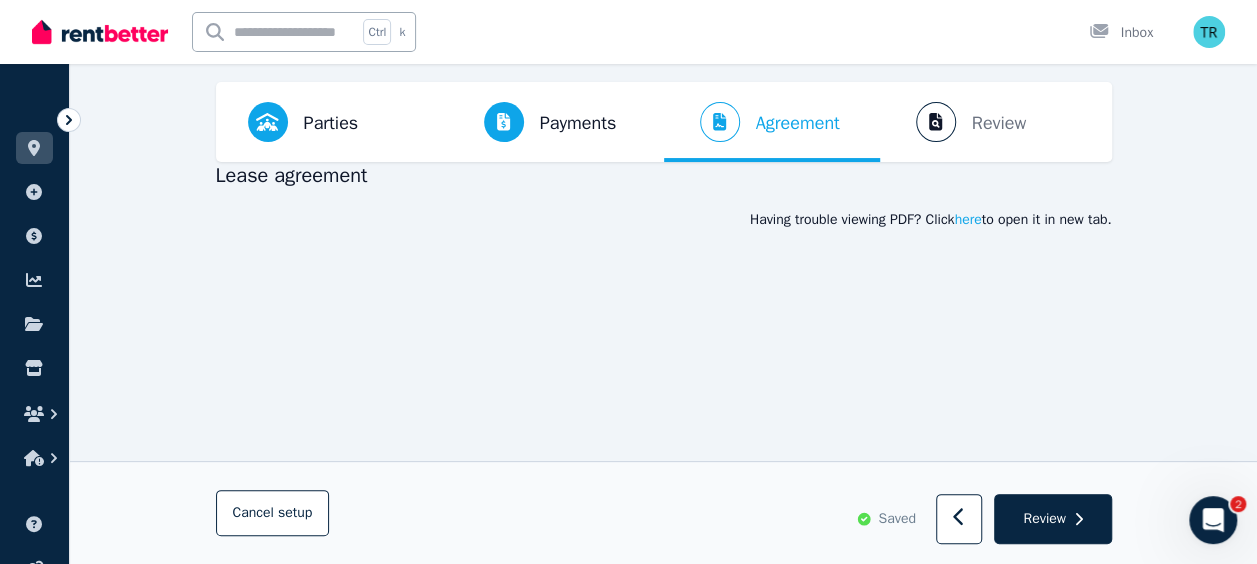 scroll, scrollTop: 0, scrollLeft: 0, axis: both 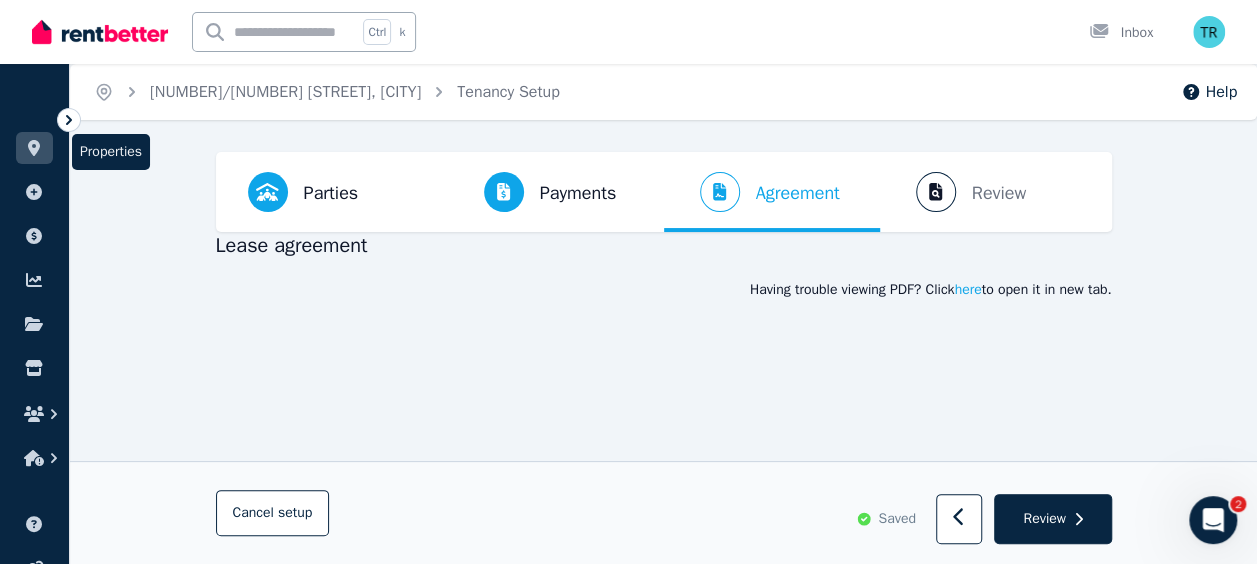 click 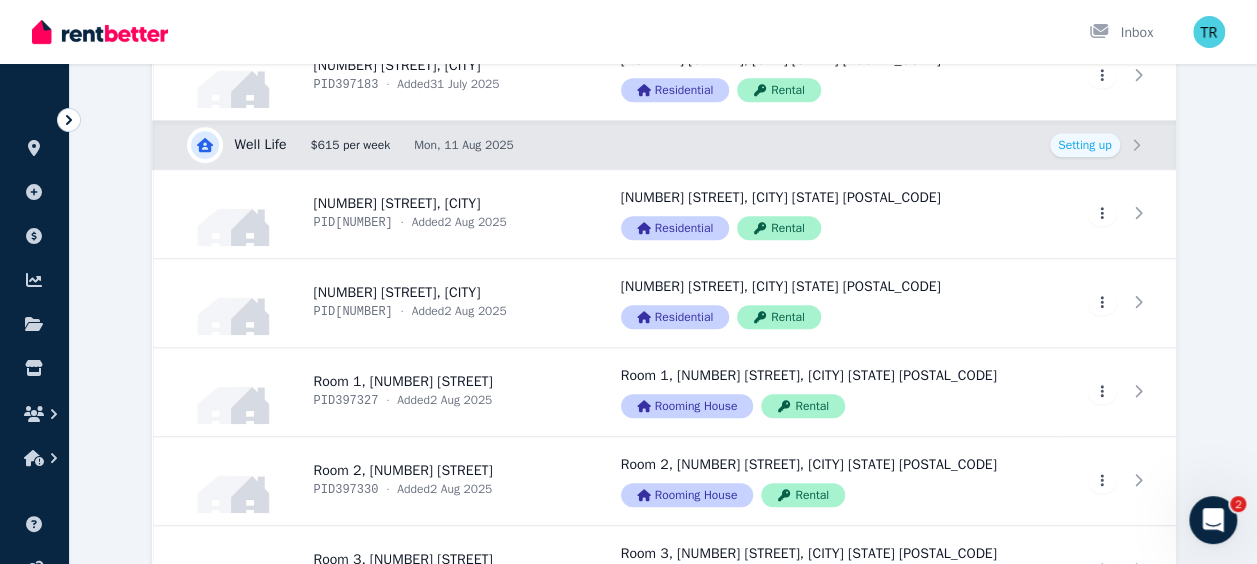 scroll, scrollTop: 594, scrollLeft: 0, axis: vertical 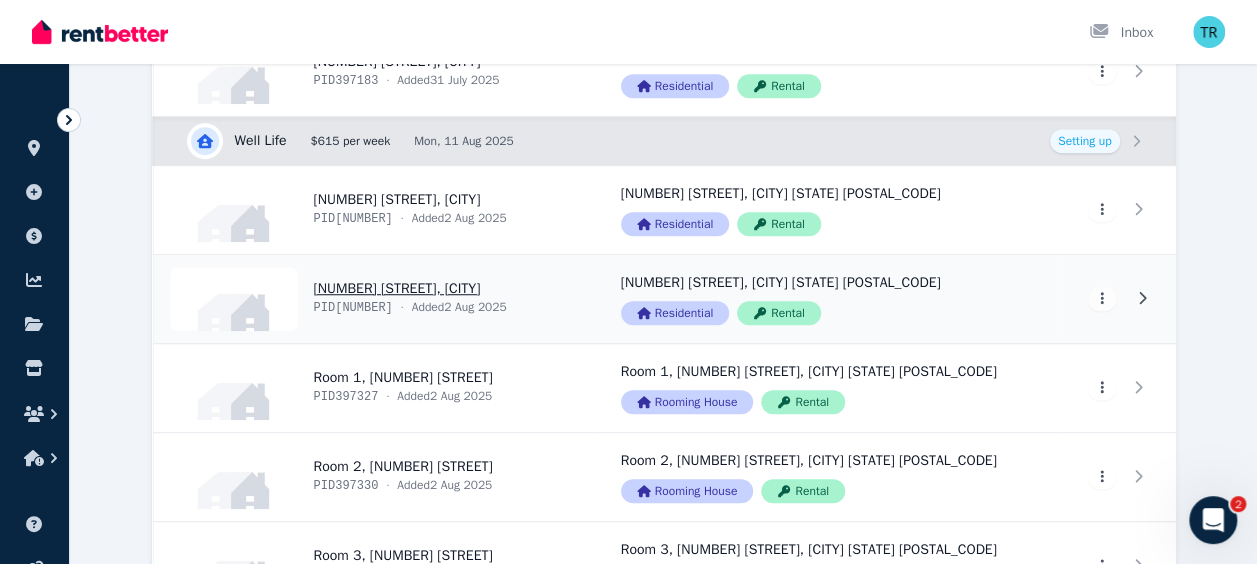 click on "View property details" at bounding box center (375, 299) 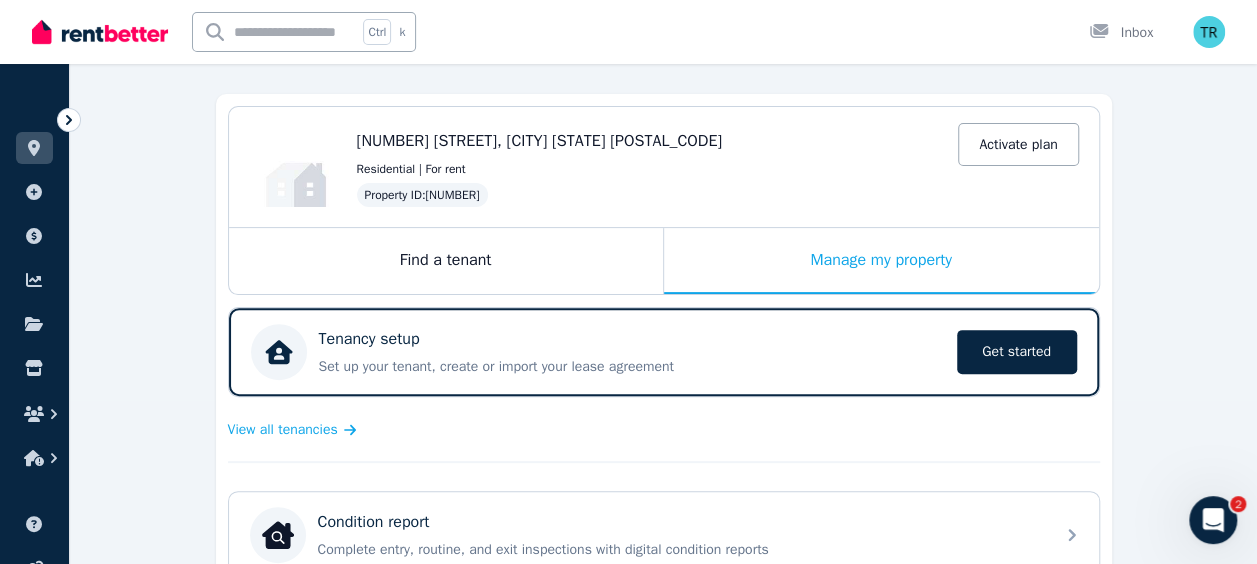 scroll, scrollTop: 206, scrollLeft: 0, axis: vertical 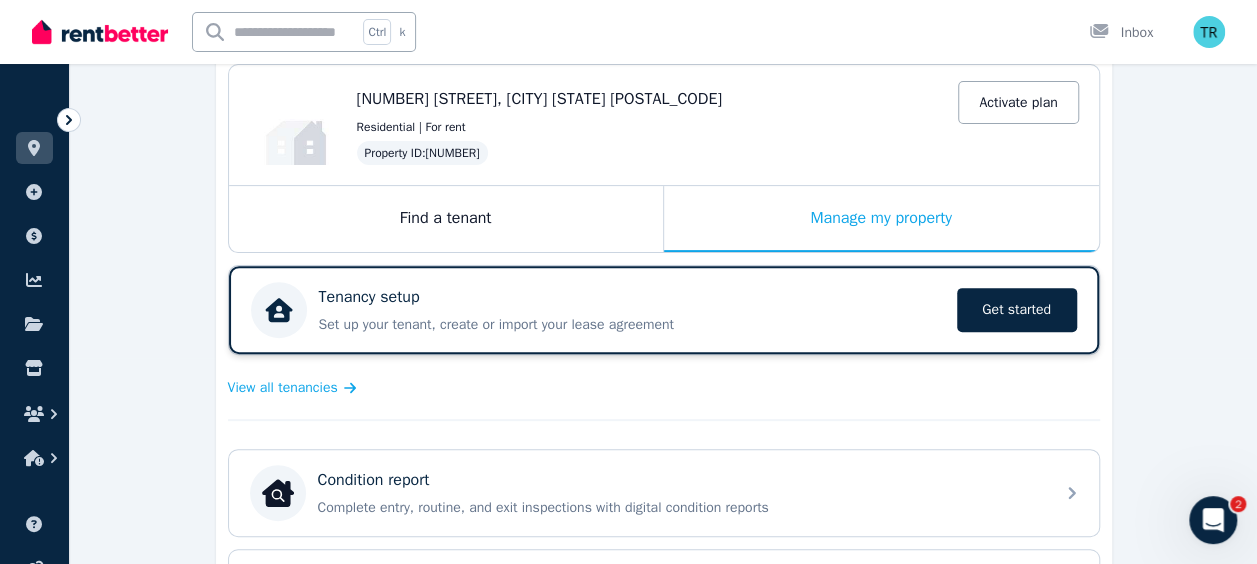 click on "Set up your tenant, create or import your lease agreement" at bounding box center [632, 325] 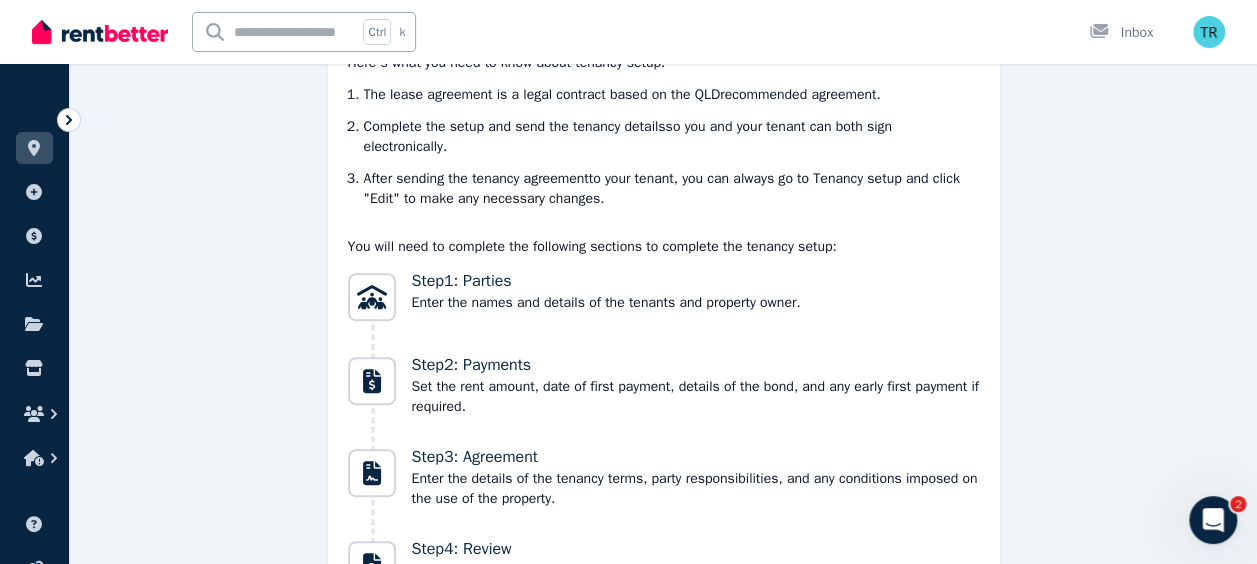 scroll, scrollTop: 405, scrollLeft: 0, axis: vertical 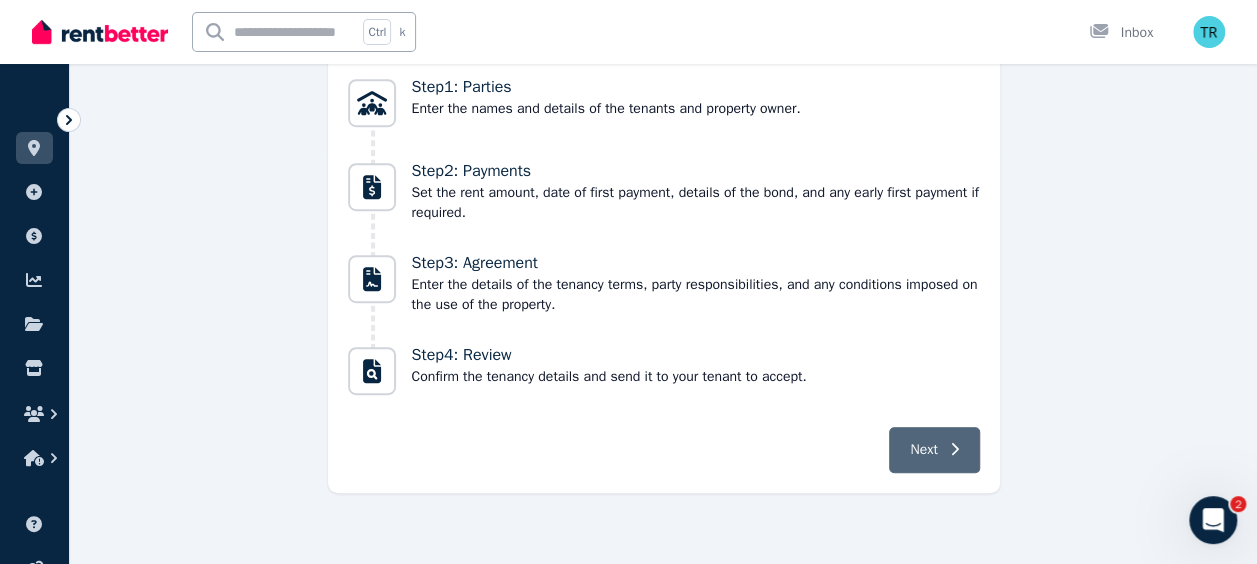 click on "Next" at bounding box center [934, 450] 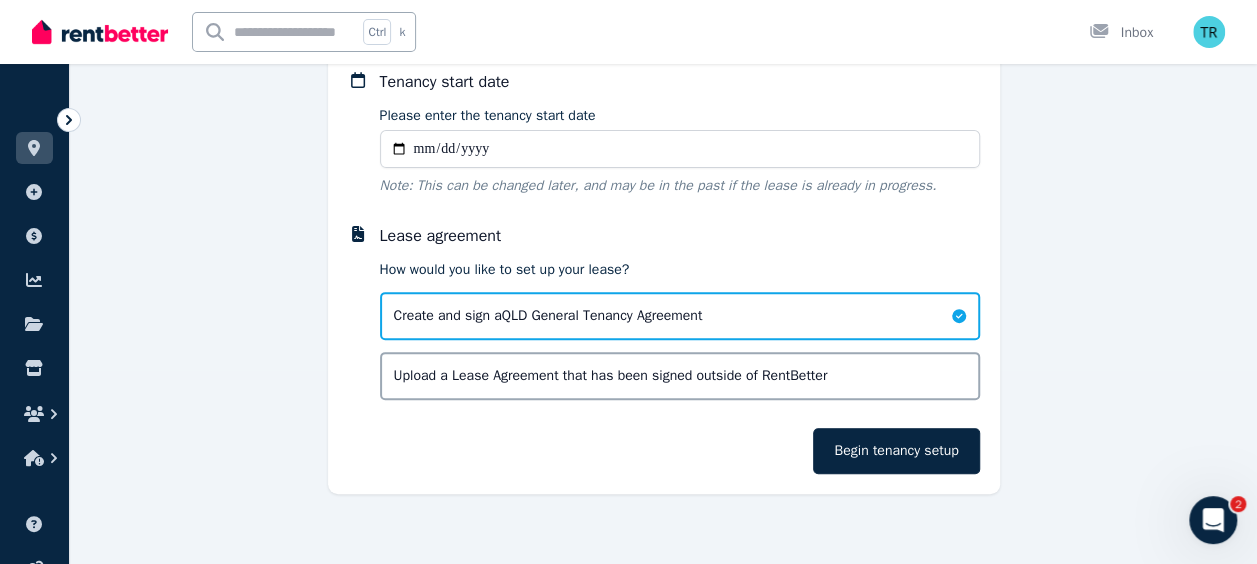 click on "Please enter the tenancy start date" at bounding box center (680, 149) 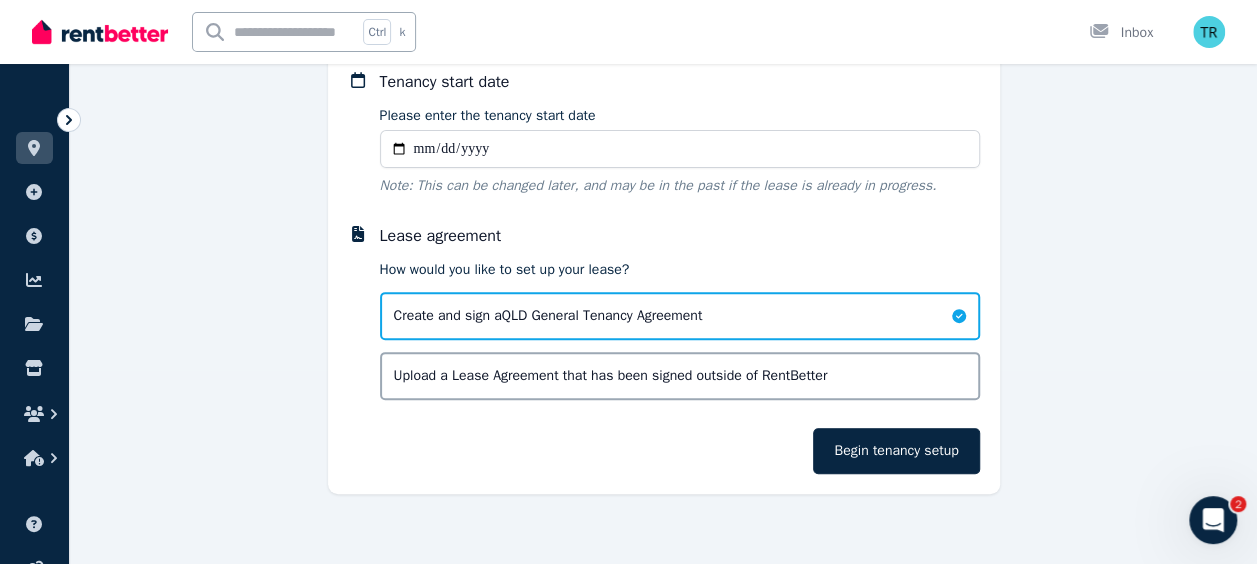 type on "**********" 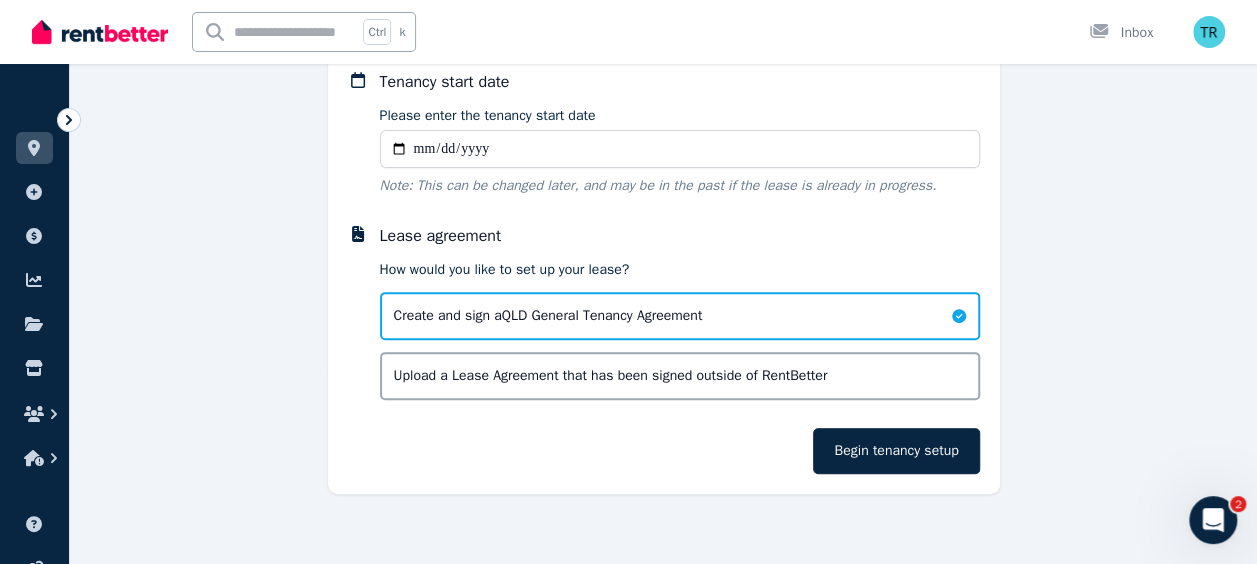 click on "Create and sign a [STATE] General Tenancy Agreement" at bounding box center [548, 316] 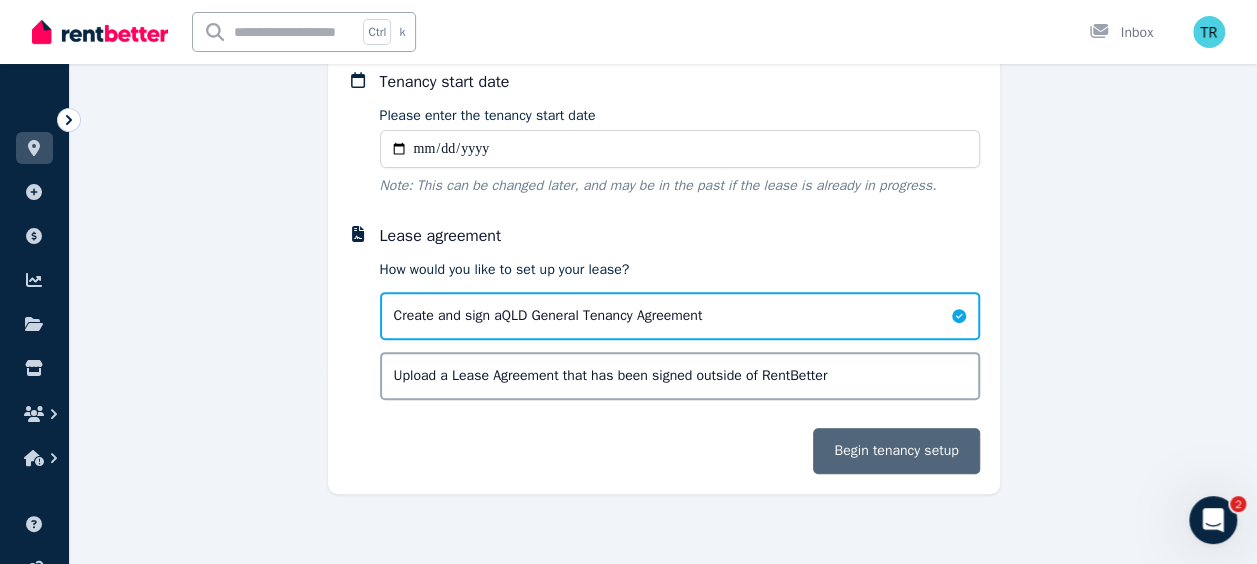 click on "Begin tenancy setup" at bounding box center (896, 451) 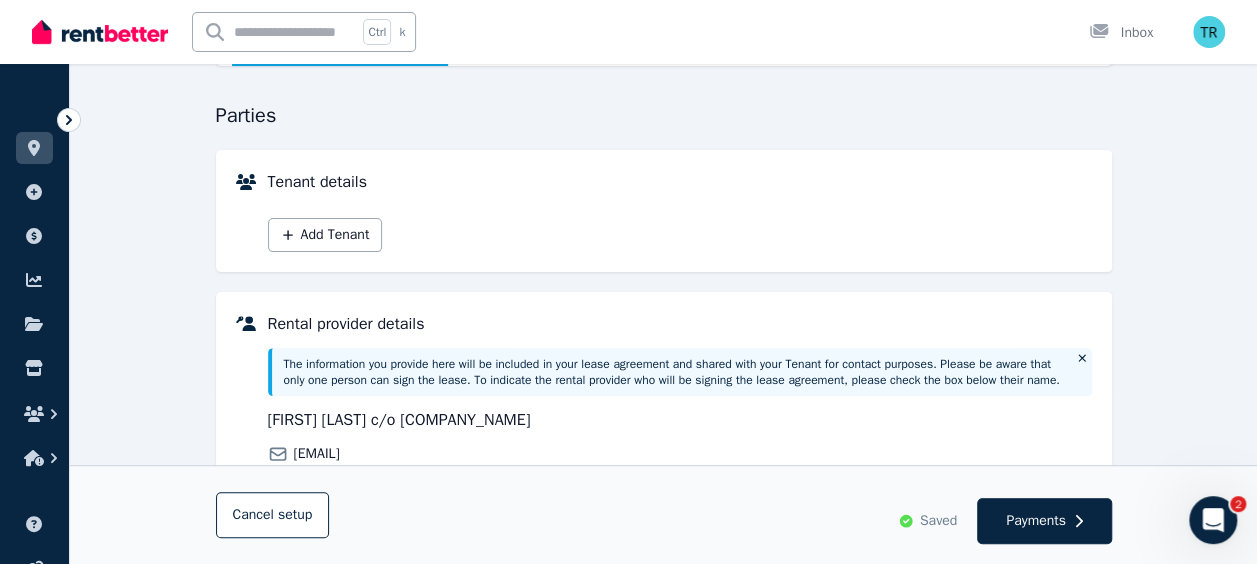 scroll, scrollTop: 168, scrollLeft: 0, axis: vertical 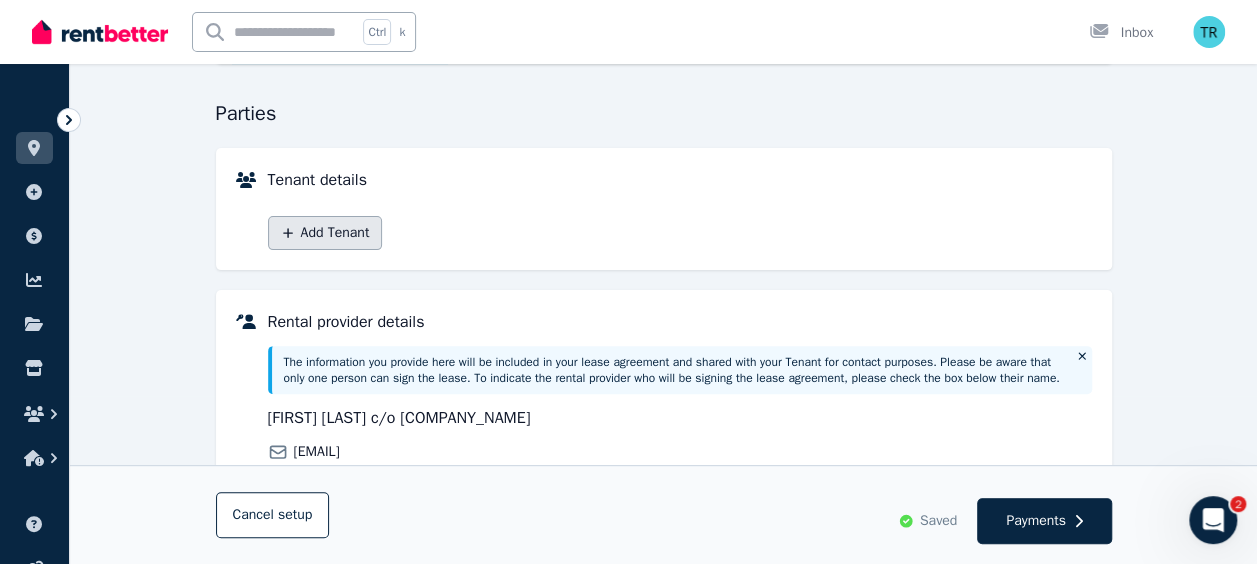 click on "Add Tenant" at bounding box center [325, 233] 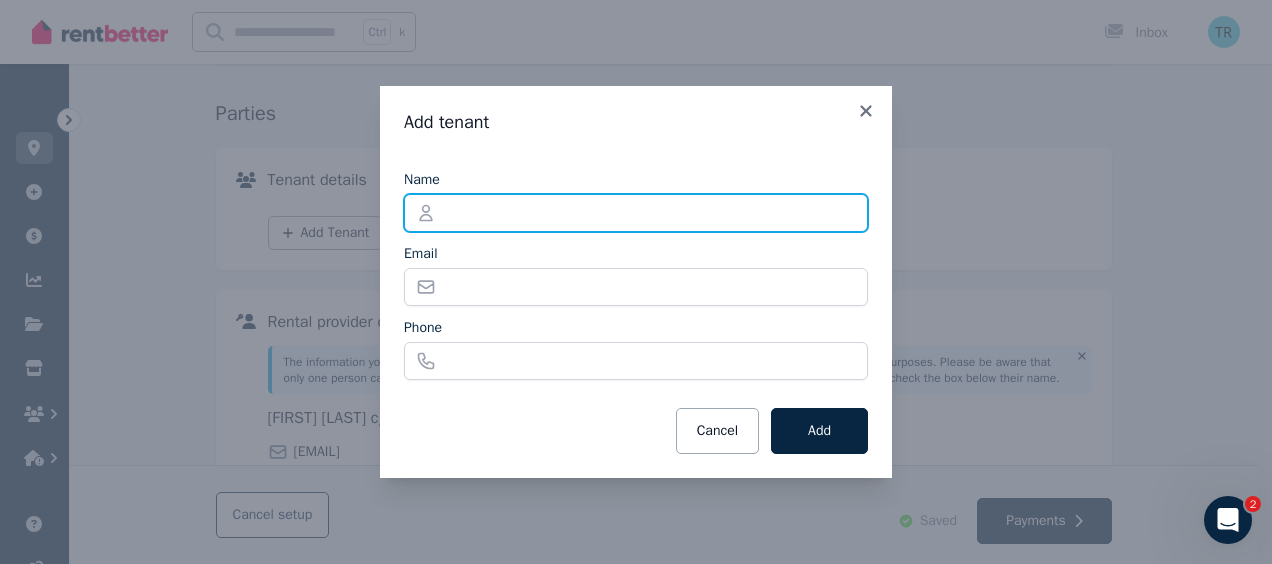 click on "Name" at bounding box center (636, 213) 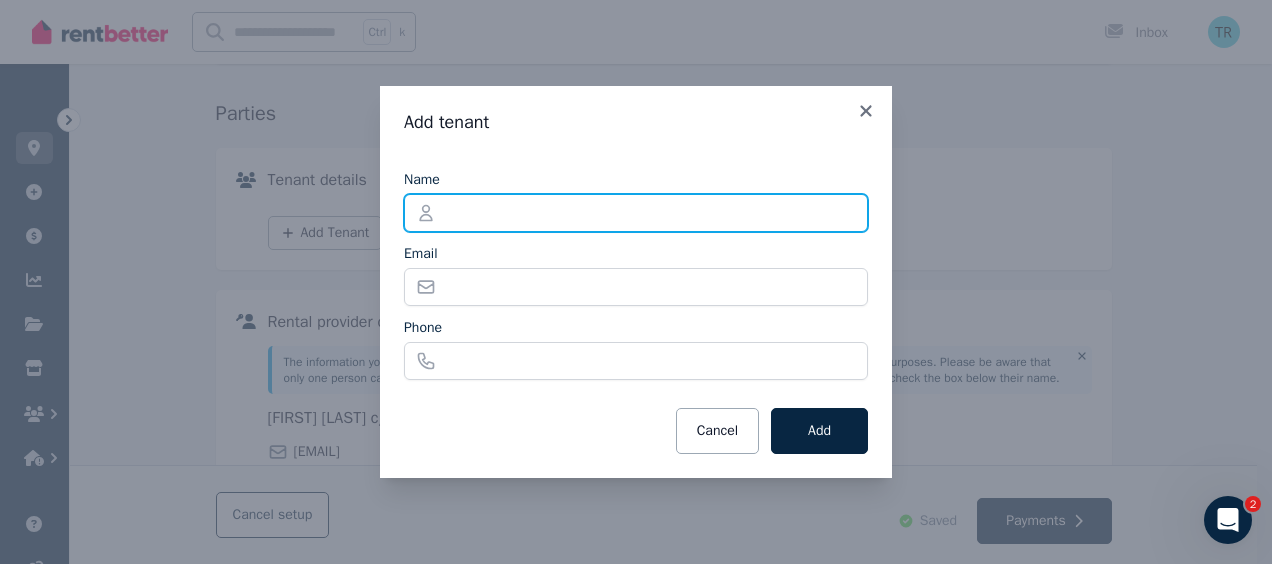 type on "*********" 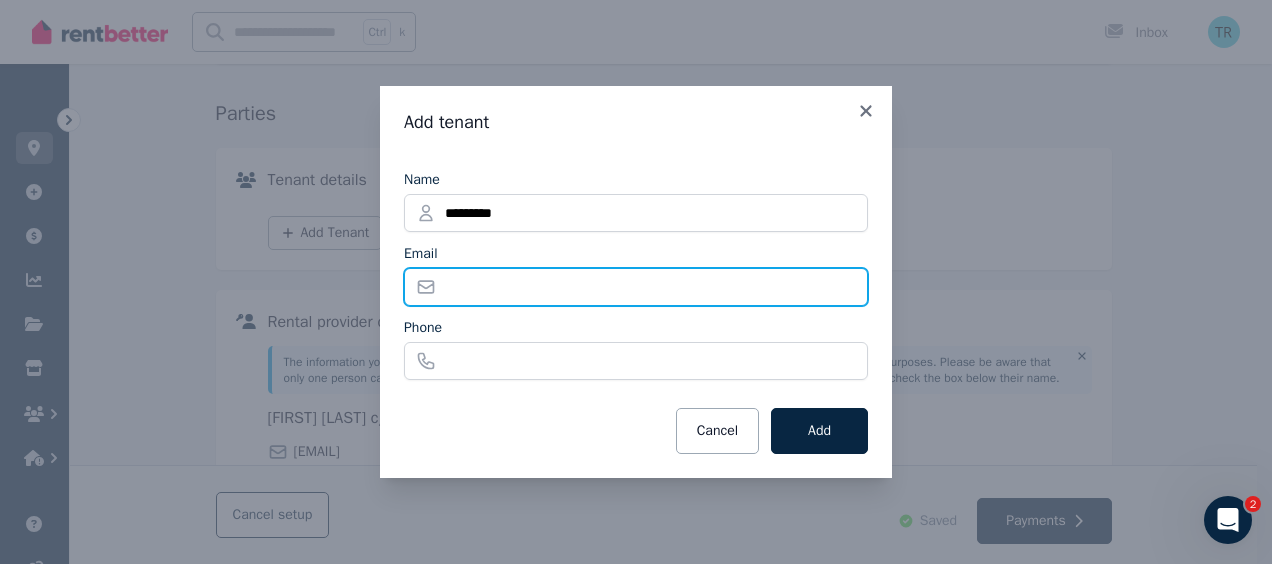 click on "Email" at bounding box center [636, 287] 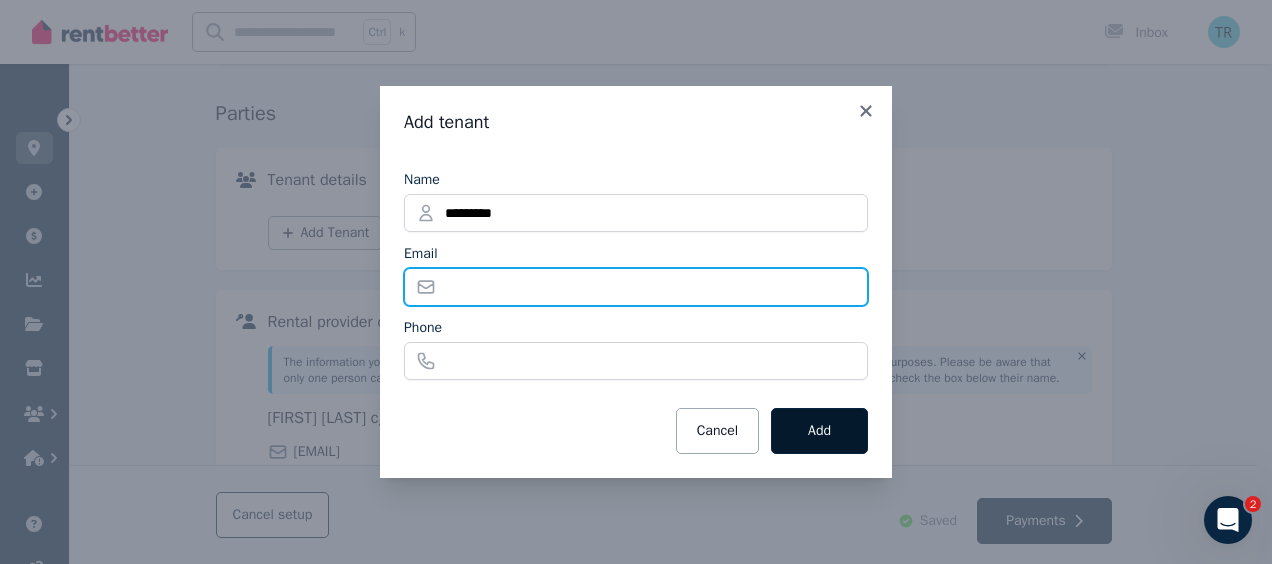 type on "**********" 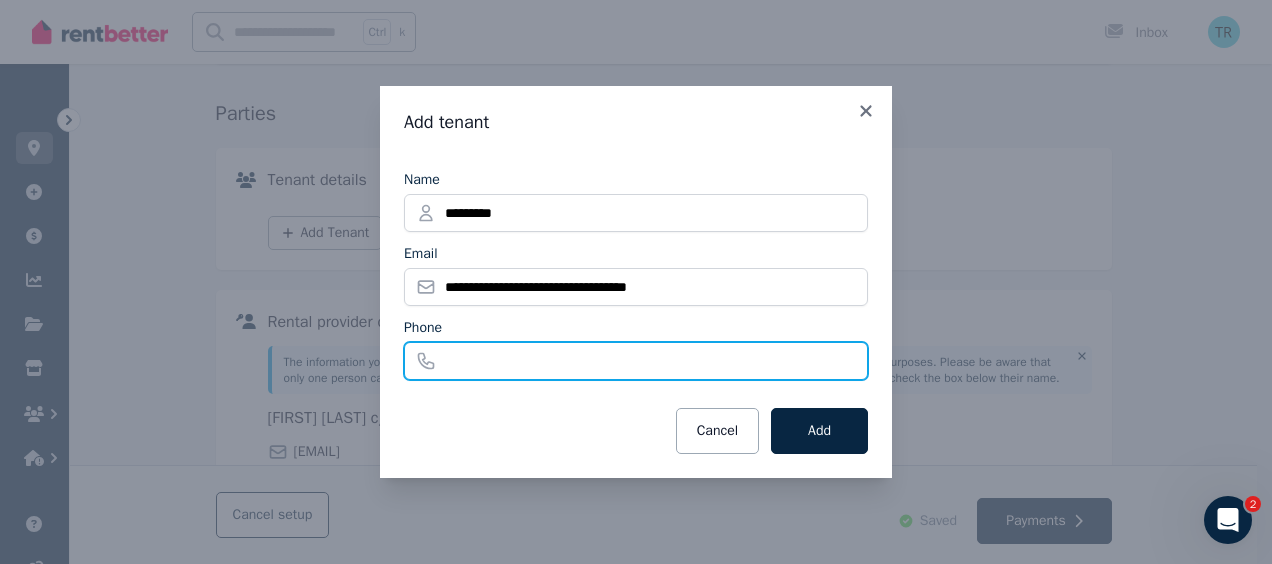 click on "Phone" at bounding box center [636, 361] 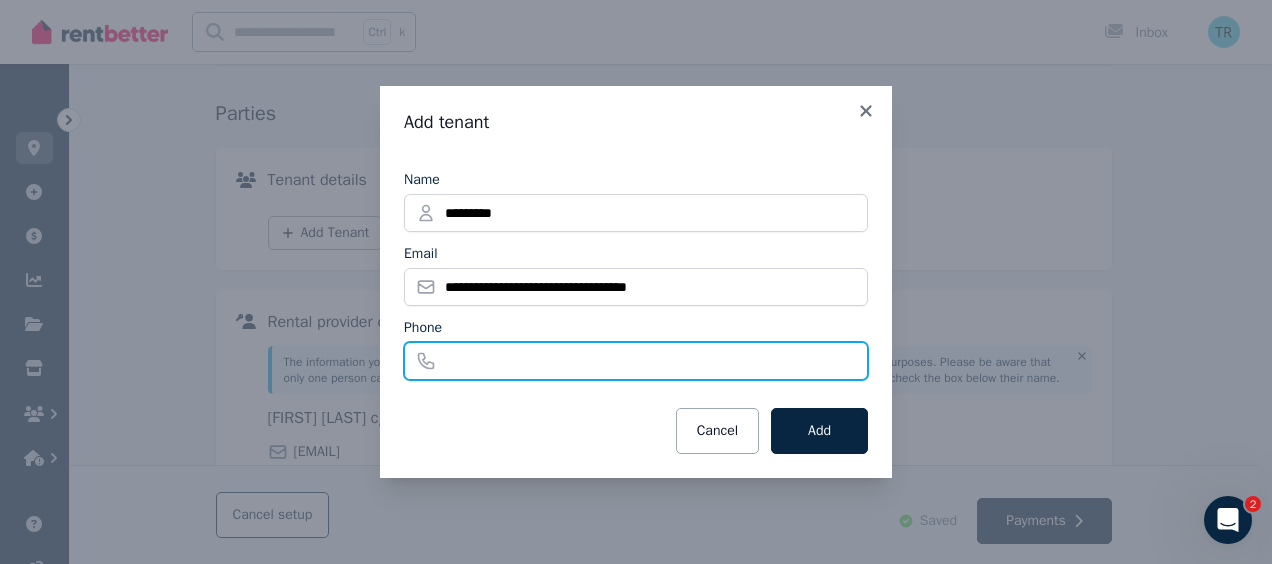 type on "**********" 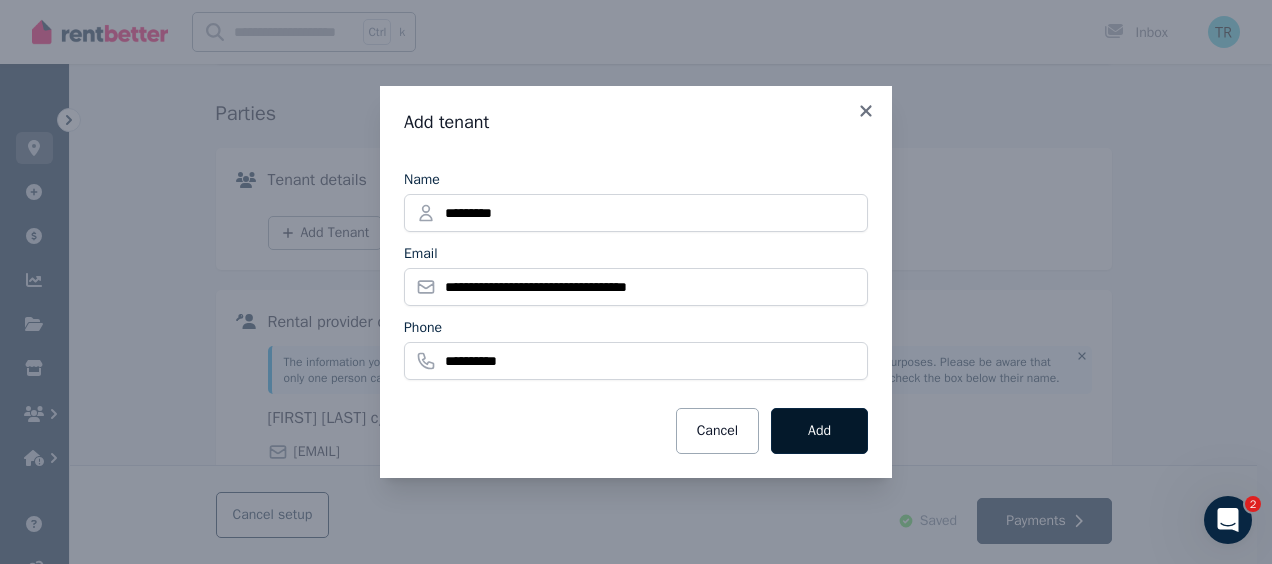 click on "Add" at bounding box center (819, 431) 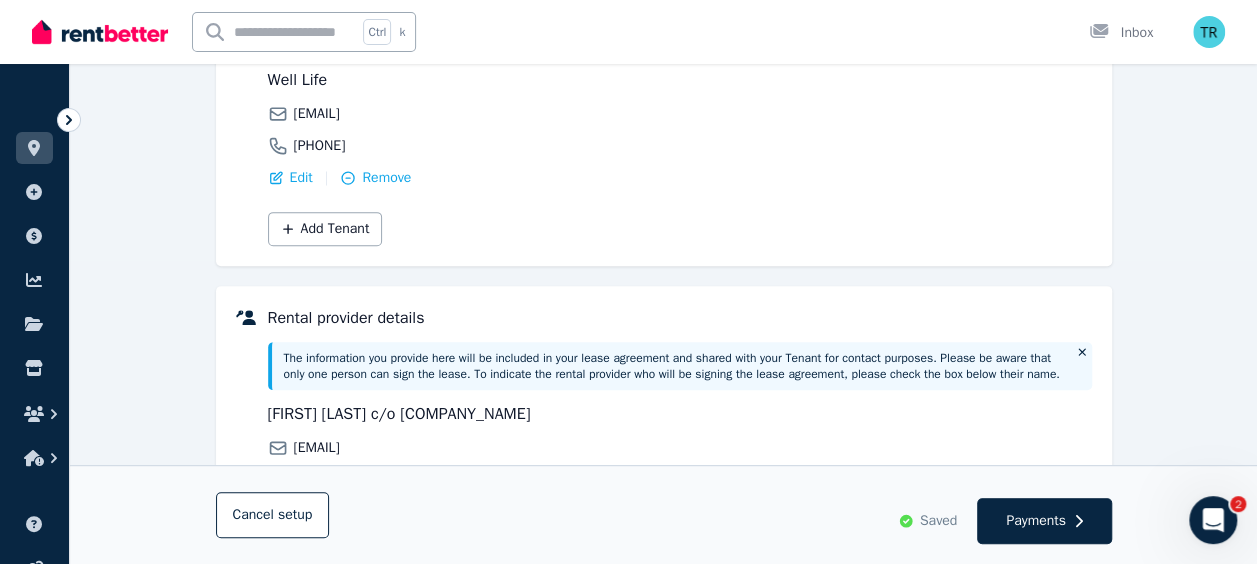 scroll, scrollTop: 302, scrollLeft: 0, axis: vertical 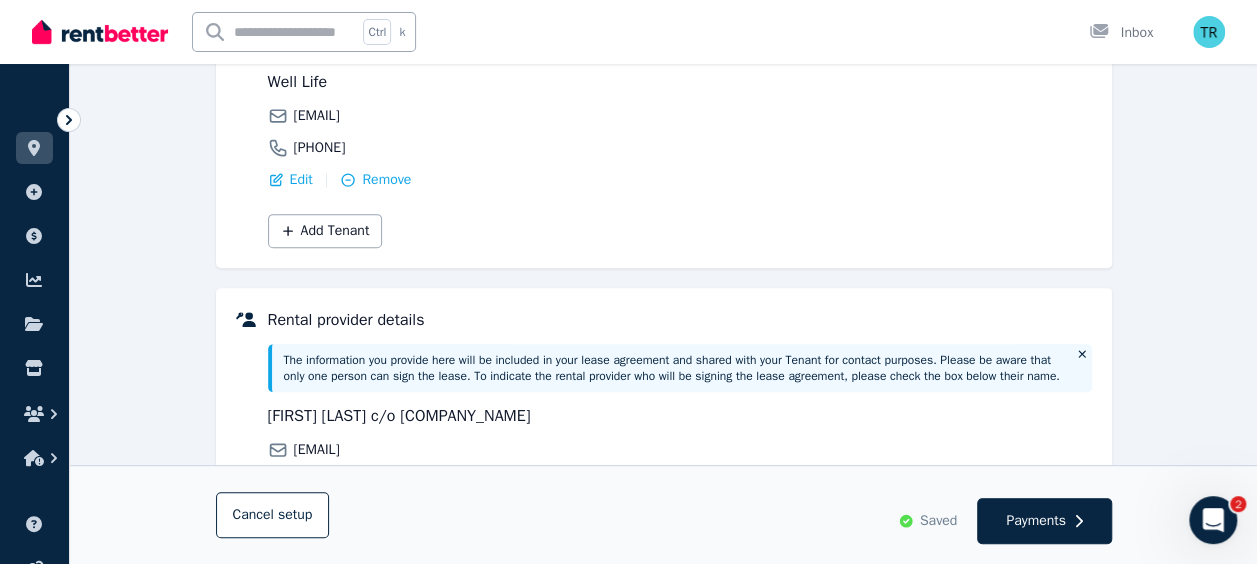 click on "[FIRST] [LAST] c/o [COMPANY_NAME] [COMPANY_NAME] [EMAIL] [PHONE] [NUMBER] [STREET], [CITY] [STATE], Australia, [CITY] Property Owner Edit | Remove Lease signer" at bounding box center (680, 516) 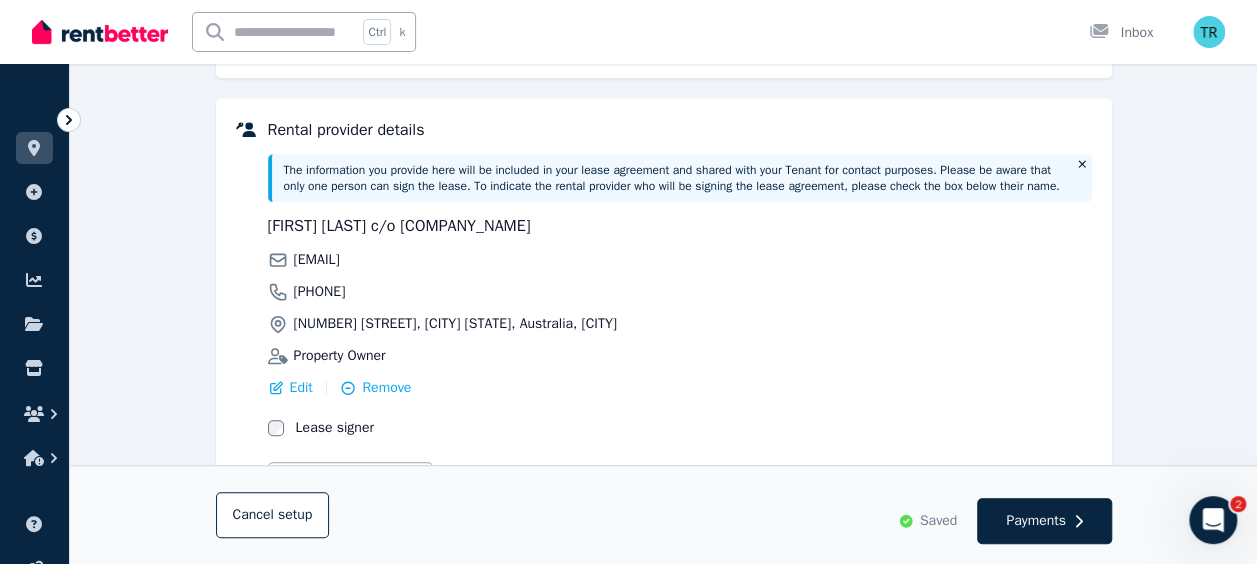 scroll, scrollTop: 502, scrollLeft: 0, axis: vertical 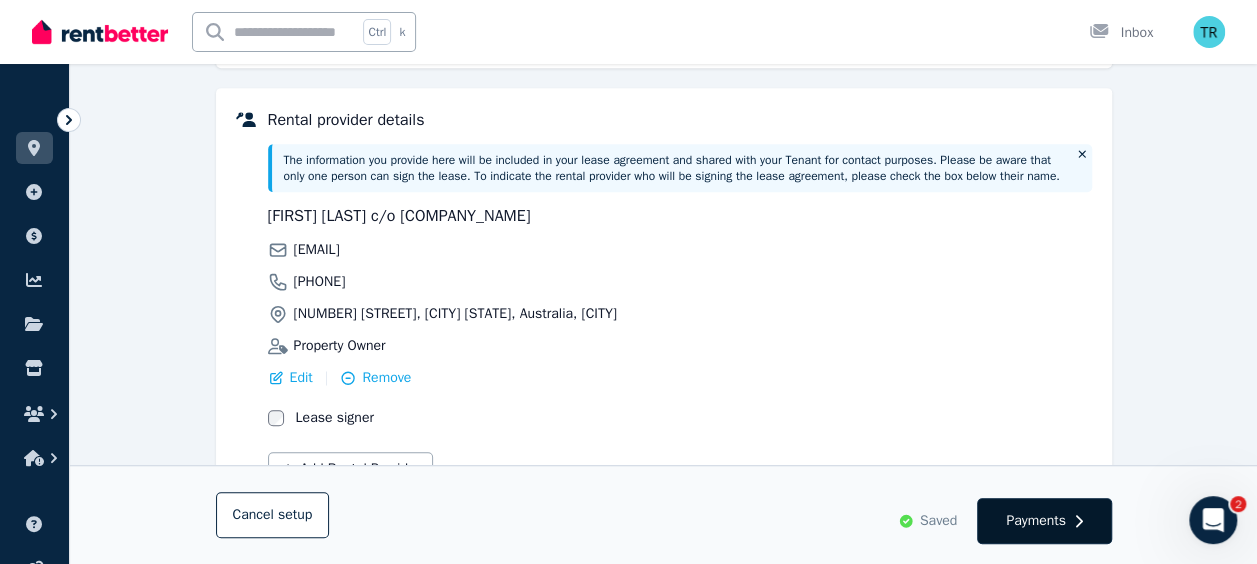 click on "Payments" at bounding box center (1036, 521) 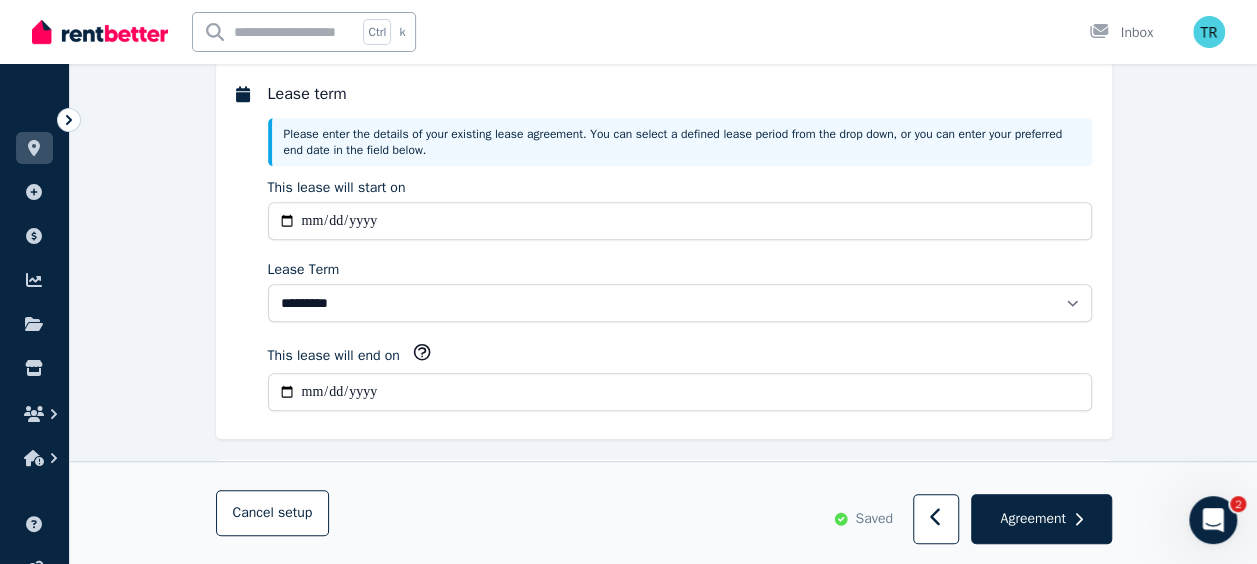 scroll, scrollTop: 0, scrollLeft: 0, axis: both 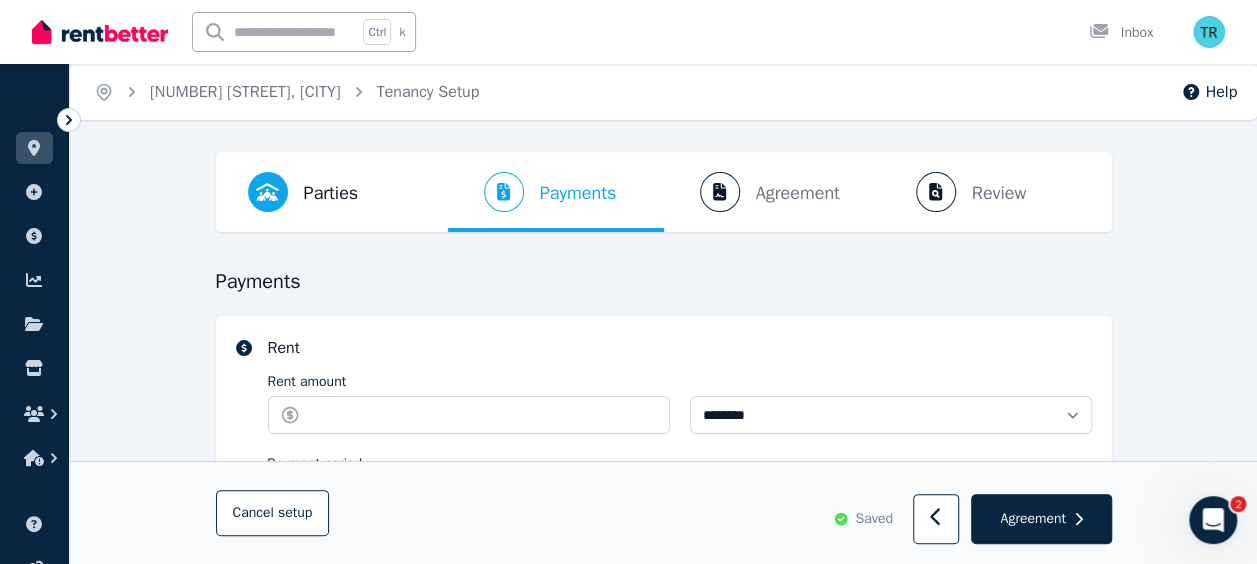 select on "**********" 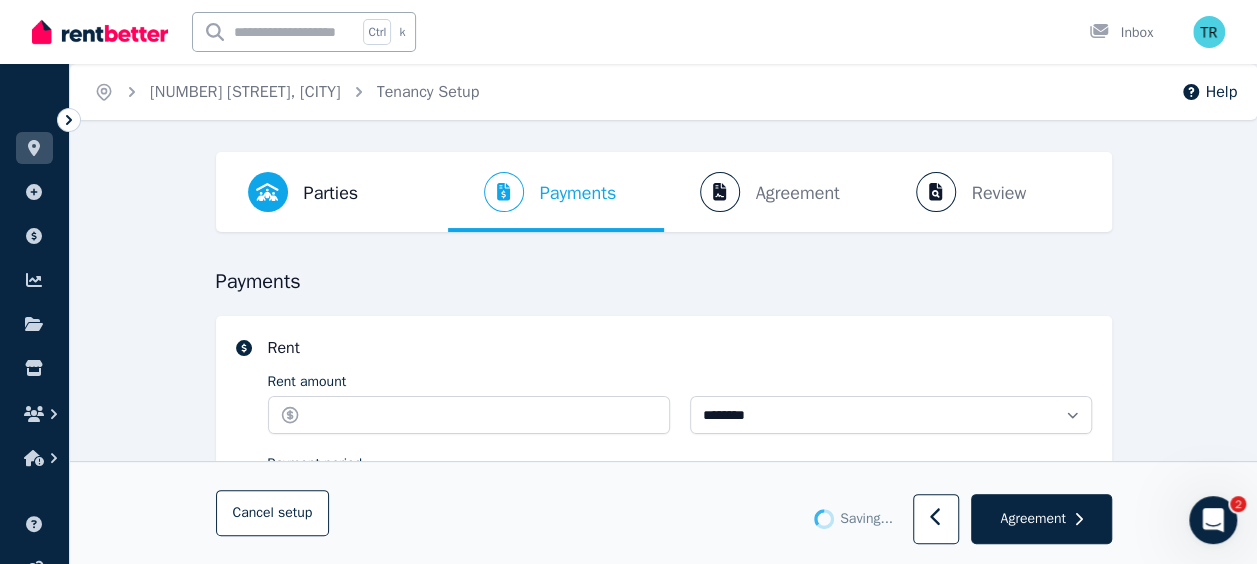 select on "**********" 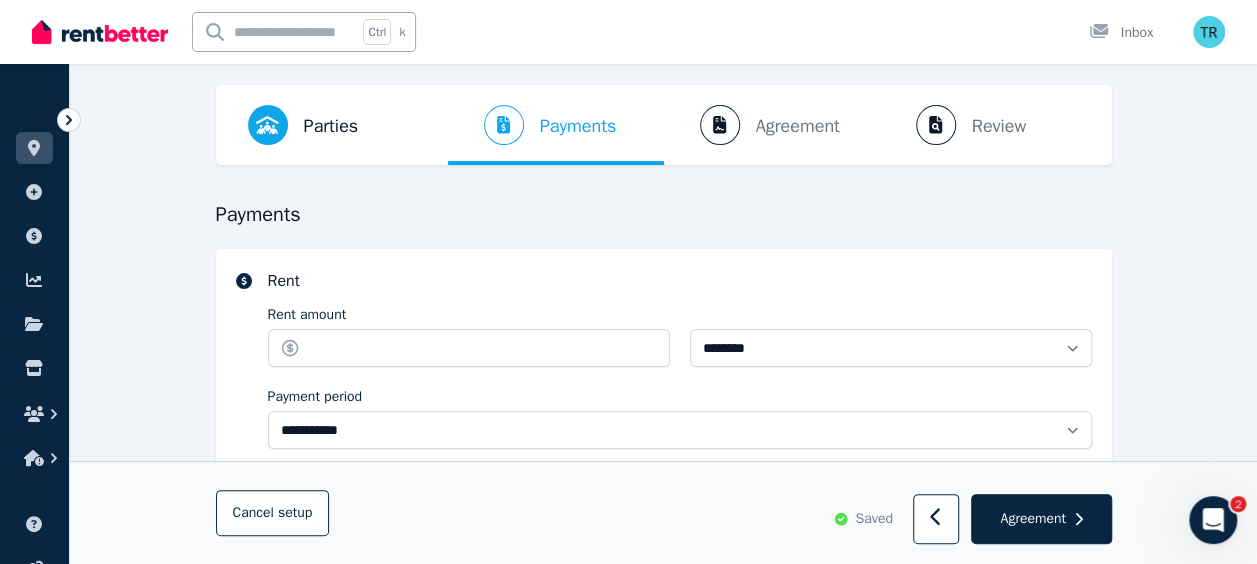 scroll, scrollTop: 77, scrollLeft: 0, axis: vertical 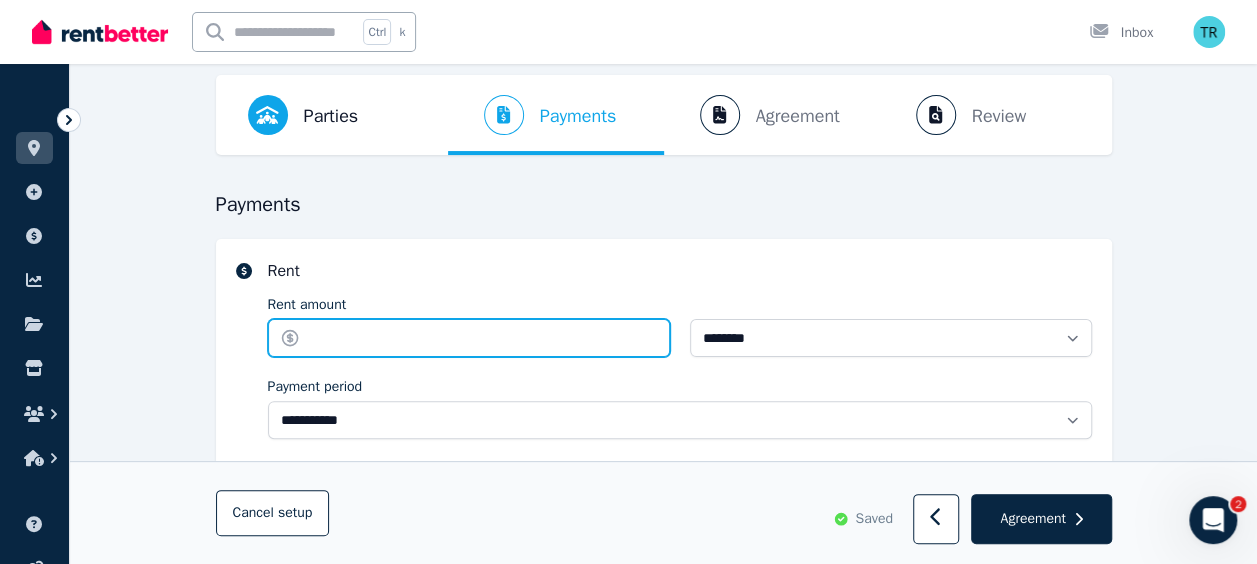 click on "Rent amount" at bounding box center [469, 338] 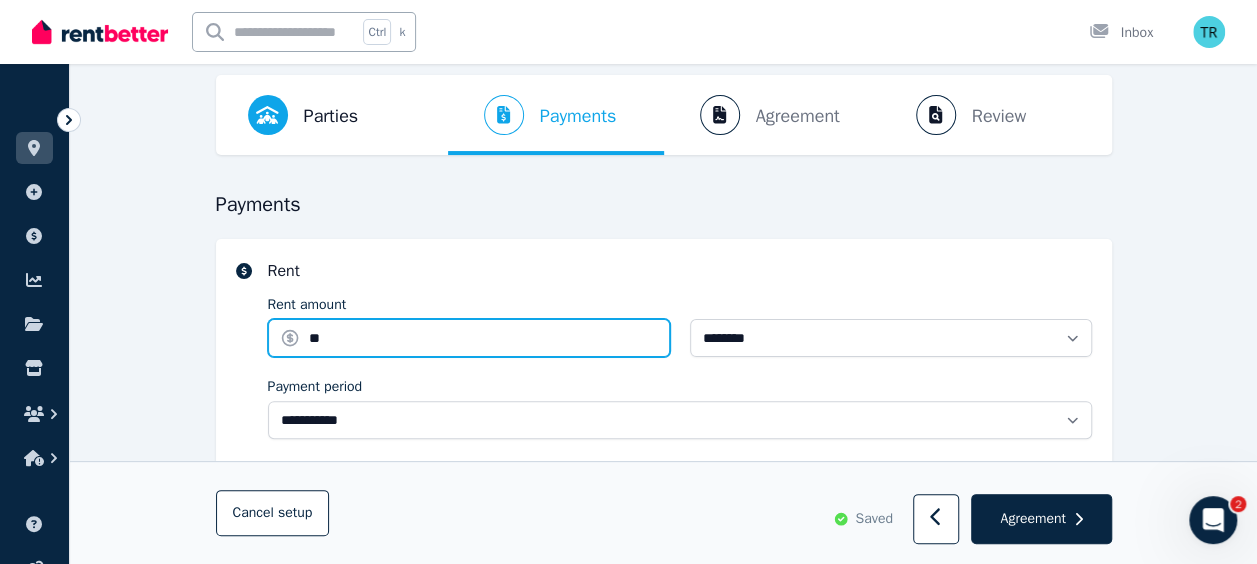 type on "***" 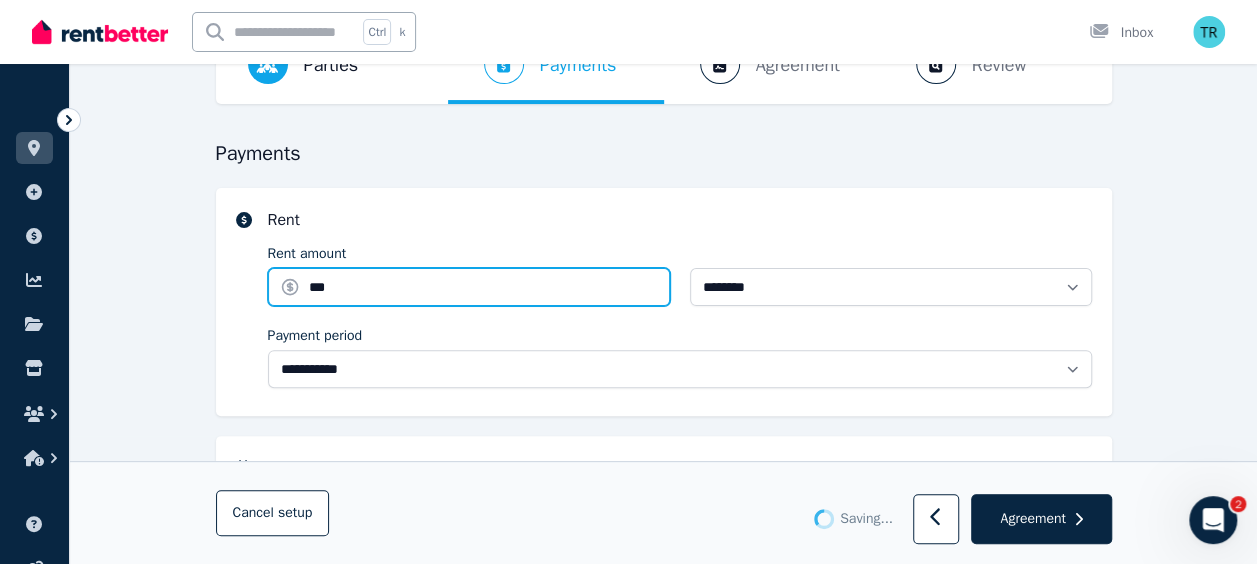 type 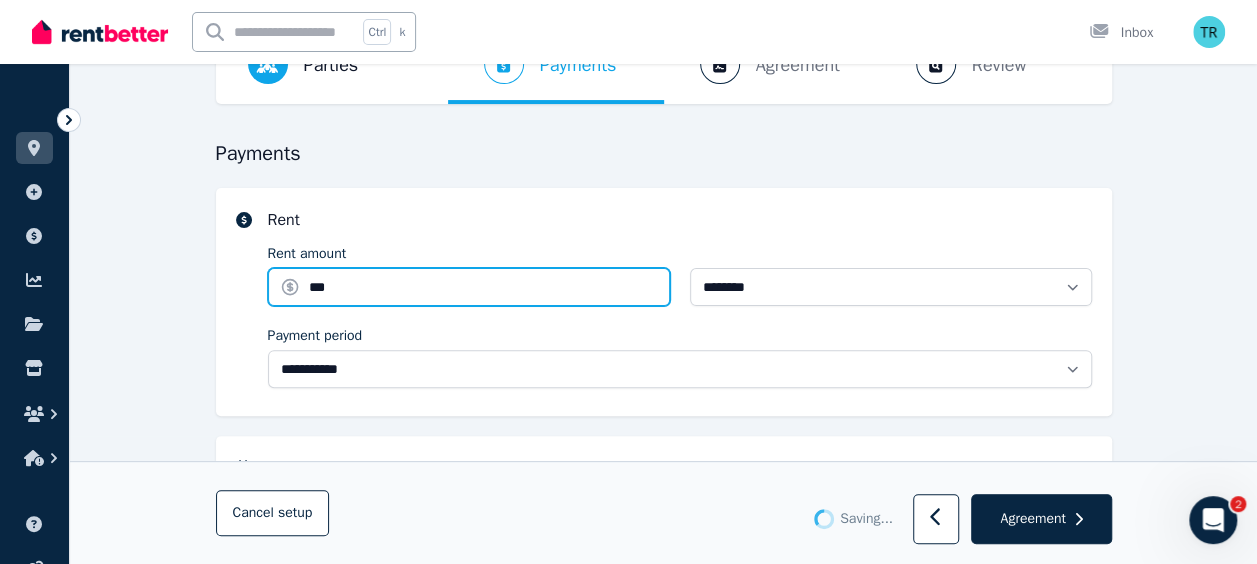 type on "**********" 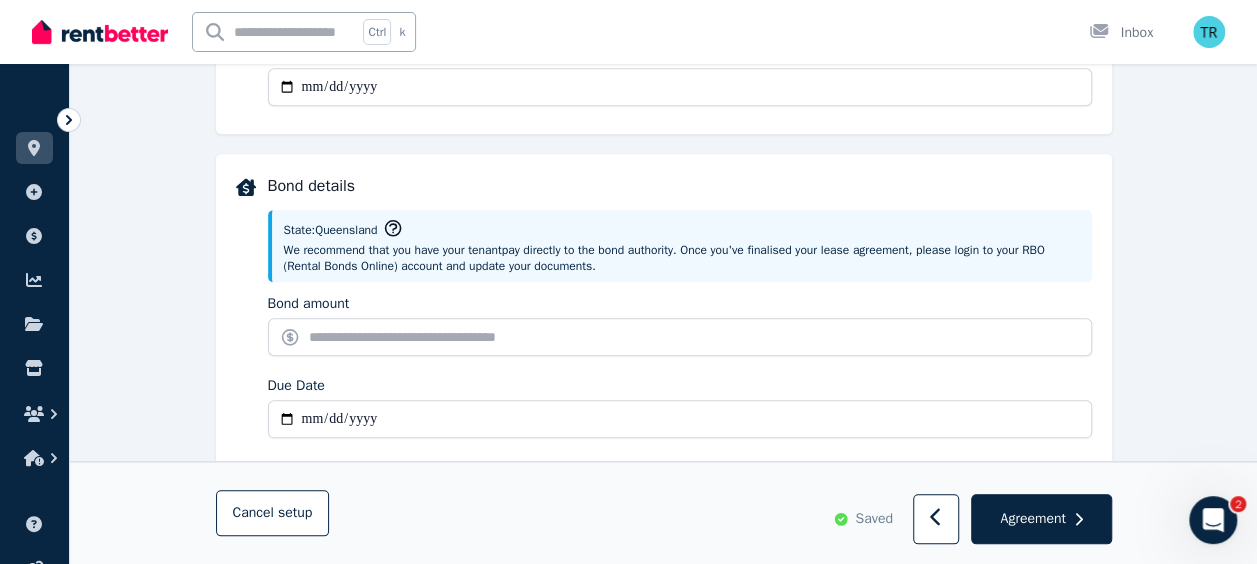 scroll, scrollTop: 847, scrollLeft: 0, axis: vertical 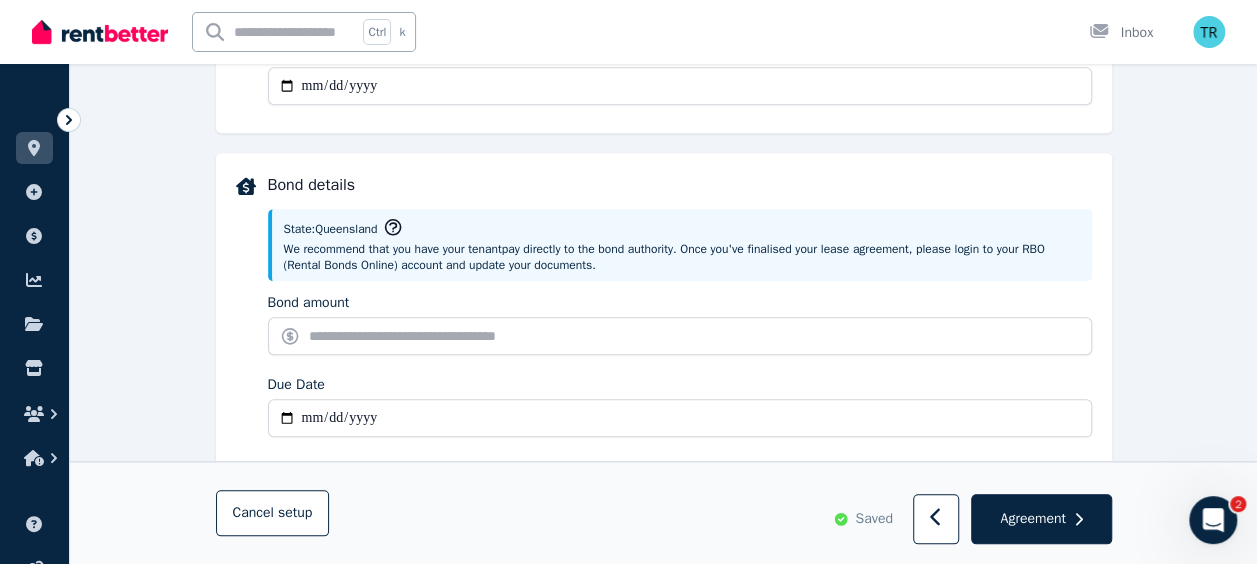 type on "******" 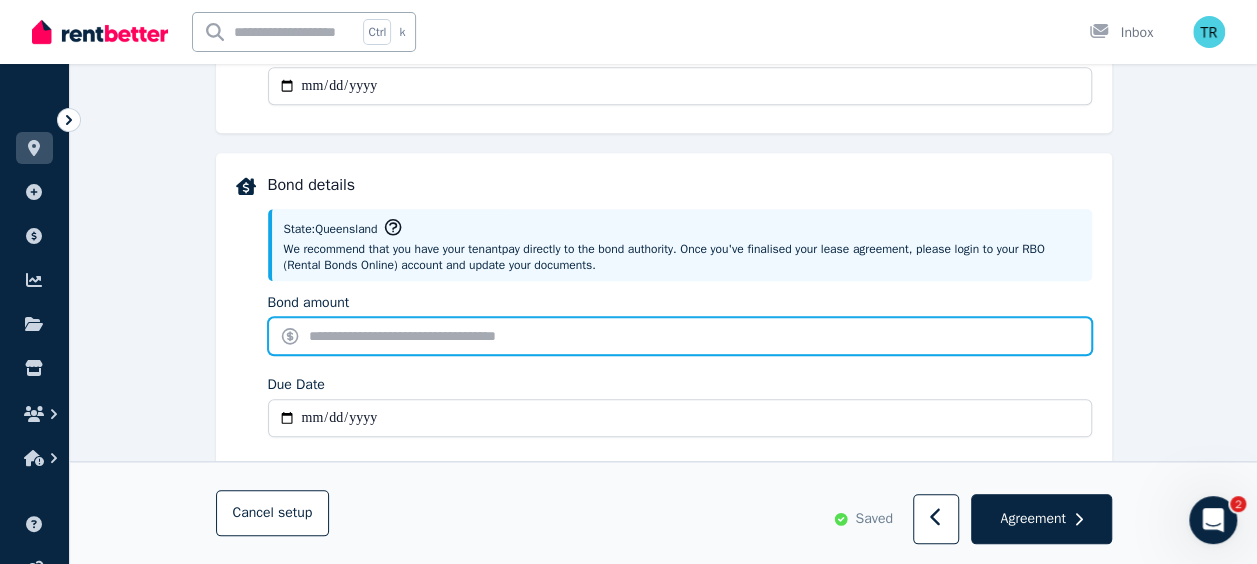 click on "Bond amount" at bounding box center [680, 336] 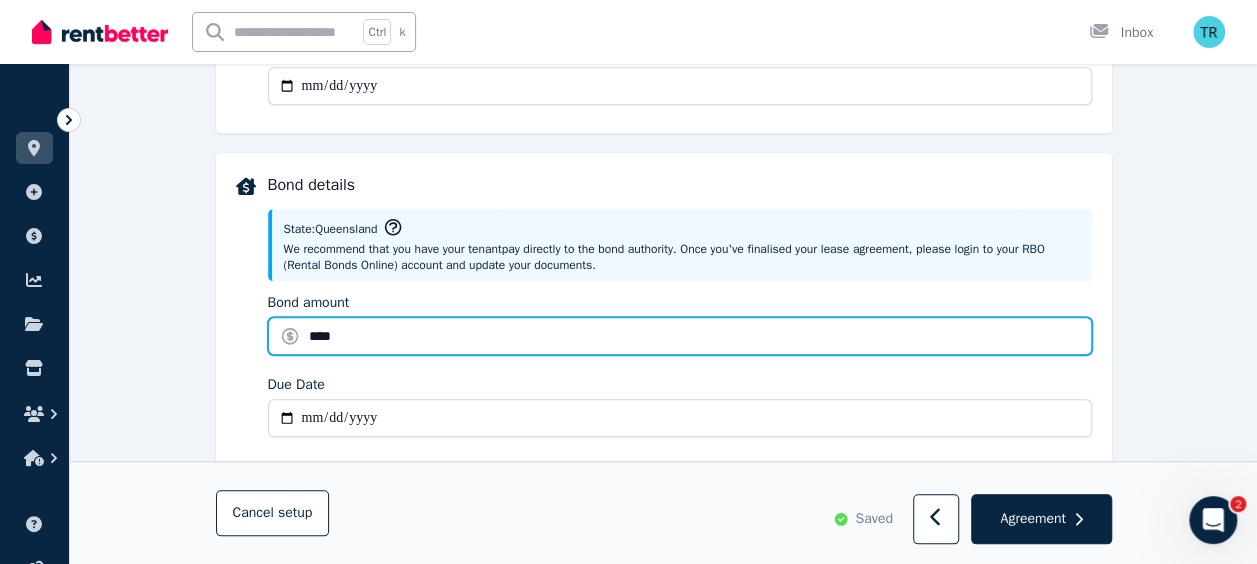type on "****" 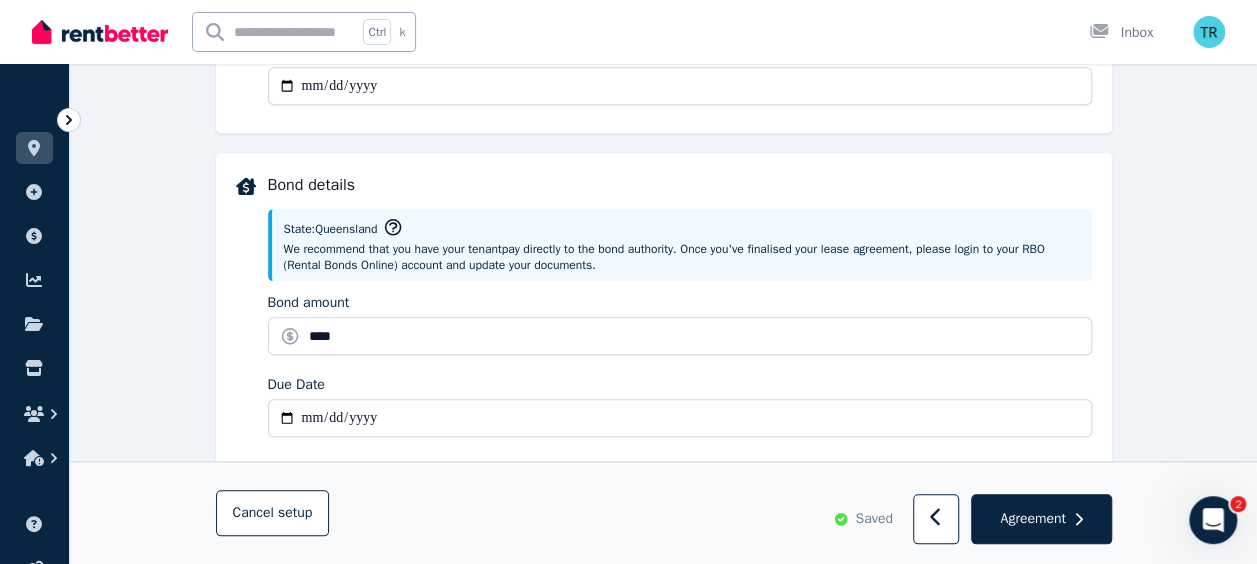 click on "Due Date" at bounding box center (680, 418) 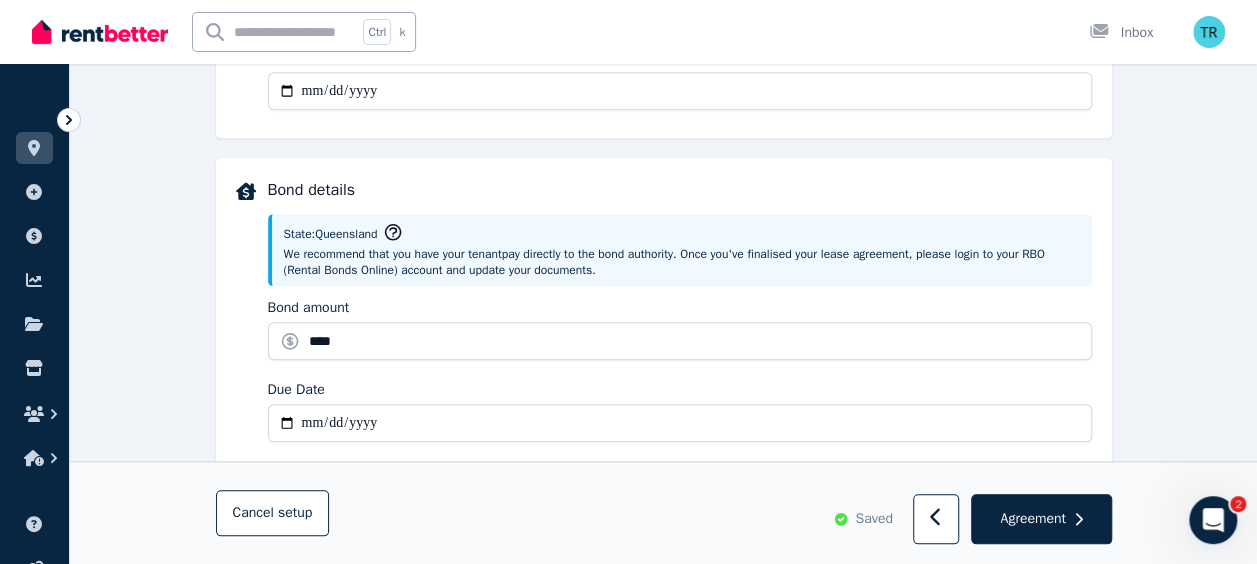 scroll, scrollTop: 841, scrollLeft: 0, axis: vertical 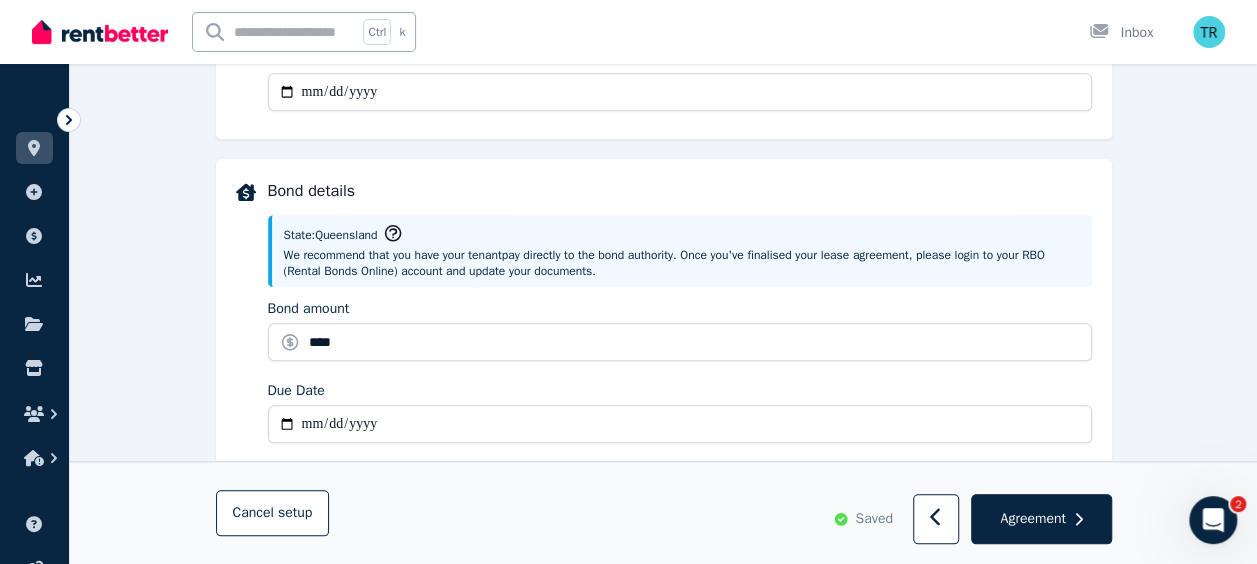 click on "Due Date" at bounding box center (680, 424) 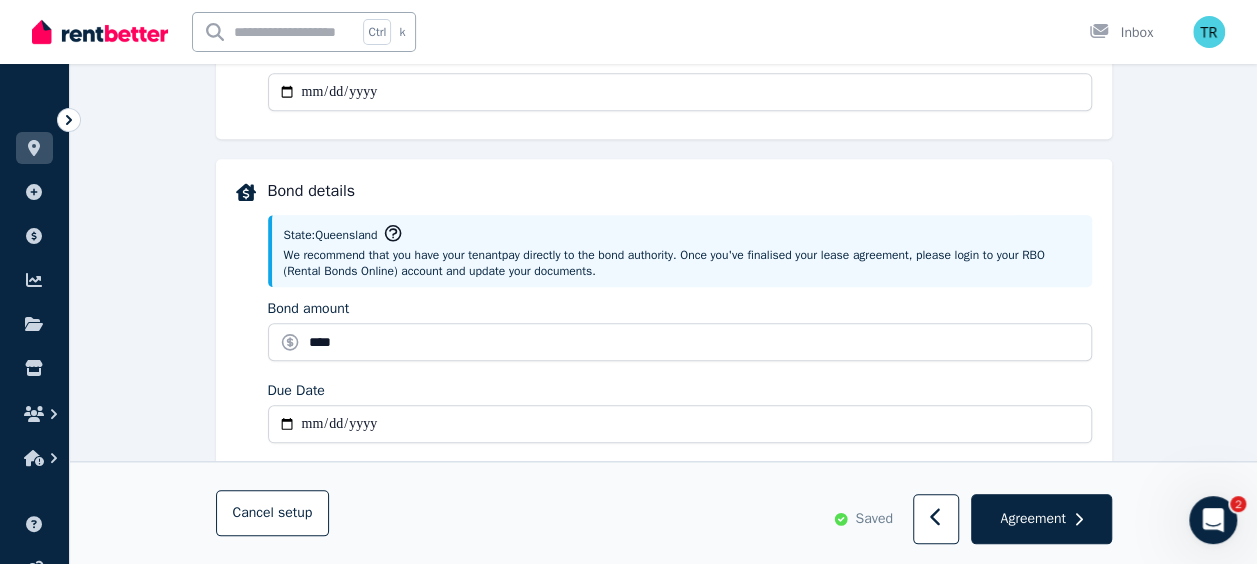 type on "**********" 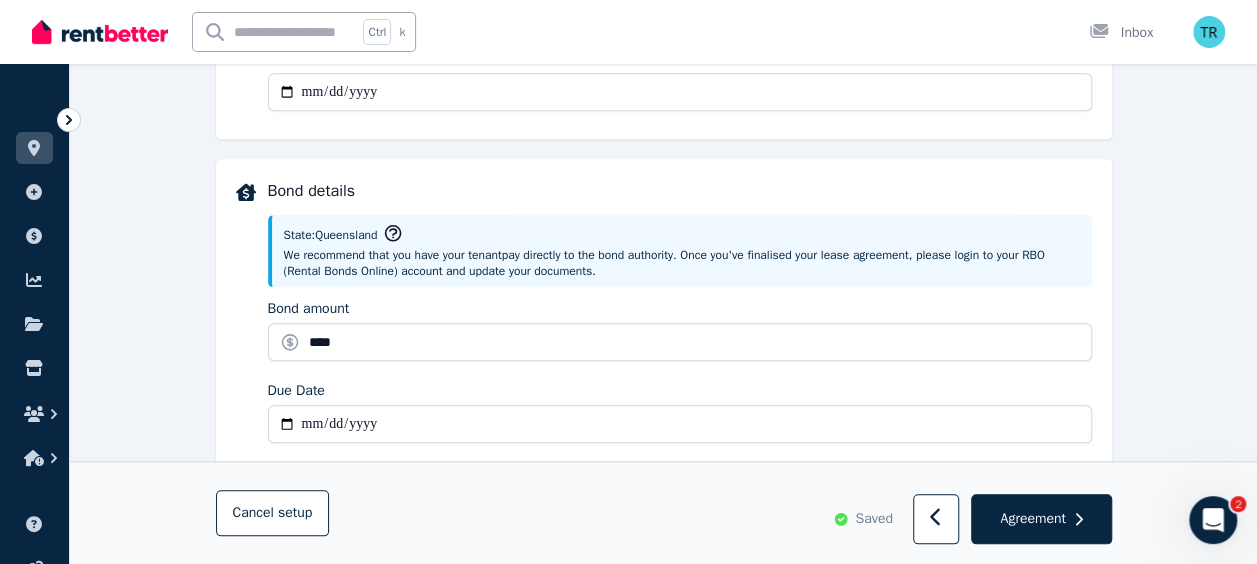 click on "**********" at bounding box center [663, 411] 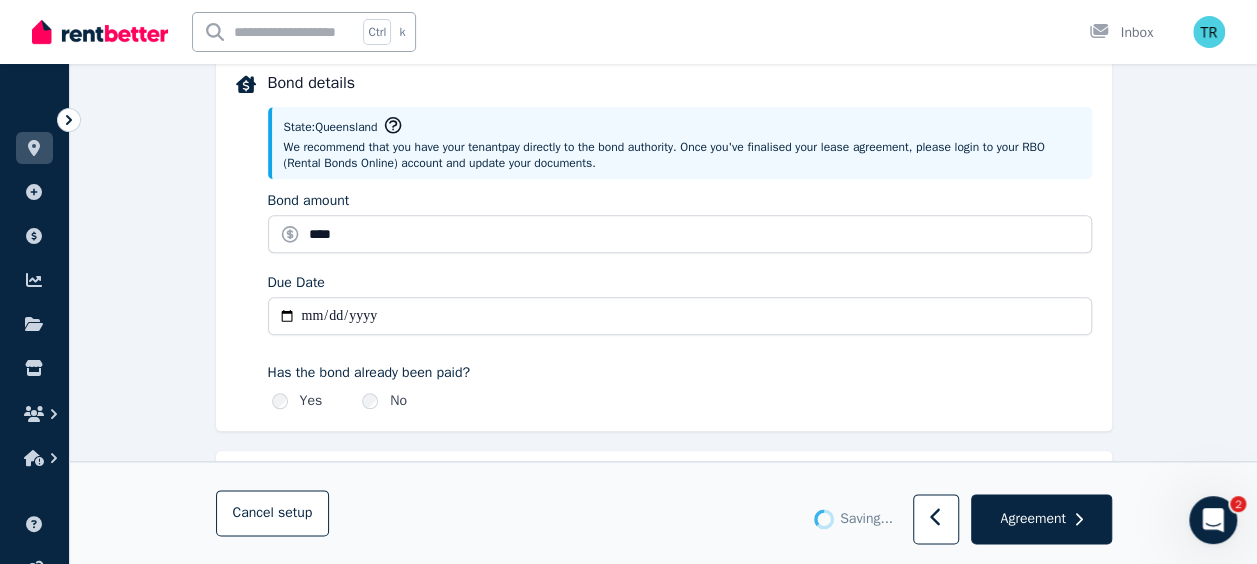 type 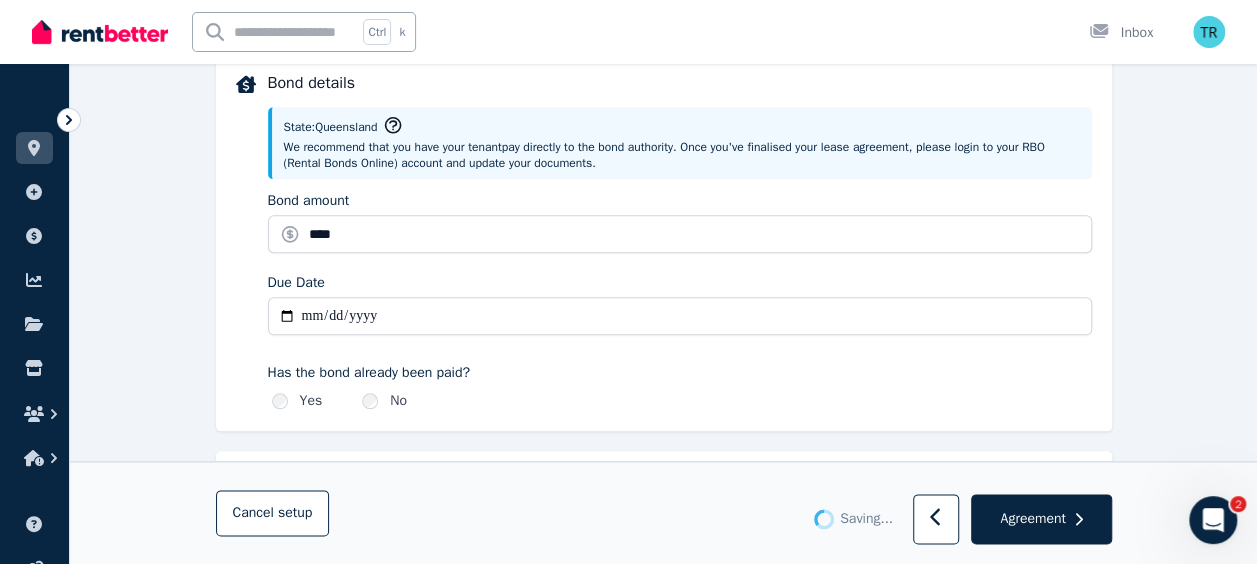 type 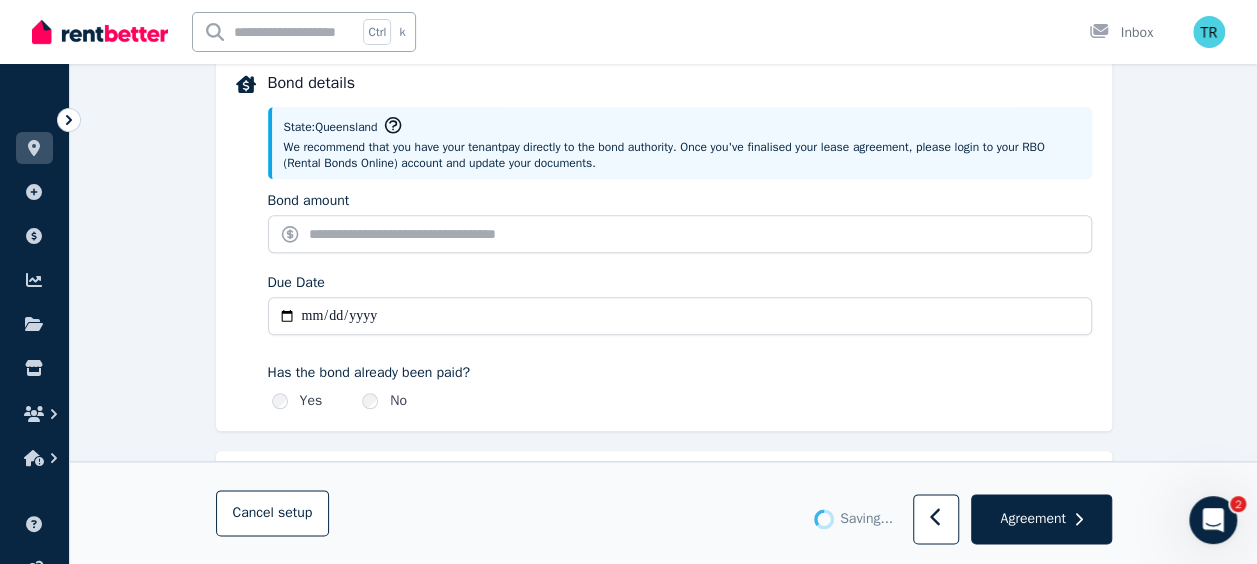 type on "*******" 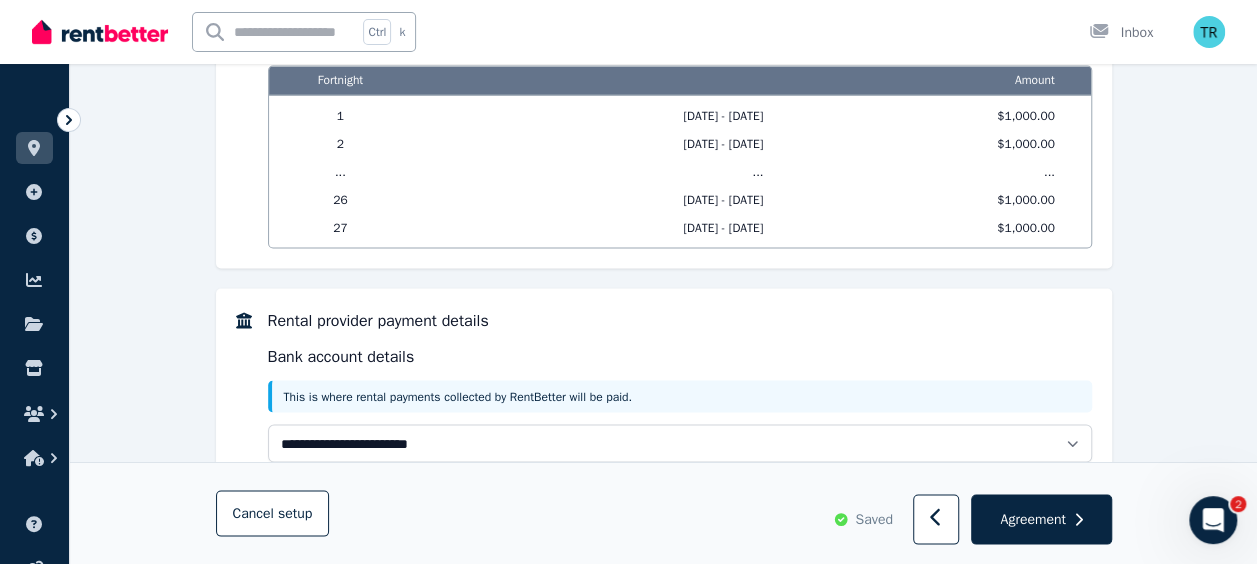 scroll, scrollTop: 1858, scrollLeft: 0, axis: vertical 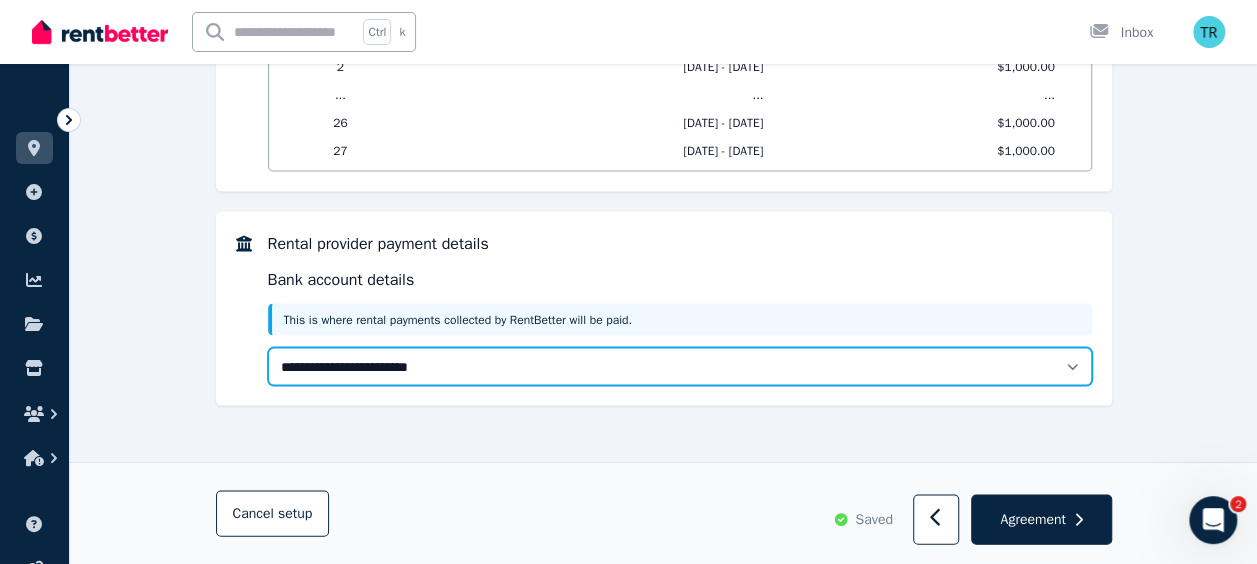 click on "**********" at bounding box center [680, 366] 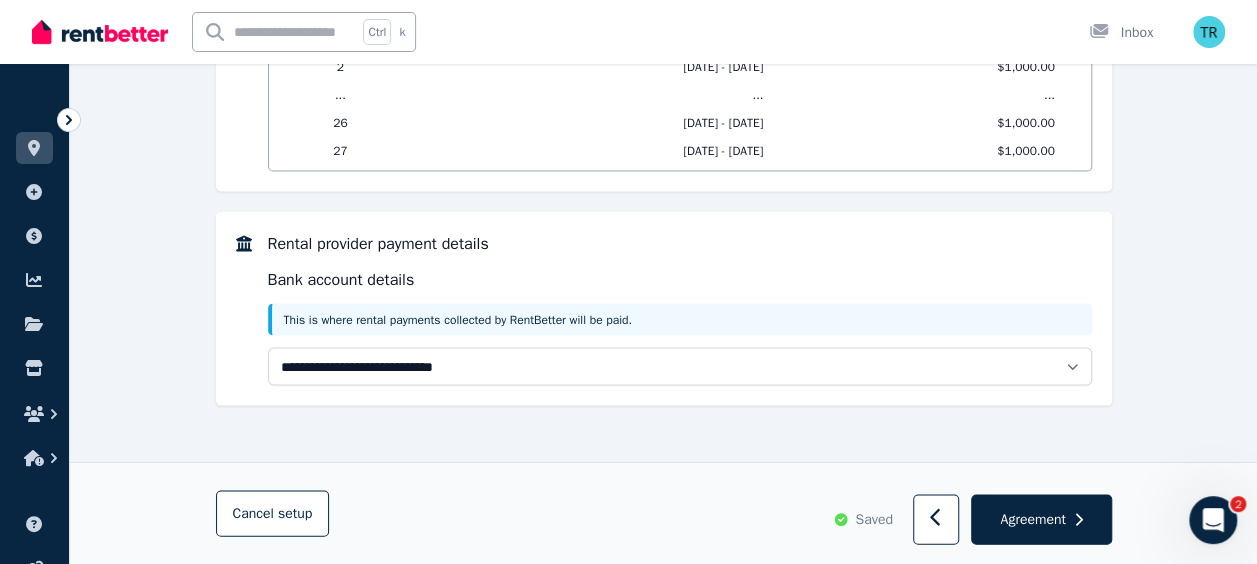 click on "**********" at bounding box center [680, 366] 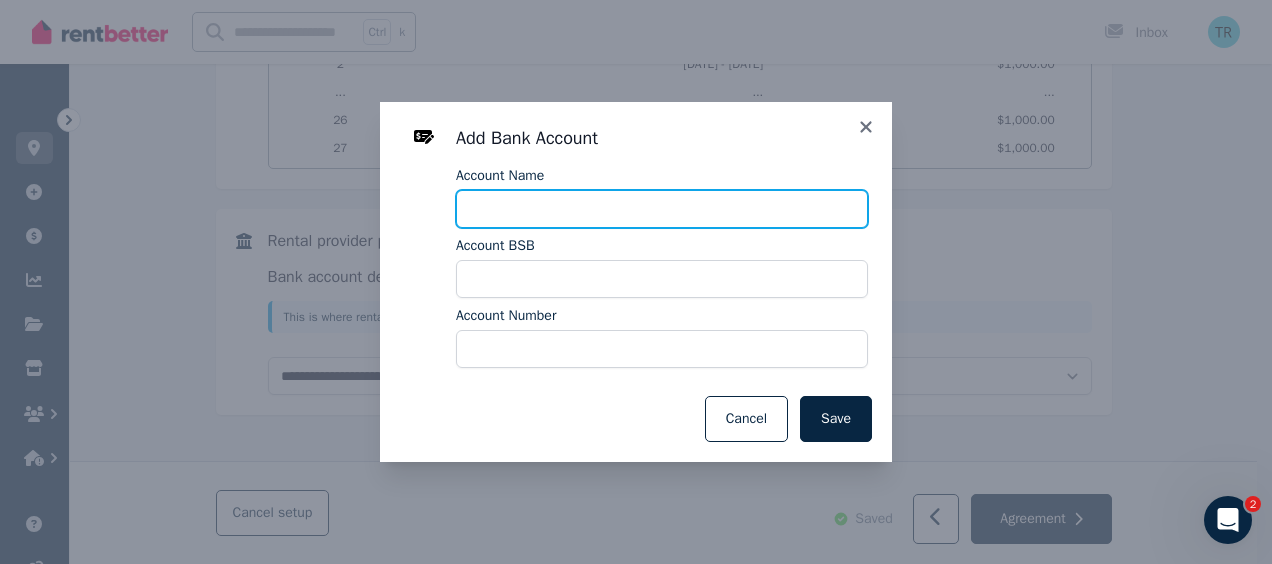 click on "Account Name" at bounding box center [662, 209] 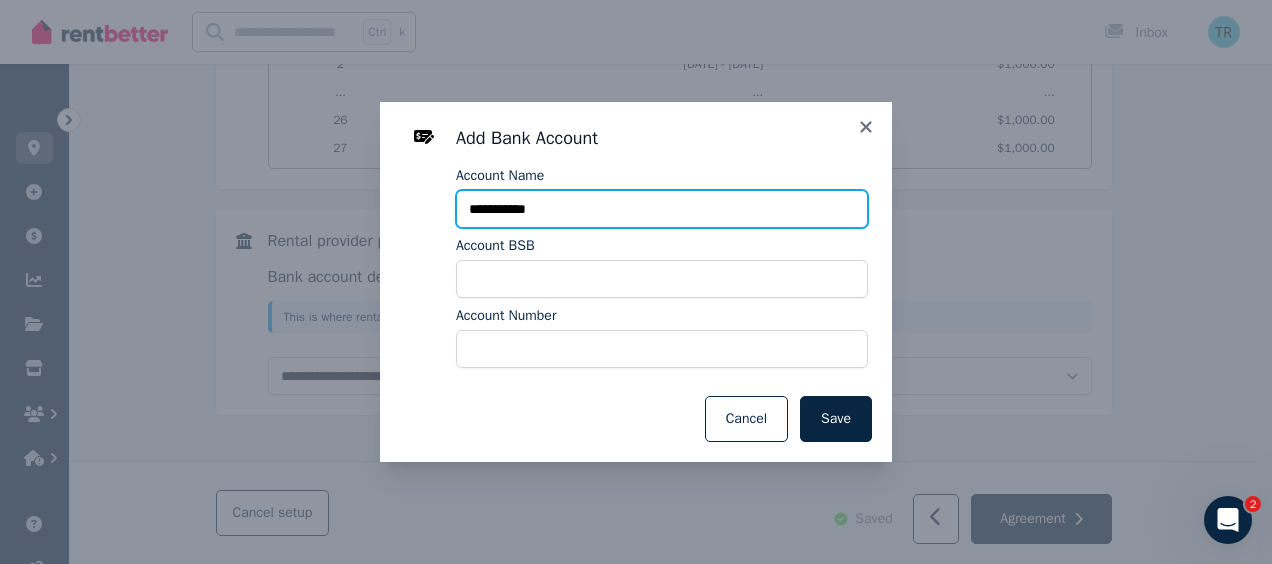type on "**********" 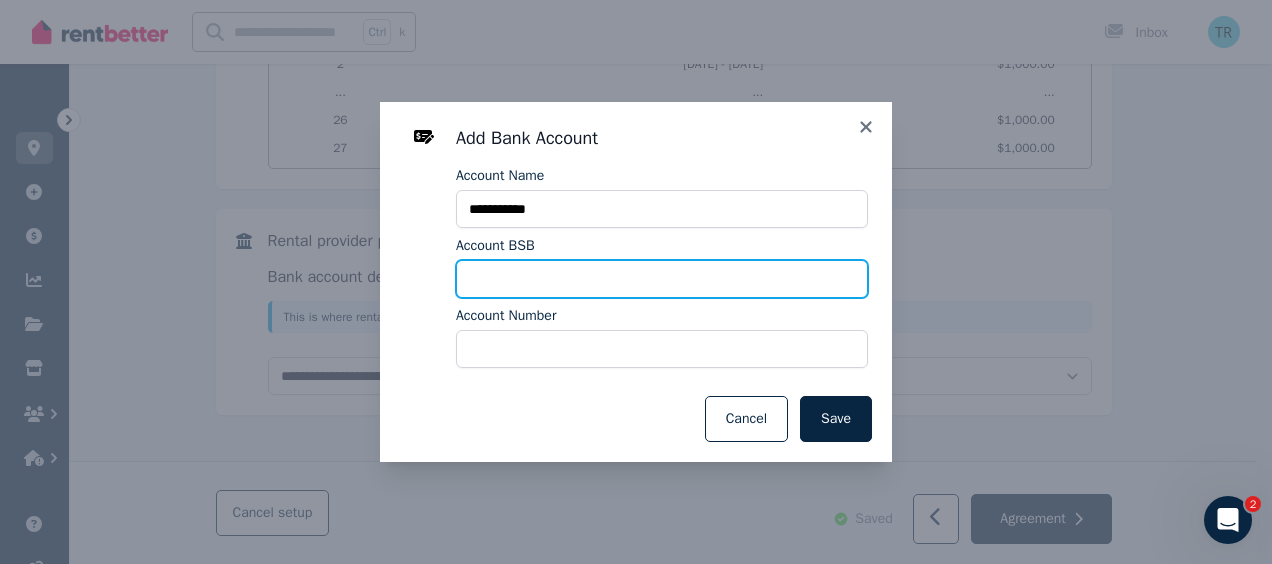 click on "Account BSB" at bounding box center [662, 279] 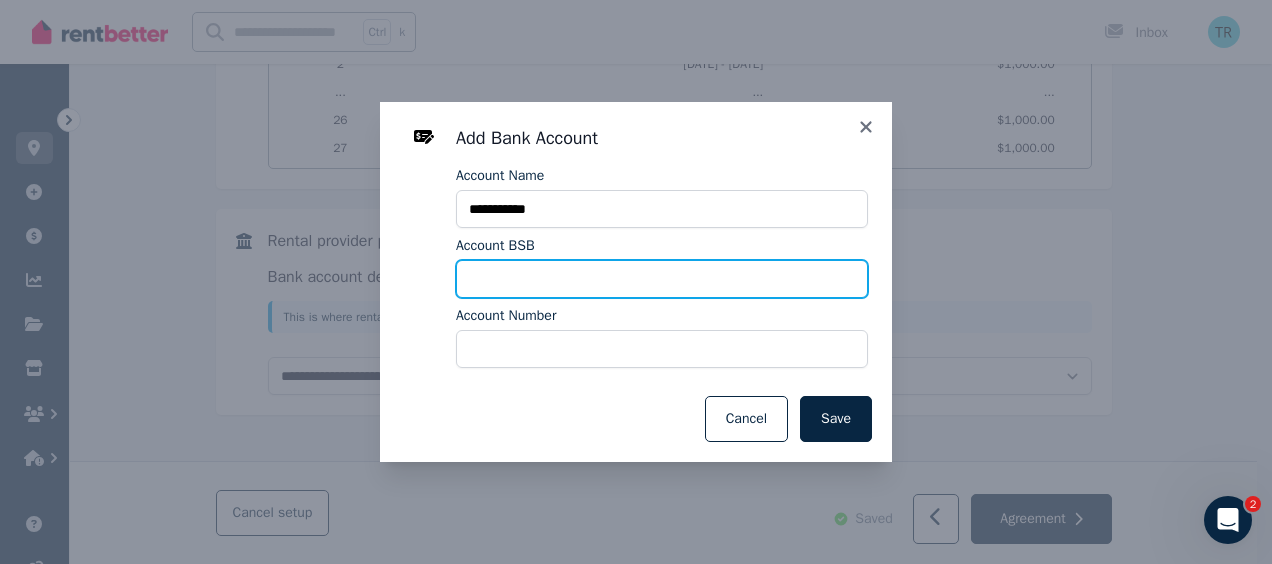 type on "*******" 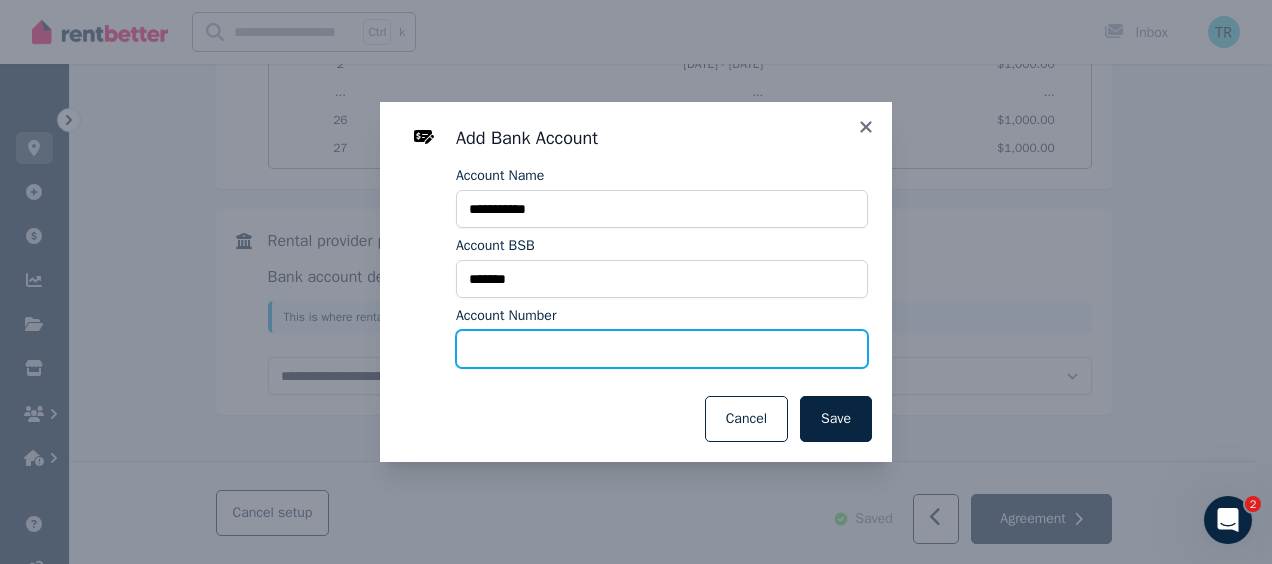 click on "Account Number" at bounding box center (662, 349) 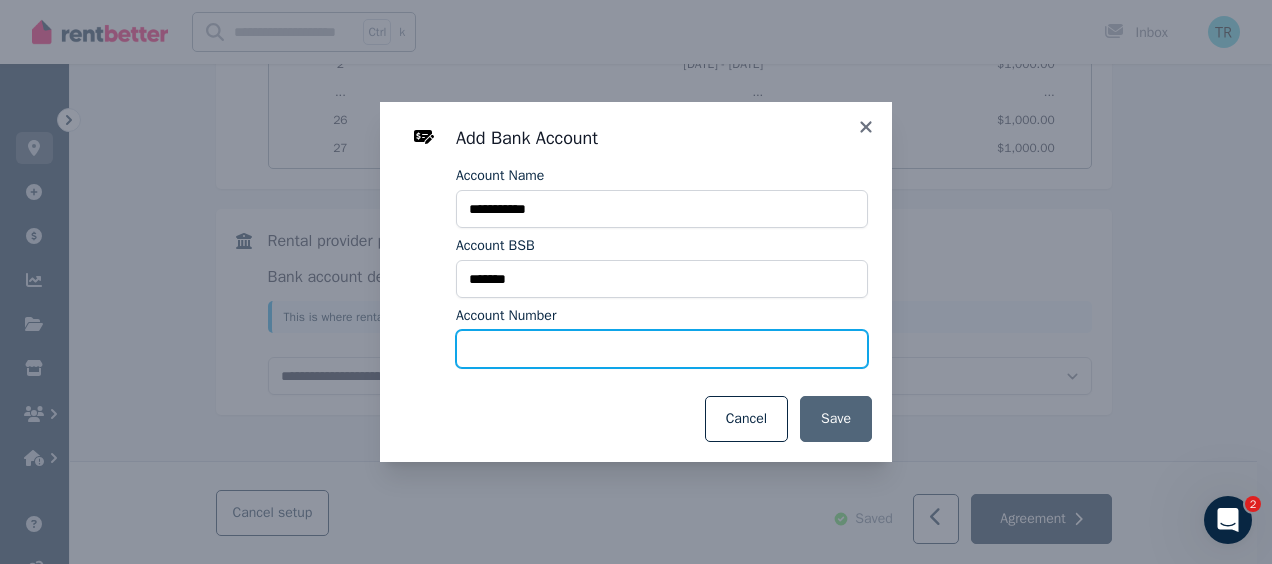 type on "******" 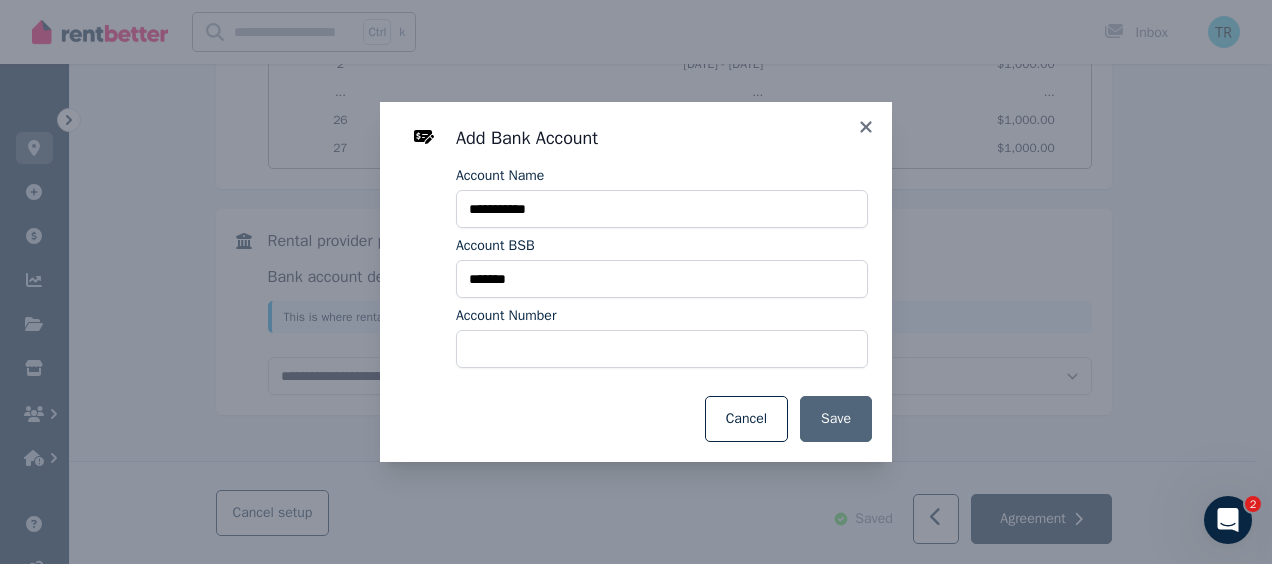 click on "Save" at bounding box center [836, 419] 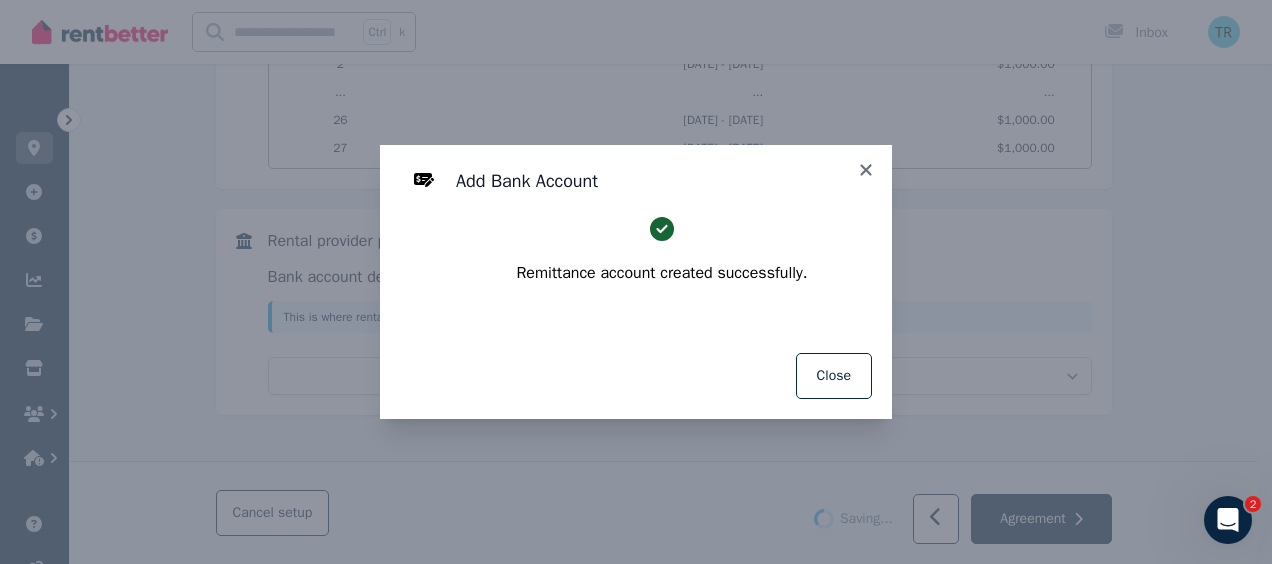 select on "**********" 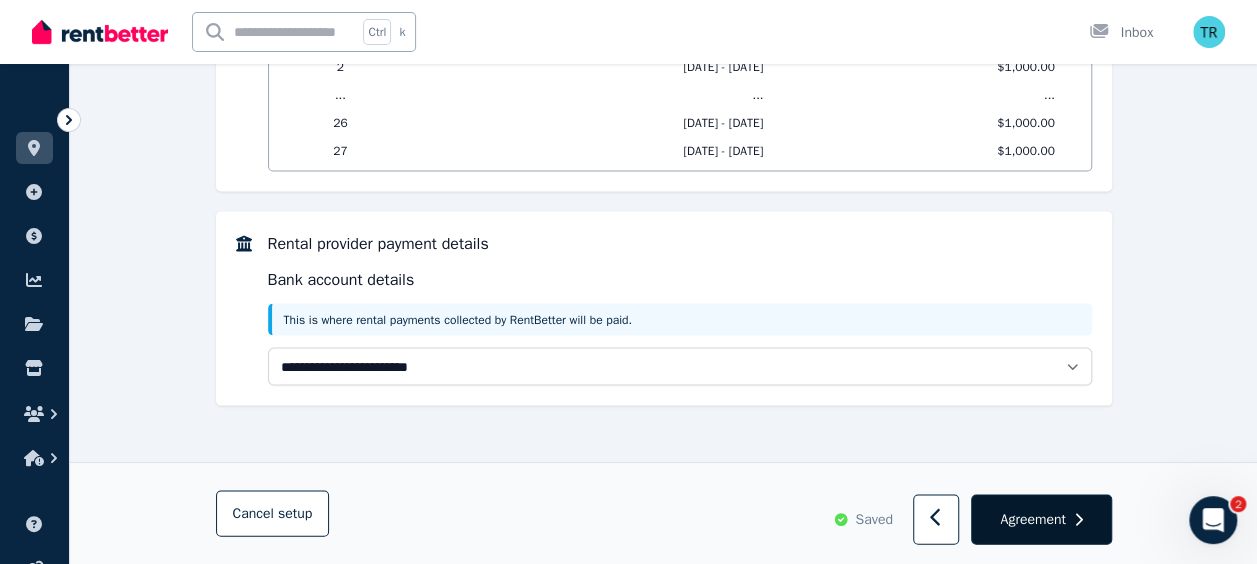 click on "Agreement" at bounding box center (1032, 519) 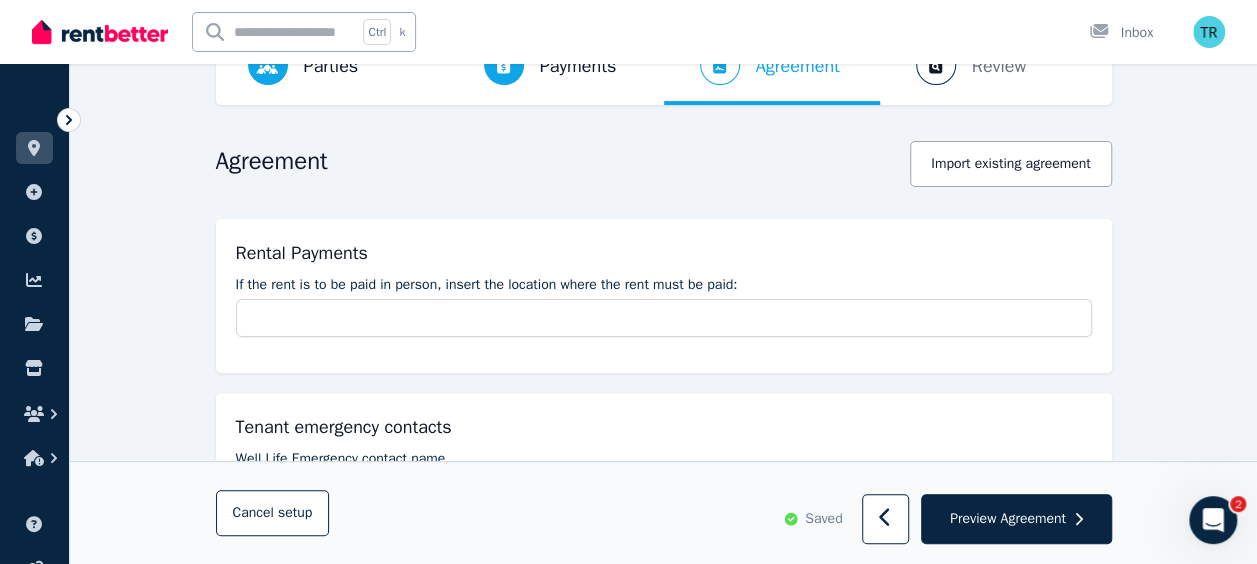 scroll, scrollTop: 131, scrollLeft: 0, axis: vertical 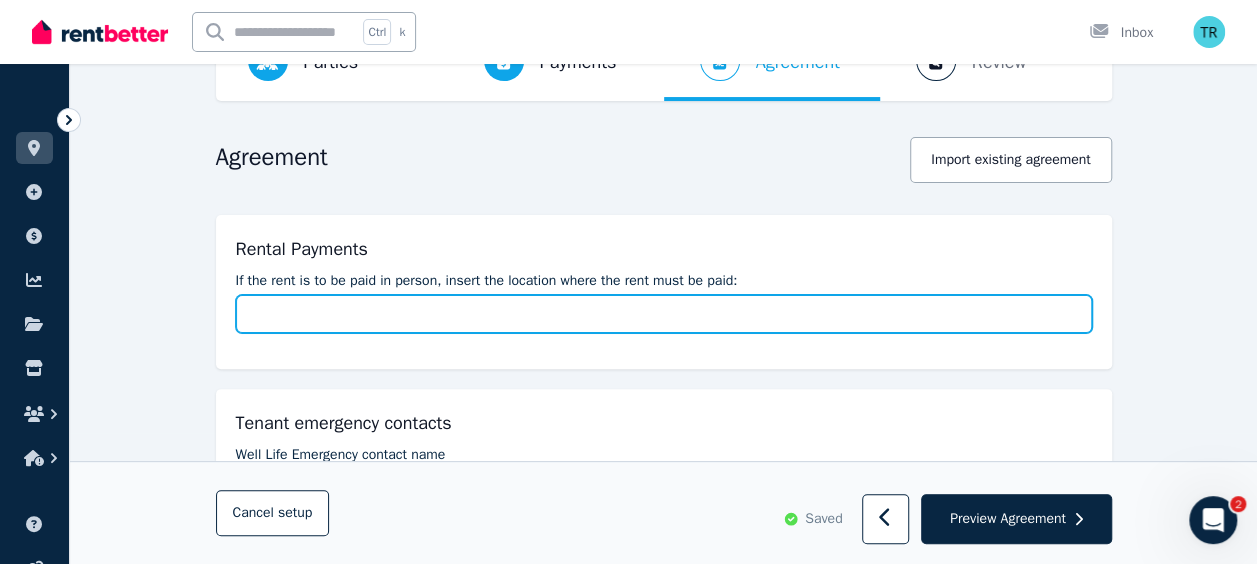 click on "If the rent is to be paid in person, insert the location where the rent must be paid:" at bounding box center [664, 314] 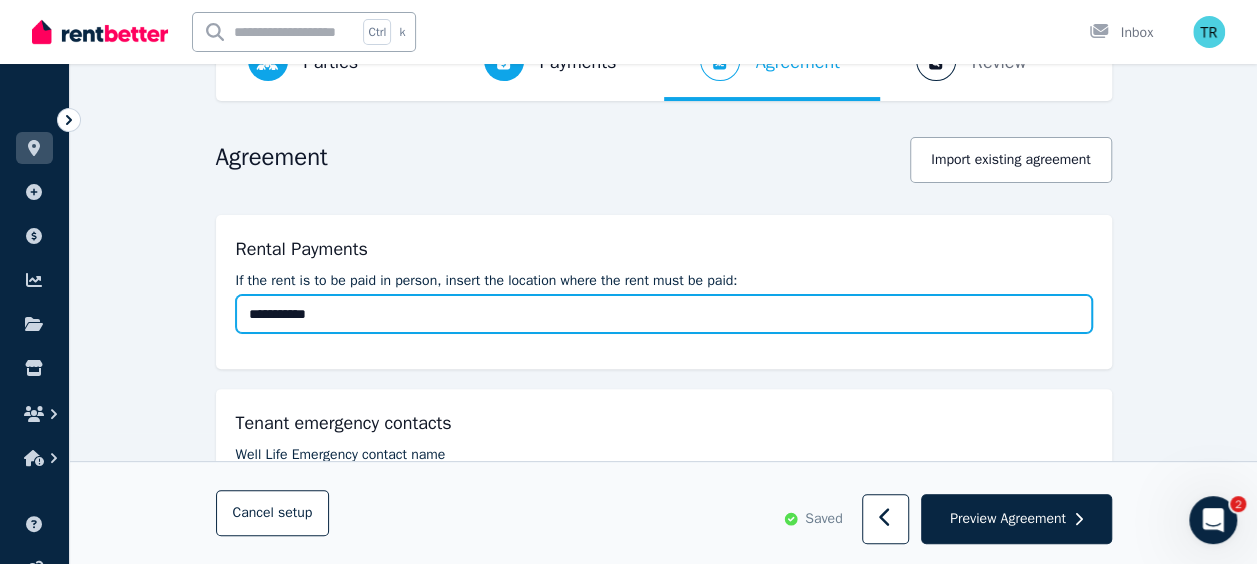 type on "**********" 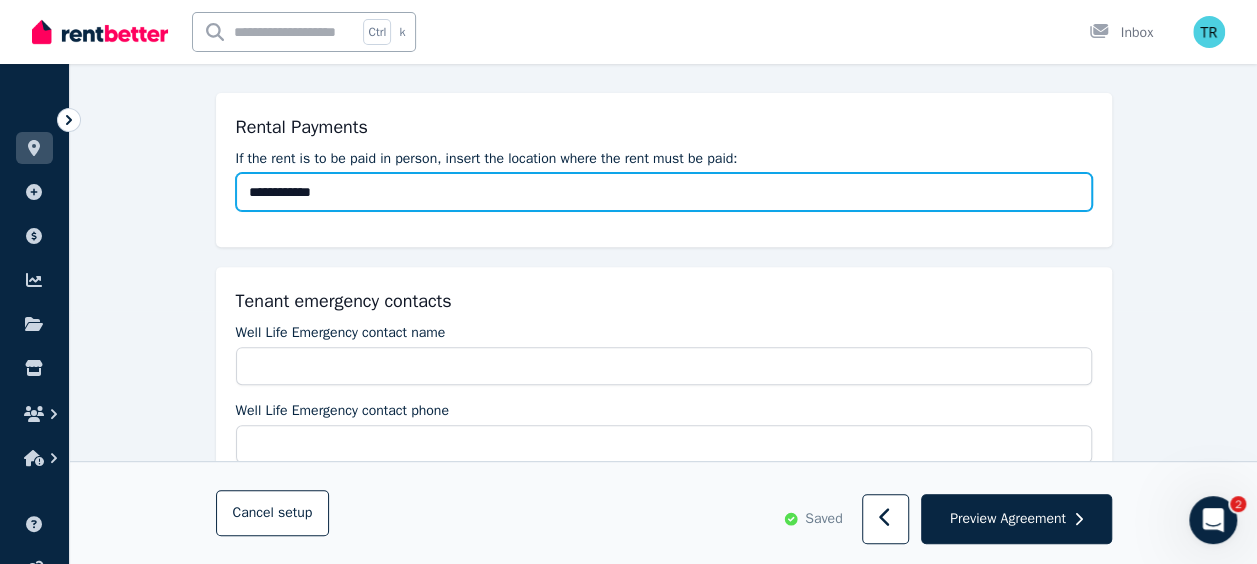 scroll, scrollTop: 256, scrollLeft: 0, axis: vertical 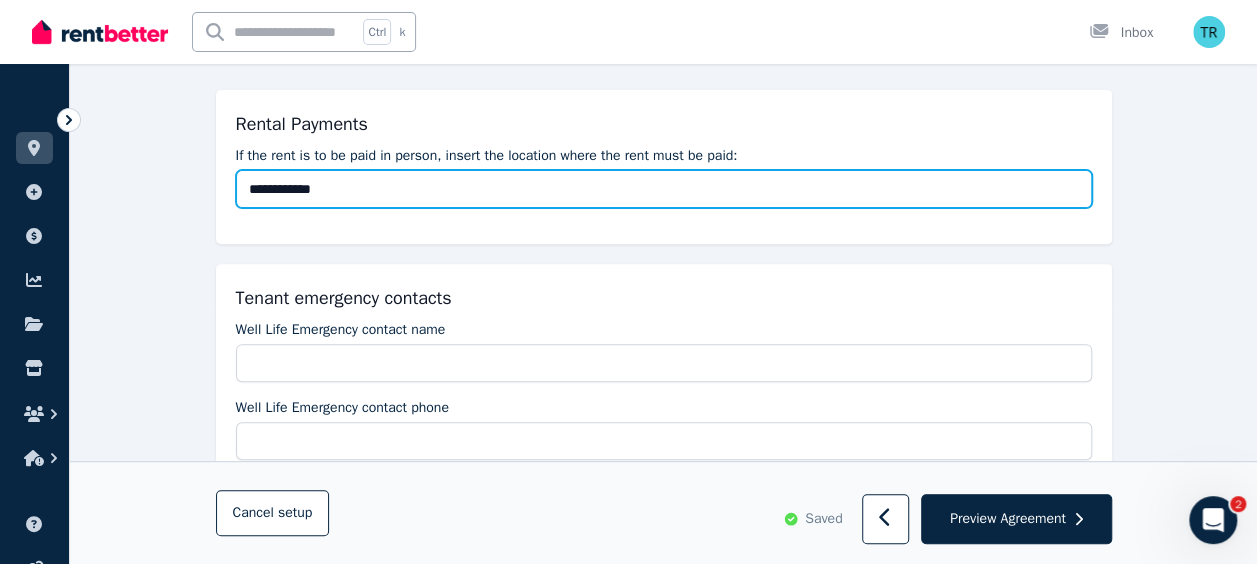 type on "**********" 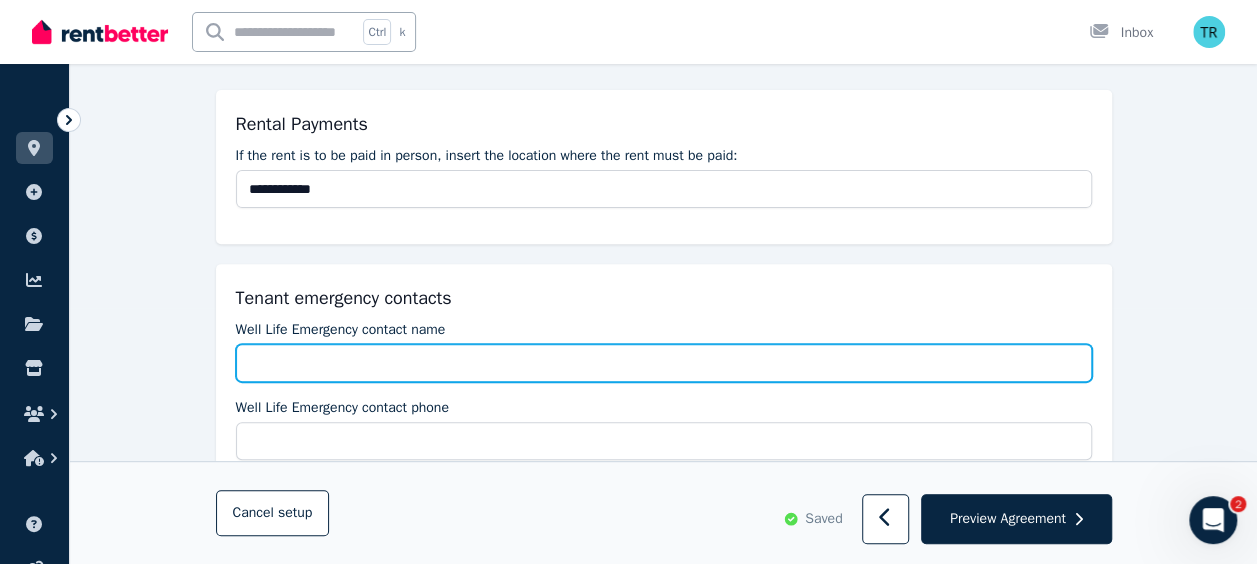 click on "Well Life Emergency contact name" at bounding box center (664, 363) 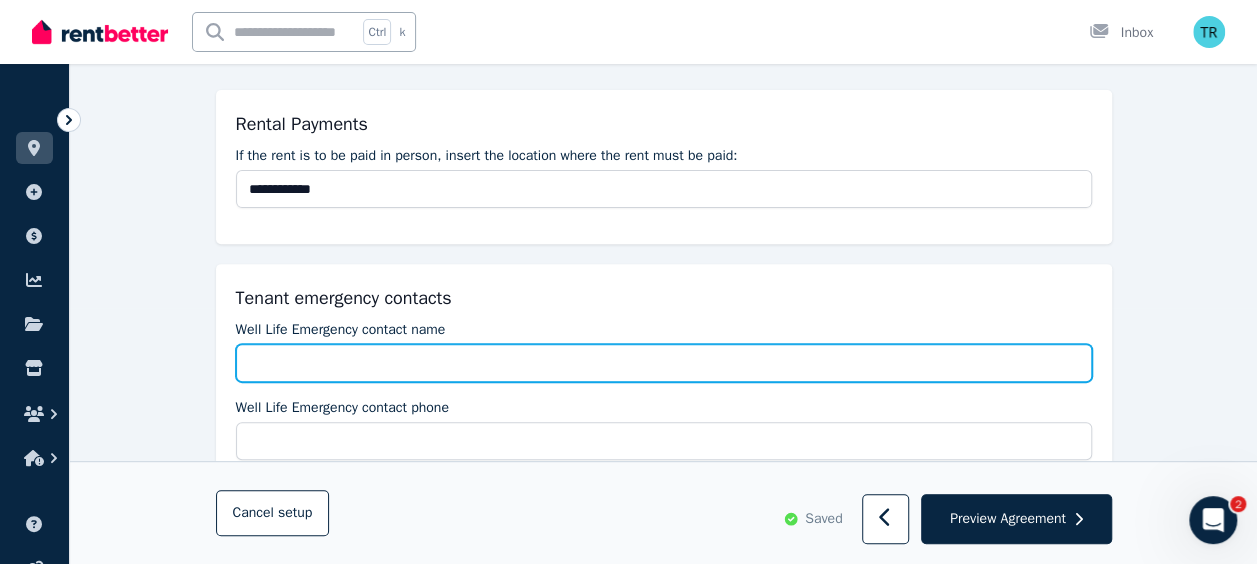 type on "**********" 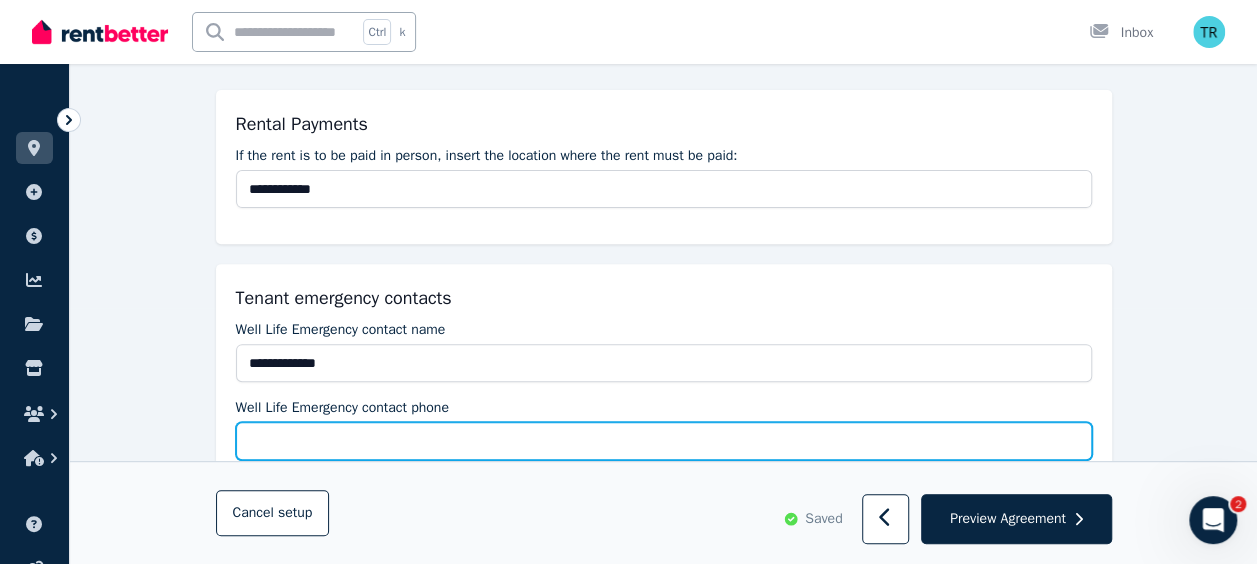 type on "**********" 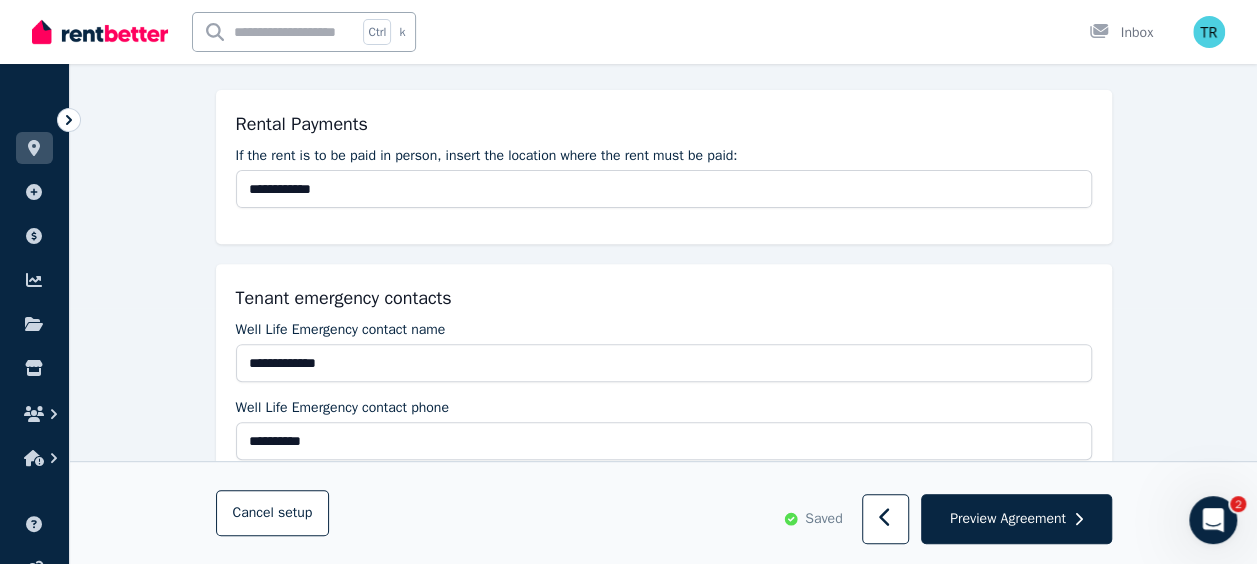 type on "**********" 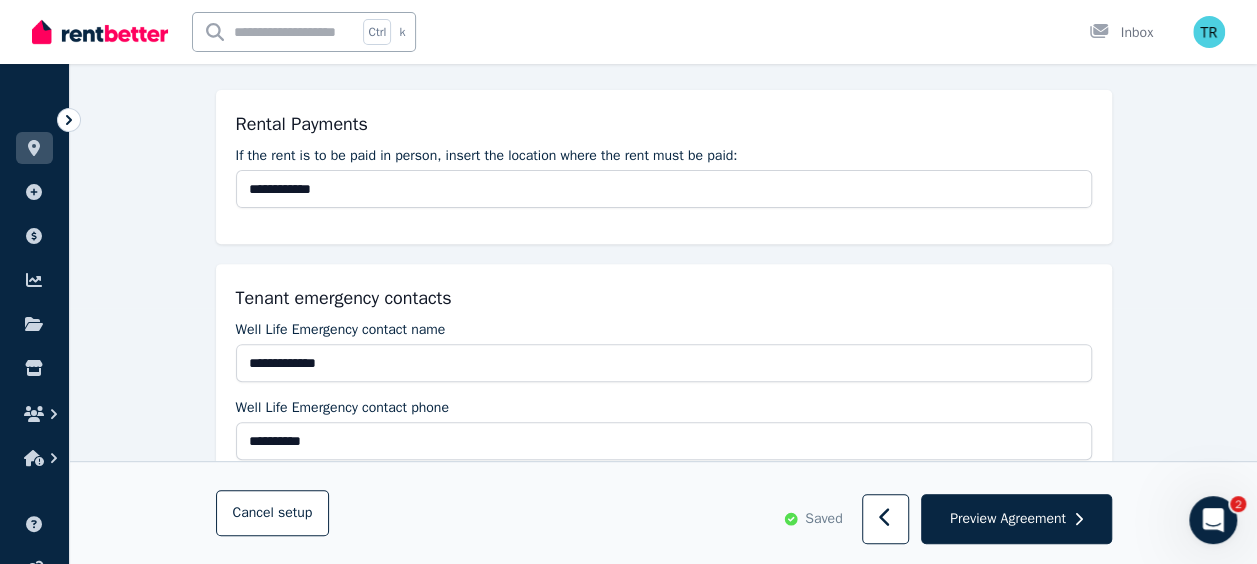 type on "**********" 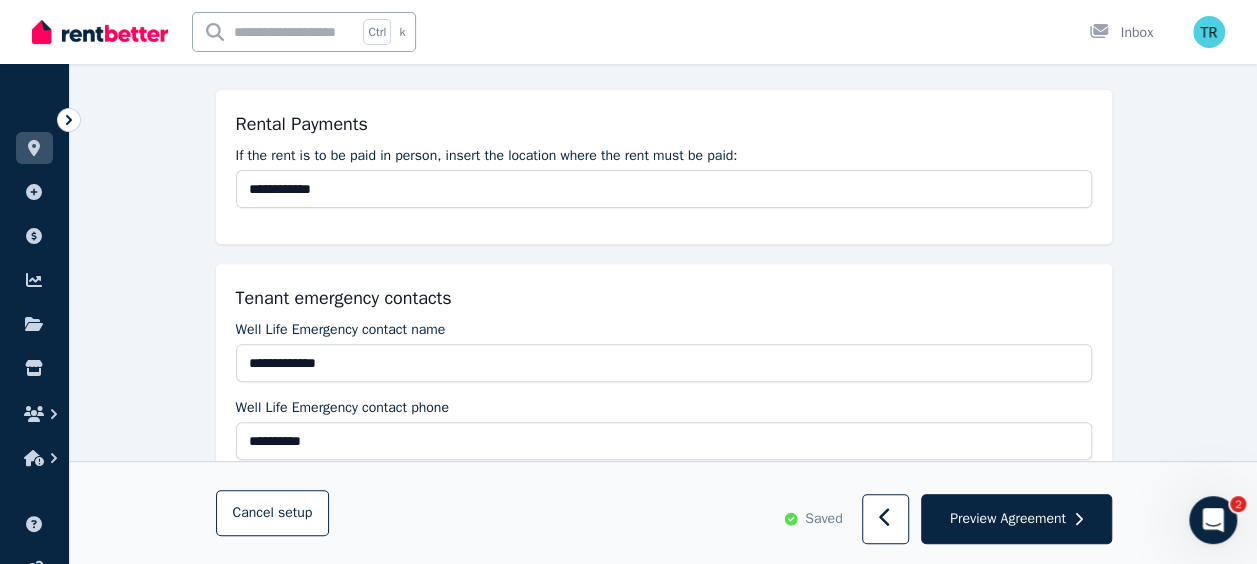 type on "*" 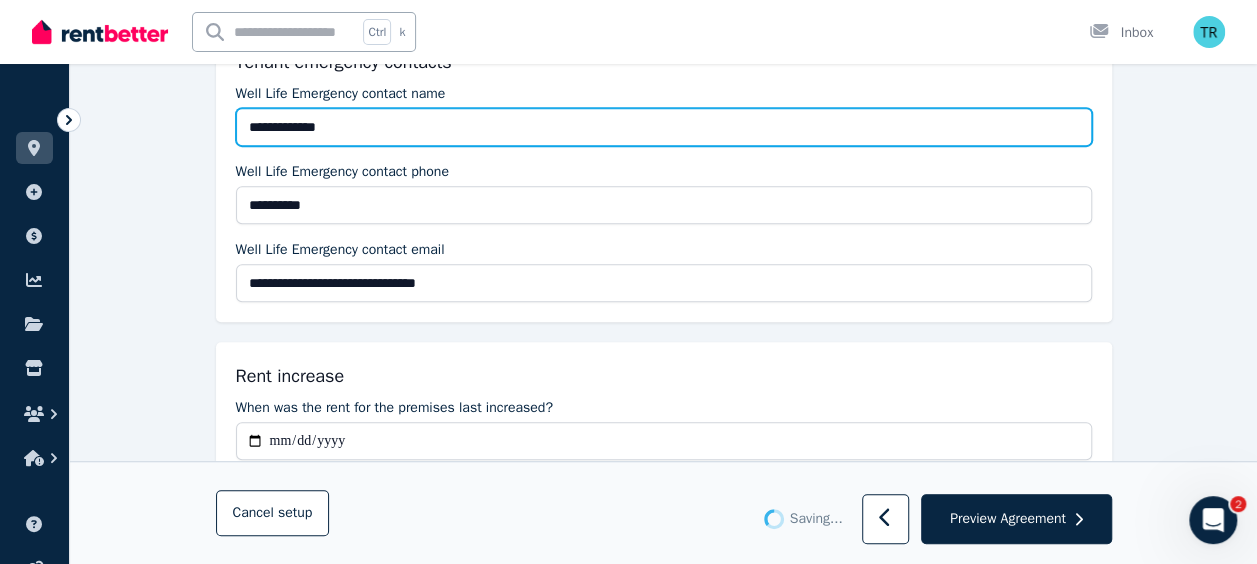 type 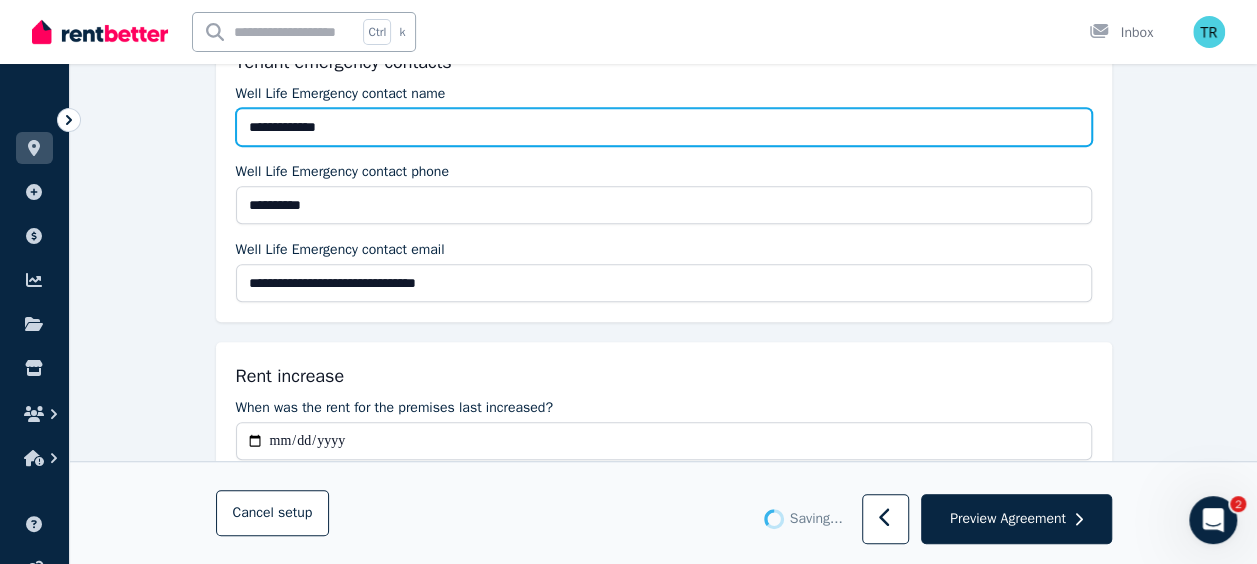 type 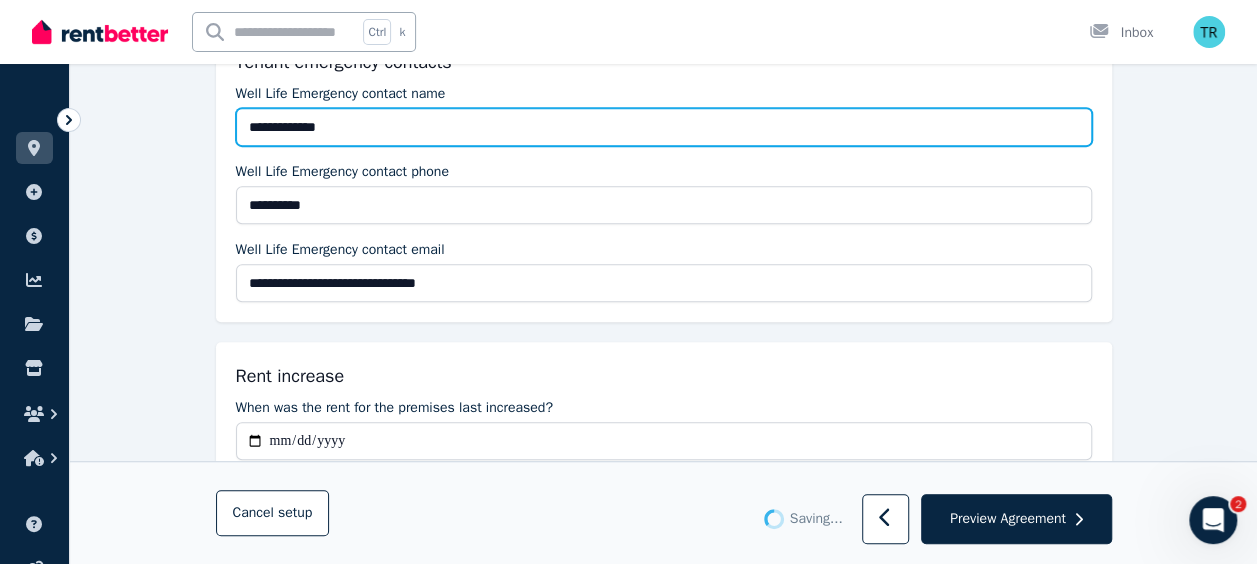 type 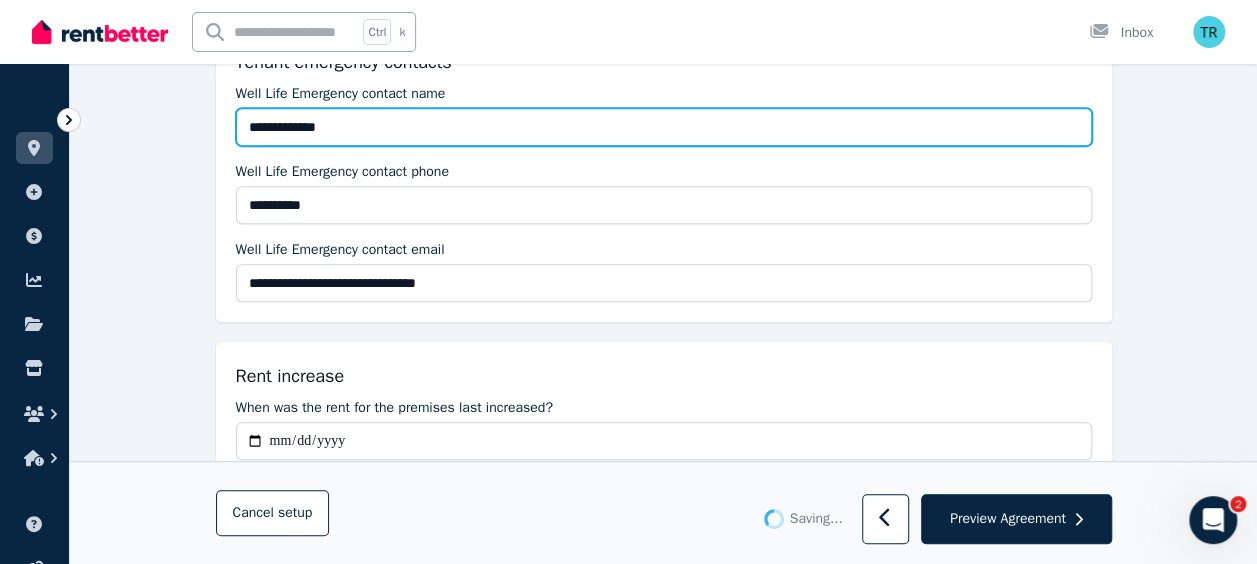 type 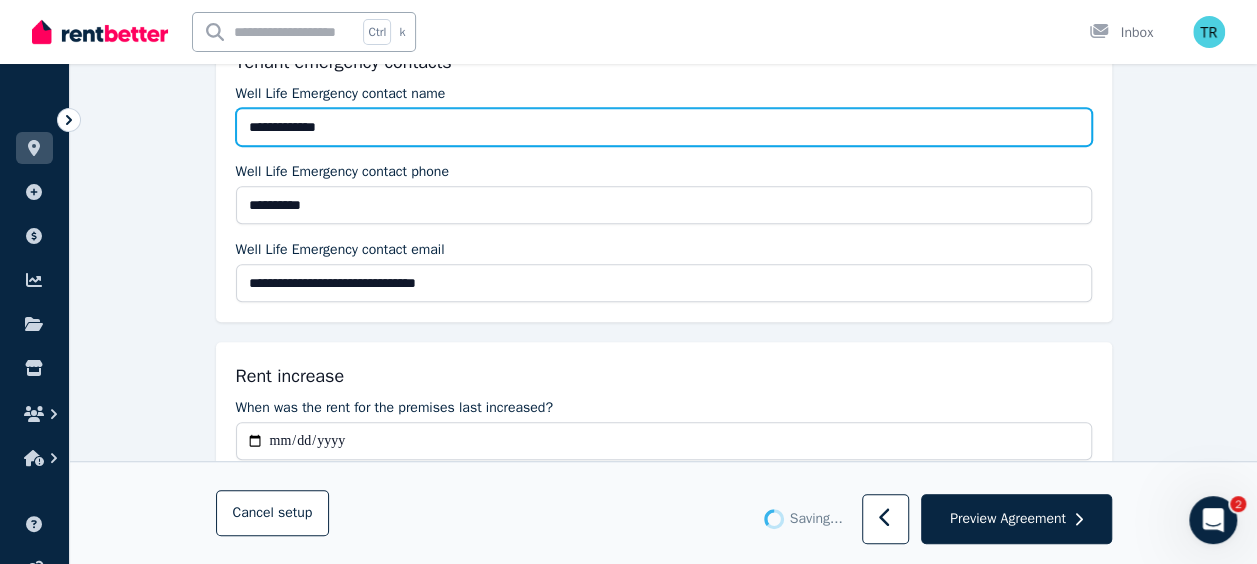 type 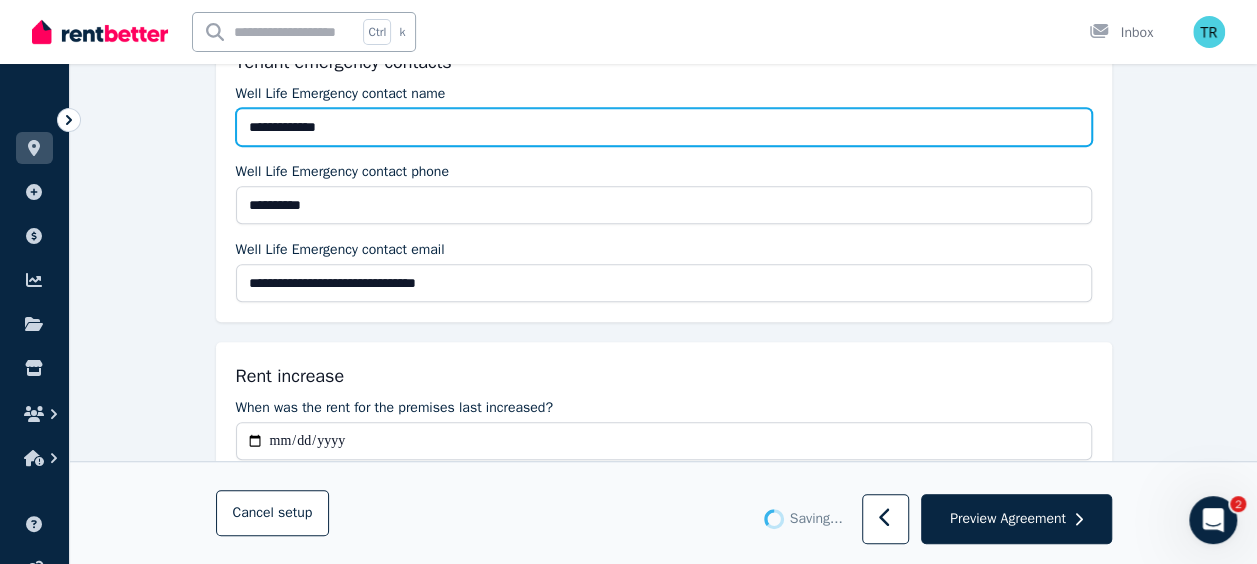 type 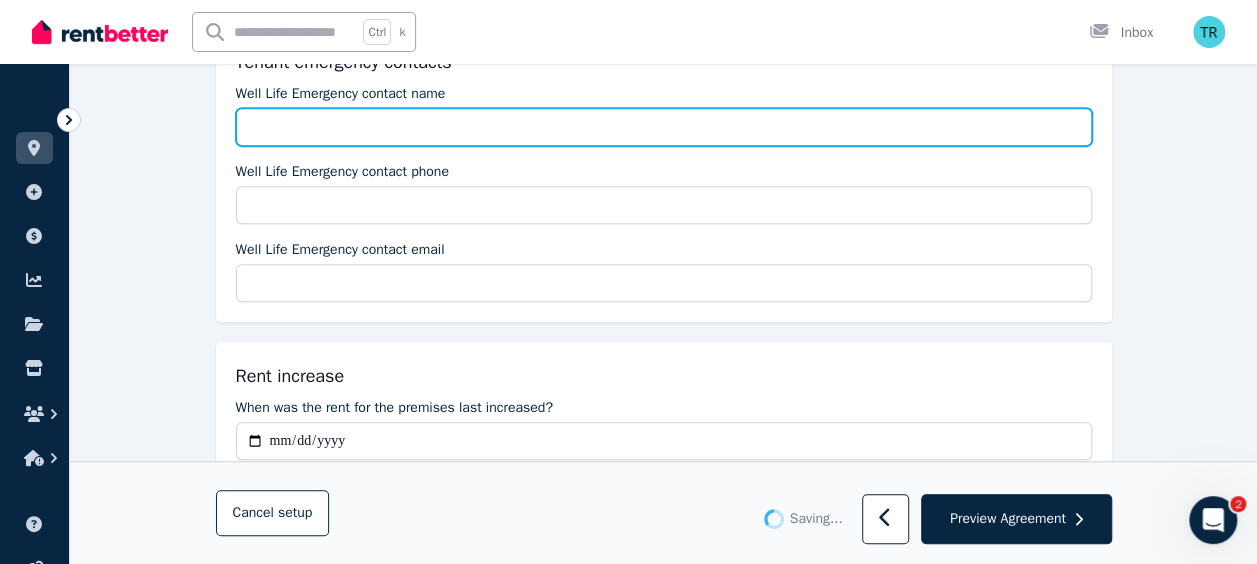 type on "**********" 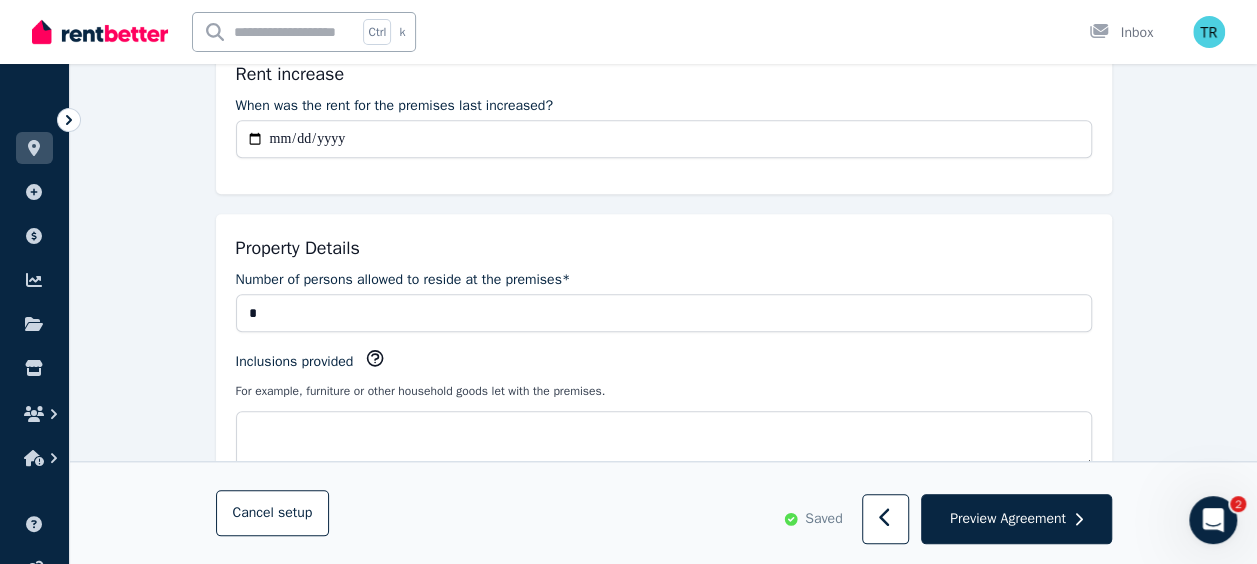 scroll, scrollTop: 797, scrollLeft: 0, axis: vertical 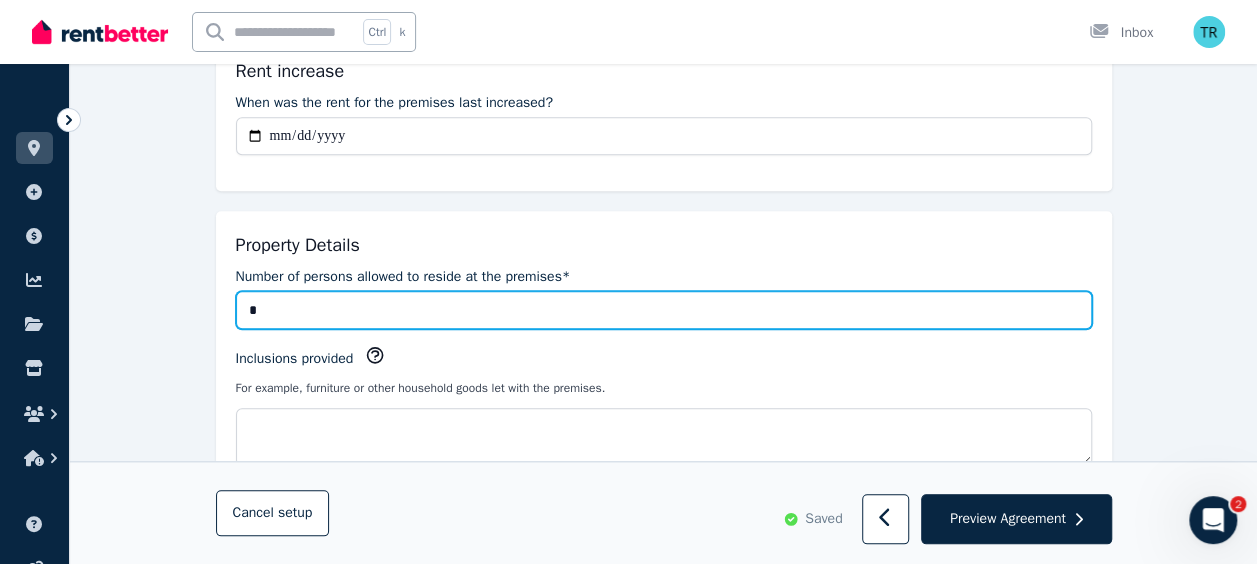 click on "*" at bounding box center [664, 310] 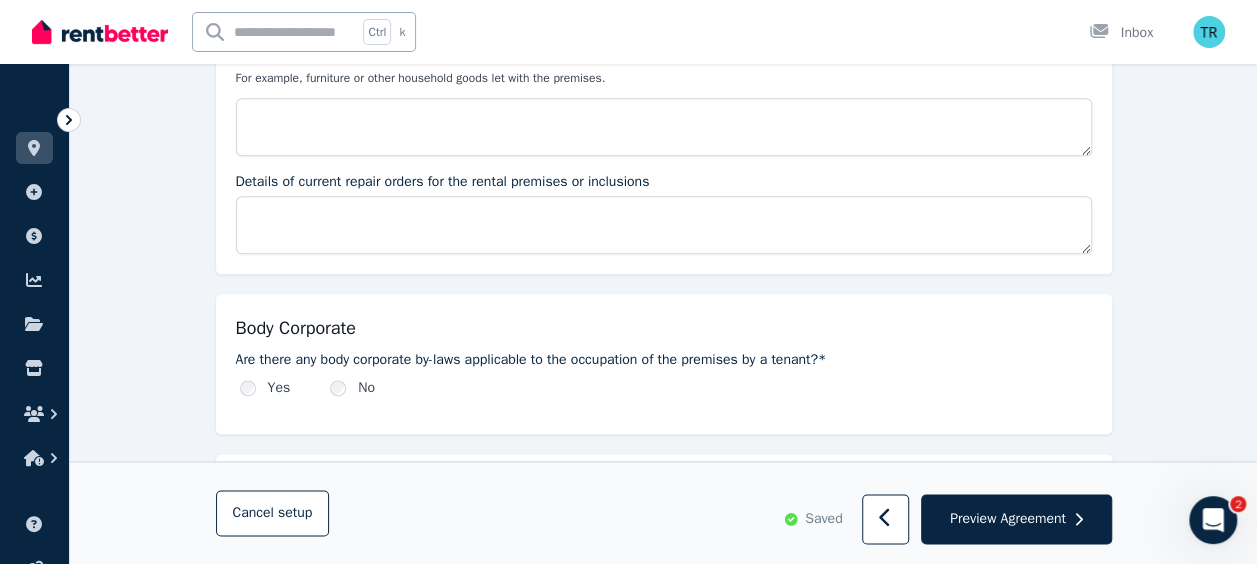 scroll, scrollTop: 1110, scrollLeft: 0, axis: vertical 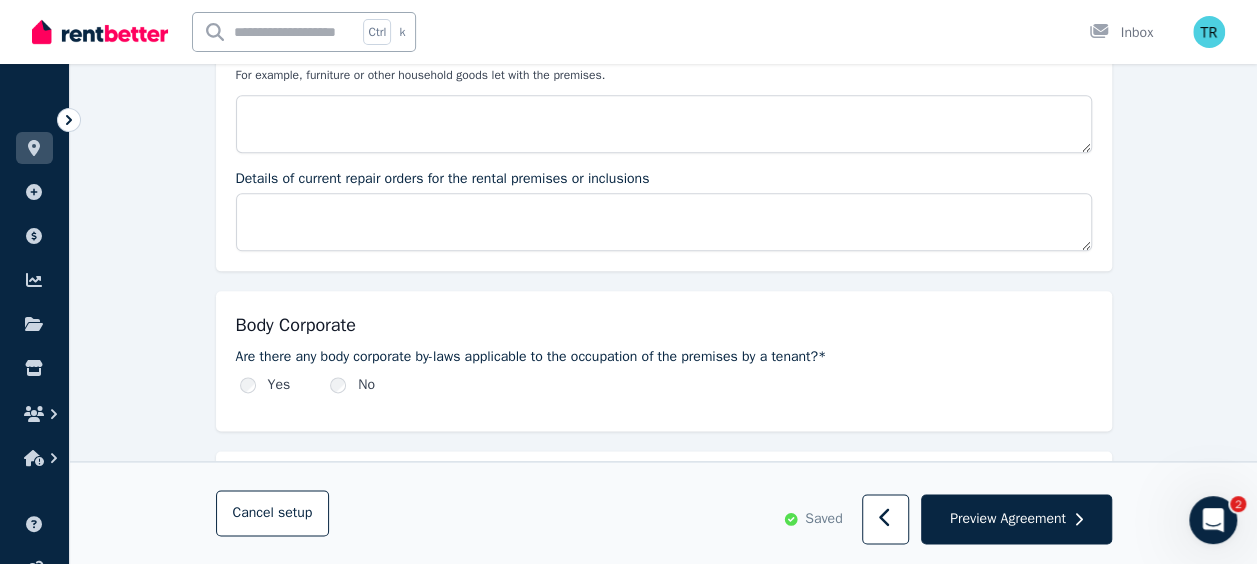 type on "*" 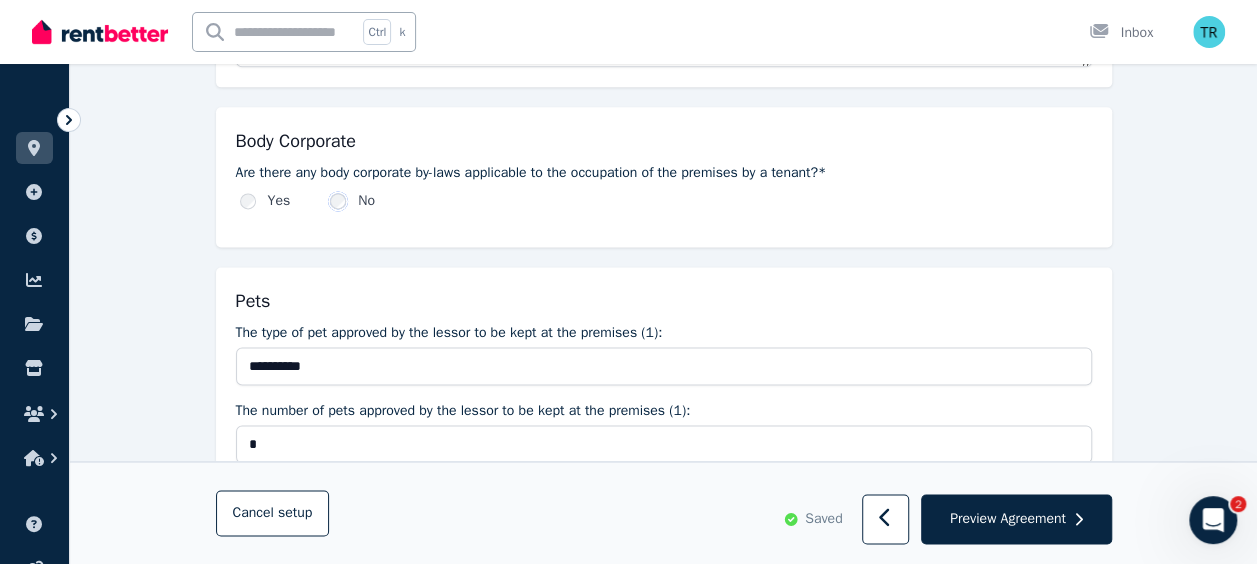 scroll, scrollTop: 1295, scrollLeft: 0, axis: vertical 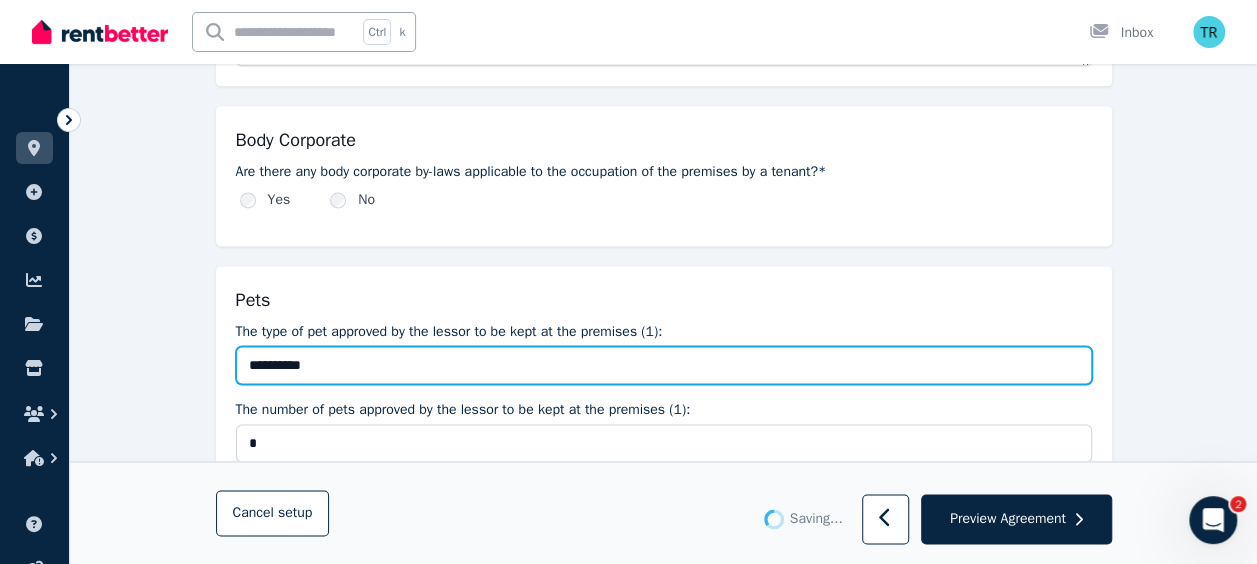 click on "**********" at bounding box center (664, 365) 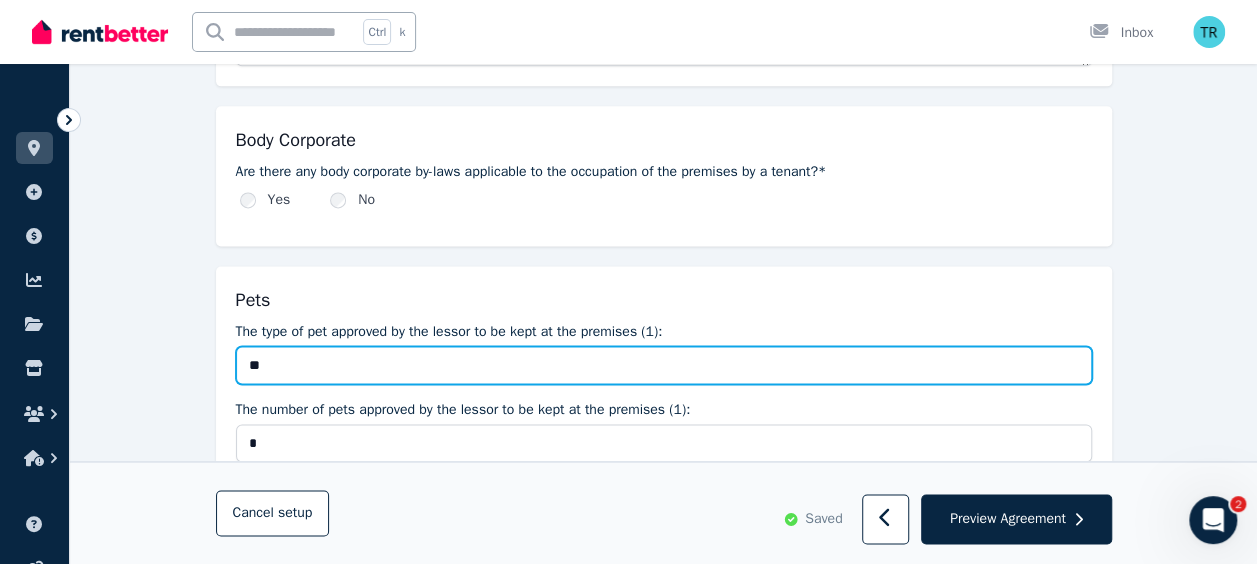 type on "*" 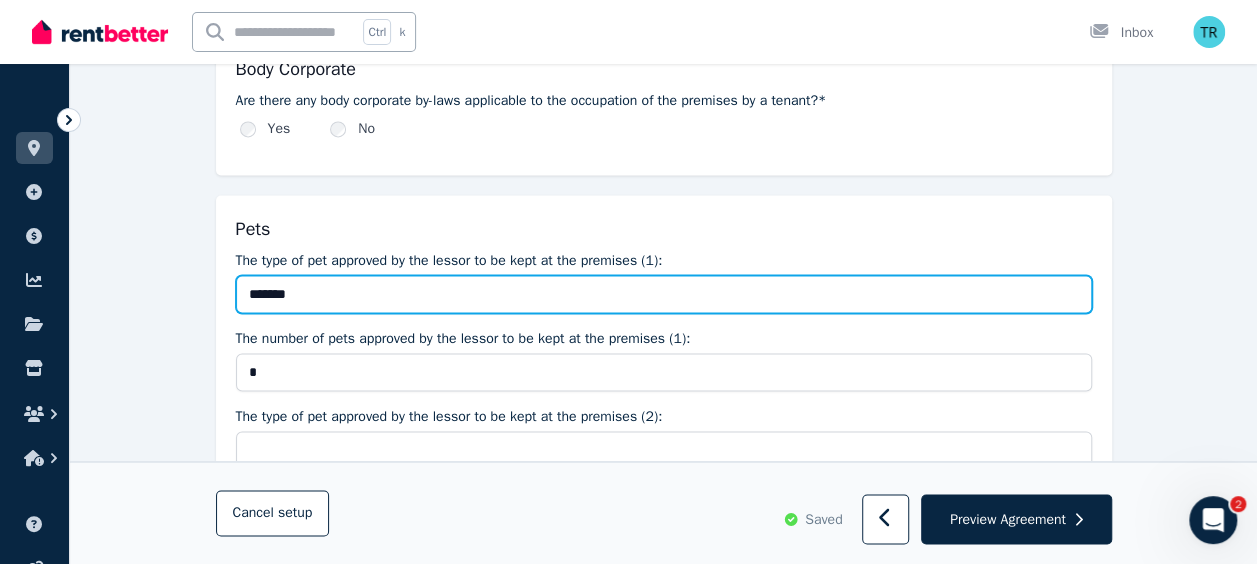 scroll, scrollTop: 1367, scrollLeft: 0, axis: vertical 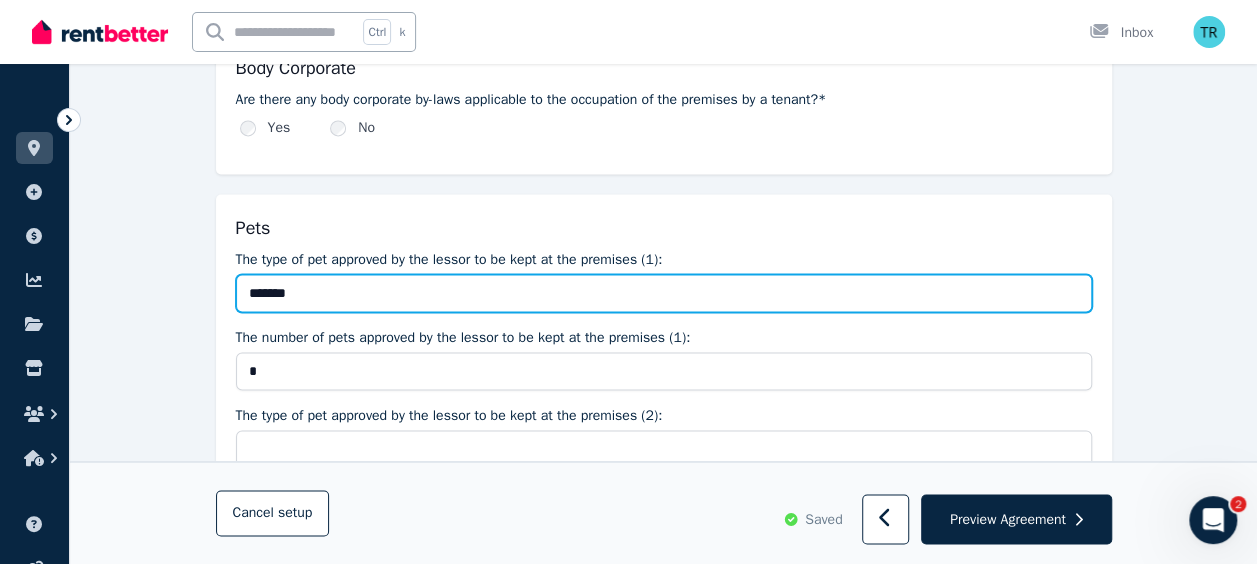 type on "*******" 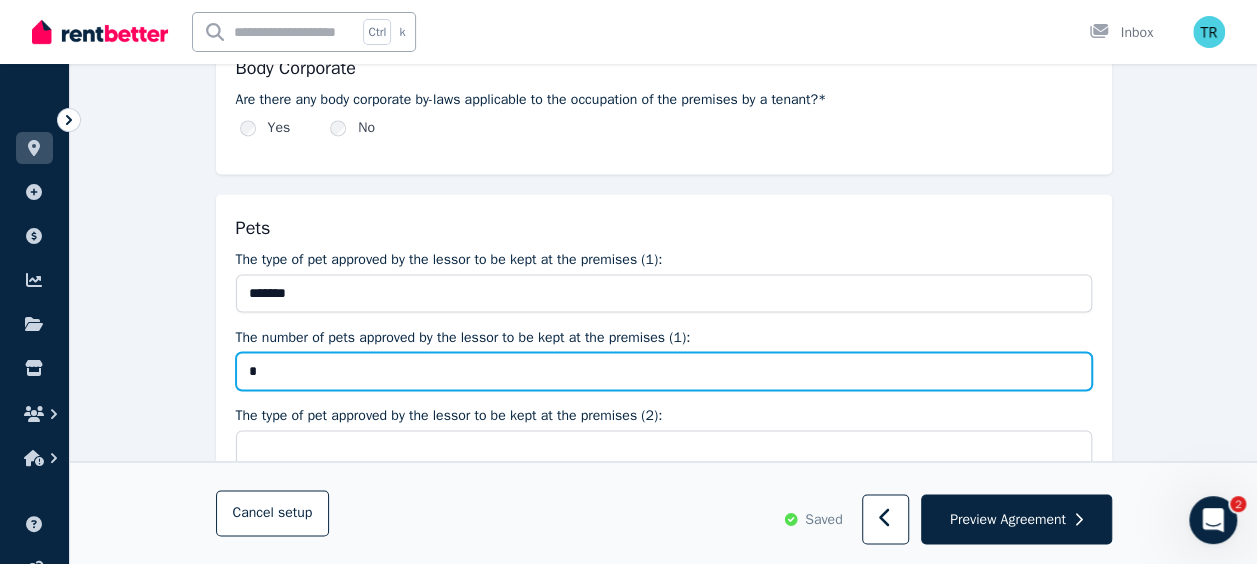 click on "*" at bounding box center (664, 371) 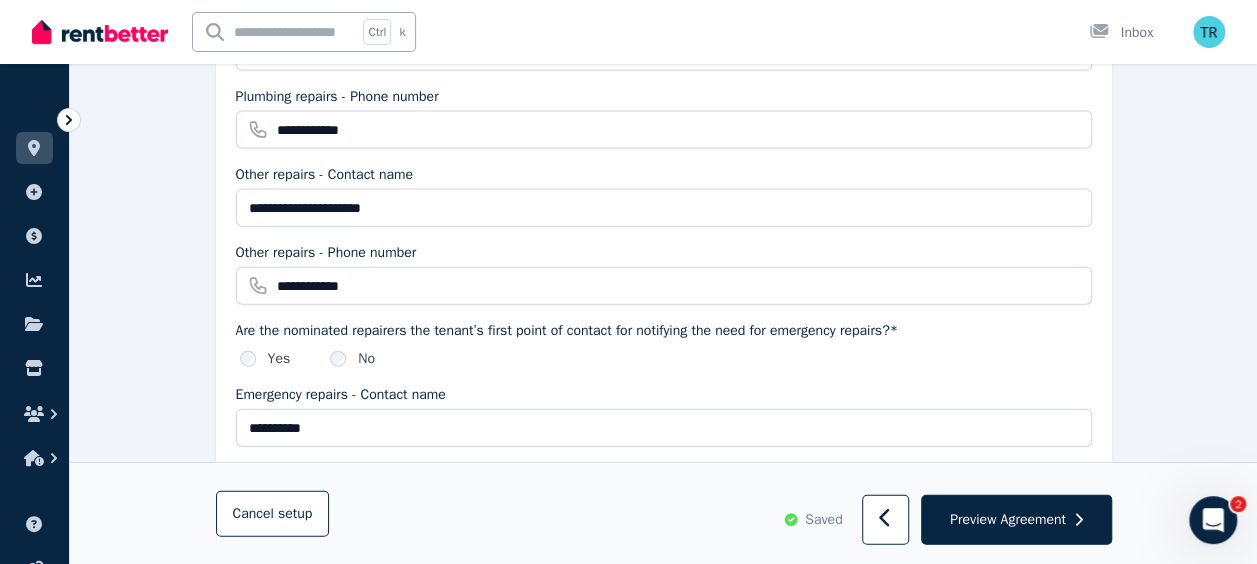 scroll, scrollTop: 2155, scrollLeft: 0, axis: vertical 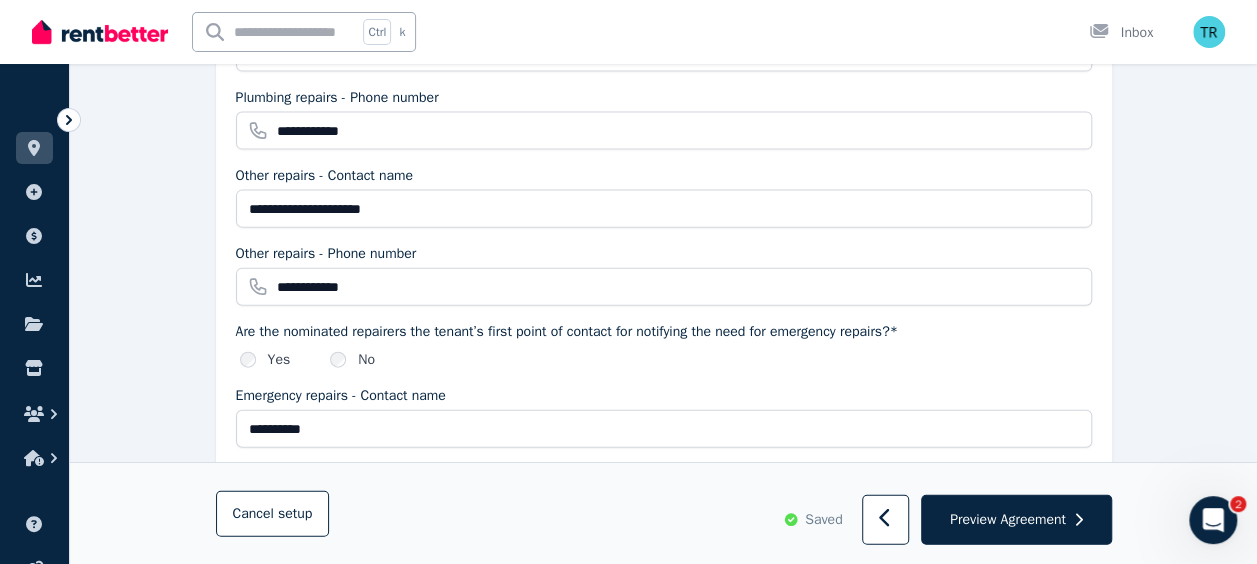 type on "***" 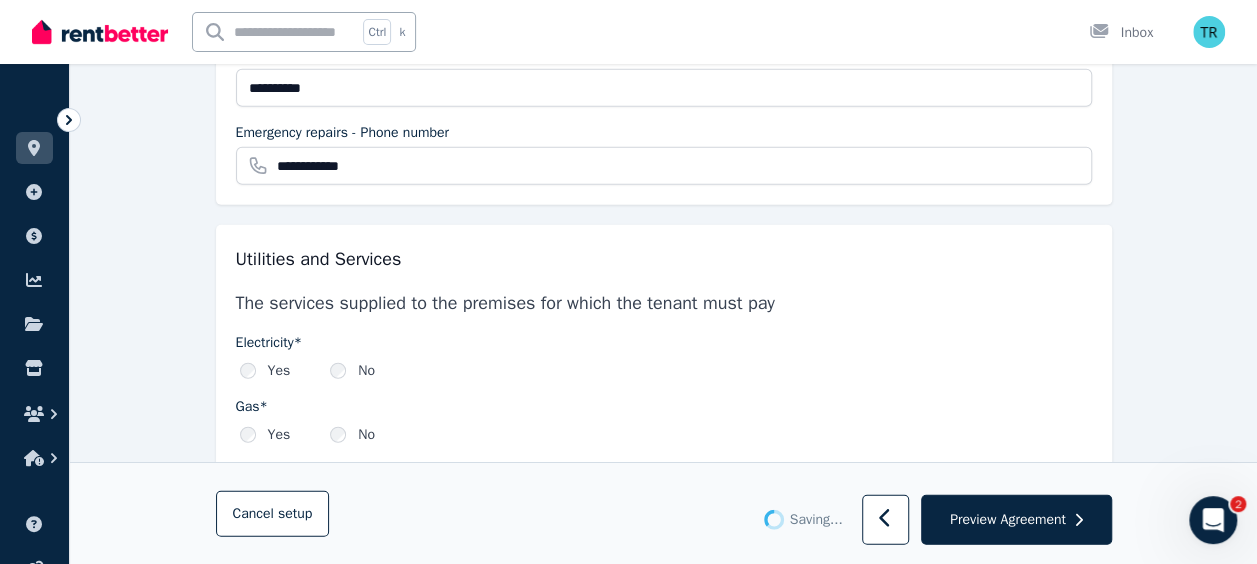 scroll, scrollTop: 2499, scrollLeft: 0, axis: vertical 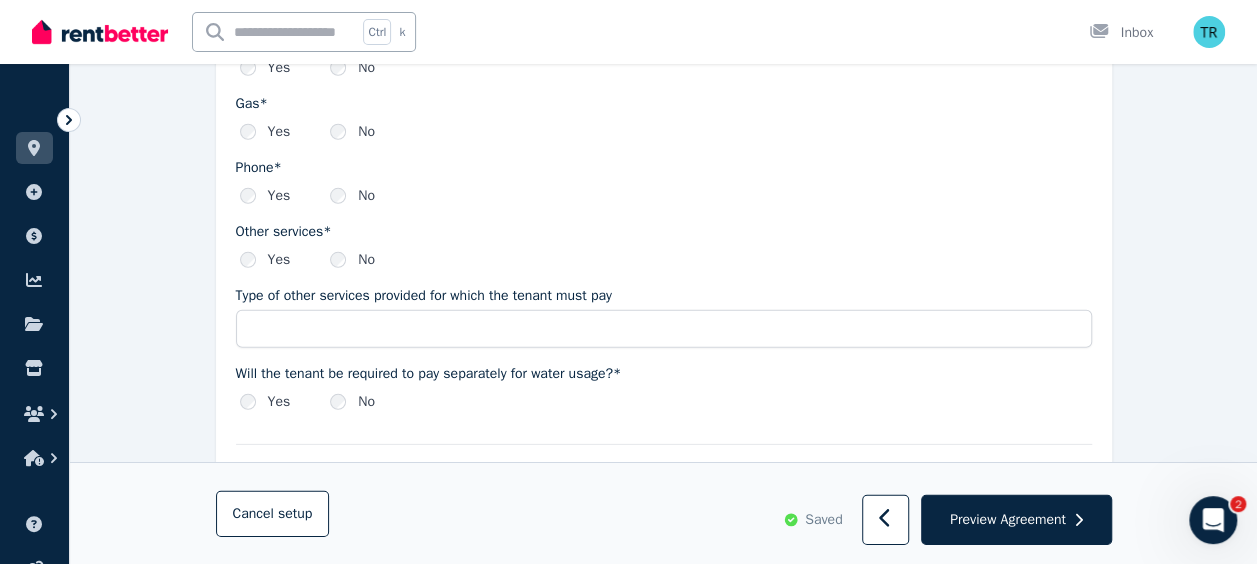 click on "Yes" at bounding box center [265, 402] 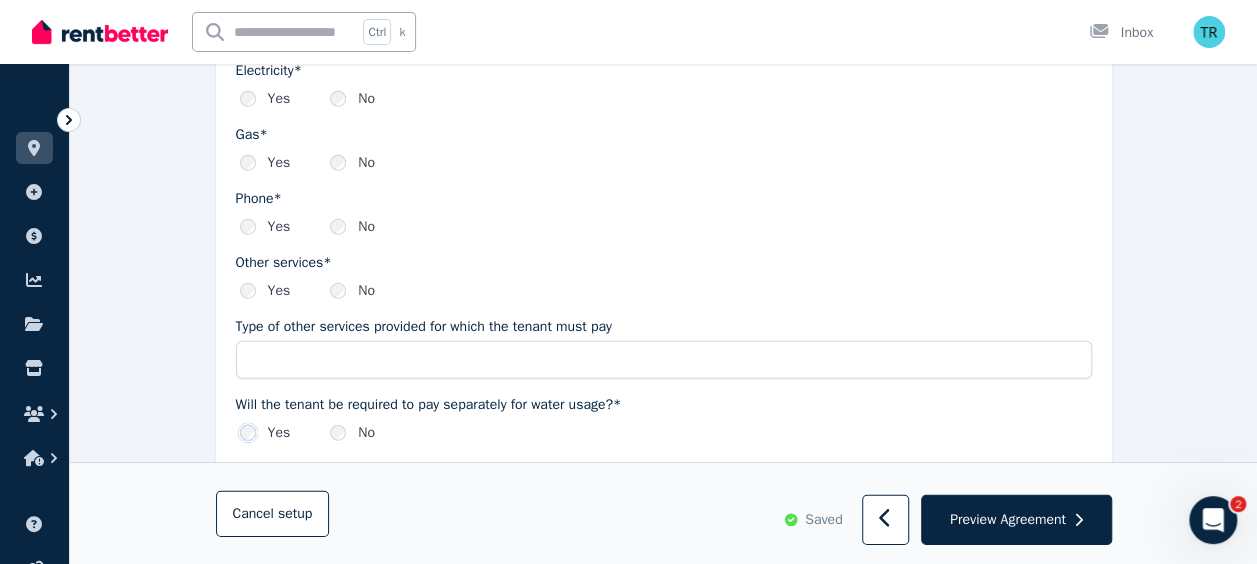 scroll, scrollTop: 2765, scrollLeft: 0, axis: vertical 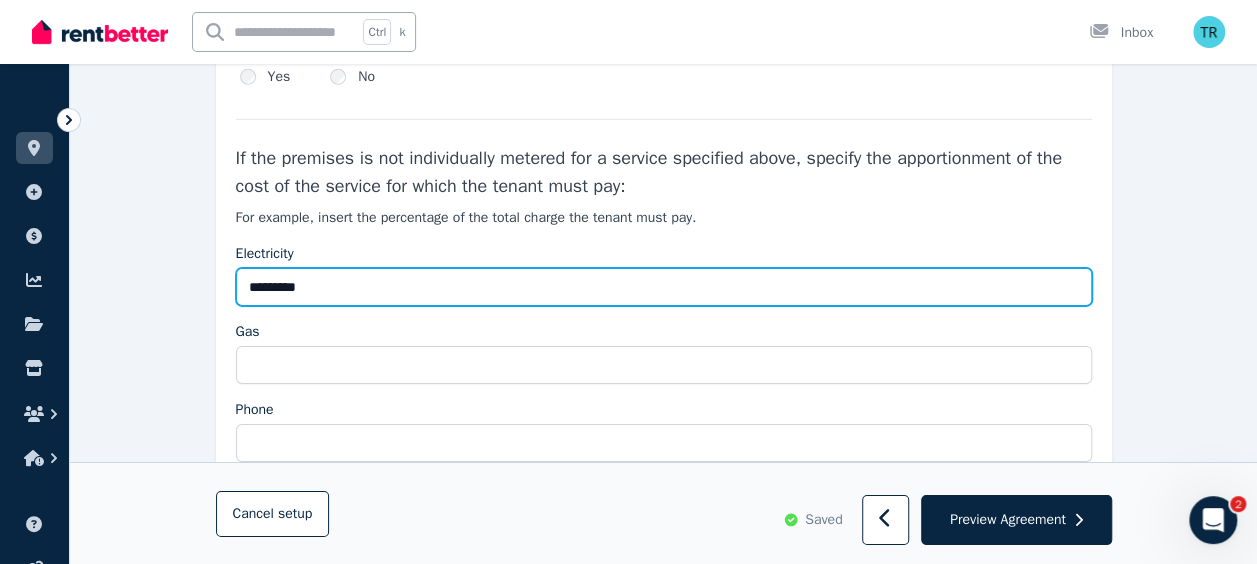 click on "*********" at bounding box center [664, 287] 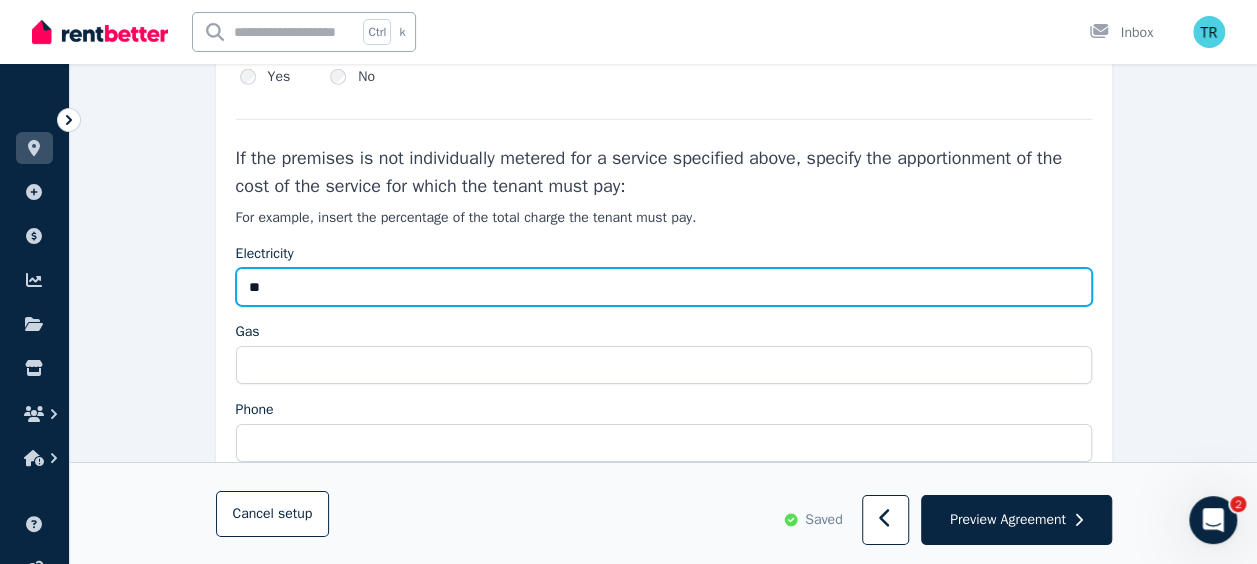 type on "*" 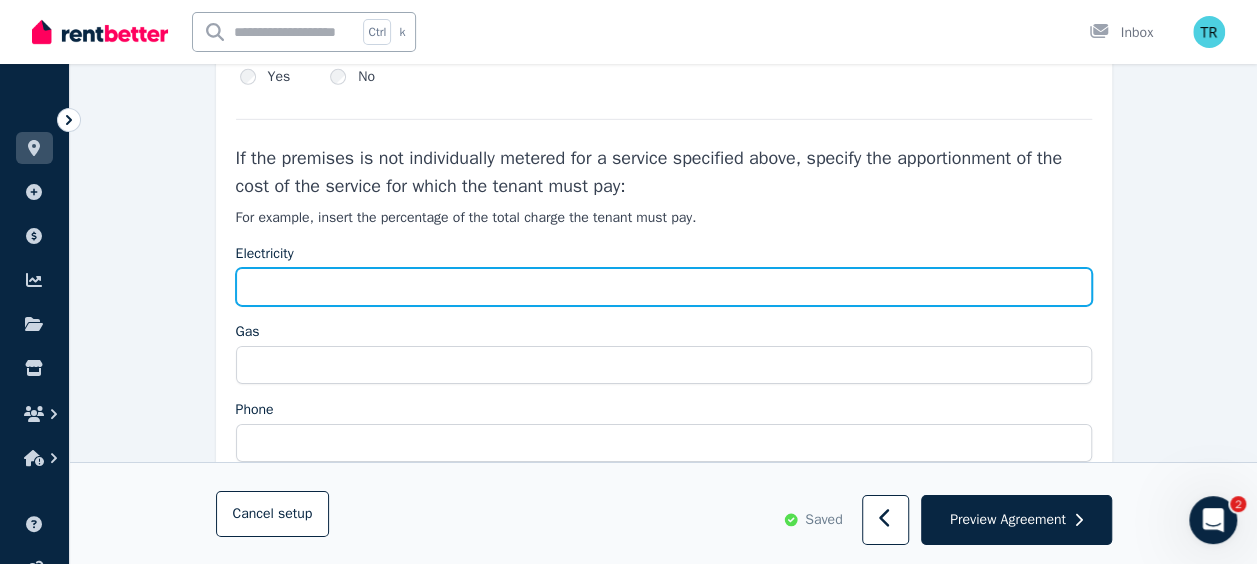 scroll, scrollTop: 3230, scrollLeft: 0, axis: vertical 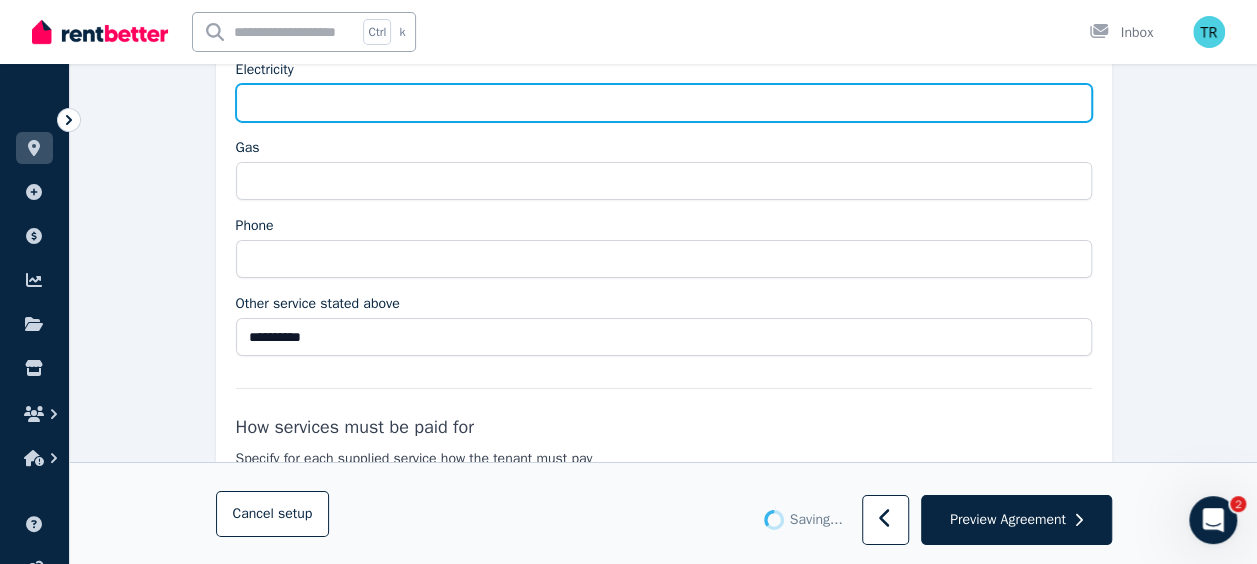type 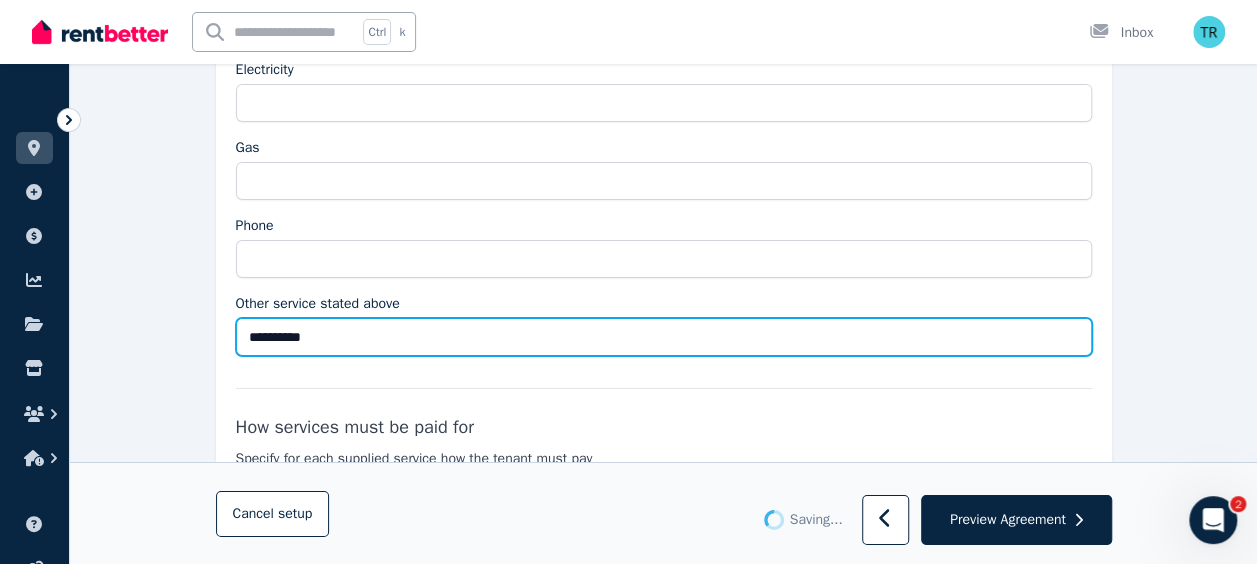 click on "**********" at bounding box center (664, 337) 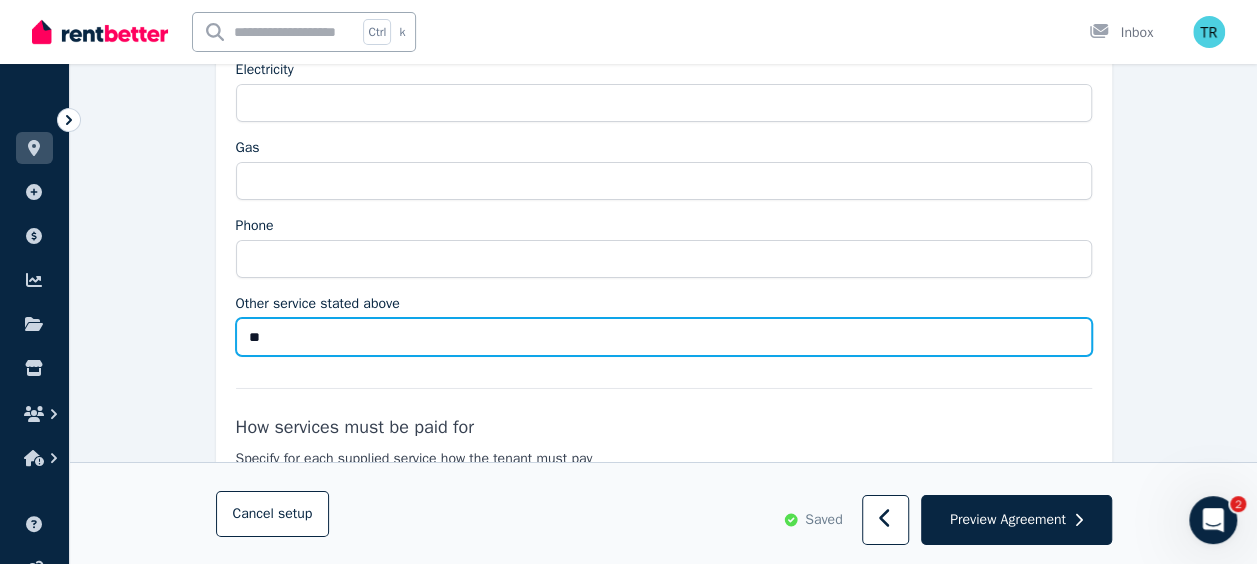 type on "*" 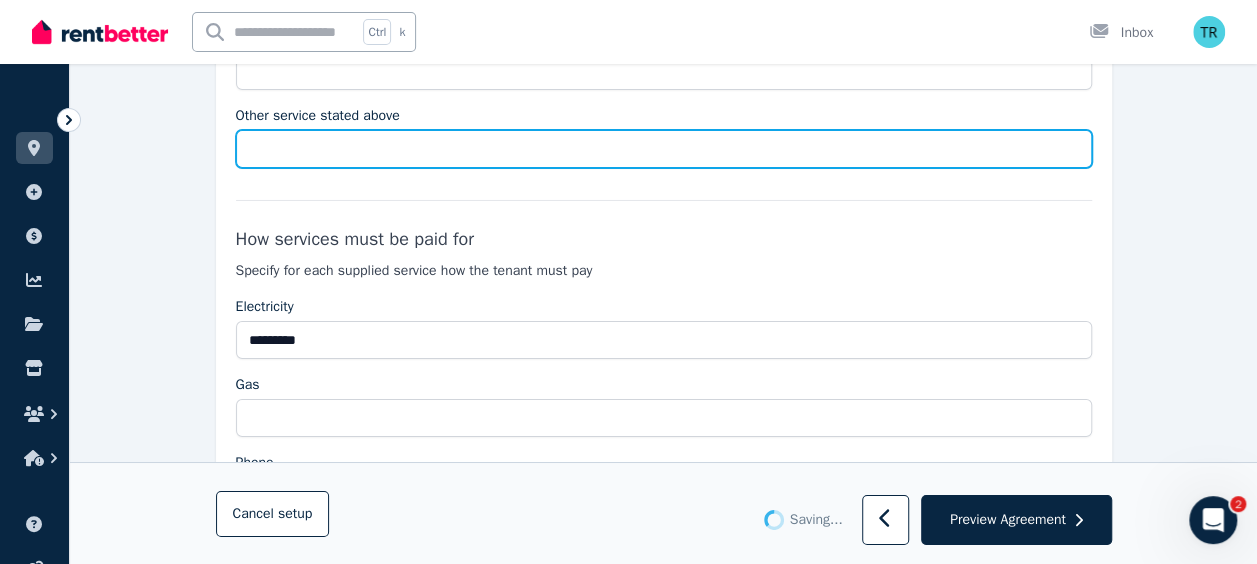scroll, scrollTop: 3419, scrollLeft: 0, axis: vertical 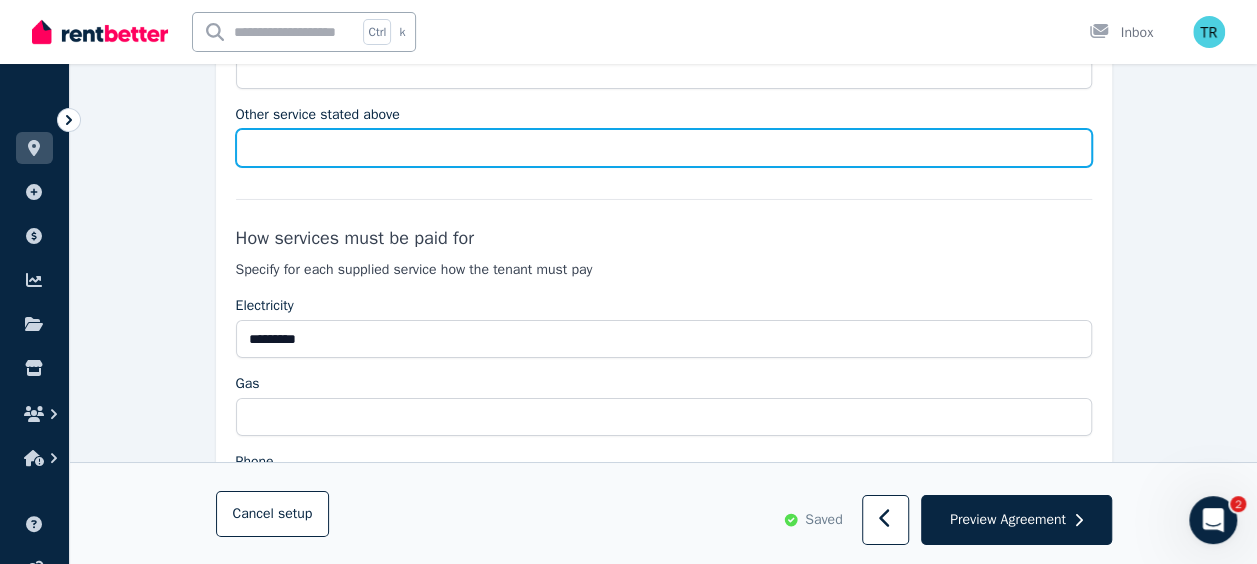 type 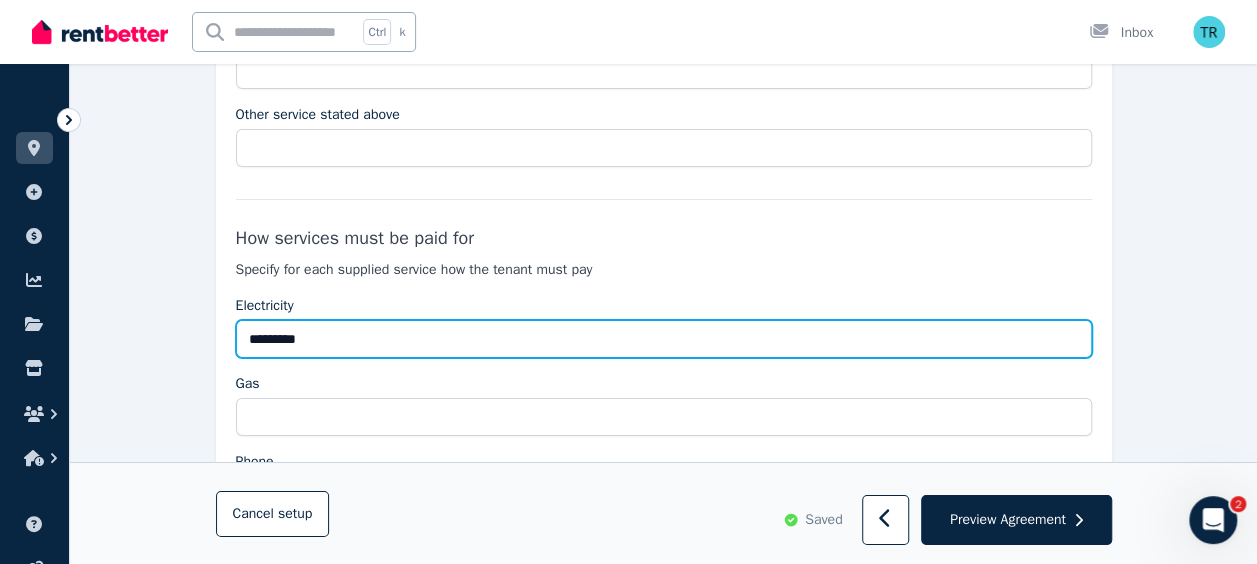 click on "*********" at bounding box center [664, 339] 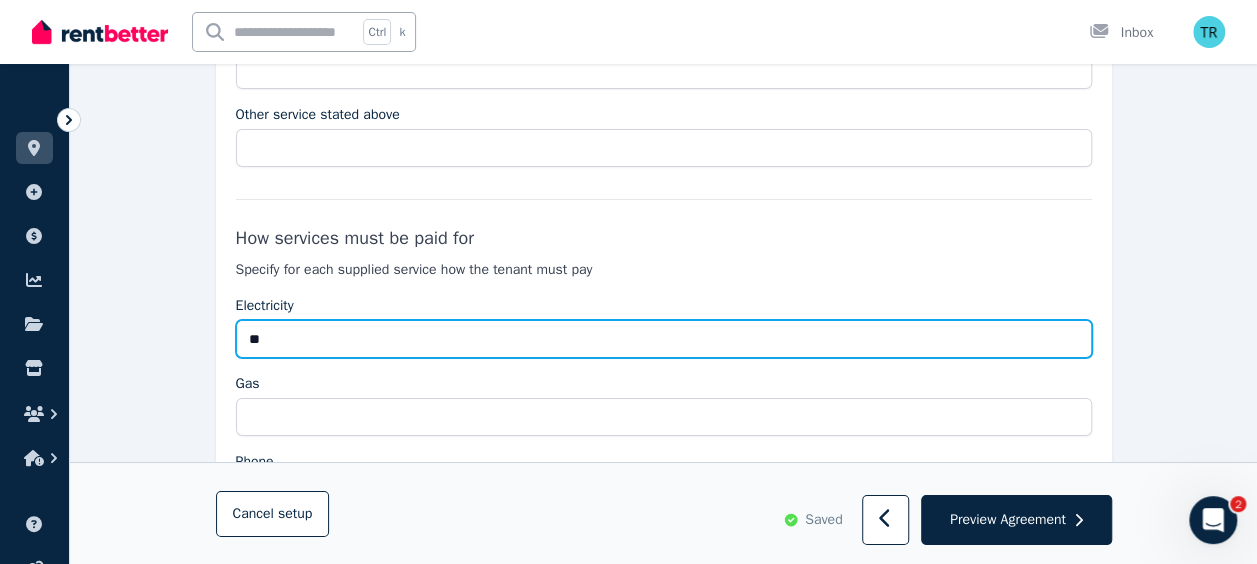 type on "*" 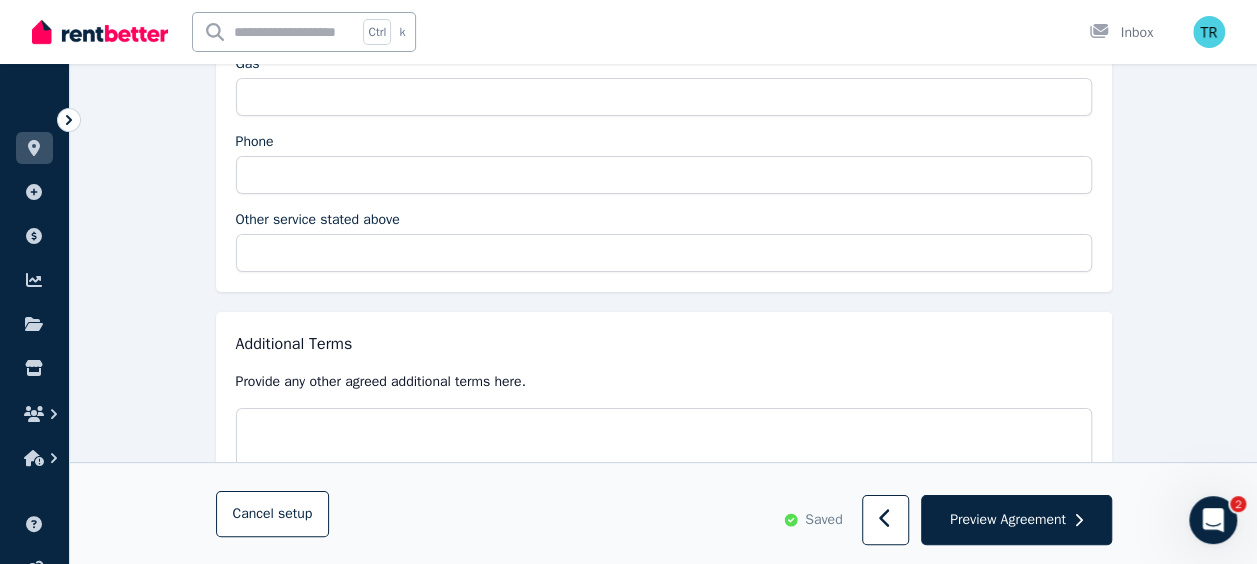 scroll, scrollTop: 3850, scrollLeft: 0, axis: vertical 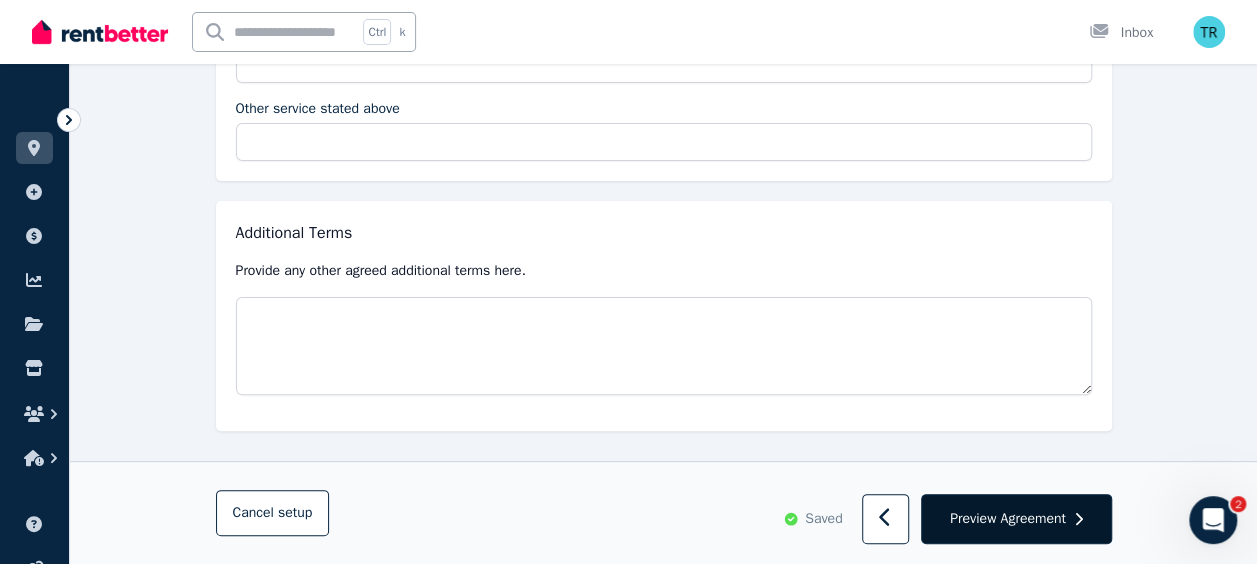 type 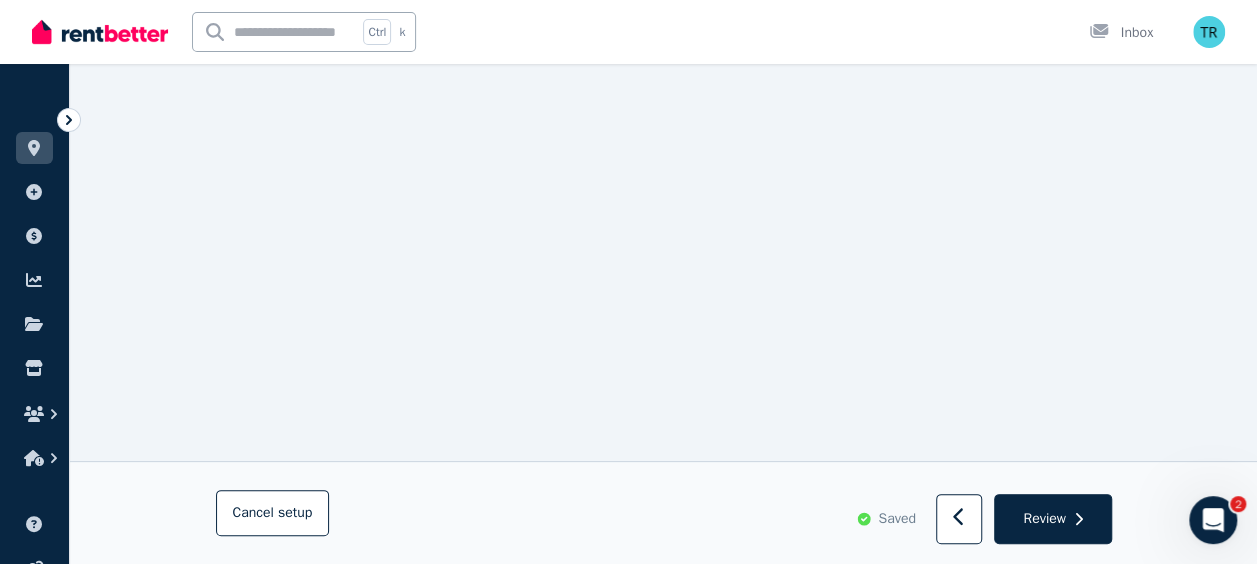scroll, scrollTop: 15275, scrollLeft: 0, axis: vertical 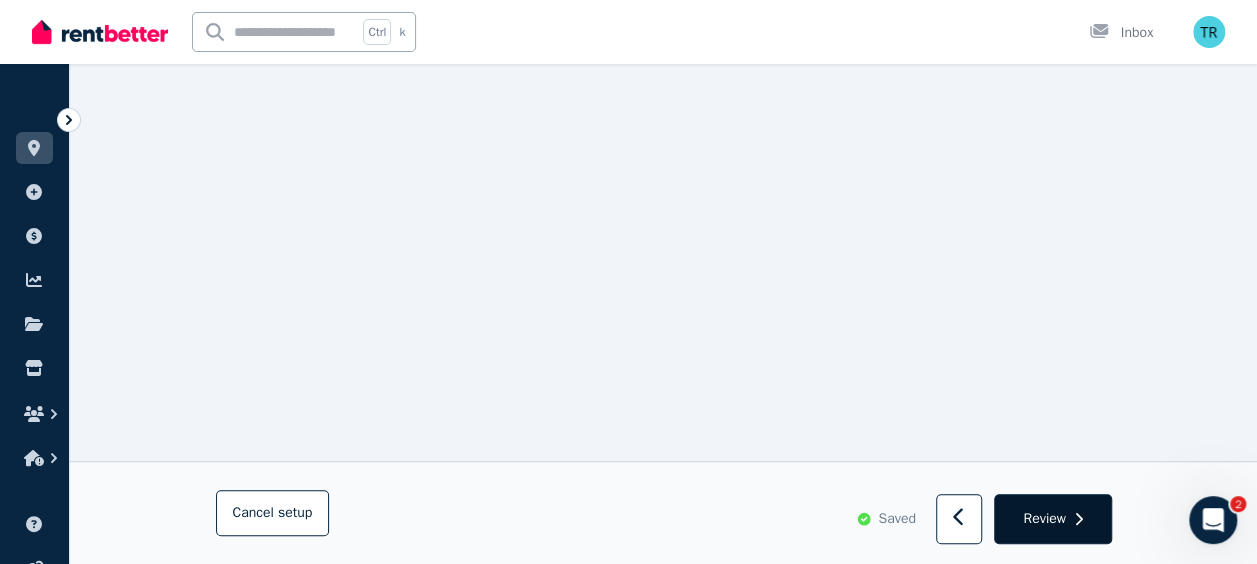 click on "Review" at bounding box center (1044, 519) 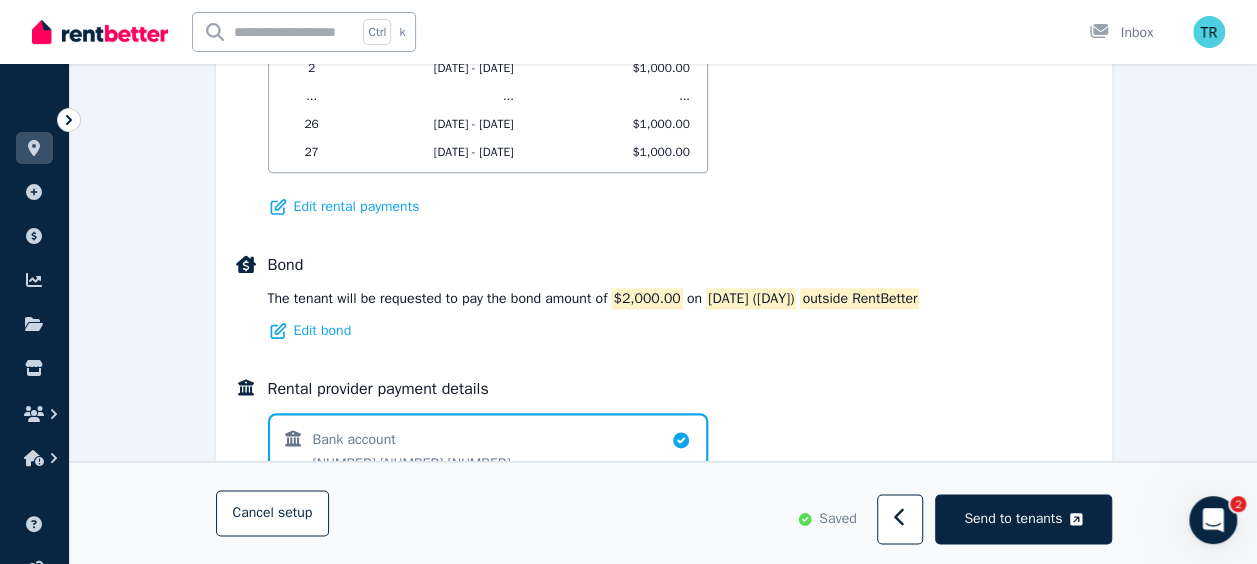 scroll, scrollTop: 1168, scrollLeft: 0, axis: vertical 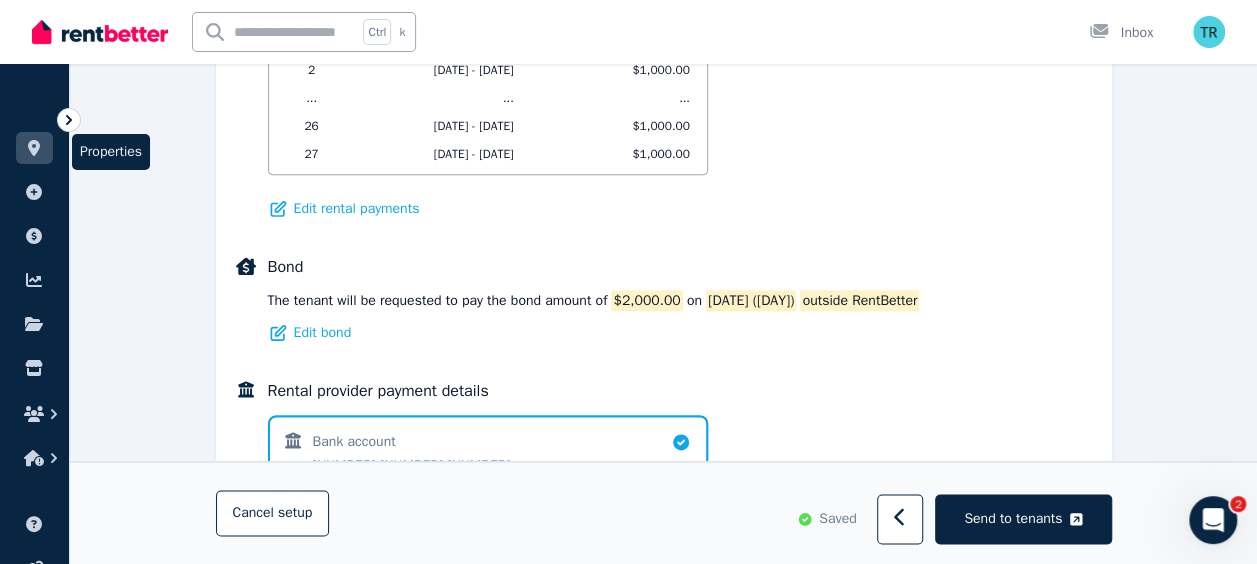 click 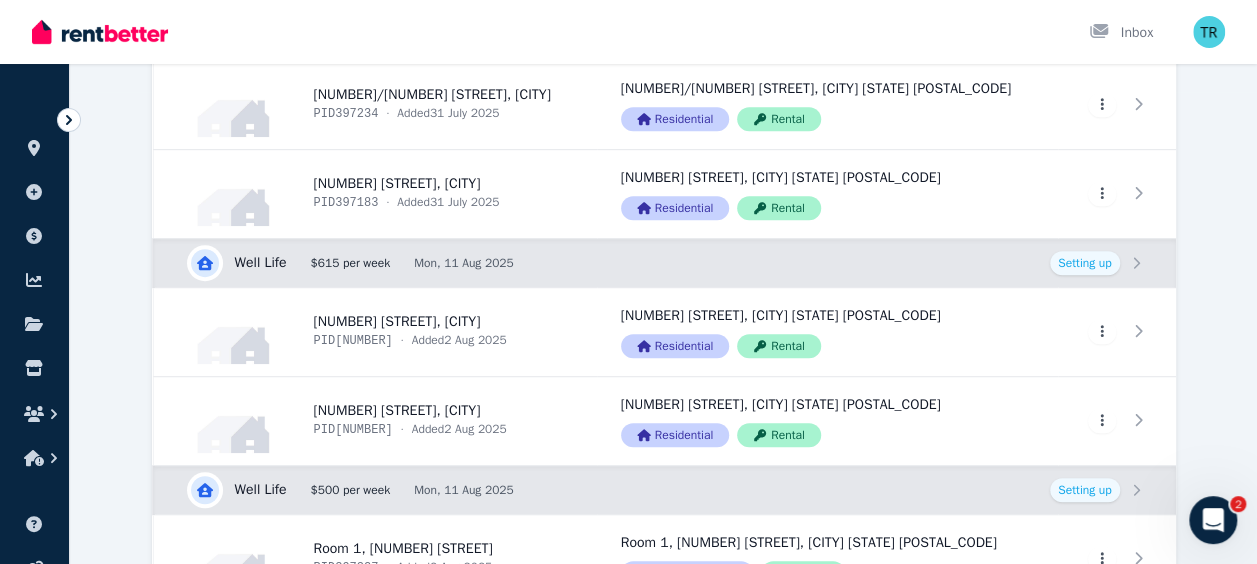 scroll, scrollTop: 430, scrollLeft: 0, axis: vertical 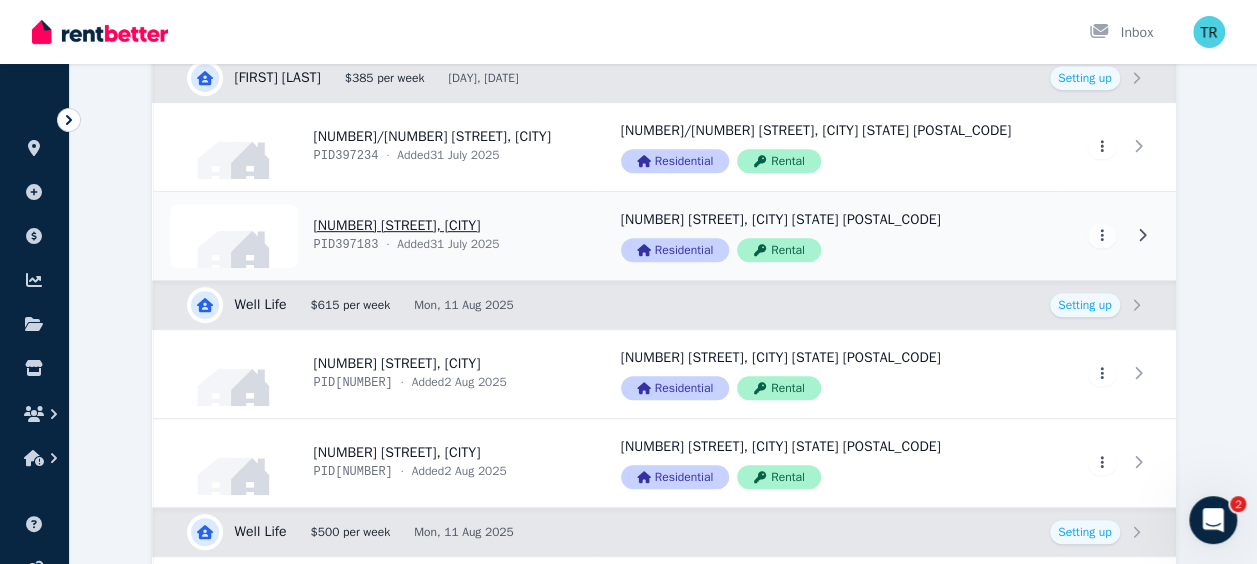 click on "View property details" at bounding box center [375, 236] 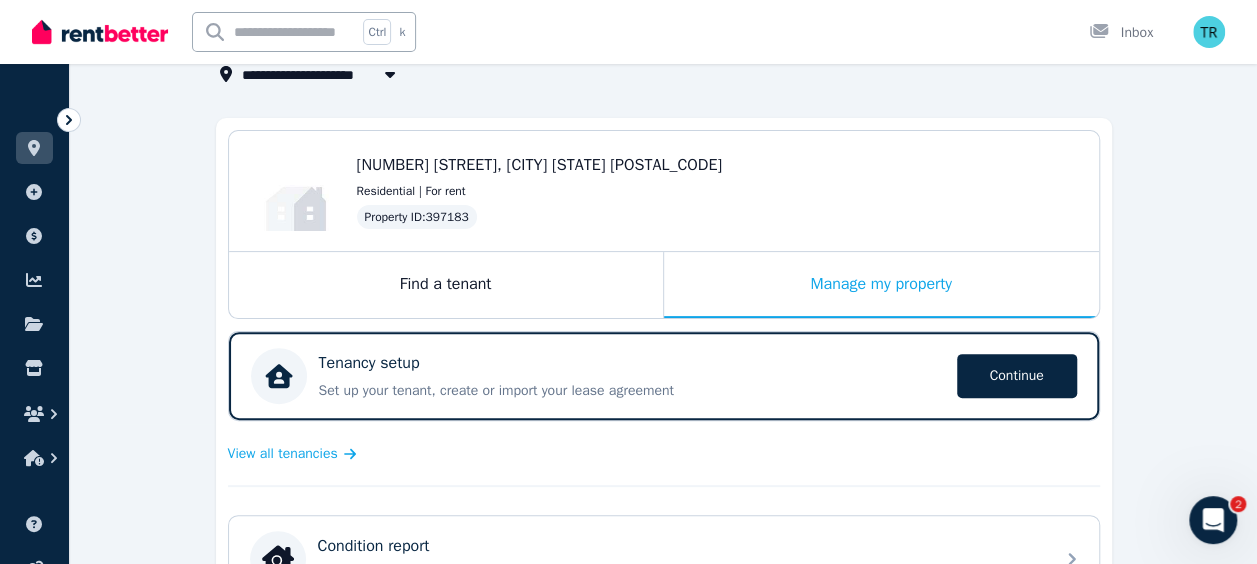 scroll, scrollTop: 146, scrollLeft: 0, axis: vertical 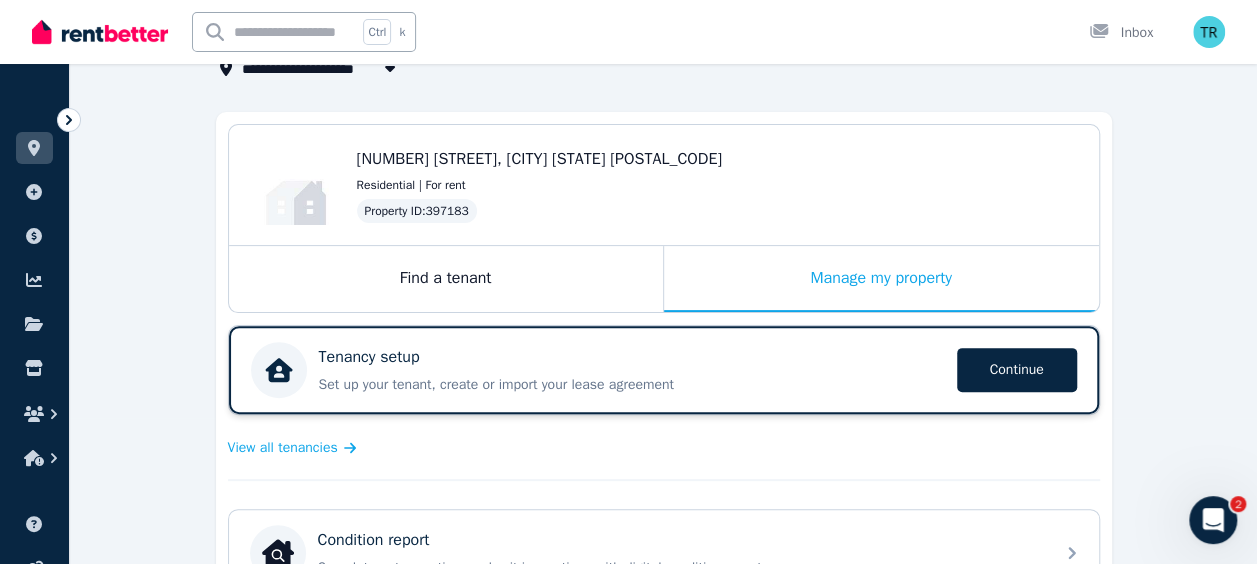 click on "Tenancy setup Set up your tenant, create or import your lease agreement Continue" at bounding box center [632, 370] 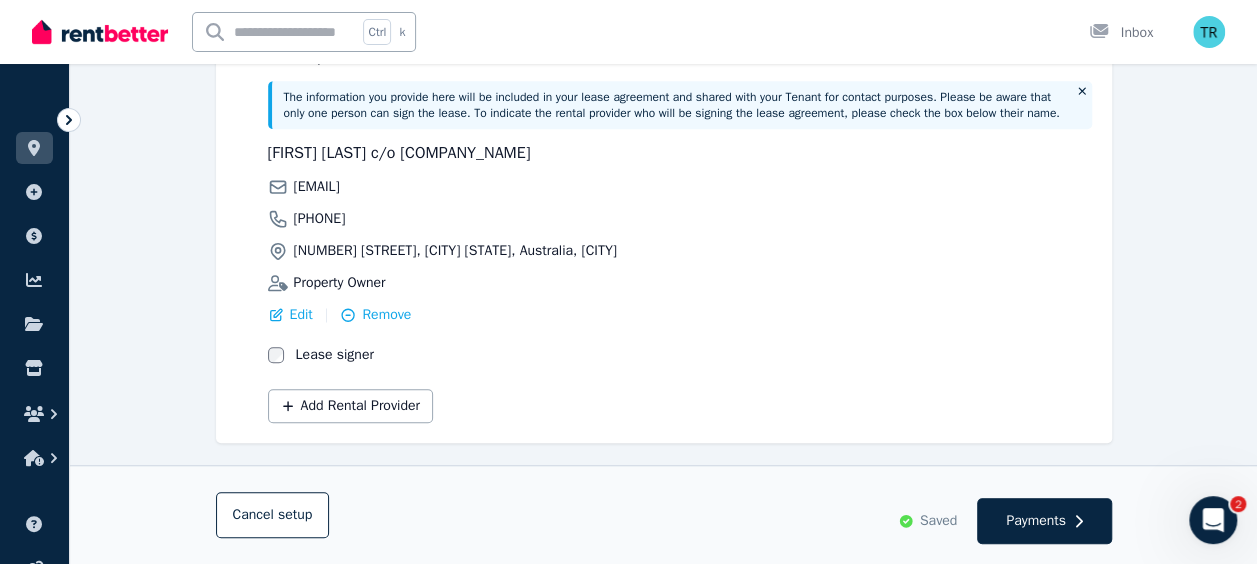 scroll, scrollTop: 596, scrollLeft: 0, axis: vertical 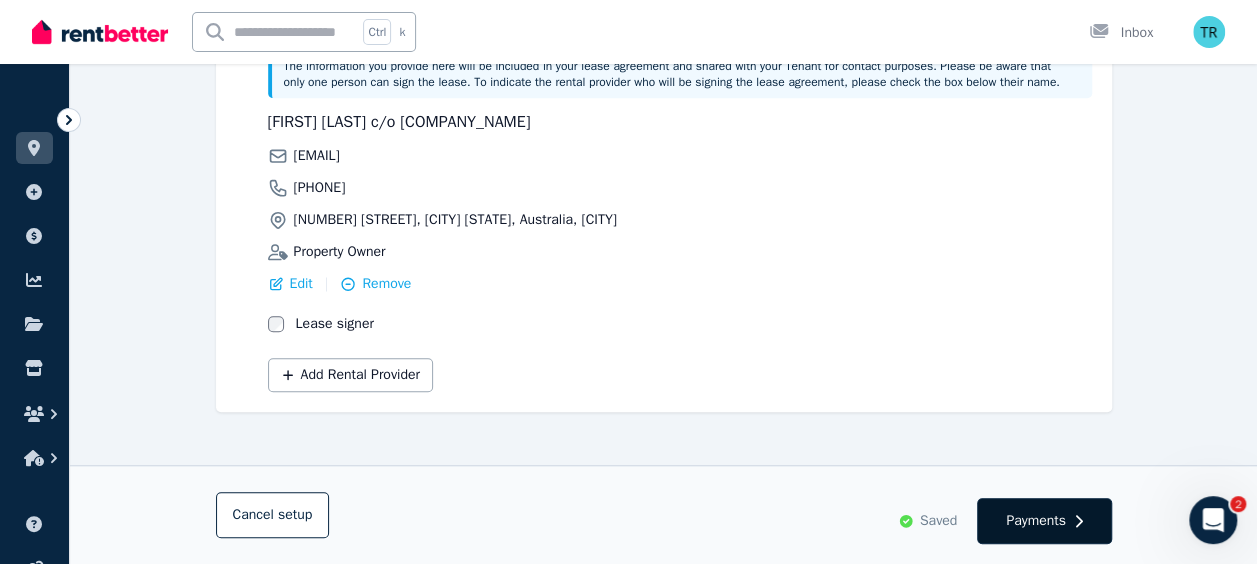 click on "Payments" at bounding box center (1036, 521) 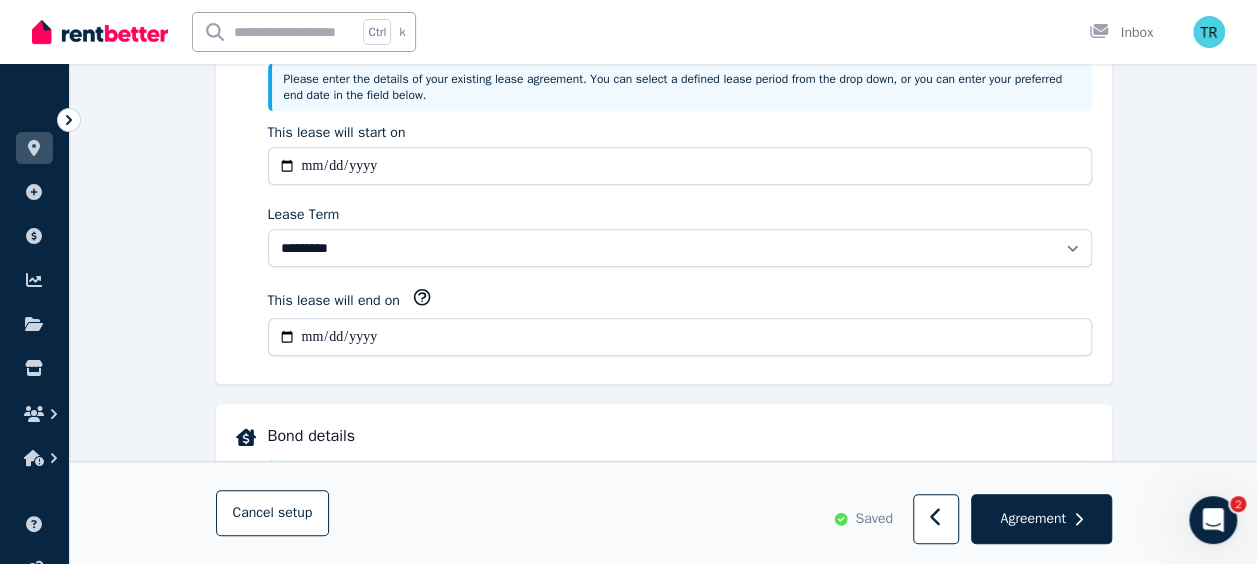 scroll, scrollTop: 0, scrollLeft: 0, axis: both 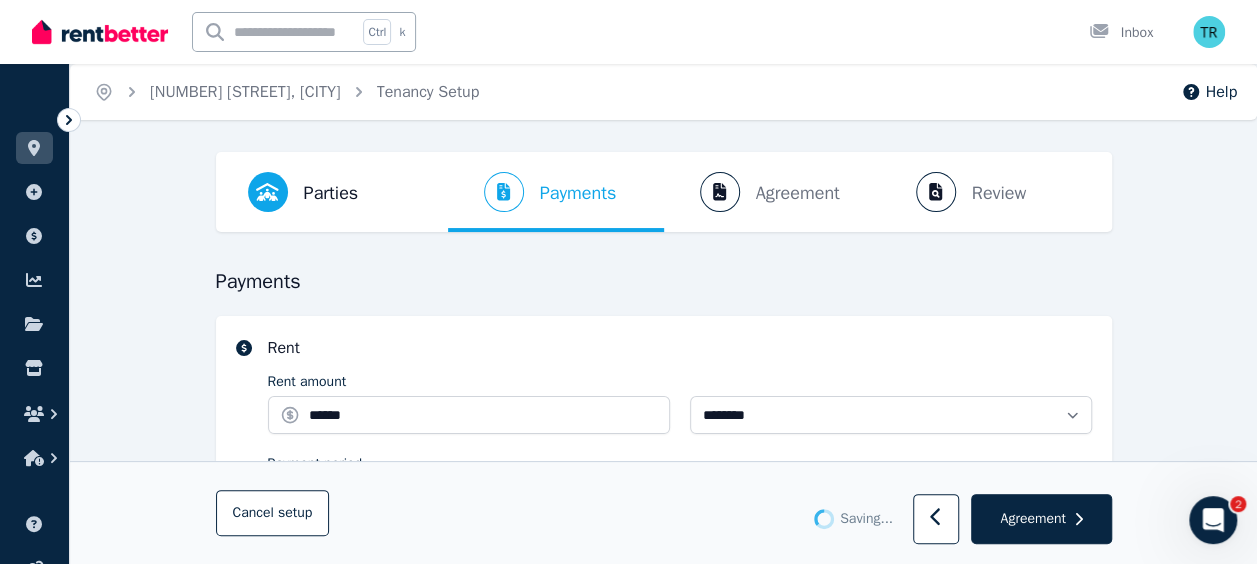select on "**********" 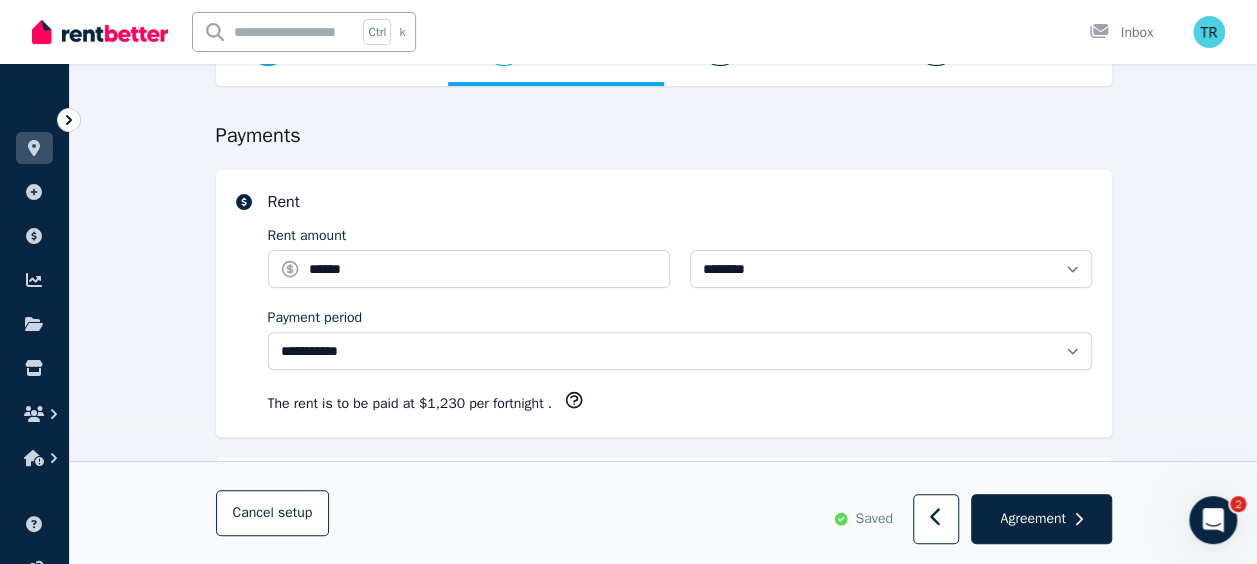 scroll, scrollTop: 148, scrollLeft: 0, axis: vertical 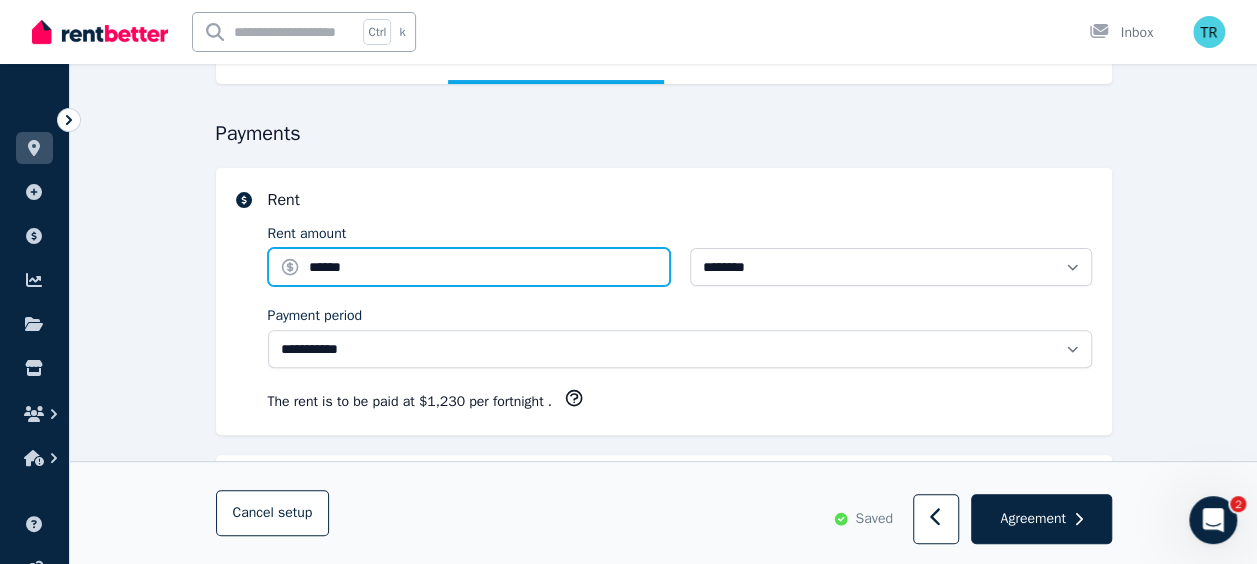 click on "******" at bounding box center (469, 267) 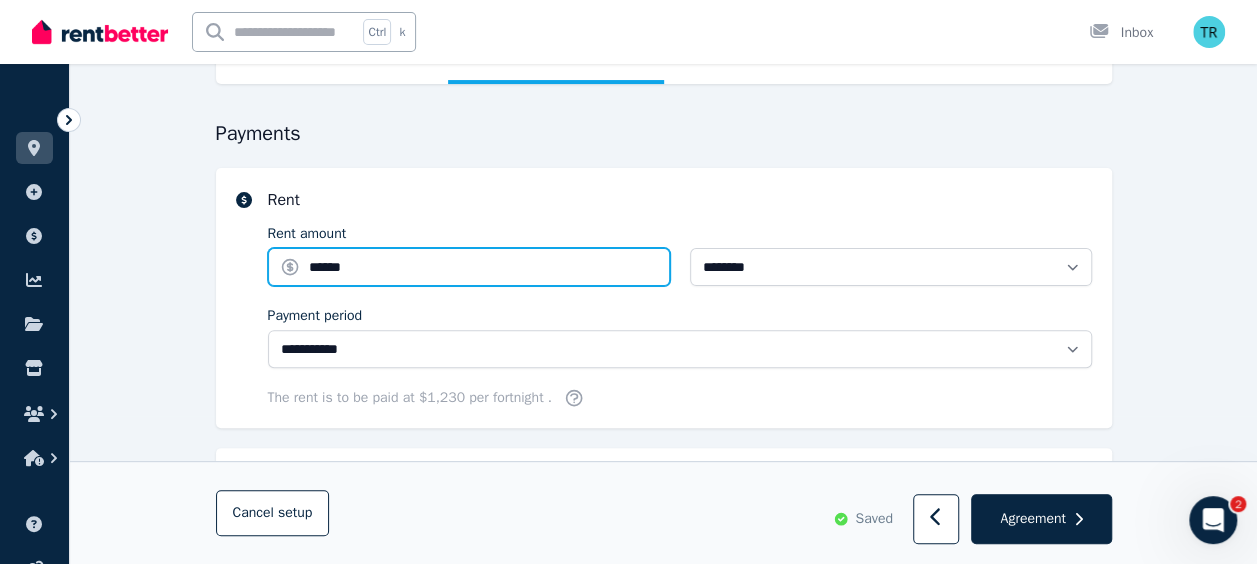 click on "******" at bounding box center (469, 267) 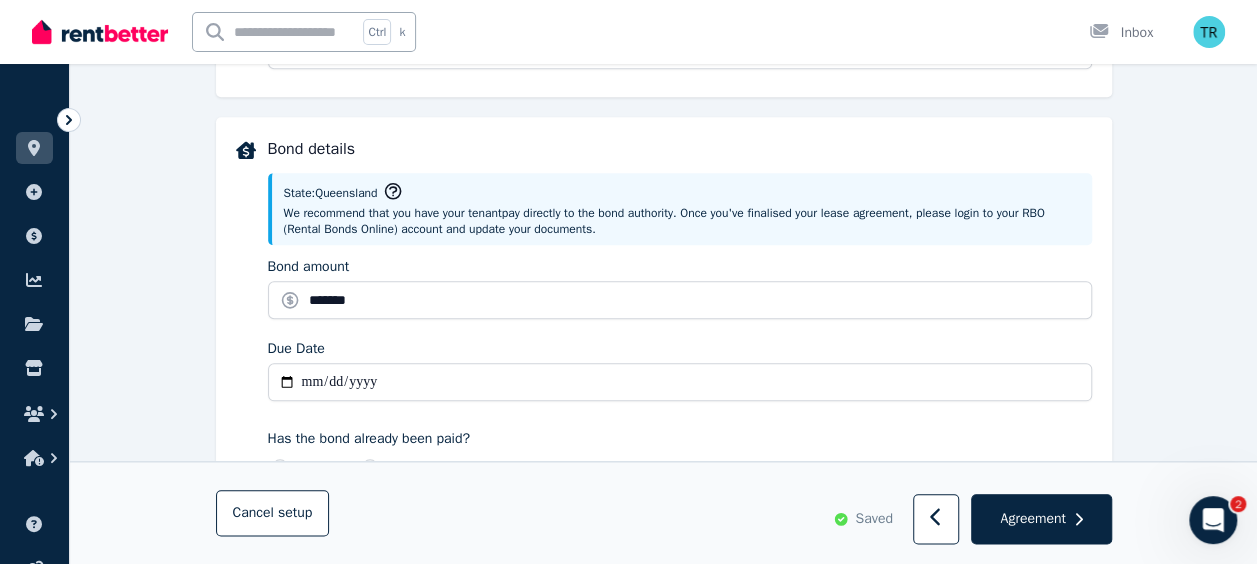 scroll, scrollTop: 887, scrollLeft: 0, axis: vertical 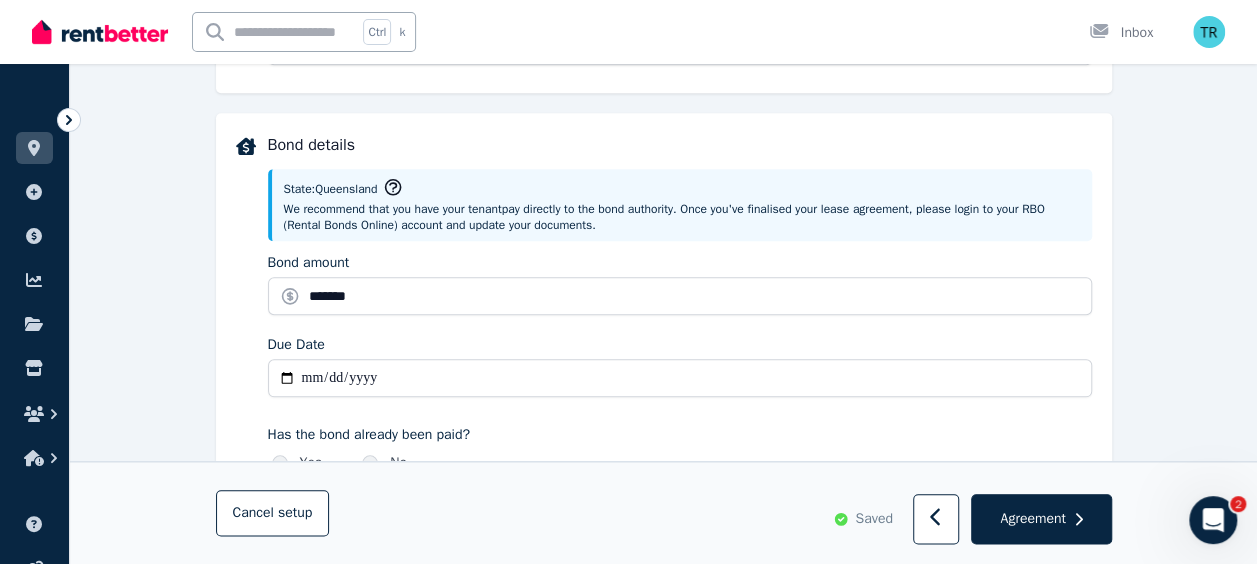 type on "******" 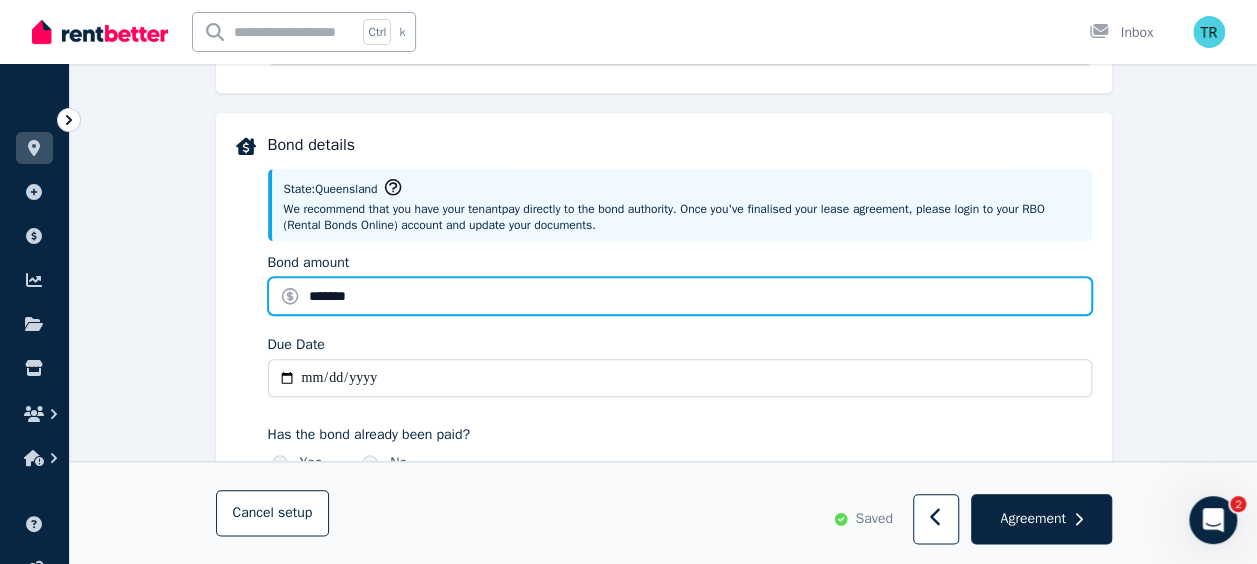 click on "*******" at bounding box center [680, 296] 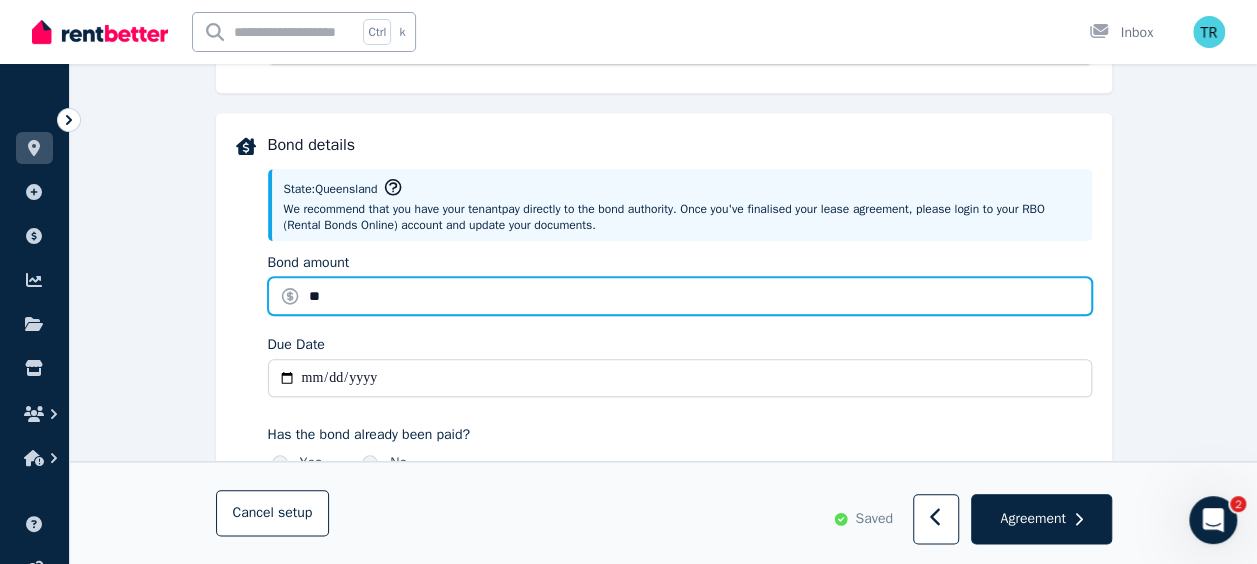 type on "*" 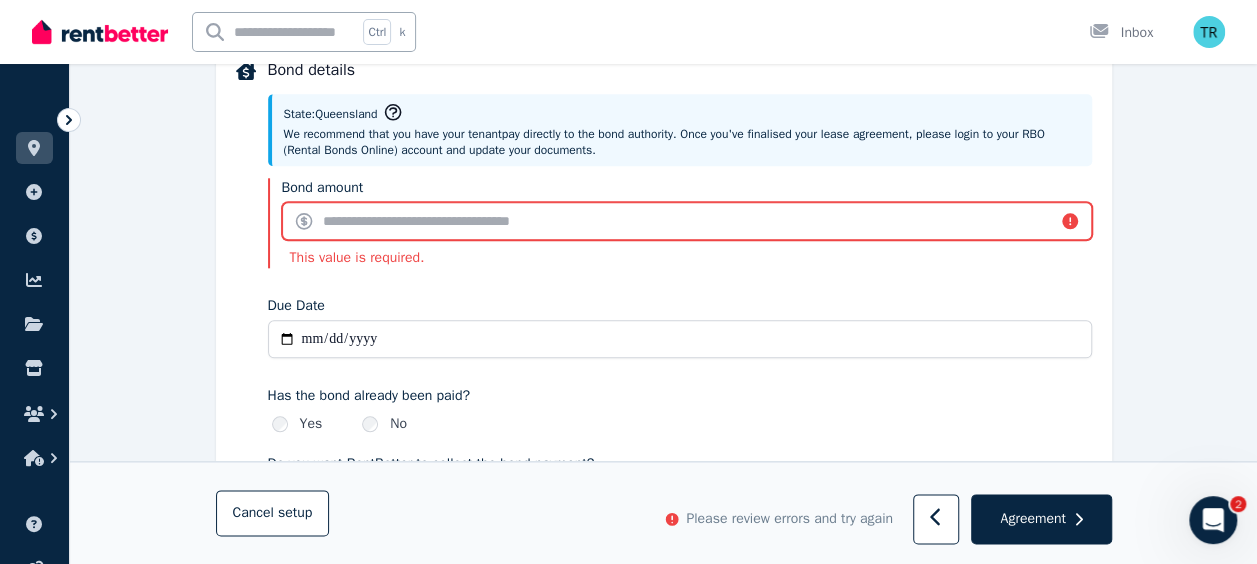 scroll, scrollTop: 956, scrollLeft: 0, axis: vertical 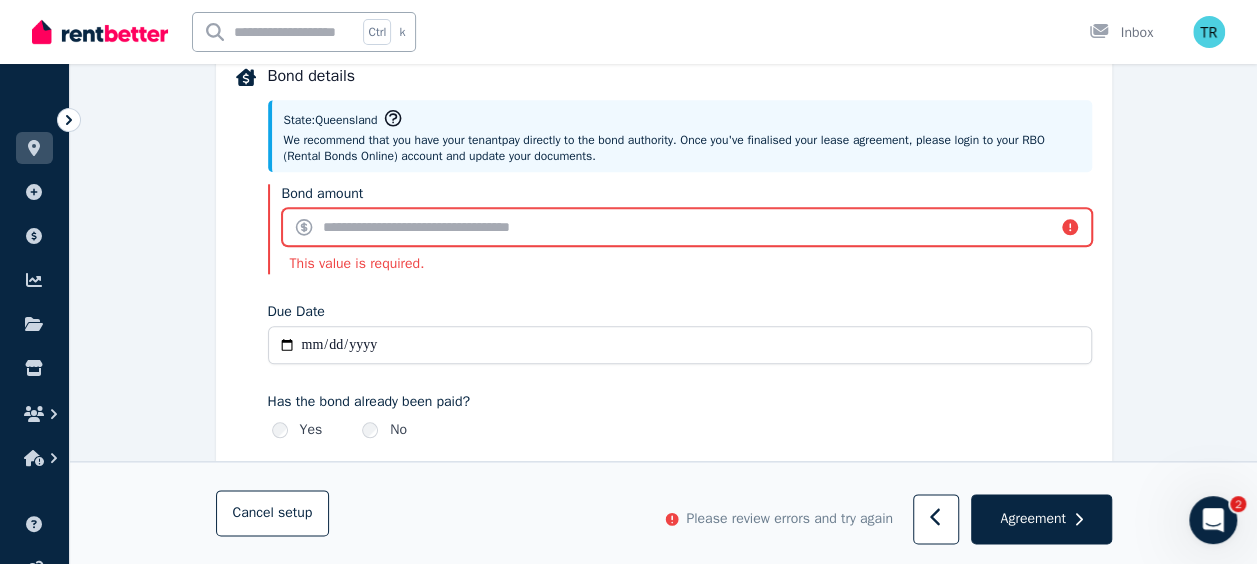 click on "Bond amount" at bounding box center (687, 227) 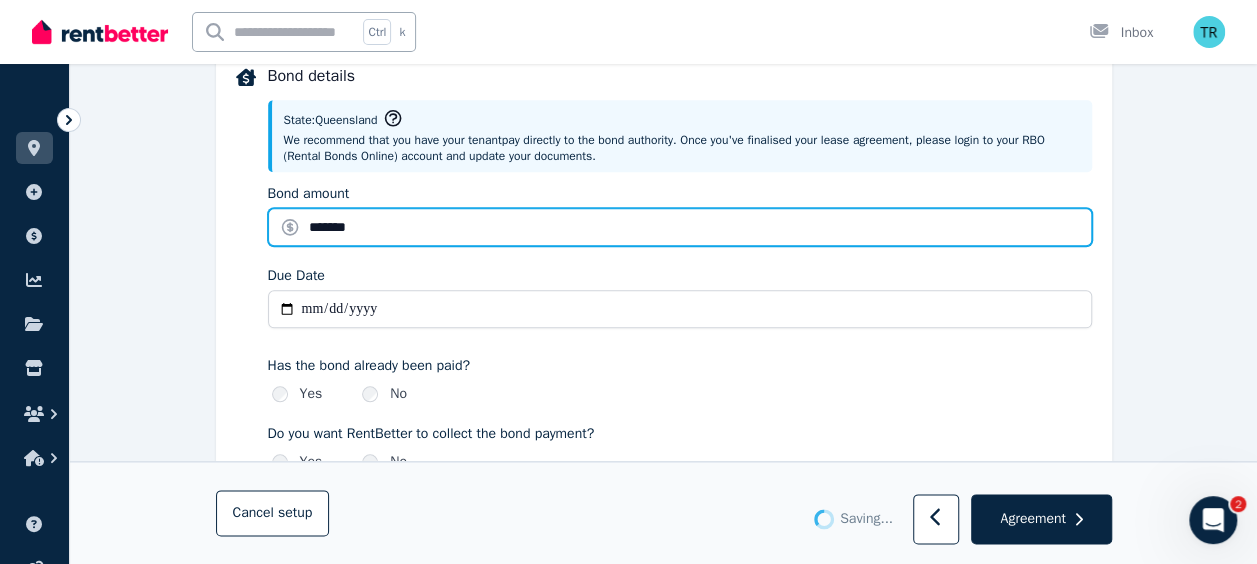 click on "*******" at bounding box center [680, 227] 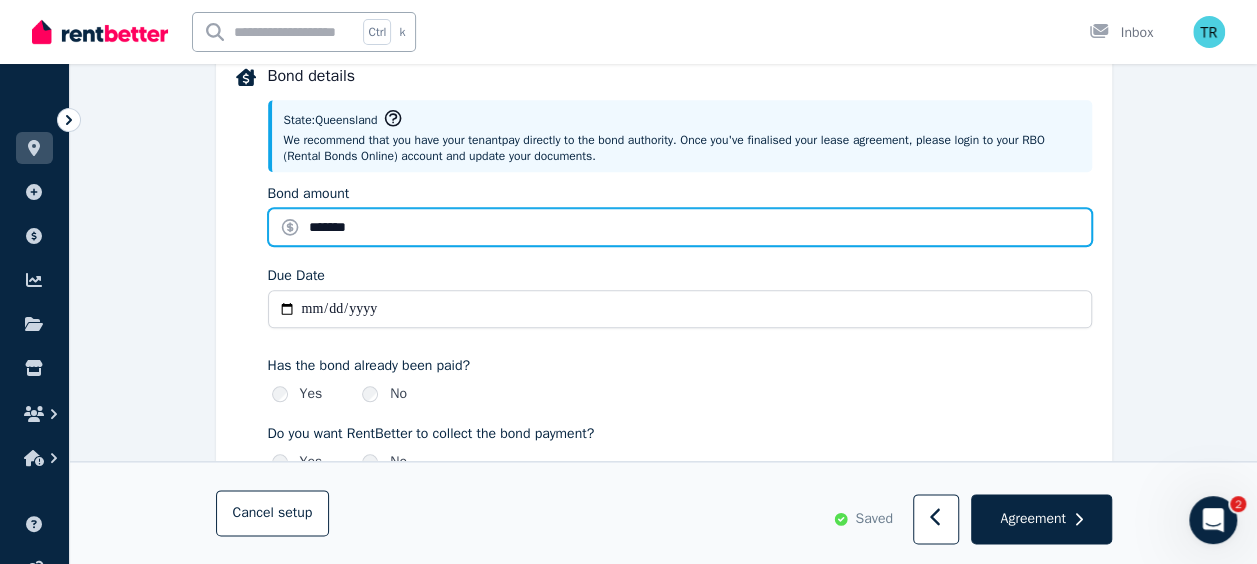 type on "*******" 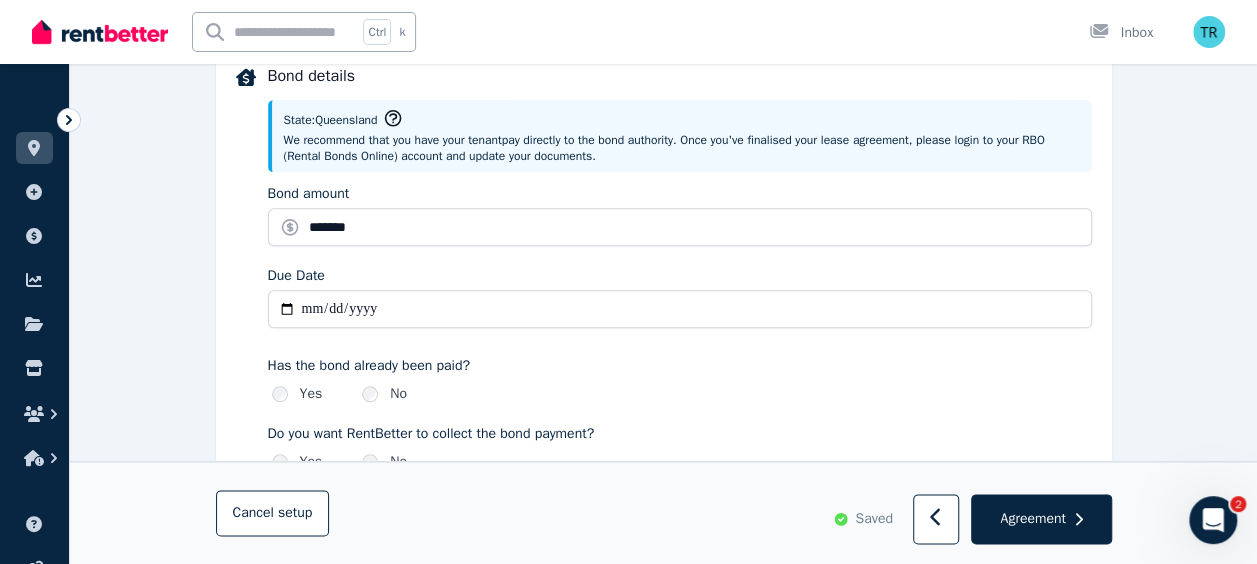 click on "**********" at bounding box center (680, 268) 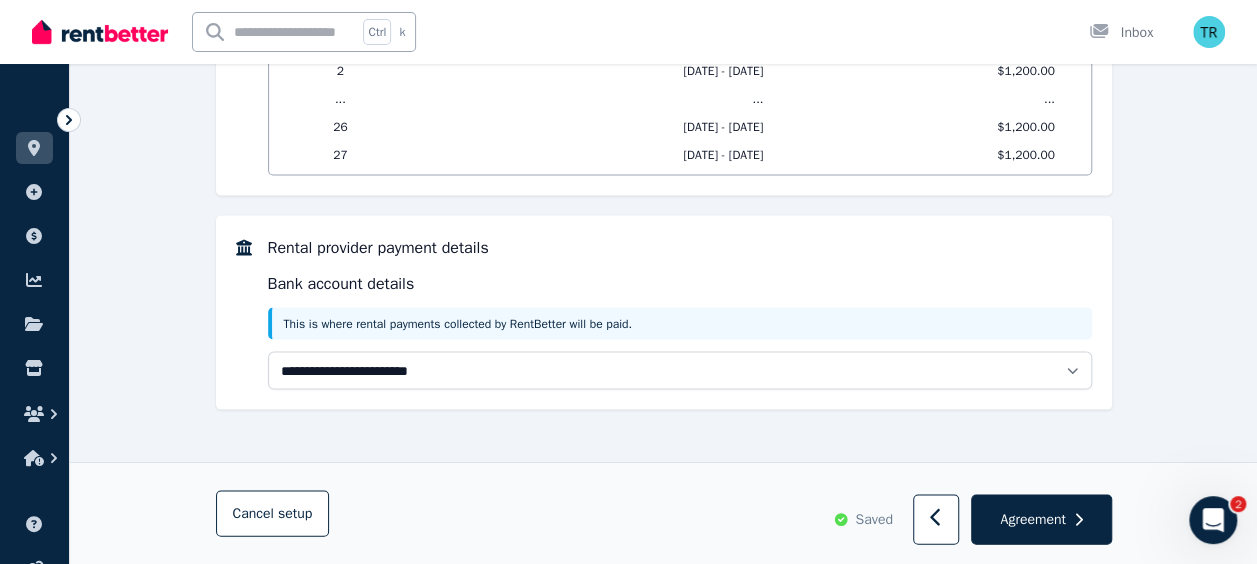 scroll, scrollTop: 1858, scrollLeft: 0, axis: vertical 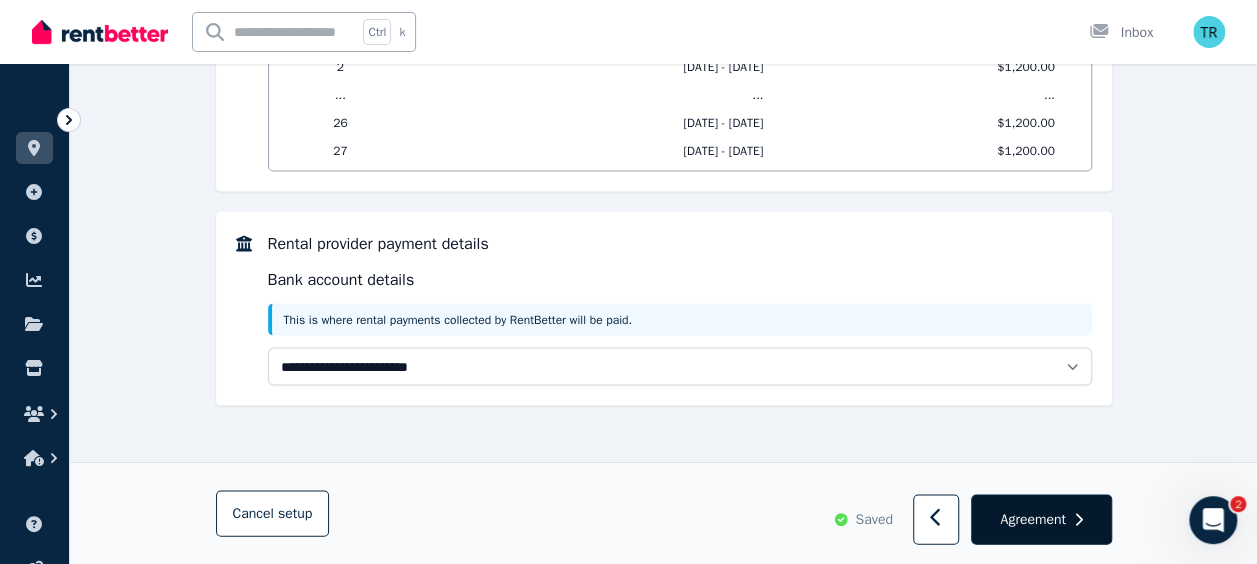 click on "Agreement" at bounding box center [1041, 519] 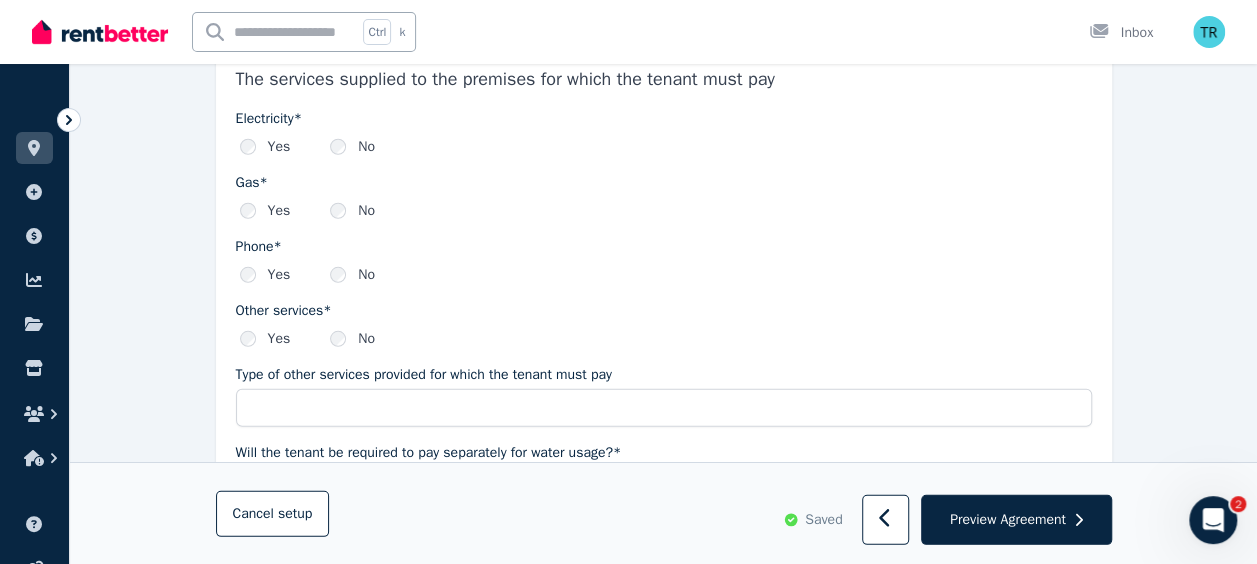 scroll, scrollTop: 2721, scrollLeft: 0, axis: vertical 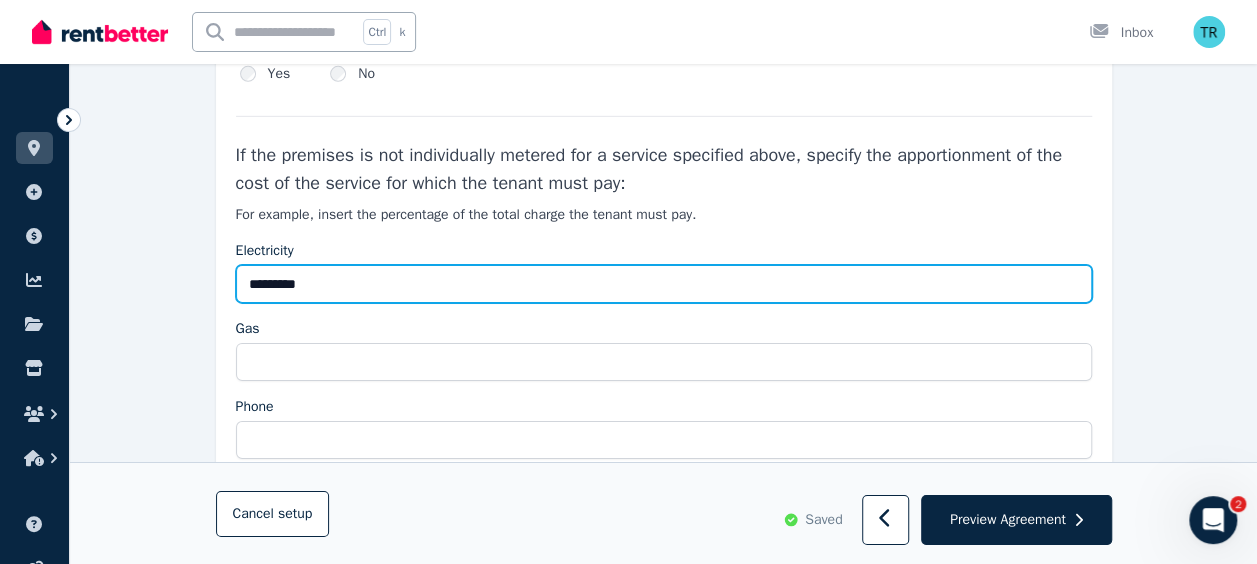 click on "*********" at bounding box center (664, 284) 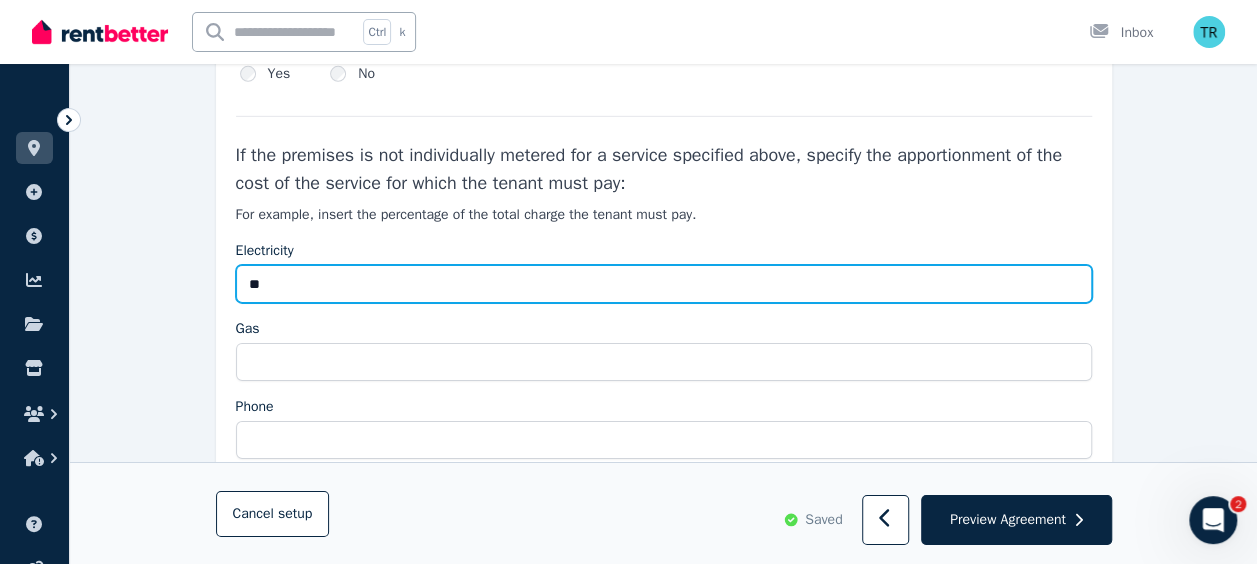 type on "*" 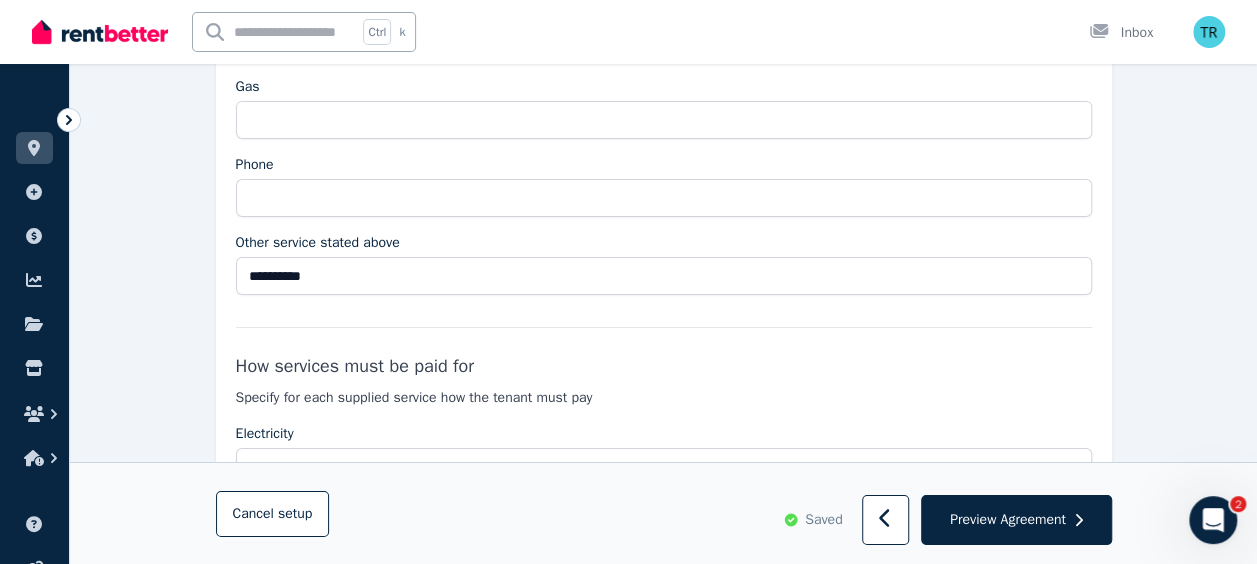 scroll, scrollTop: 3293, scrollLeft: 0, axis: vertical 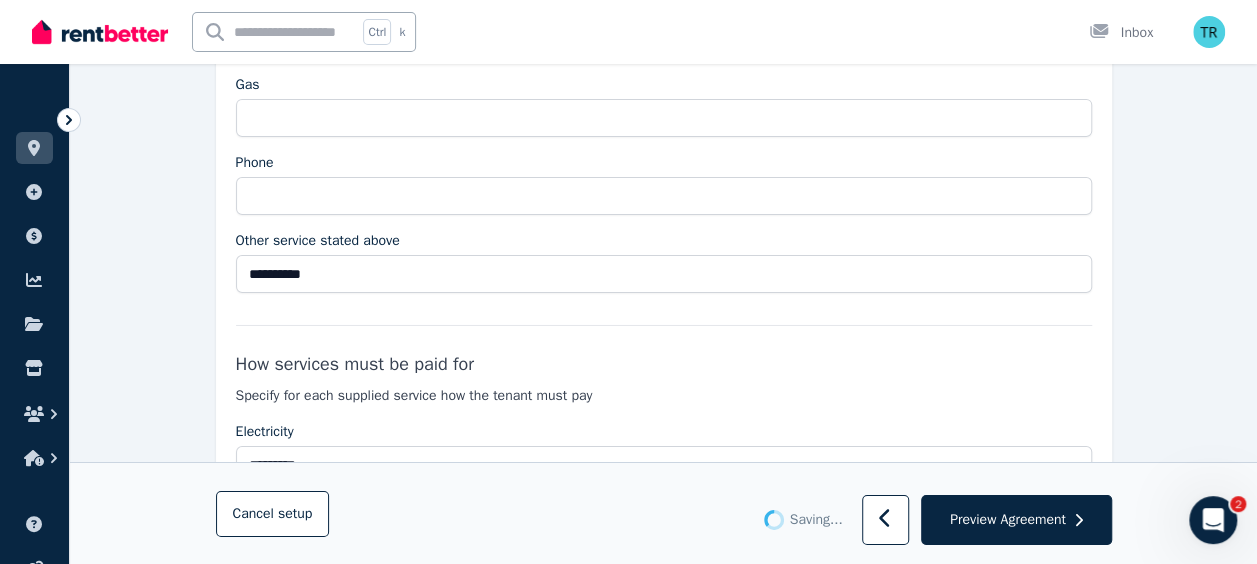 type 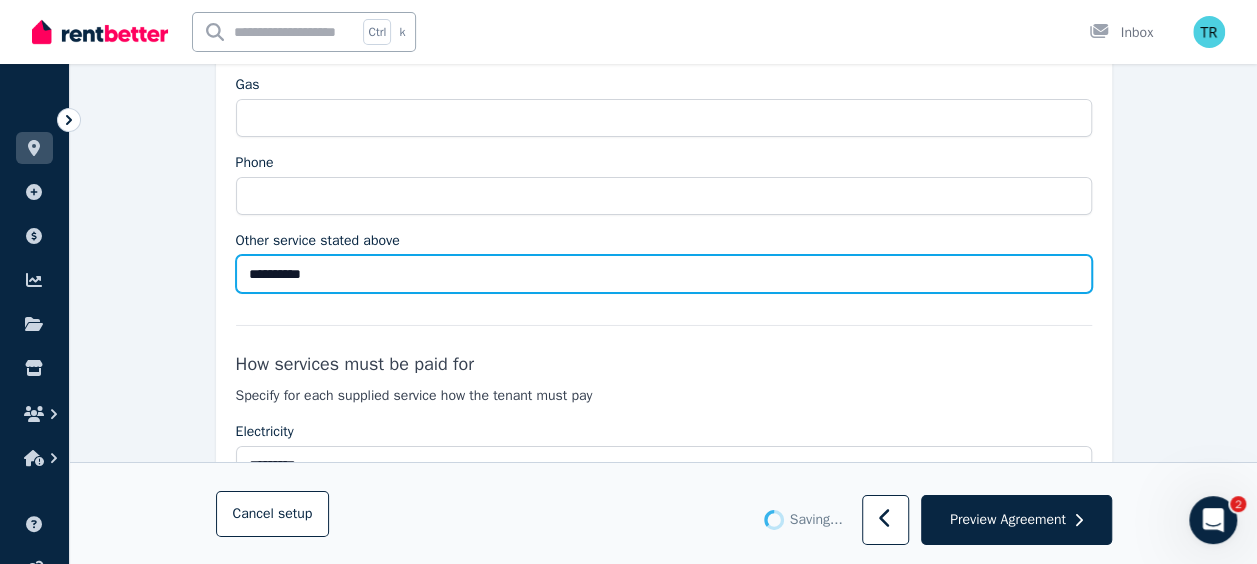 click on "**********" at bounding box center (664, 274) 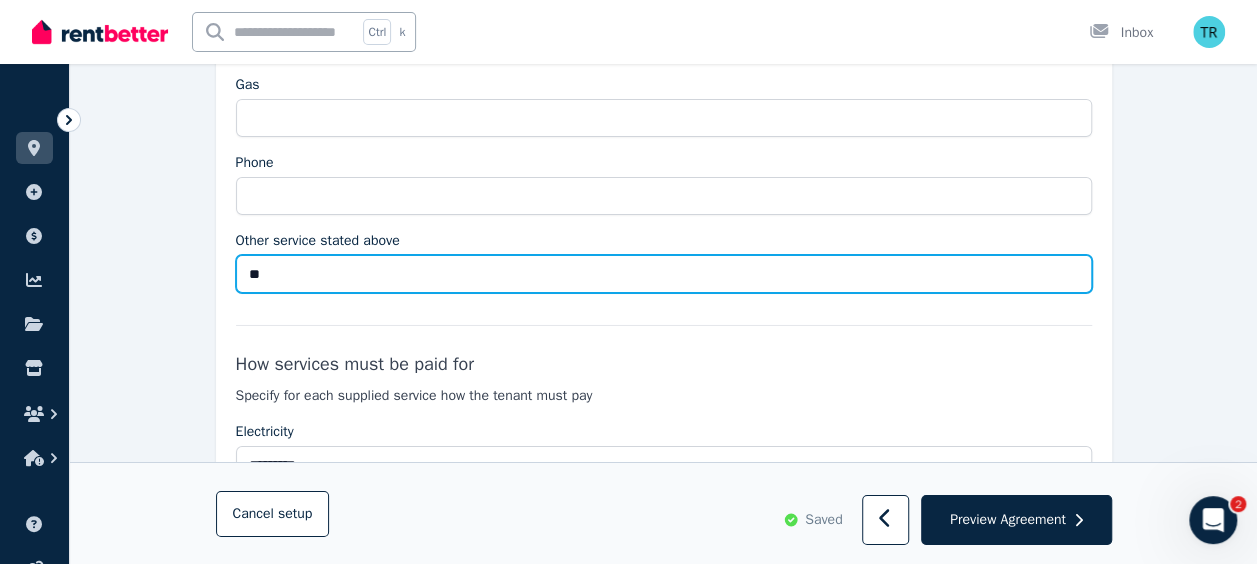 type on "*" 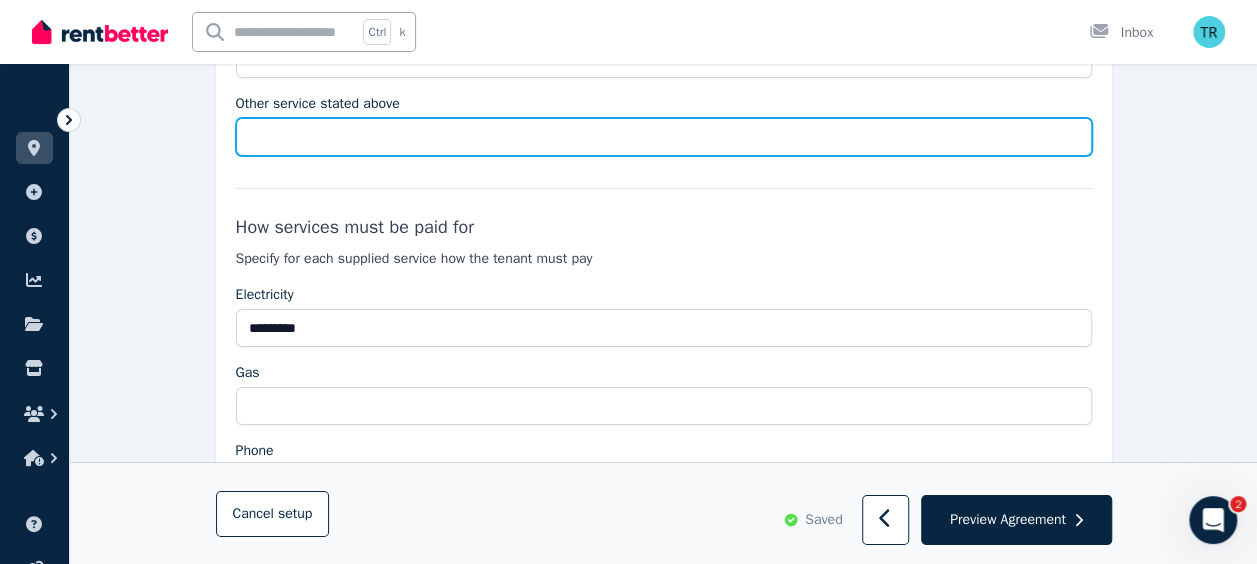 scroll, scrollTop: 3434, scrollLeft: 0, axis: vertical 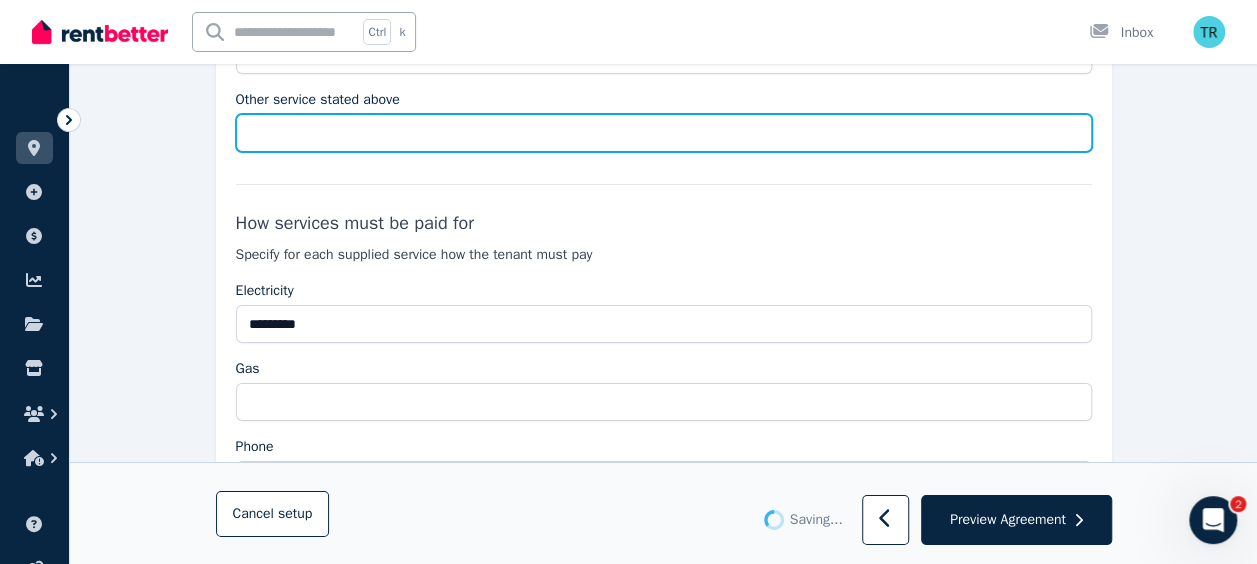 type 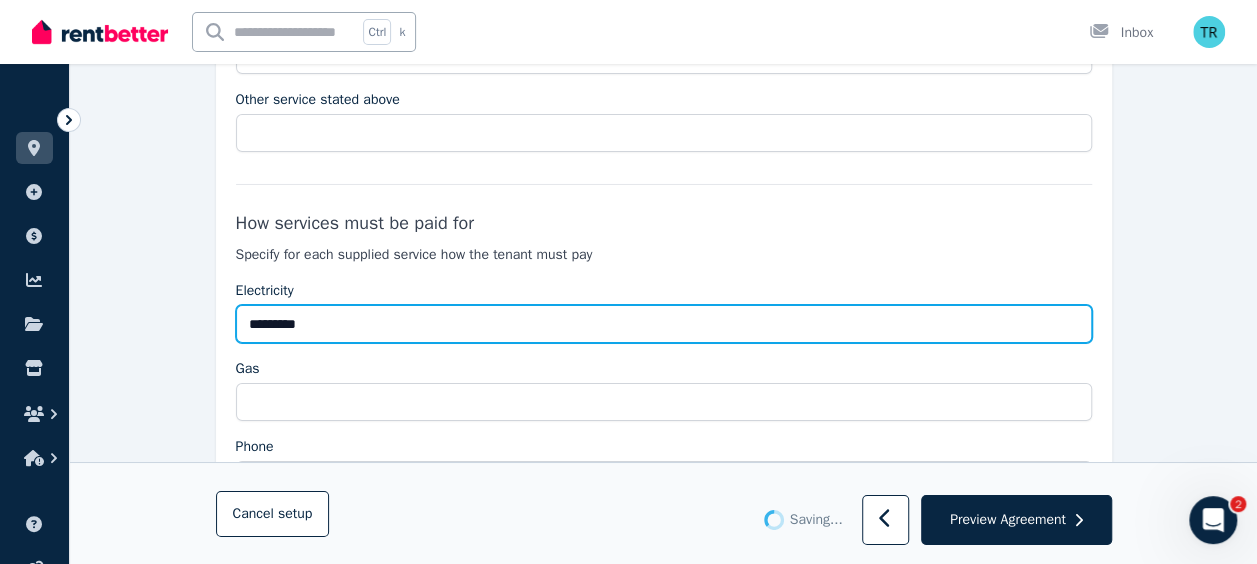 click on "*********" at bounding box center [664, 324] 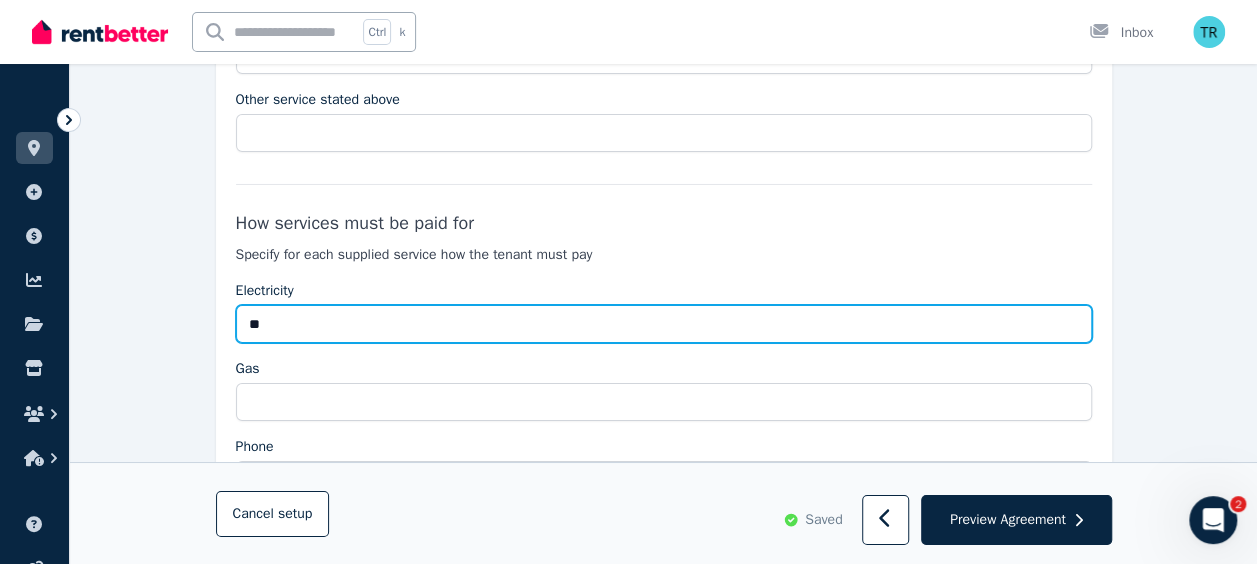 type on "*" 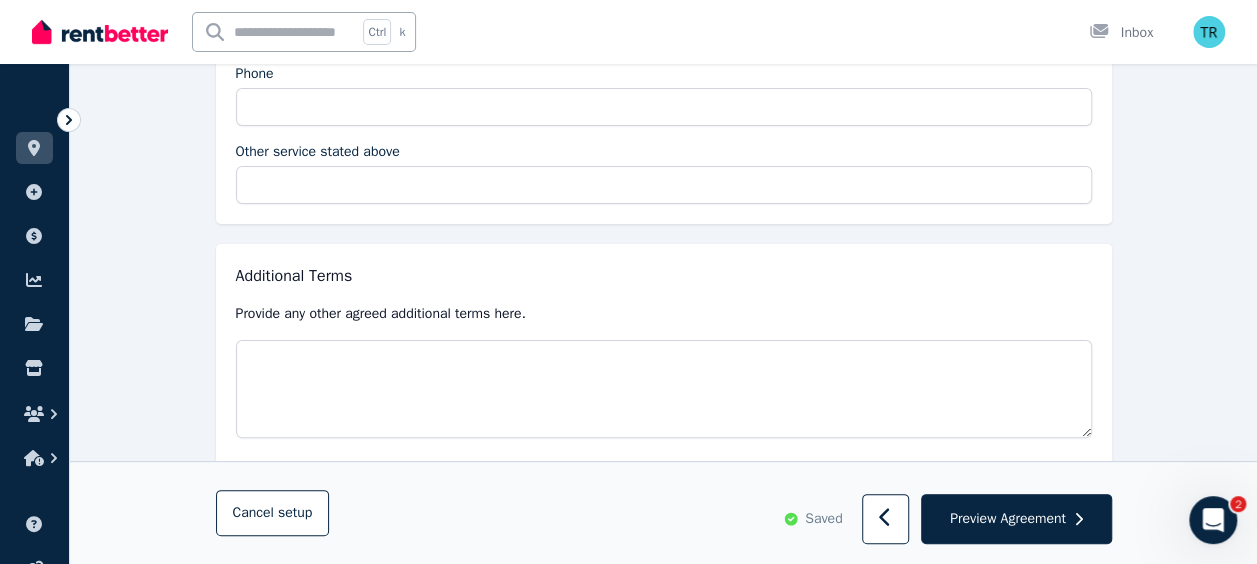 scroll, scrollTop: 3850, scrollLeft: 0, axis: vertical 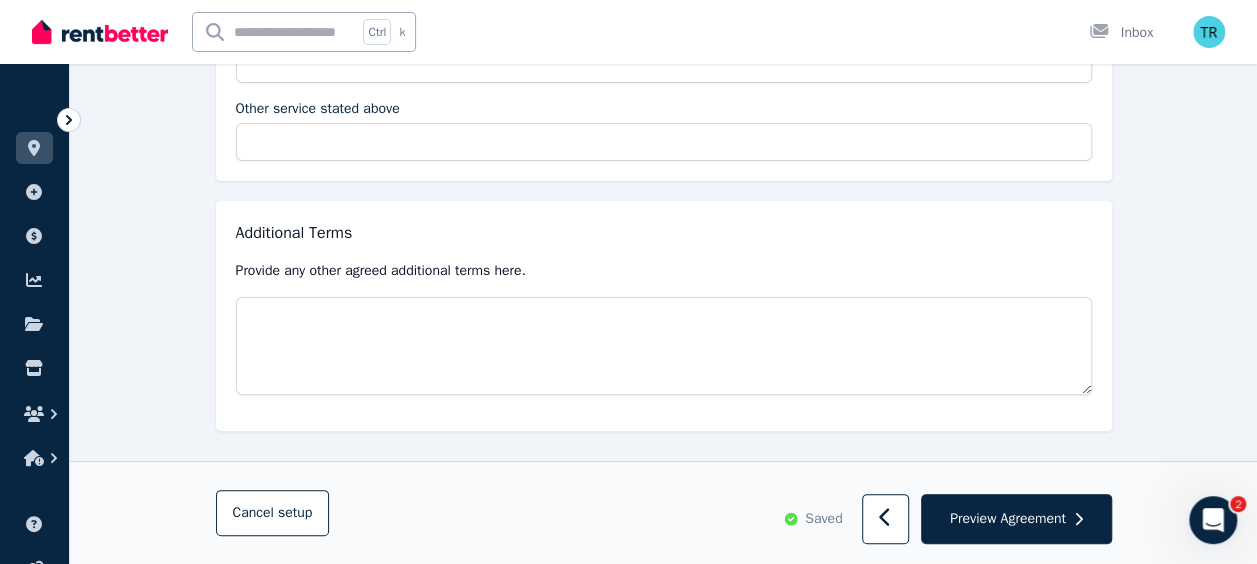 type 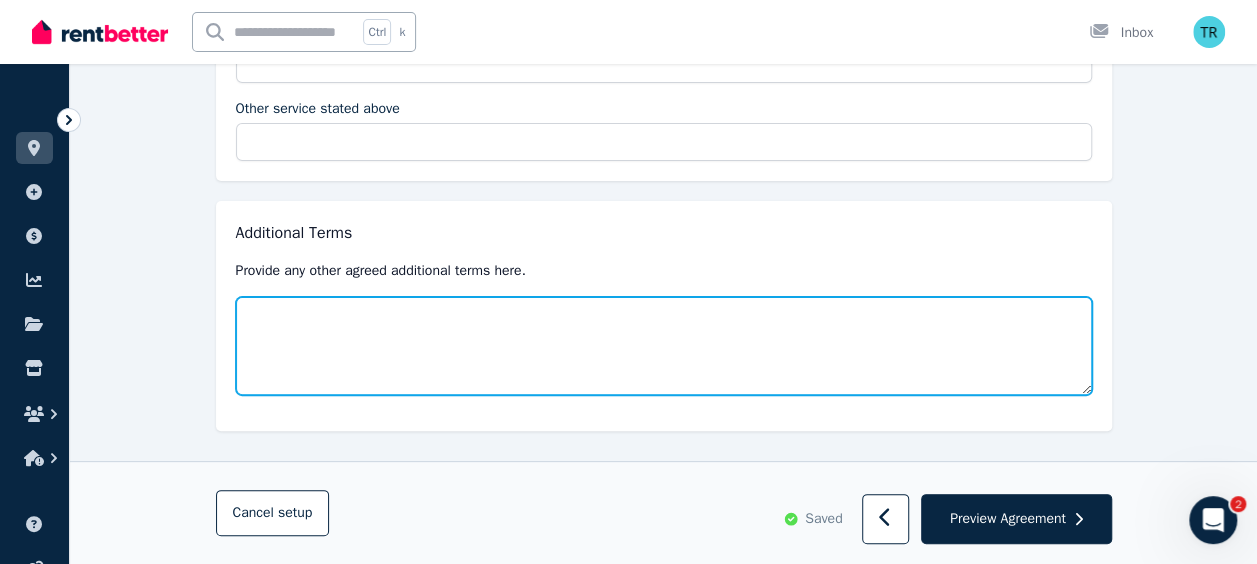 click at bounding box center (664, 346) 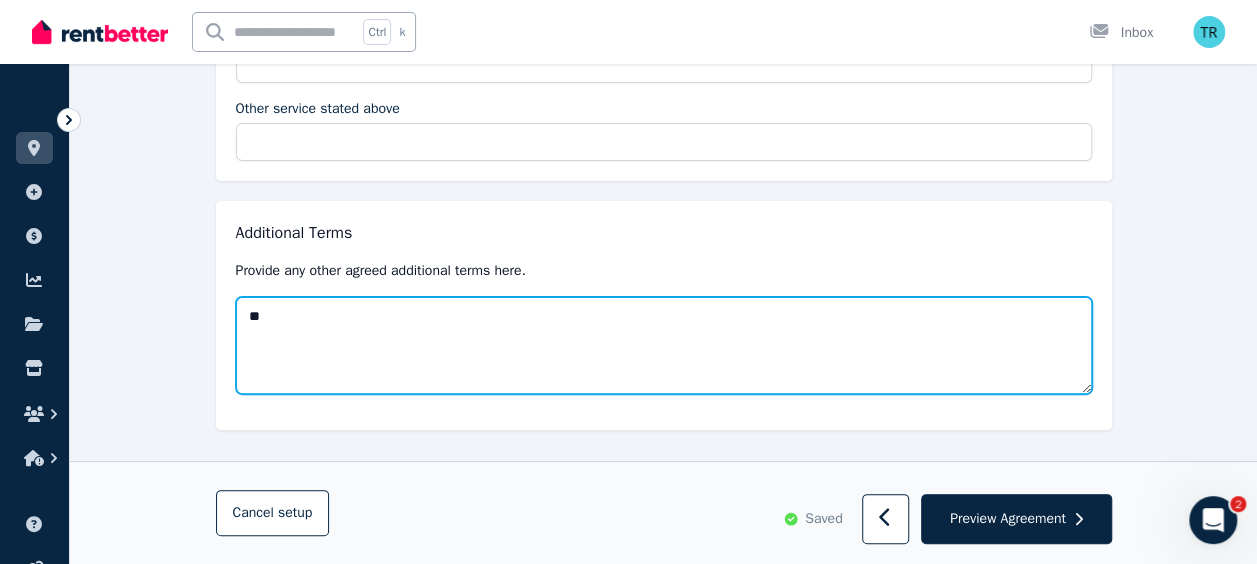 type on "*" 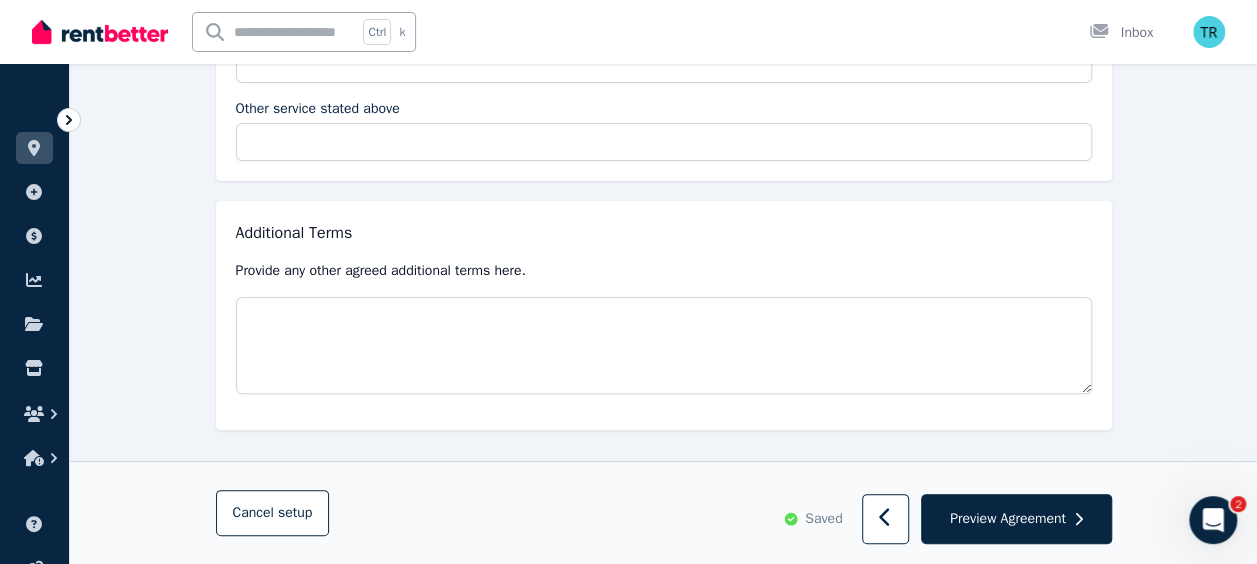 click on "Provide any other agreed additional terms here." at bounding box center (664, 271) 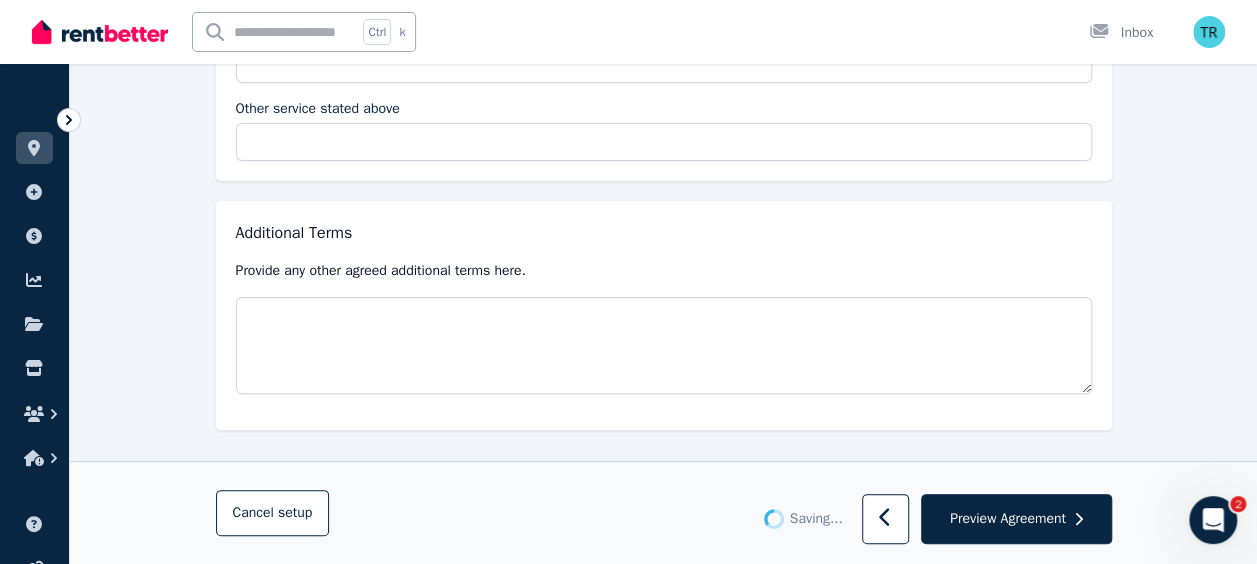 click on "Additional Terms" at bounding box center [664, 233] 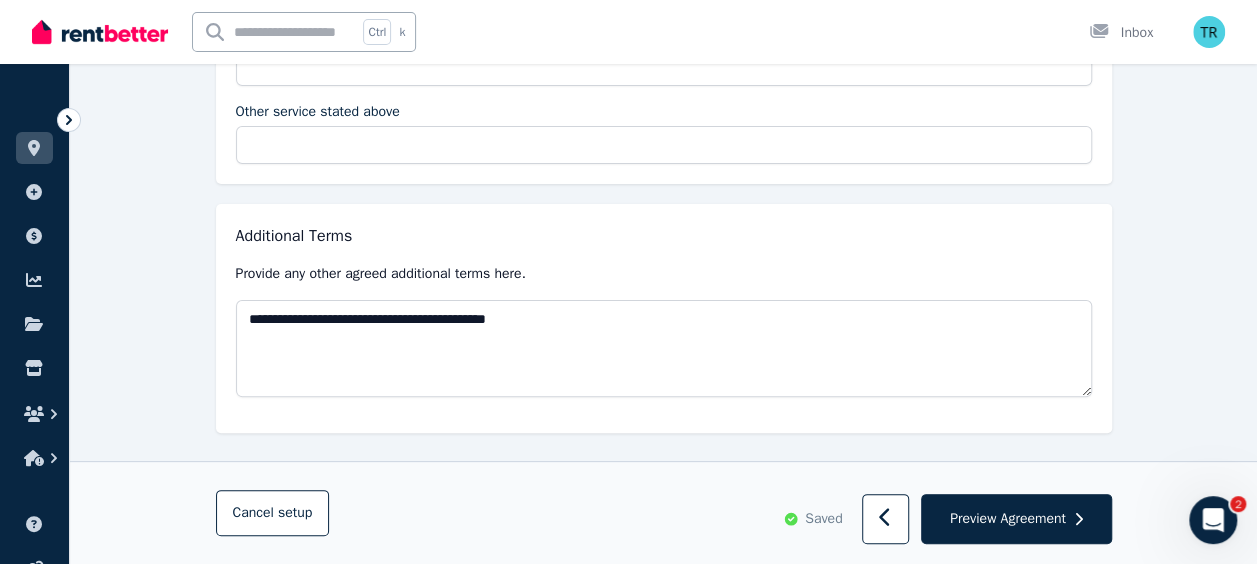 scroll, scrollTop: 3850, scrollLeft: 0, axis: vertical 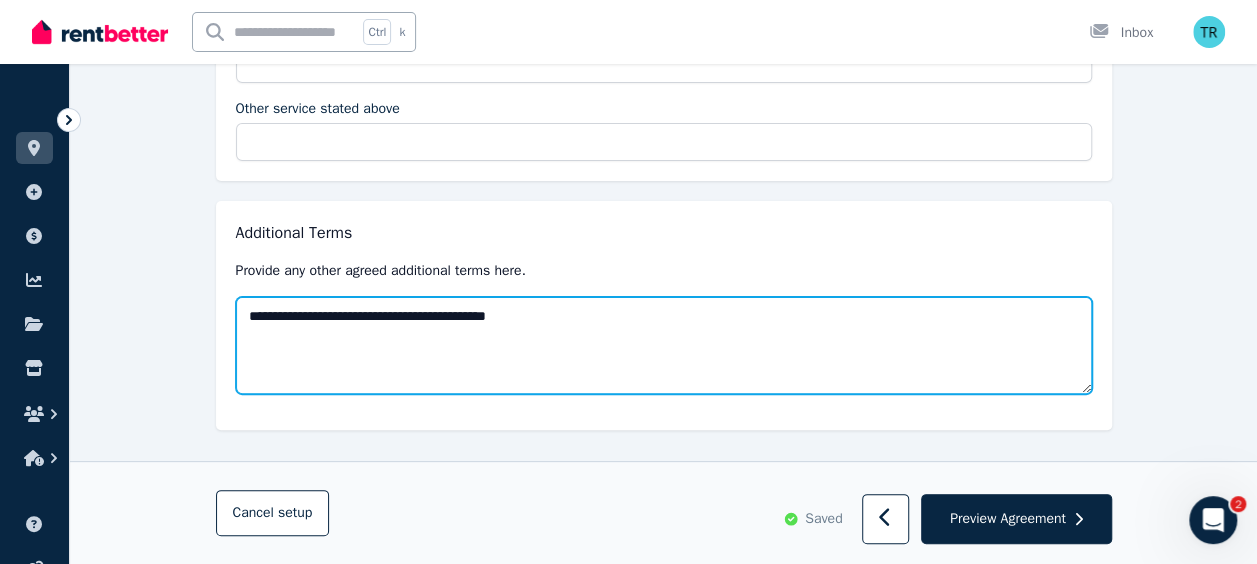 click on "**********" at bounding box center [664, 345] 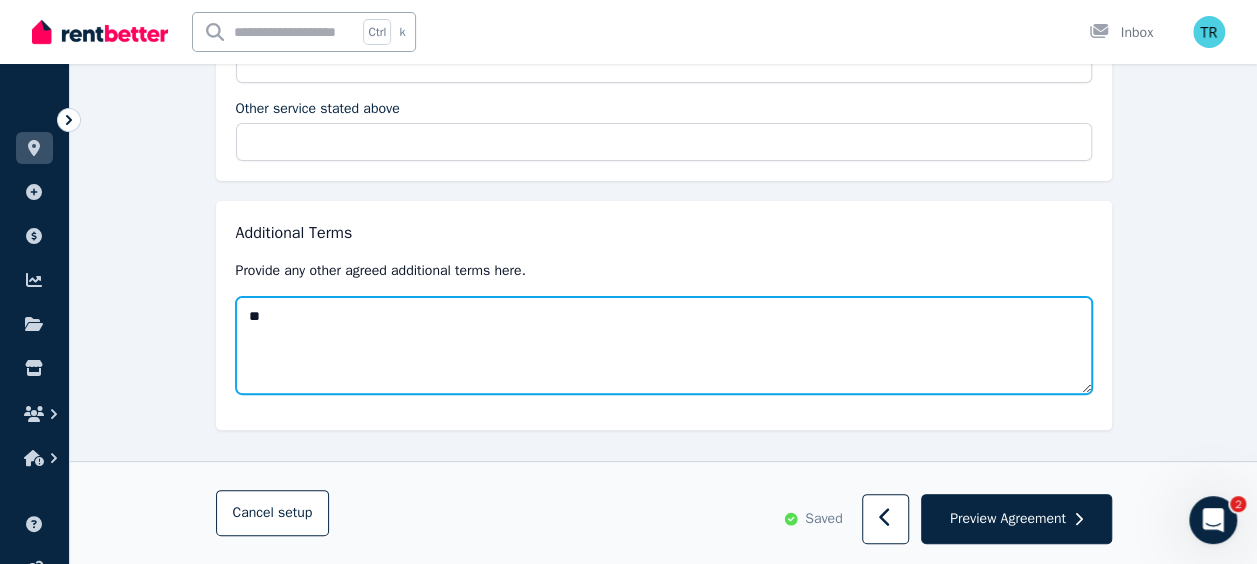 type on "*" 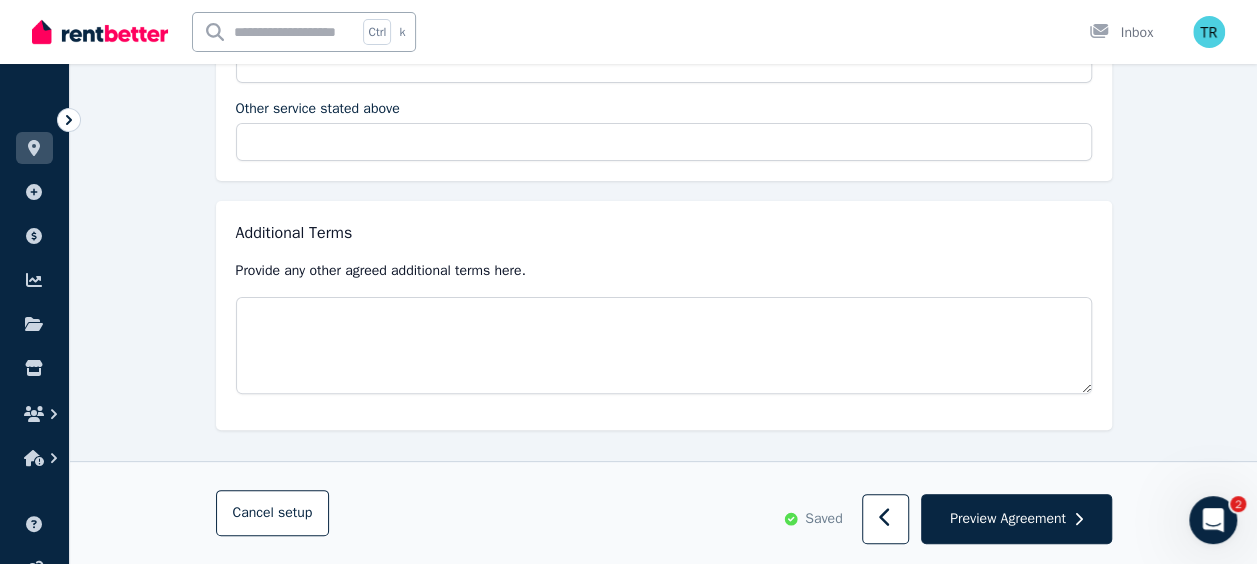click on "Additional Terms Provide any other agreed additional terms here." at bounding box center [664, 315] 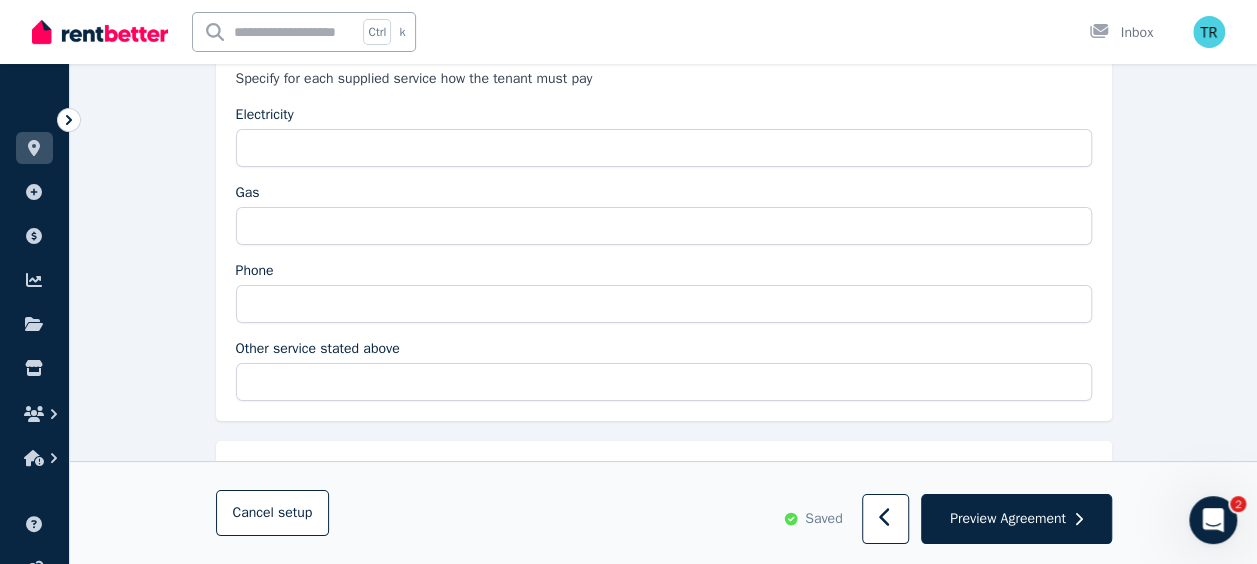 scroll, scrollTop: 3850, scrollLeft: 0, axis: vertical 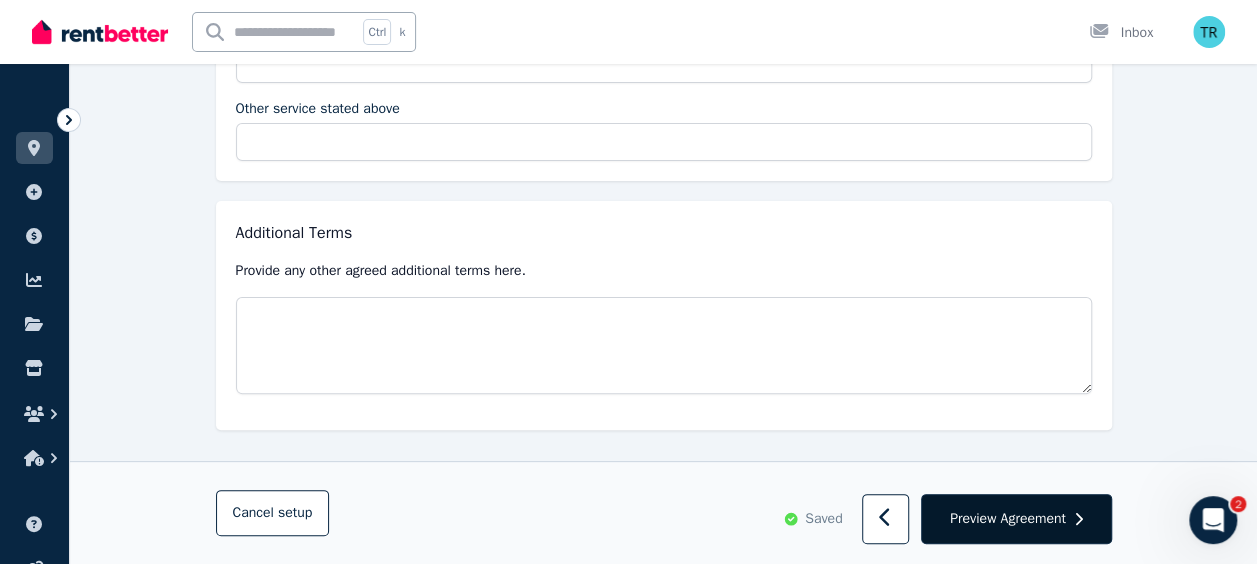 click on "Preview Agreement" at bounding box center (1008, 519) 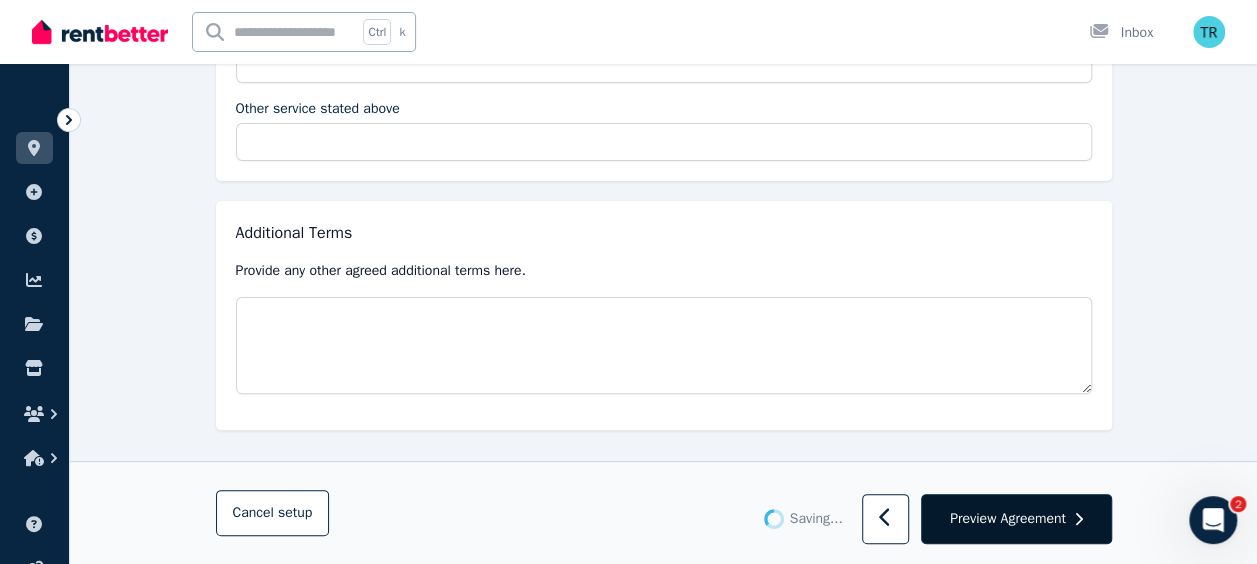 type on "**********" 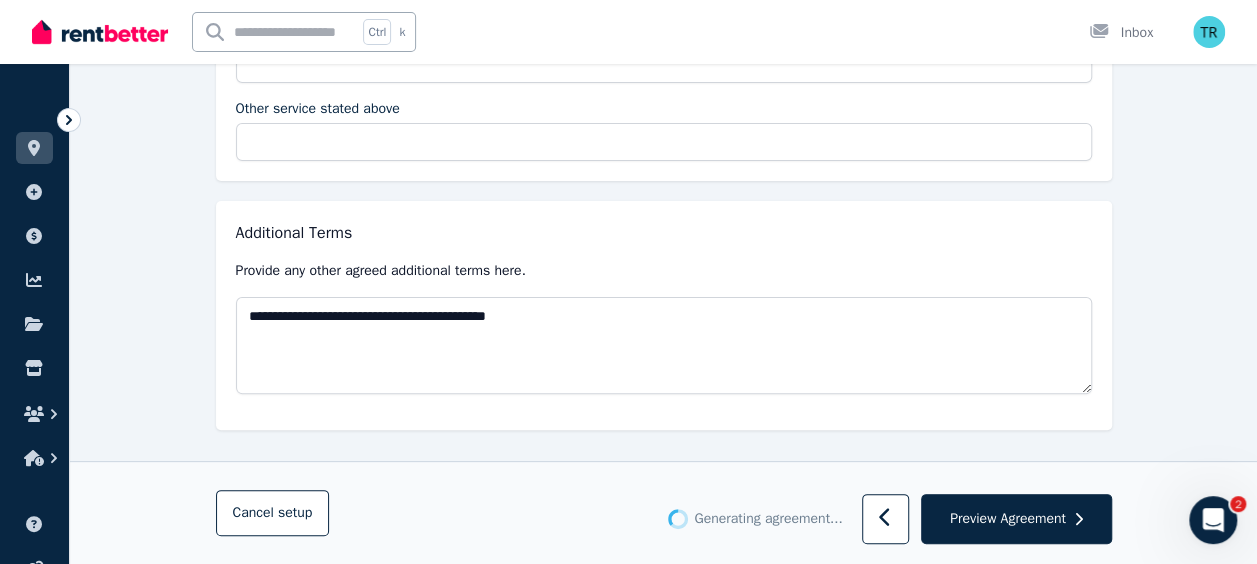 scroll, scrollTop: 0, scrollLeft: 0, axis: both 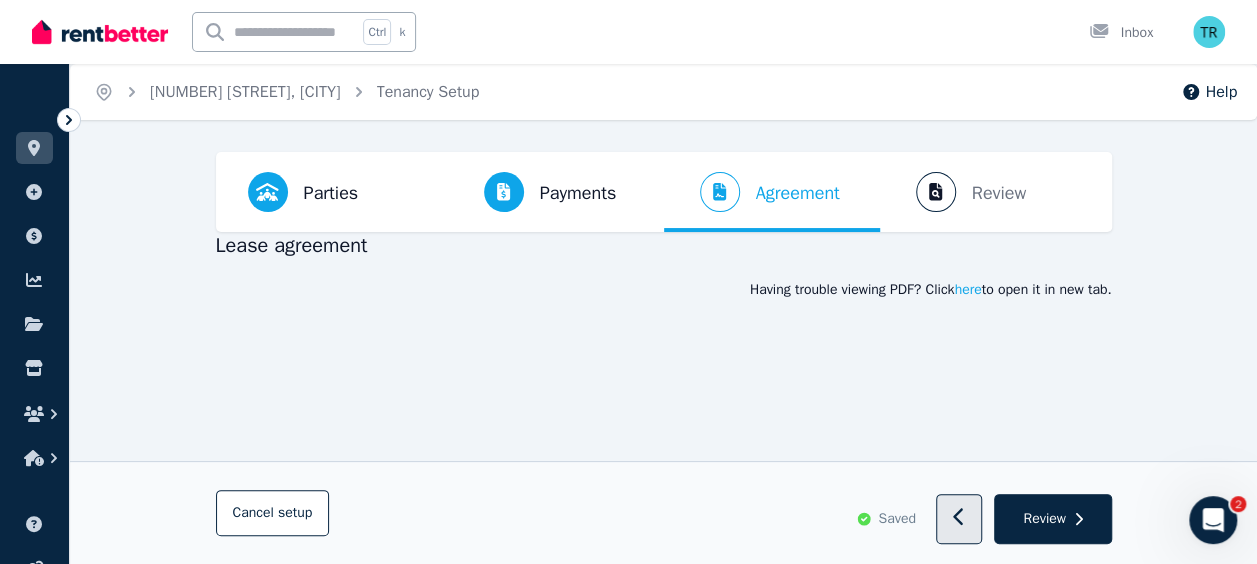 click at bounding box center [959, 520] 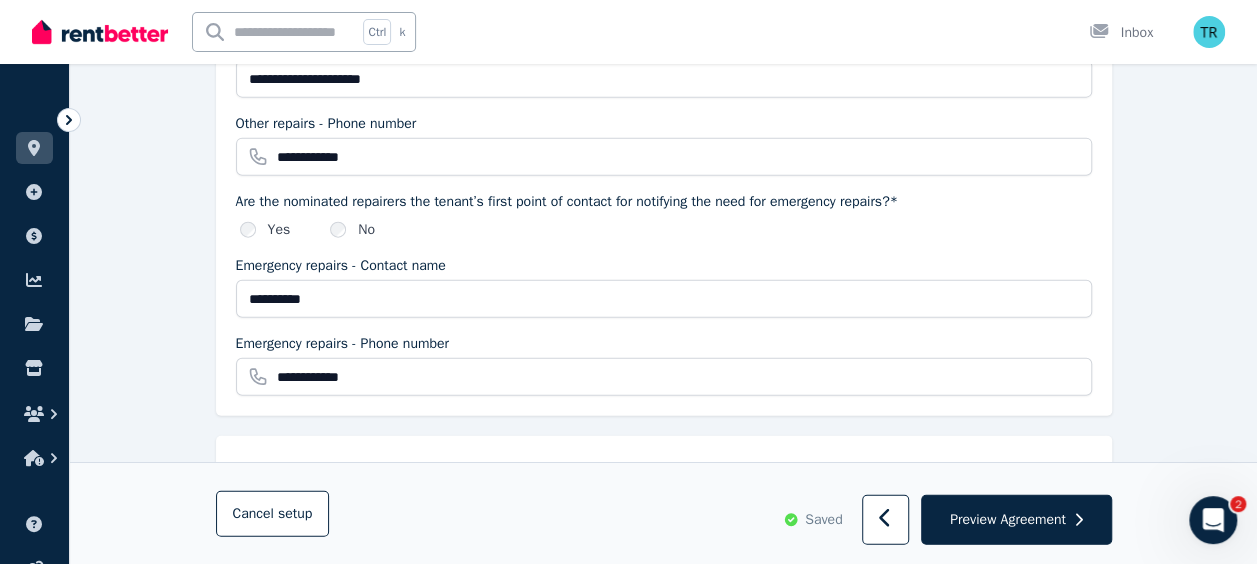 scroll, scrollTop: 2284, scrollLeft: 0, axis: vertical 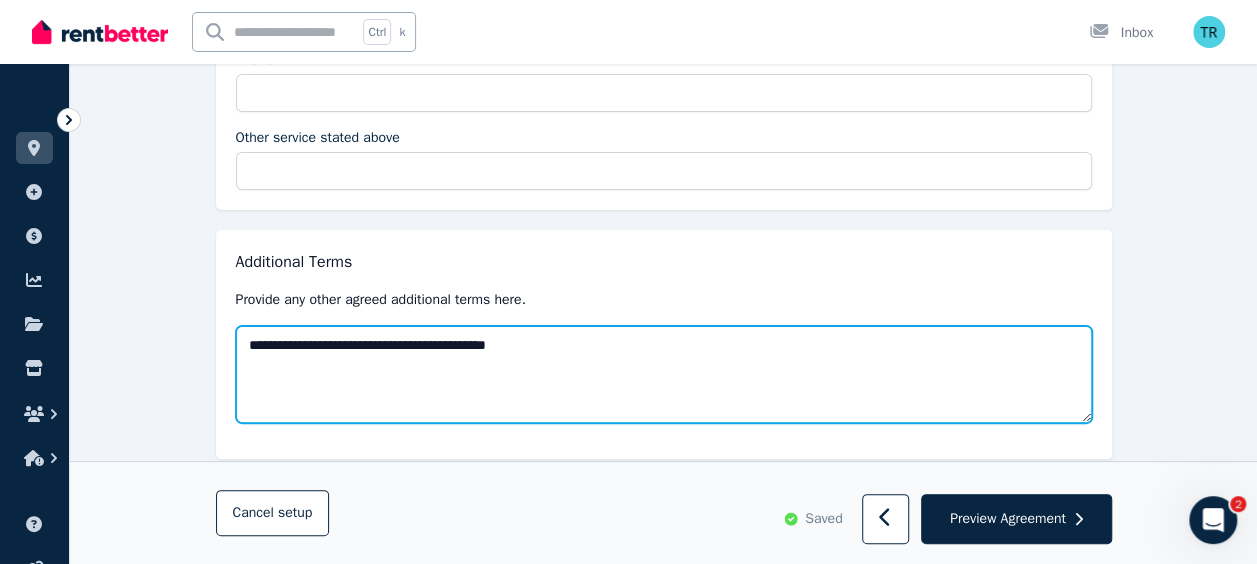 click on "**********" at bounding box center (664, 374) 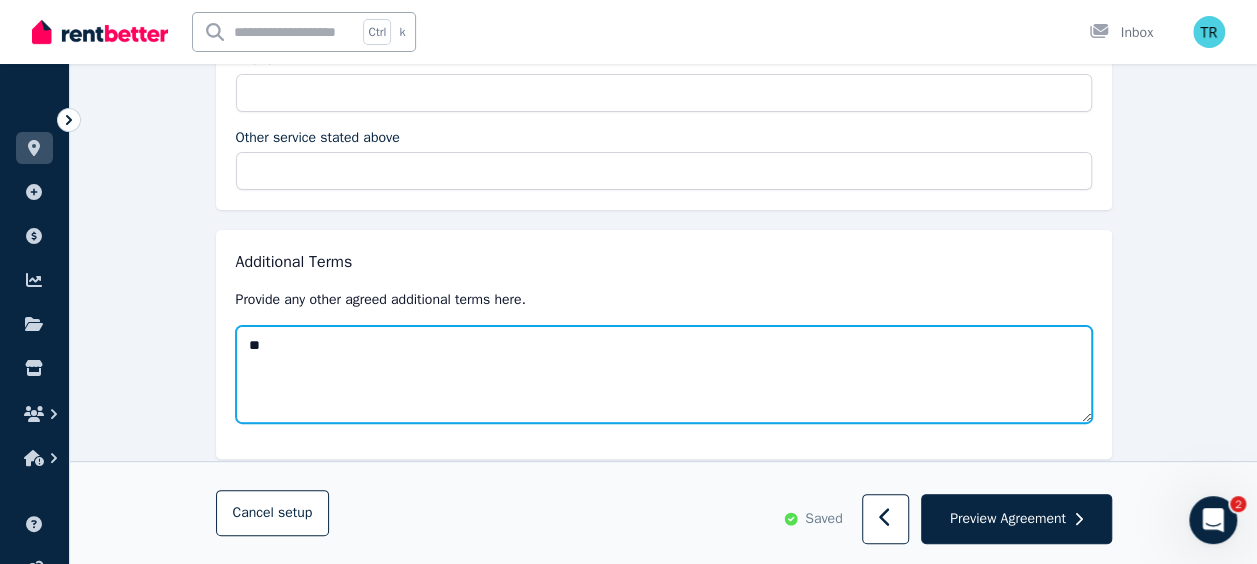 type on "*" 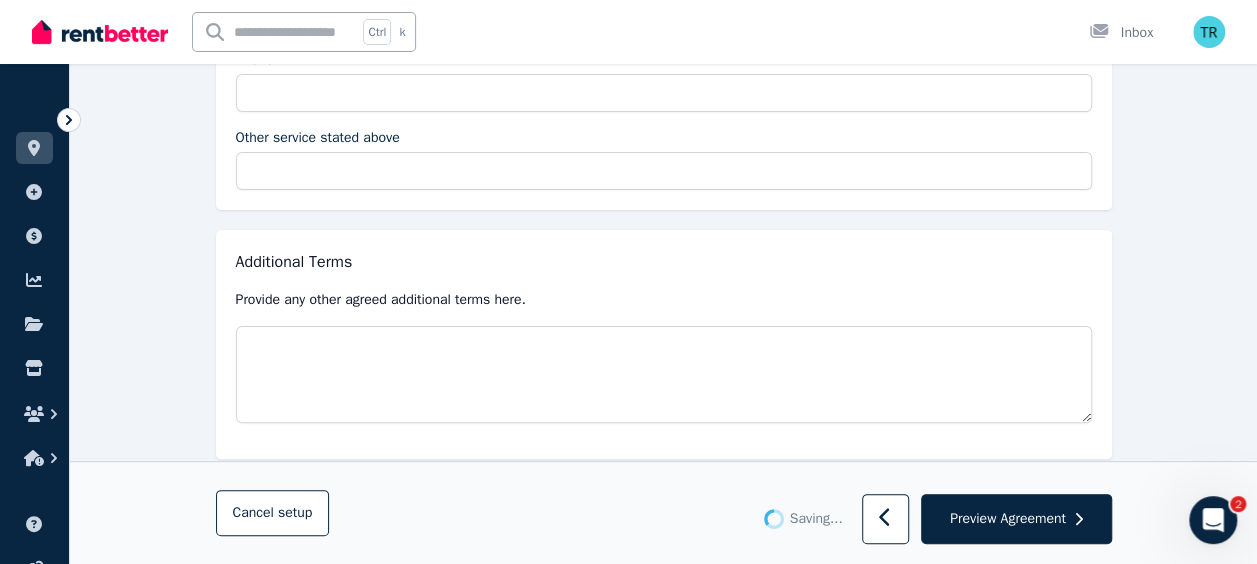 click on "**********" at bounding box center (664, -1498) 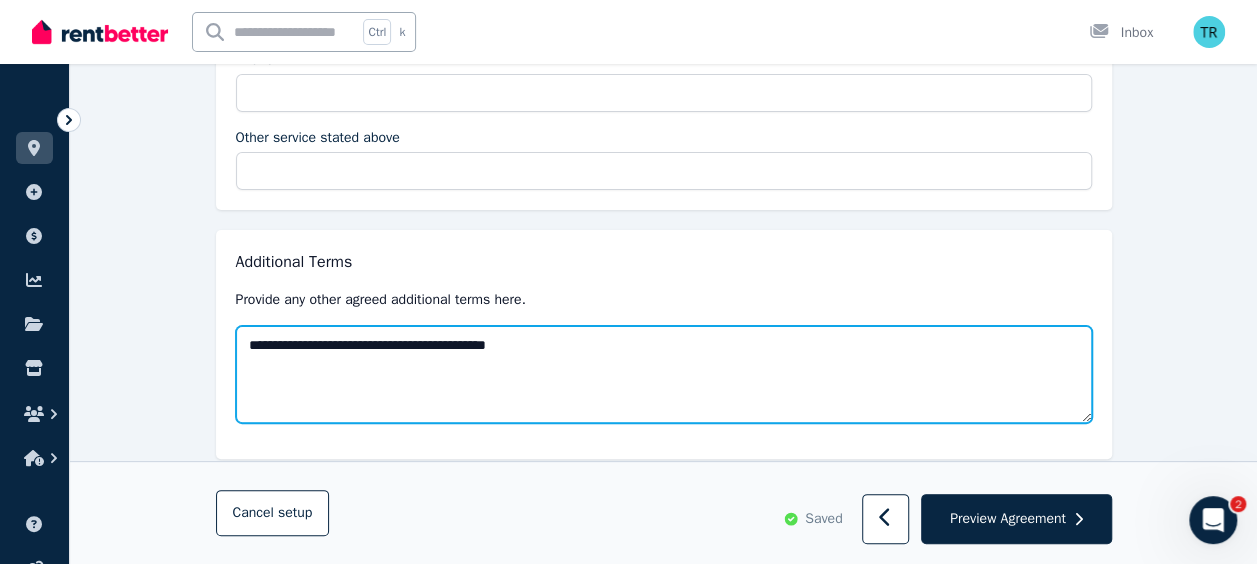drag, startPoint x: 534, startPoint y: 330, endPoint x: 390, endPoint y: 325, distance: 144.08678 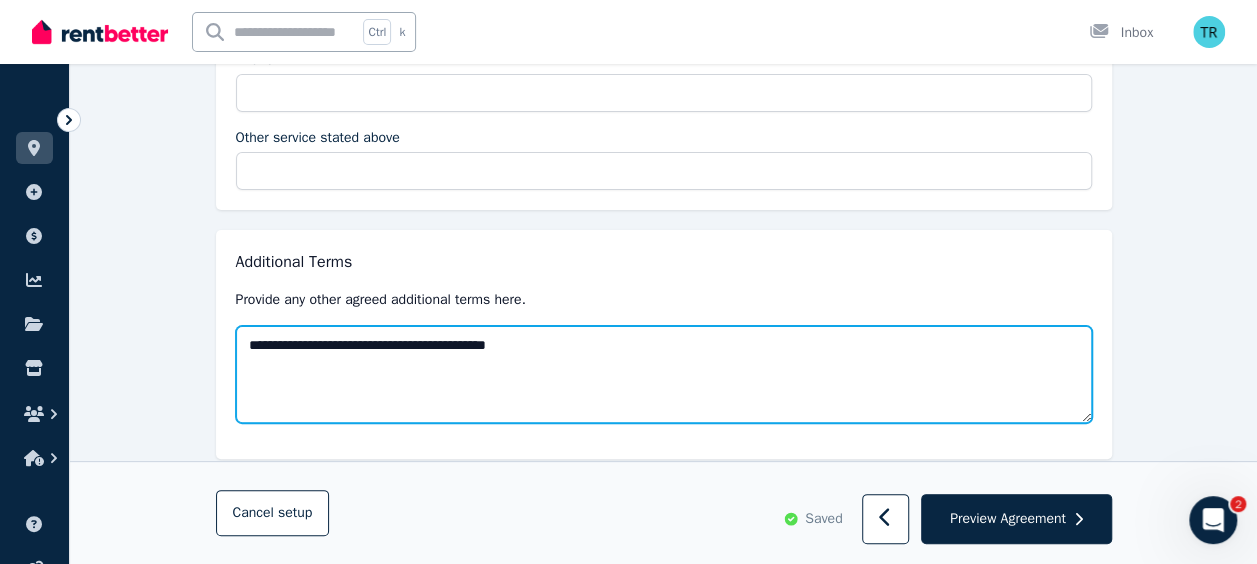 drag, startPoint x: 247, startPoint y: 325, endPoint x: 566, endPoint y: 349, distance: 319.90155 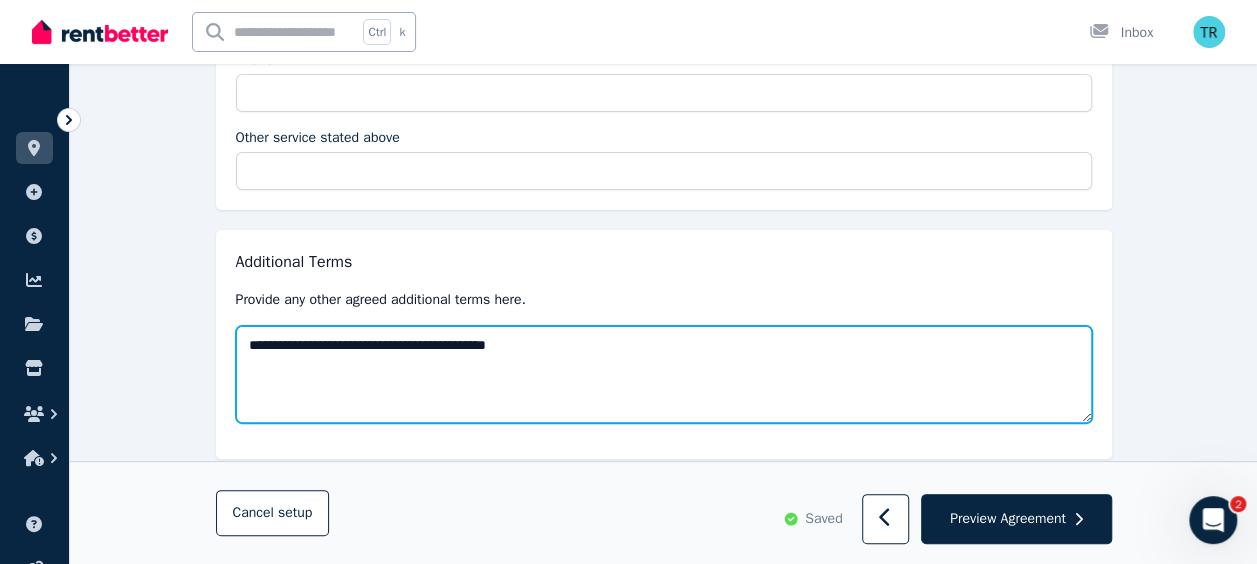 click on "**********" at bounding box center (664, 374) 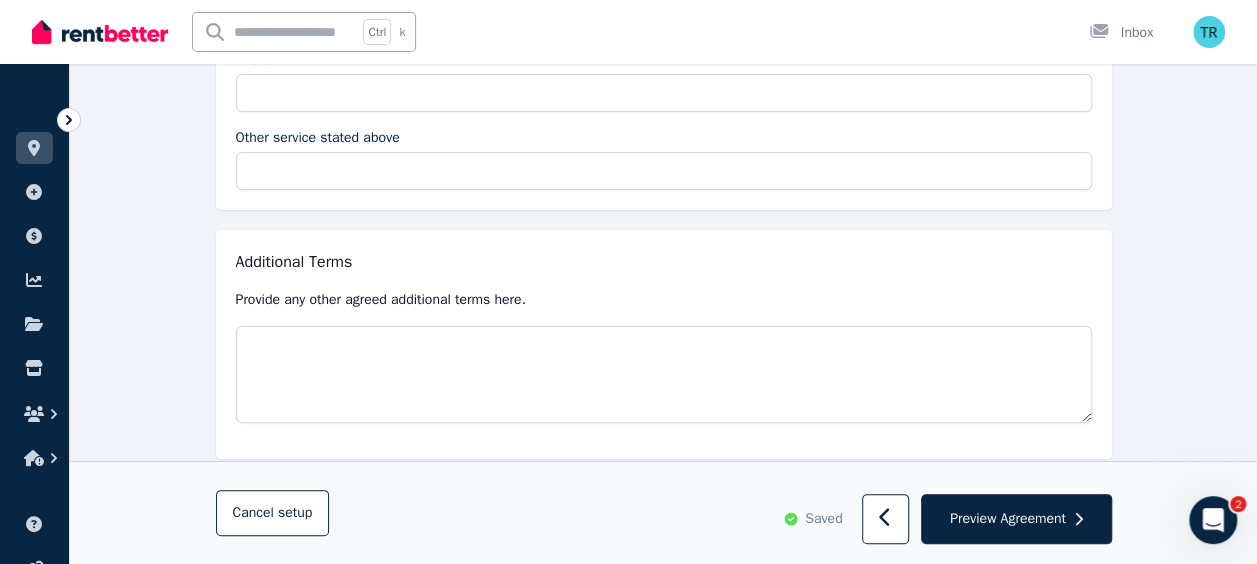 click on "Additional Terms" at bounding box center (664, 262) 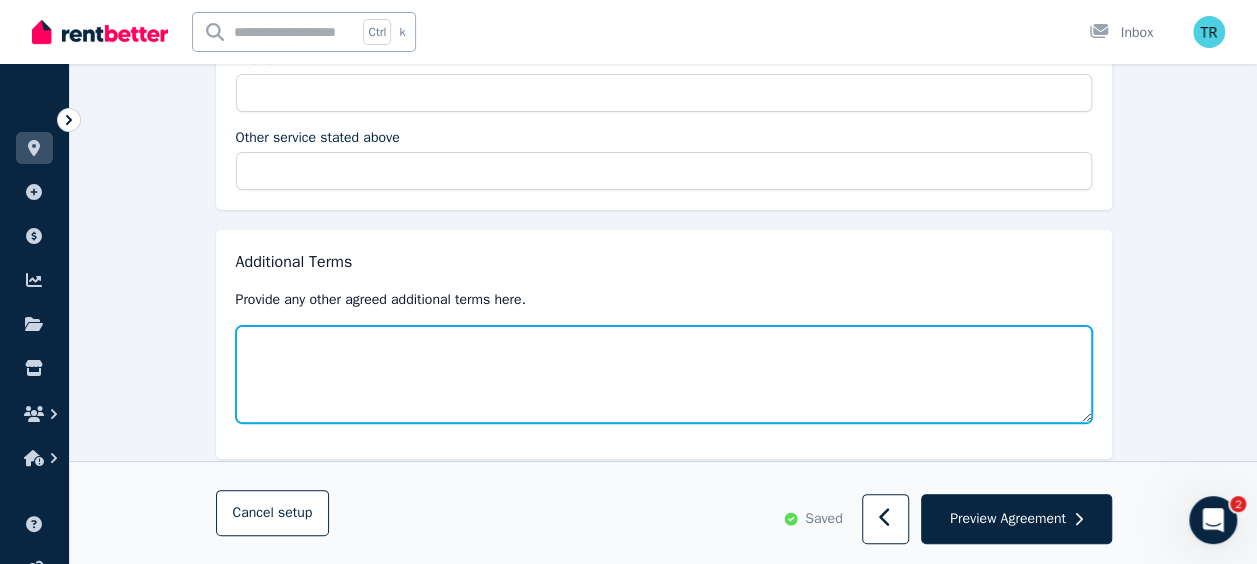 click at bounding box center [664, 374] 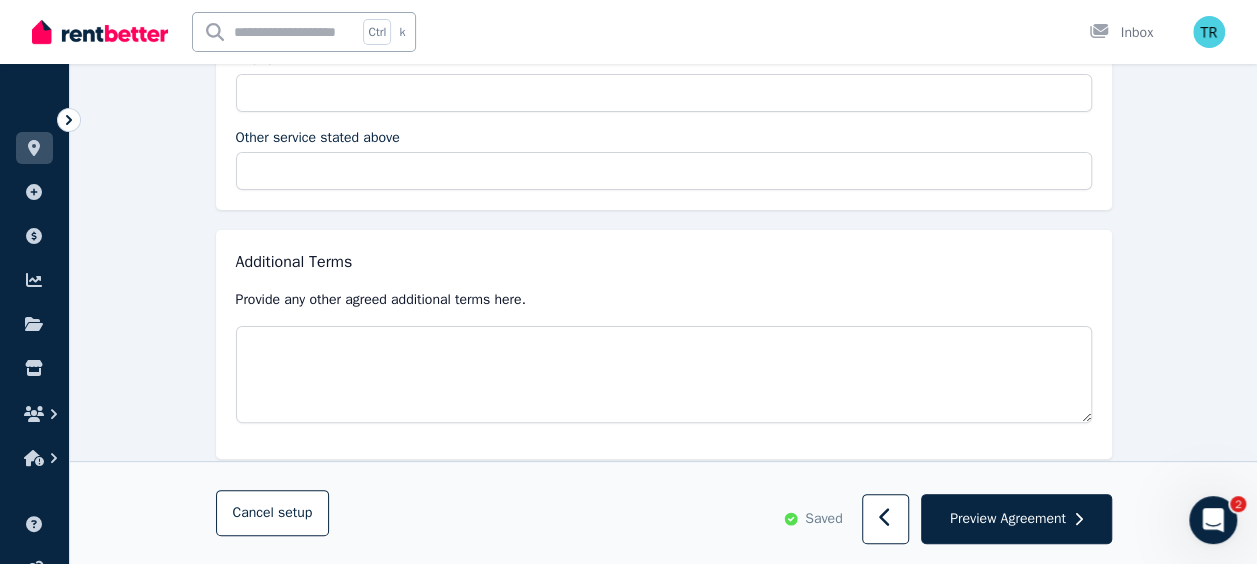 click on "**********" at bounding box center (664, -1498) 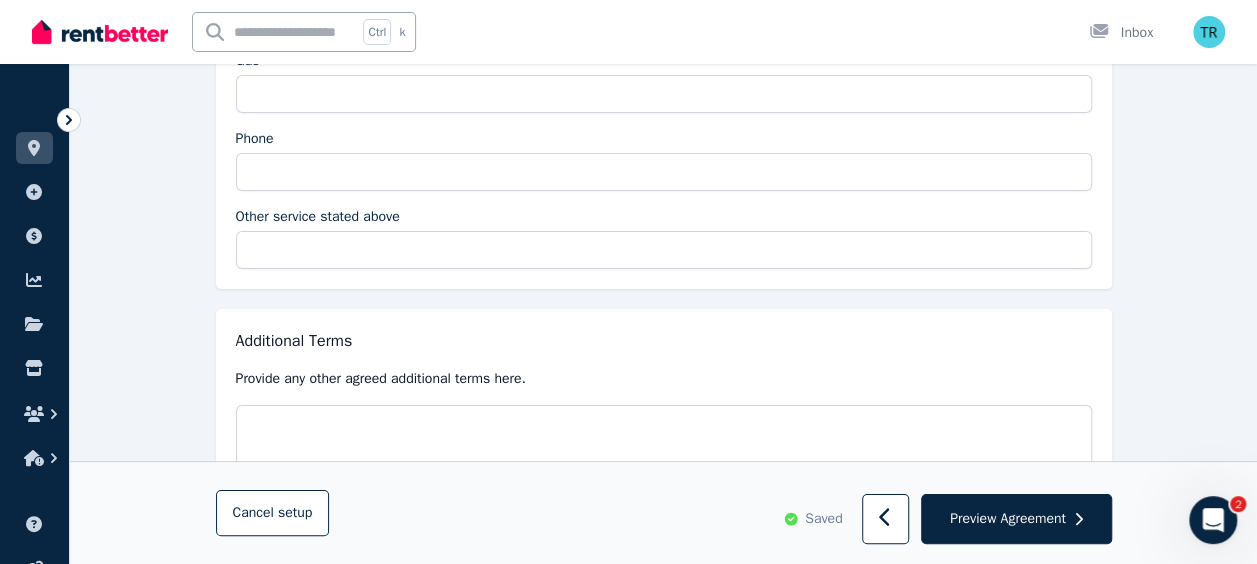 scroll, scrollTop: 3850, scrollLeft: 0, axis: vertical 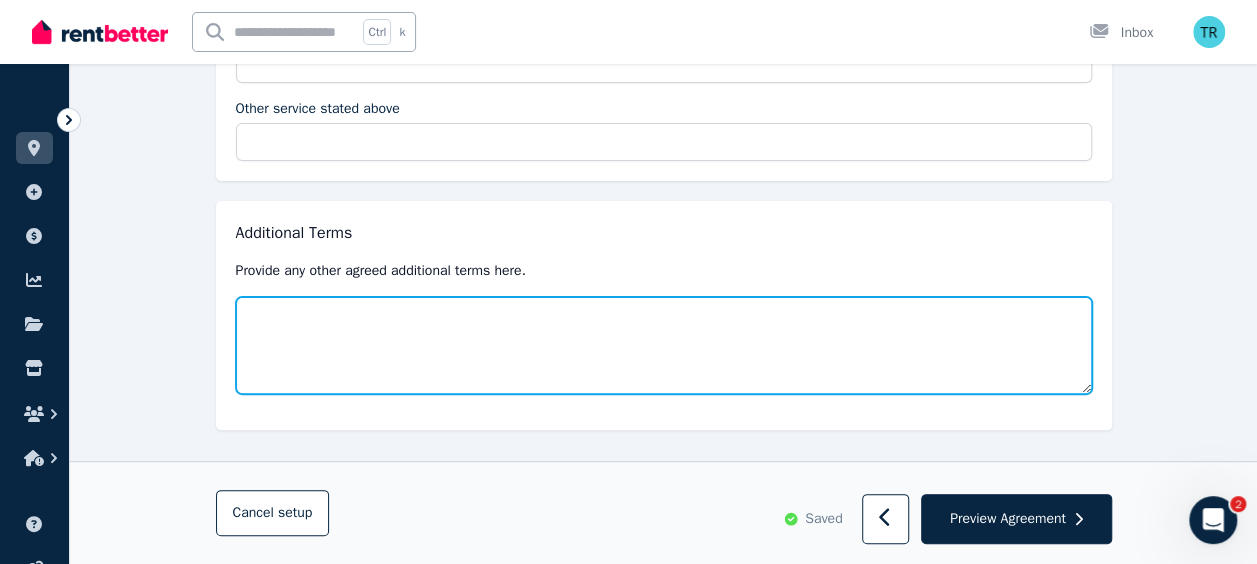 click at bounding box center [664, 345] 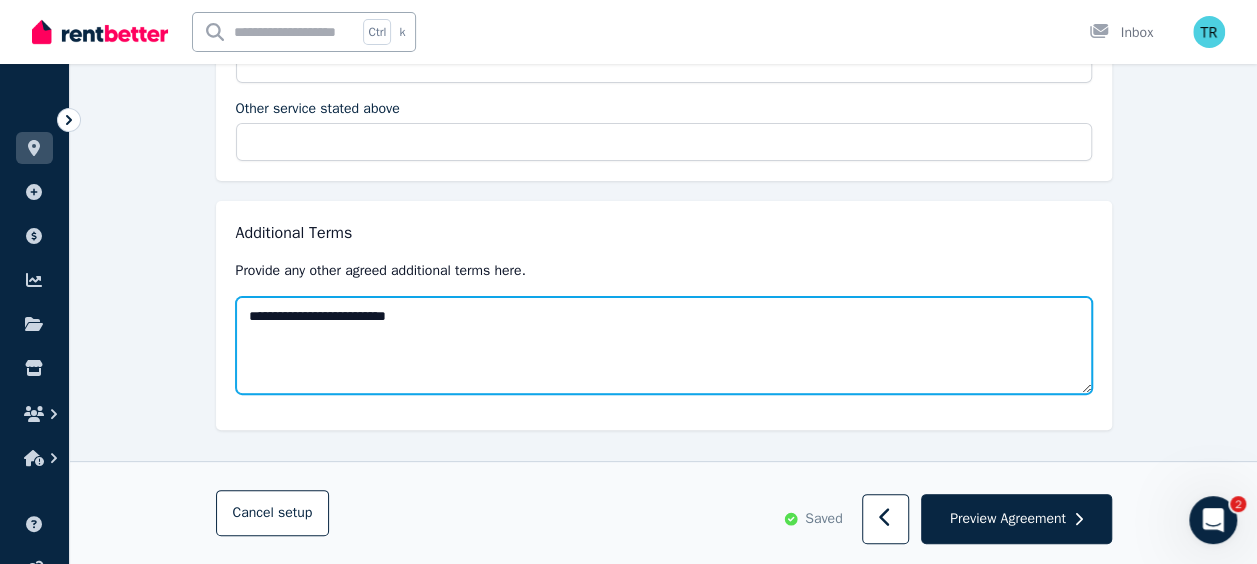 click on "**********" at bounding box center [664, 345] 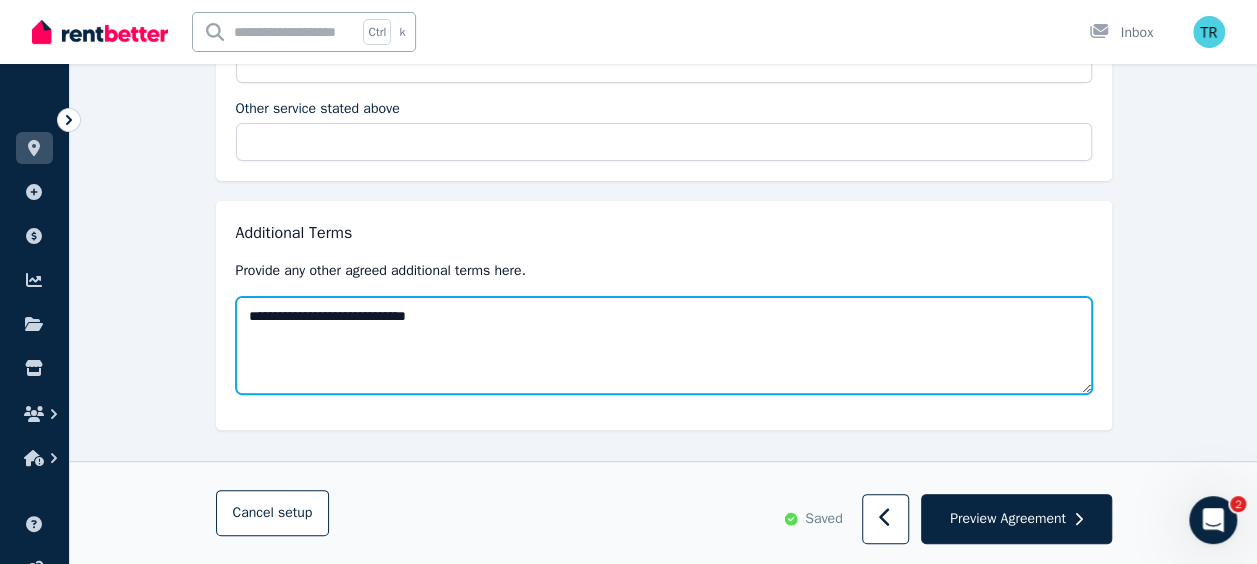 click on "**********" at bounding box center (664, 345) 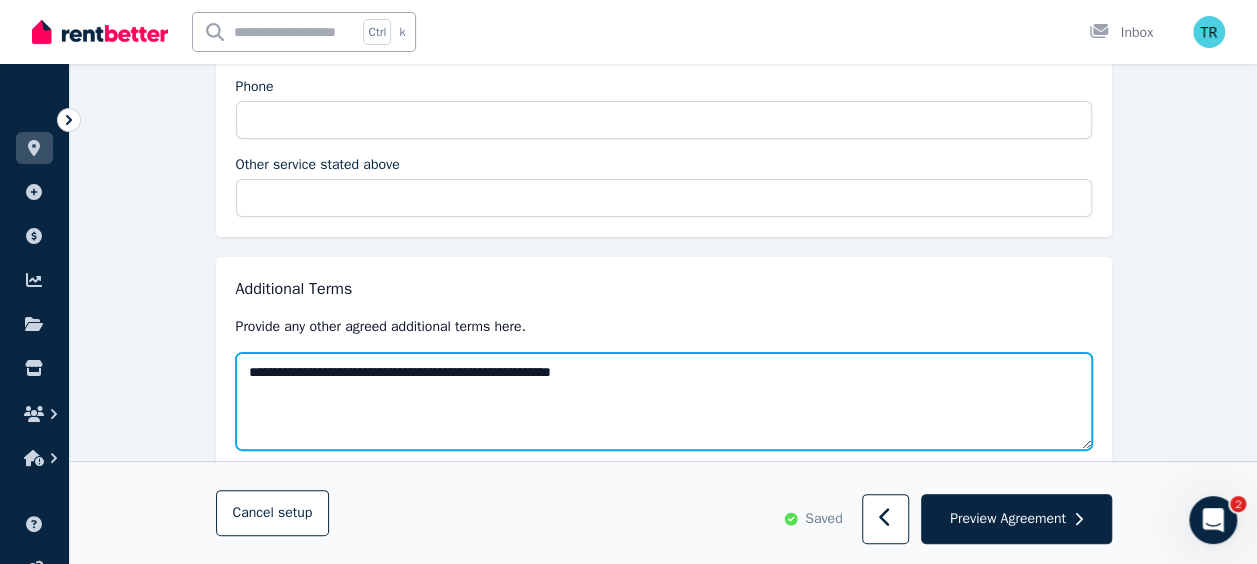 scroll, scrollTop: 3850, scrollLeft: 0, axis: vertical 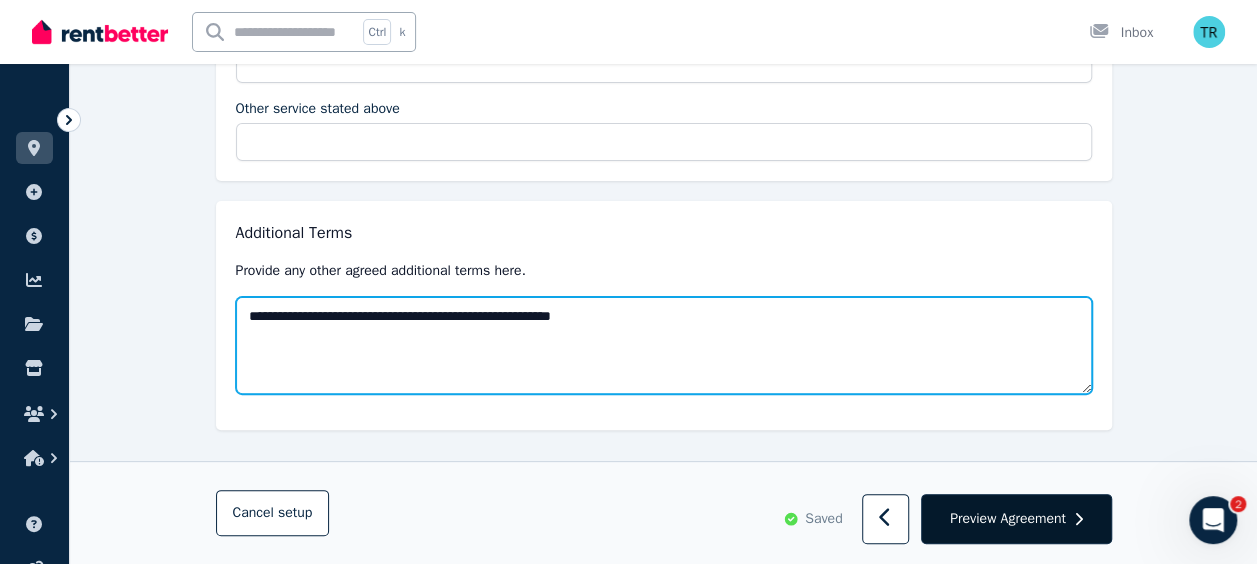 type on "**********" 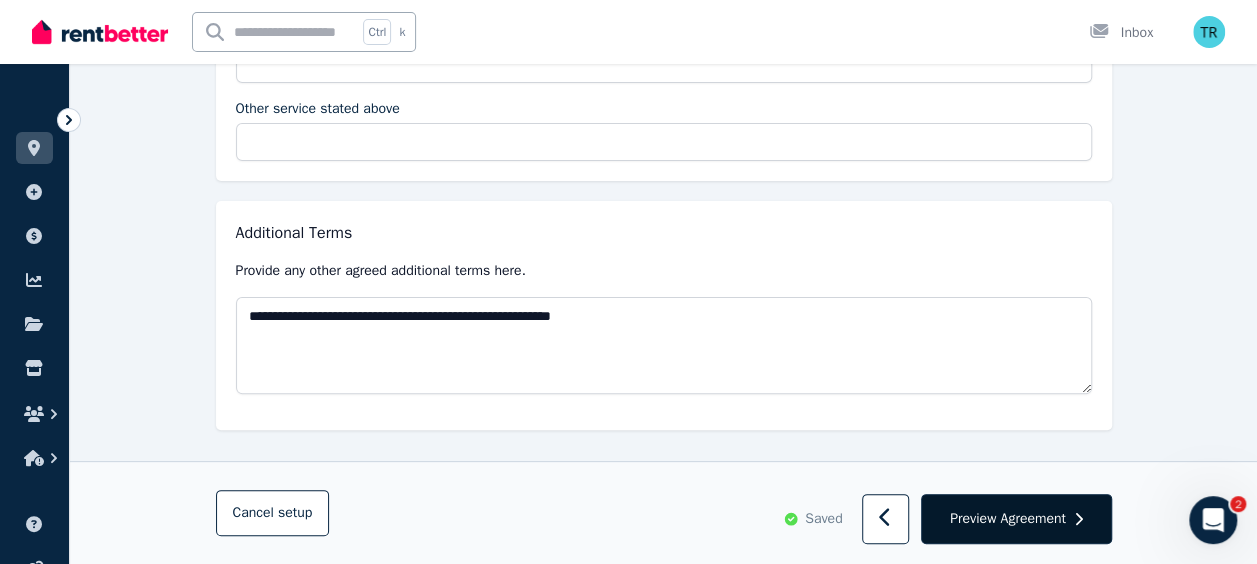 click on "Preview Agreement" at bounding box center (1008, 519) 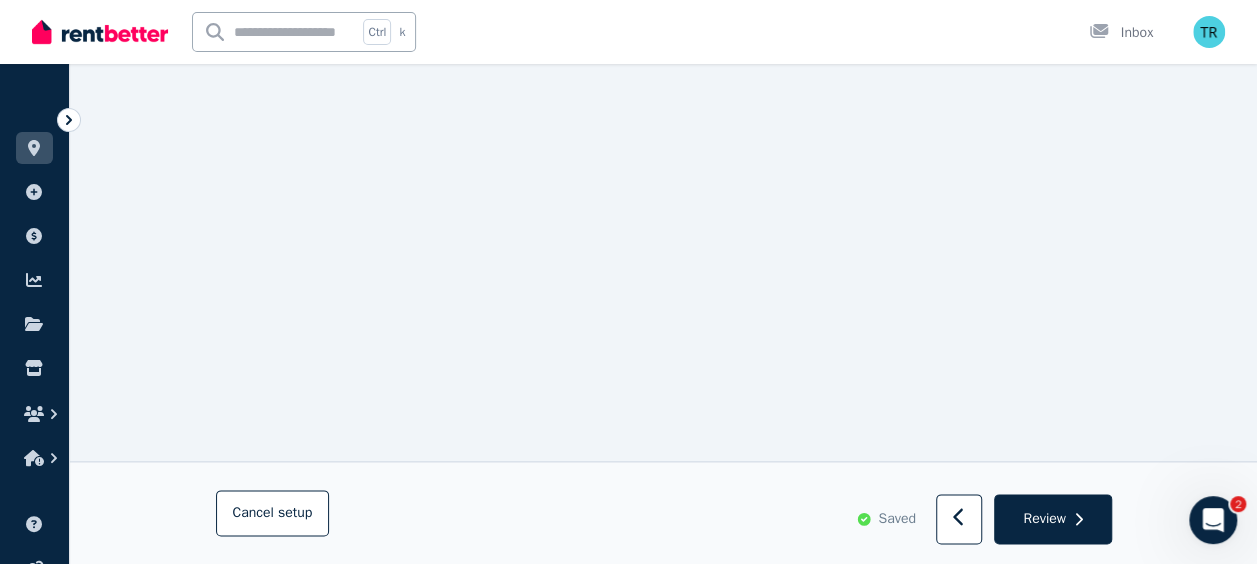 scroll, scrollTop: 935, scrollLeft: 0, axis: vertical 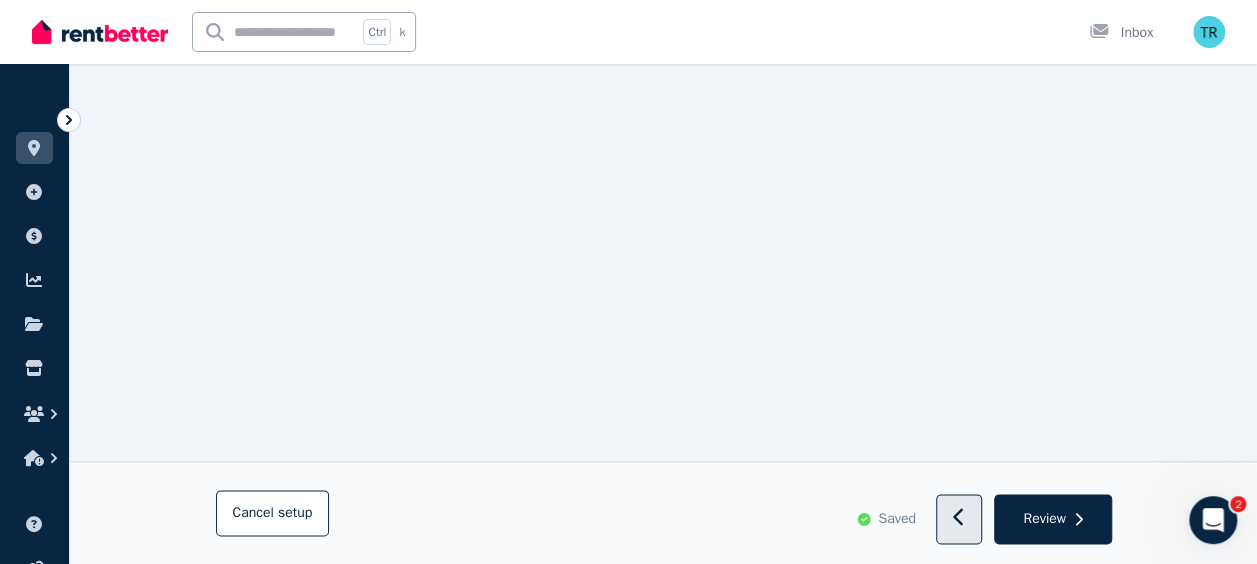 click 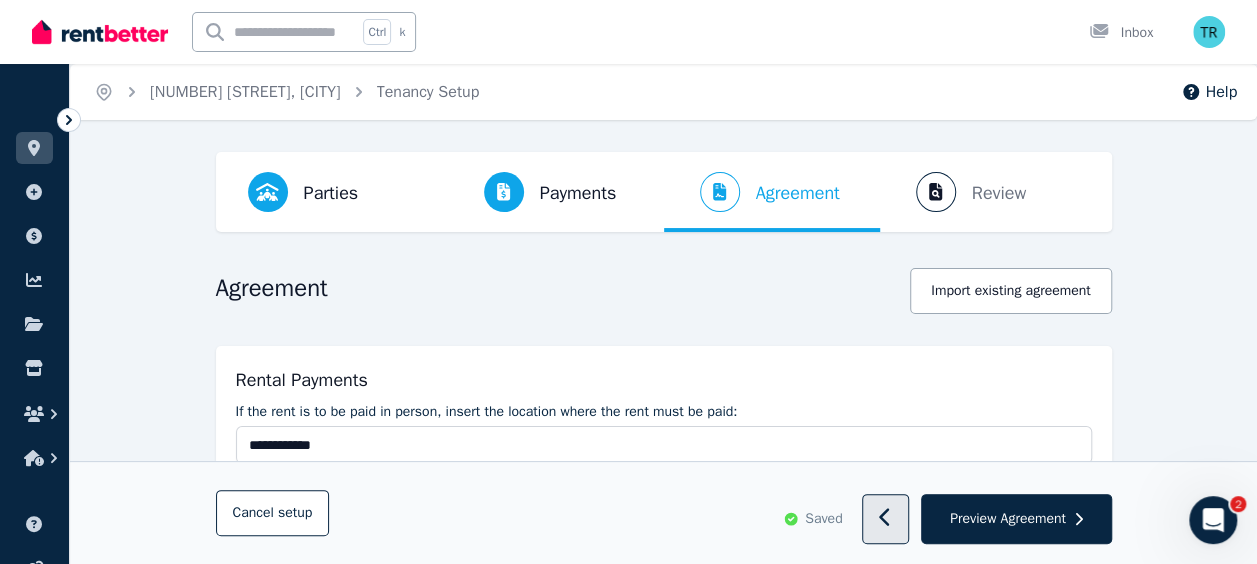 click 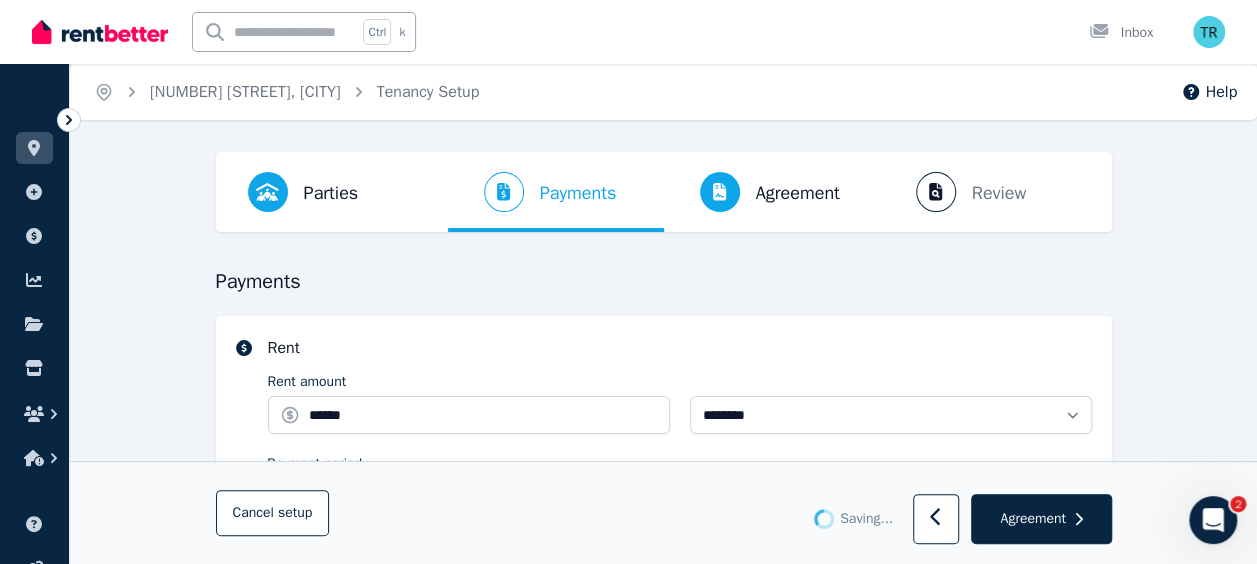 click on "Saving ..." at bounding box center [866, 519] 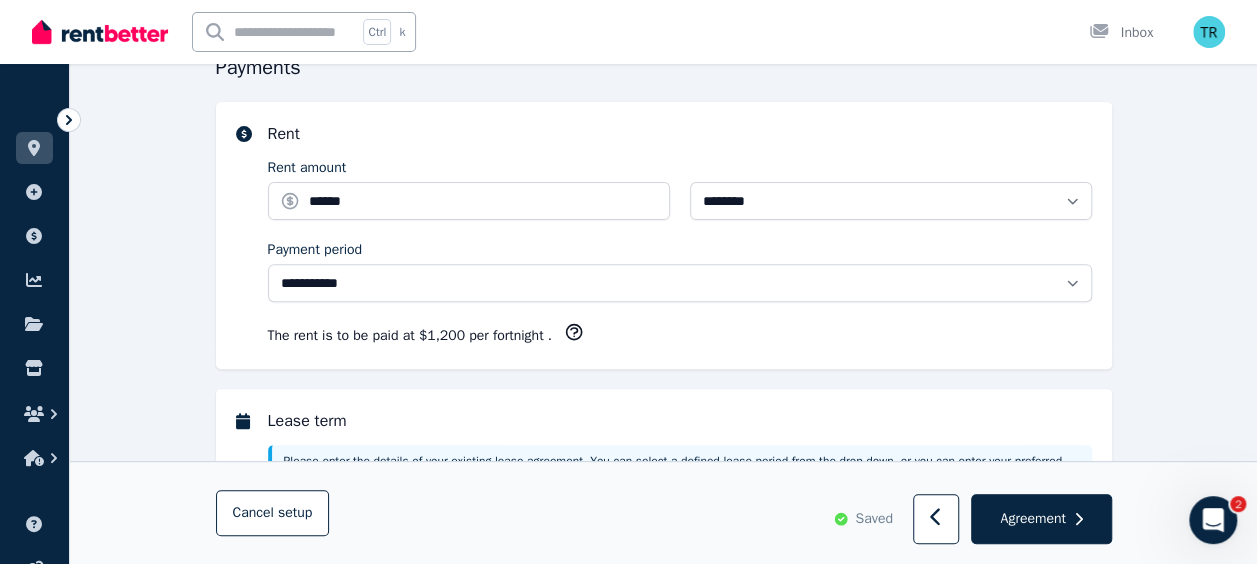 scroll, scrollTop: 0, scrollLeft: 0, axis: both 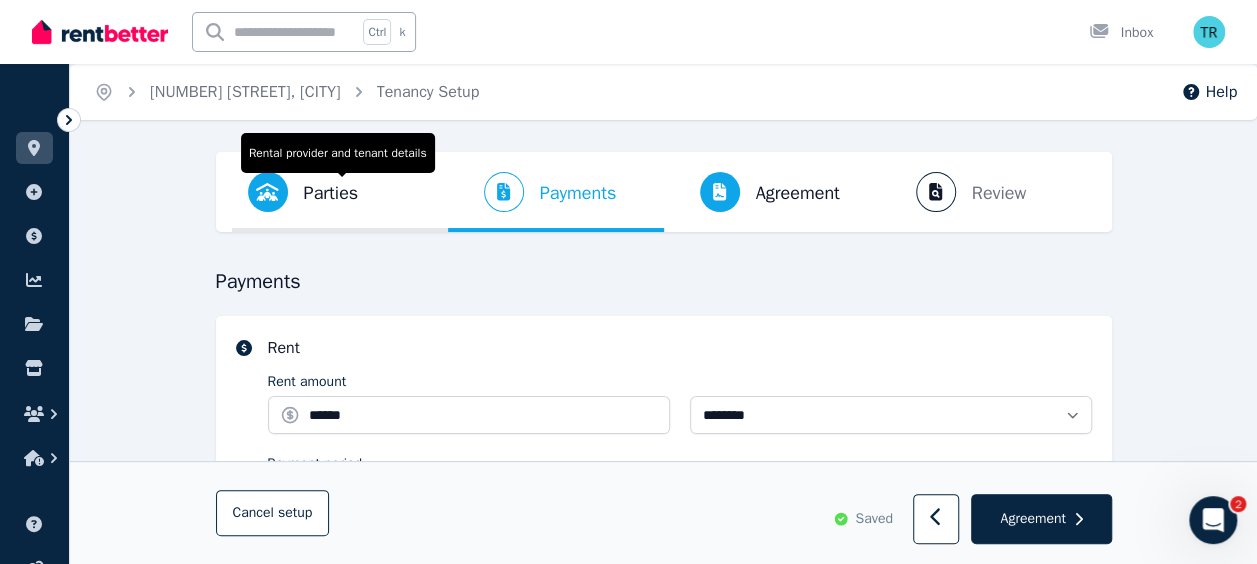 click on "Parties" at bounding box center [331, 193] 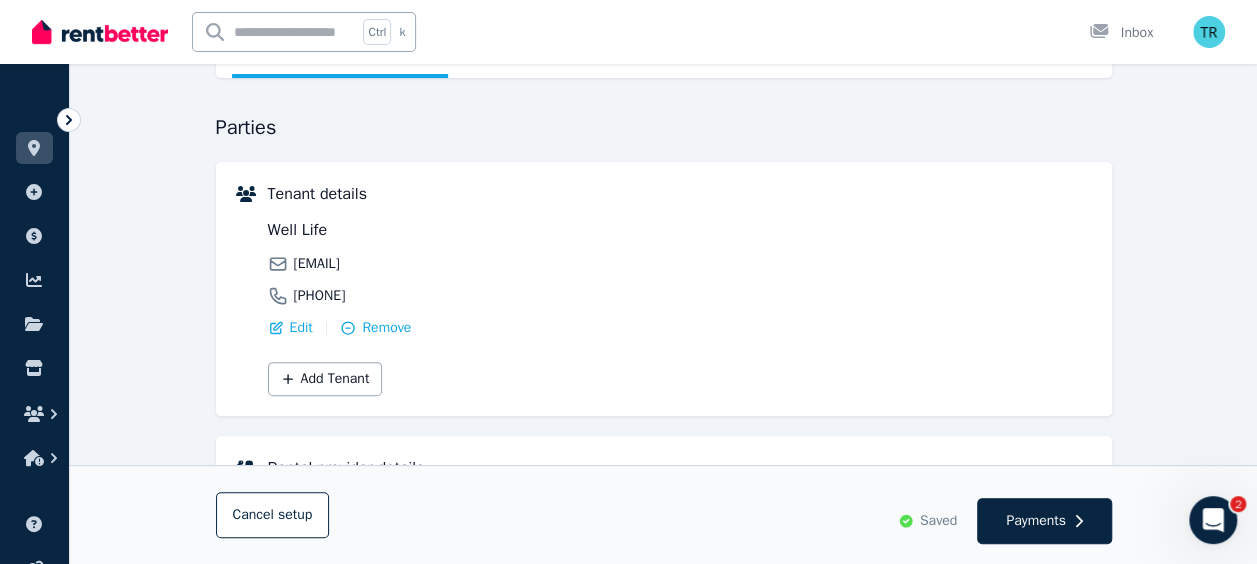 scroll, scrollTop: 155, scrollLeft: 0, axis: vertical 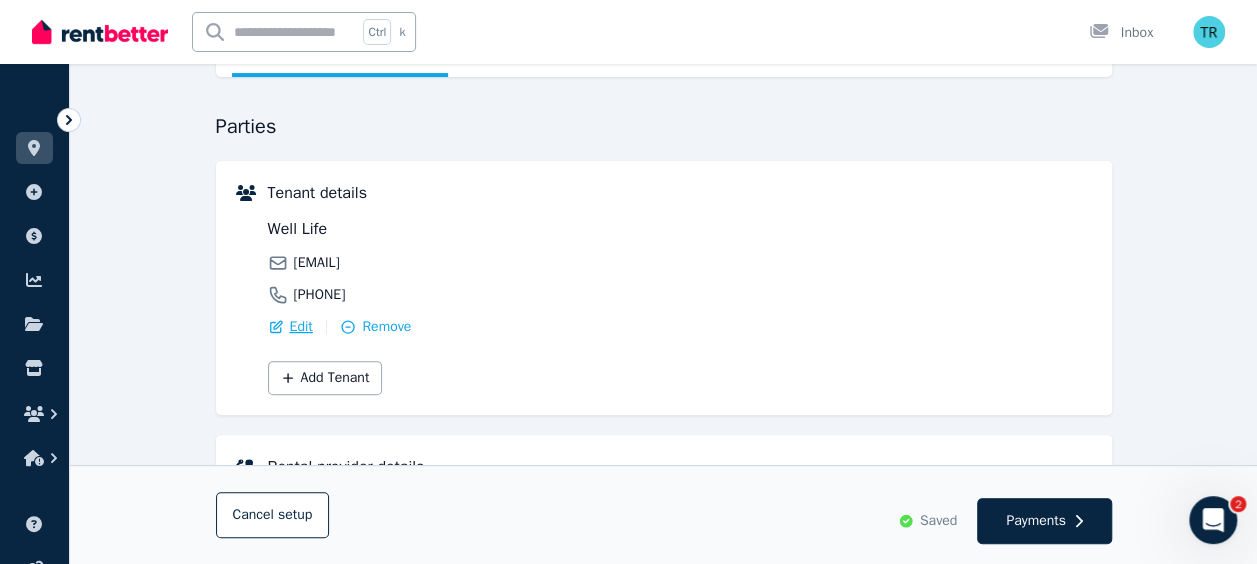 click on "Edit" at bounding box center (301, 327) 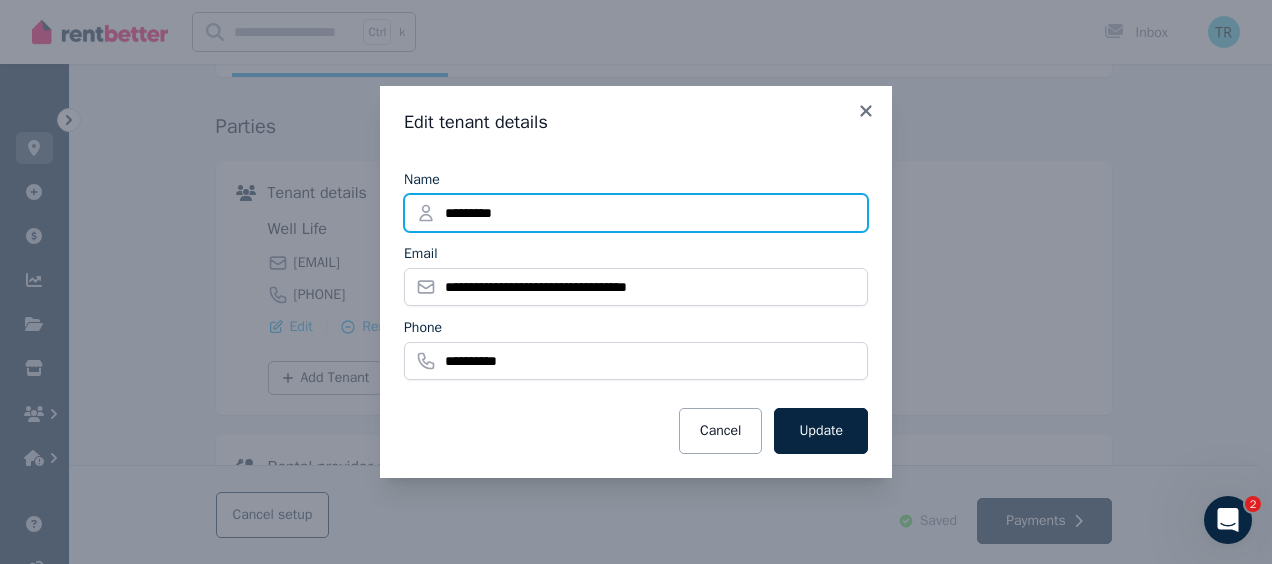 click on "*********" at bounding box center [636, 213] 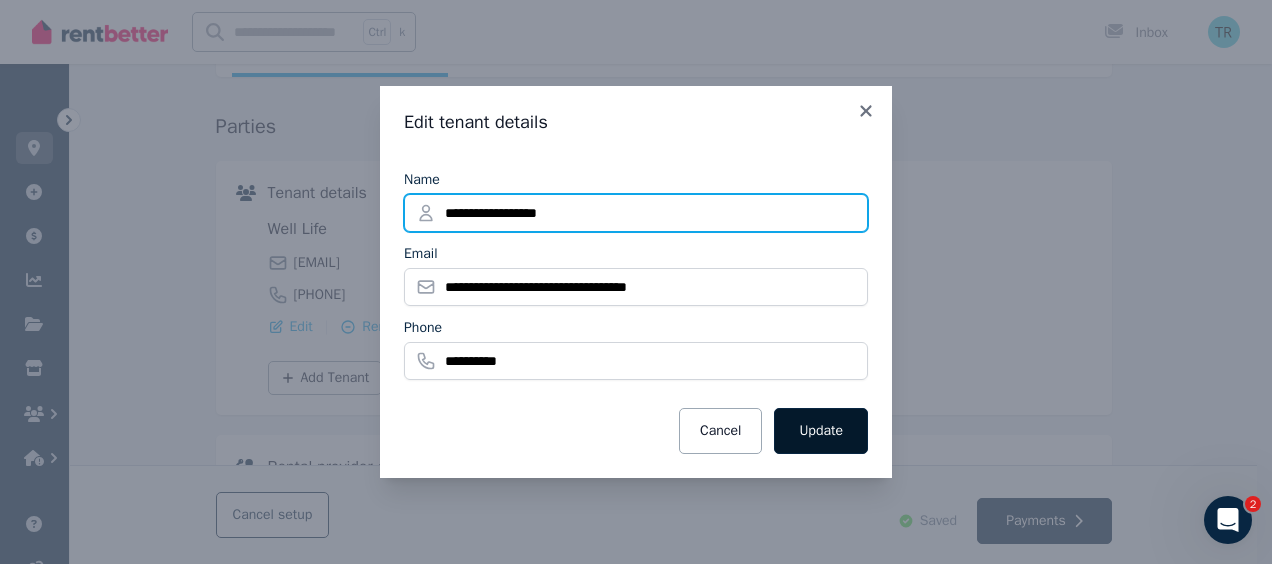 type on "**********" 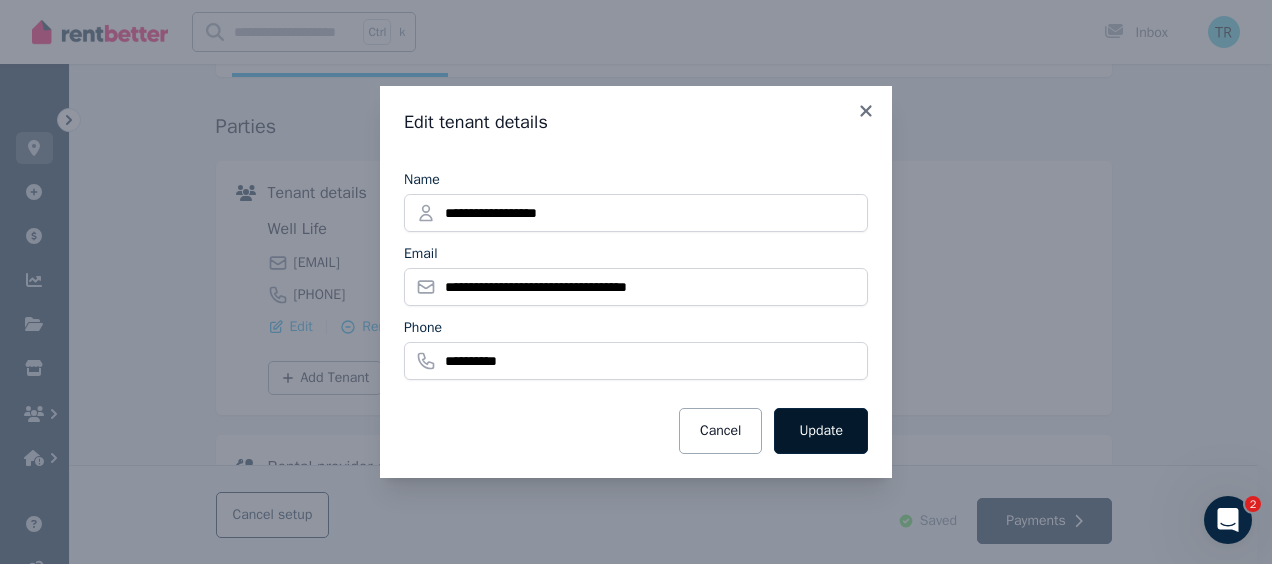 click on "Update" at bounding box center (821, 431) 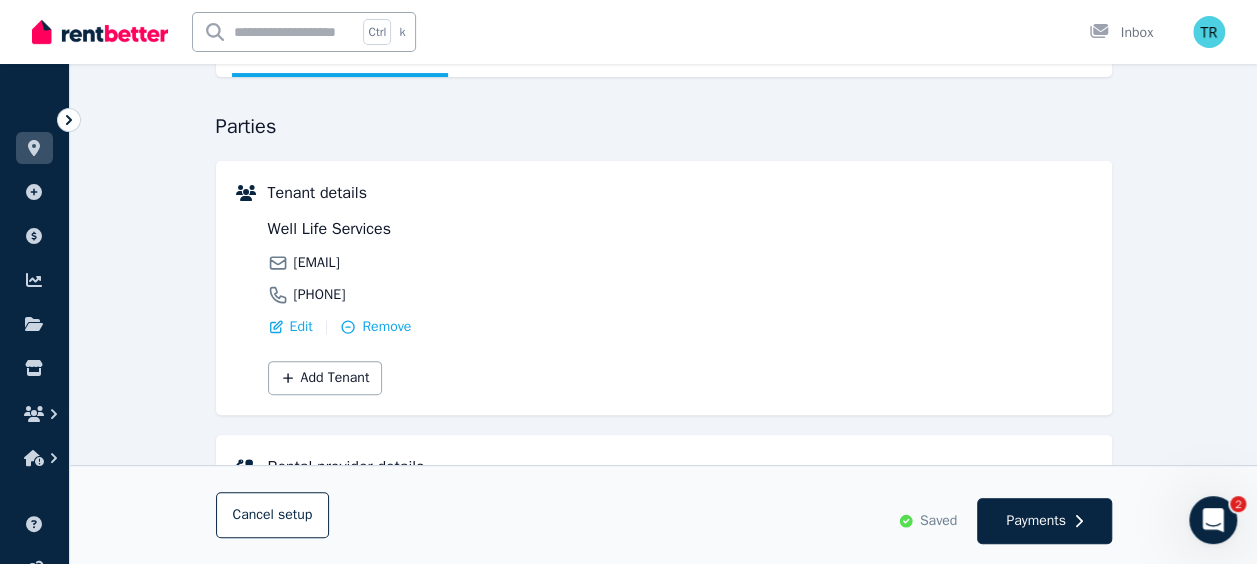 click on "Add Tenant" at bounding box center (680, 372) 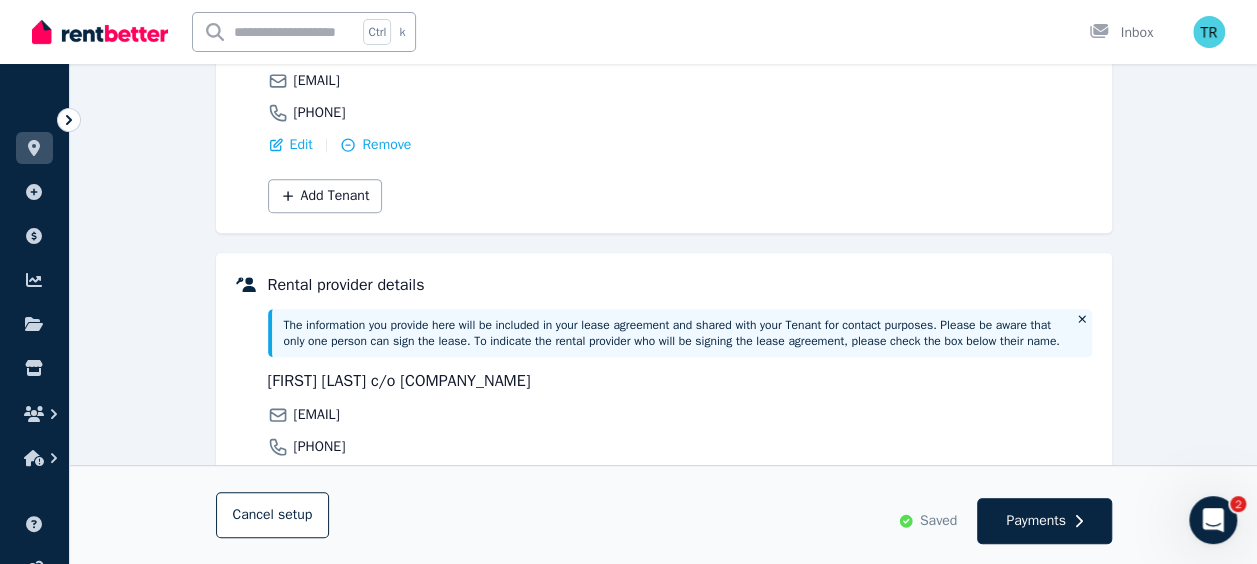 scroll, scrollTop: 342, scrollLeft: 0, axis: vertical 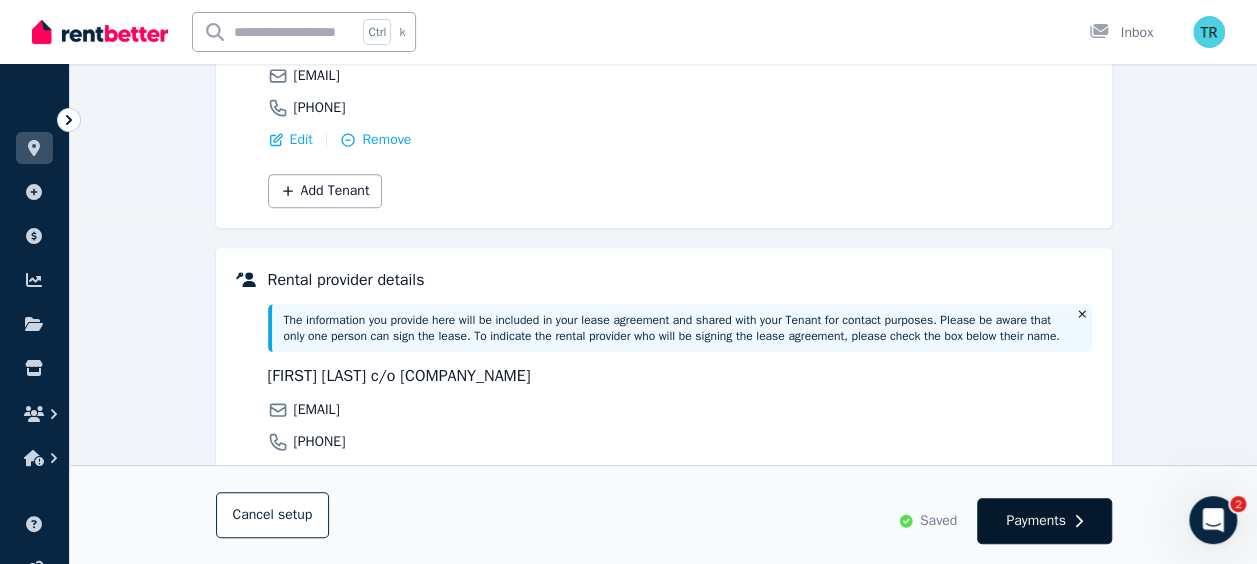 click on "Payments" at bounding box center (1036, 521) 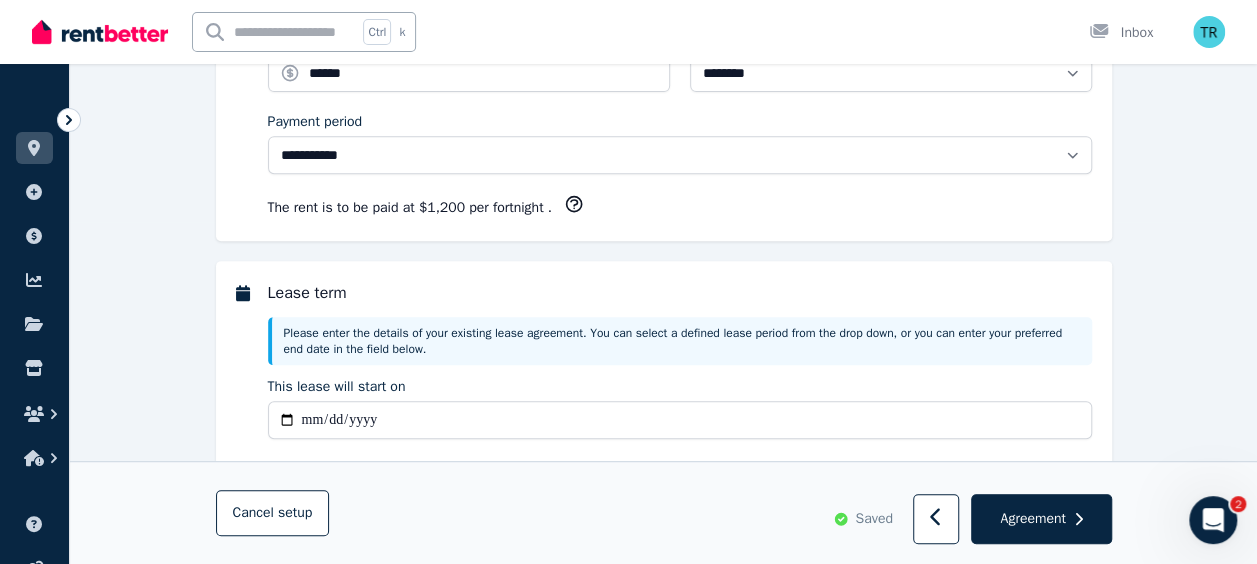 scroll, scrollTop: 0, scrollLeft: 0, axis: both 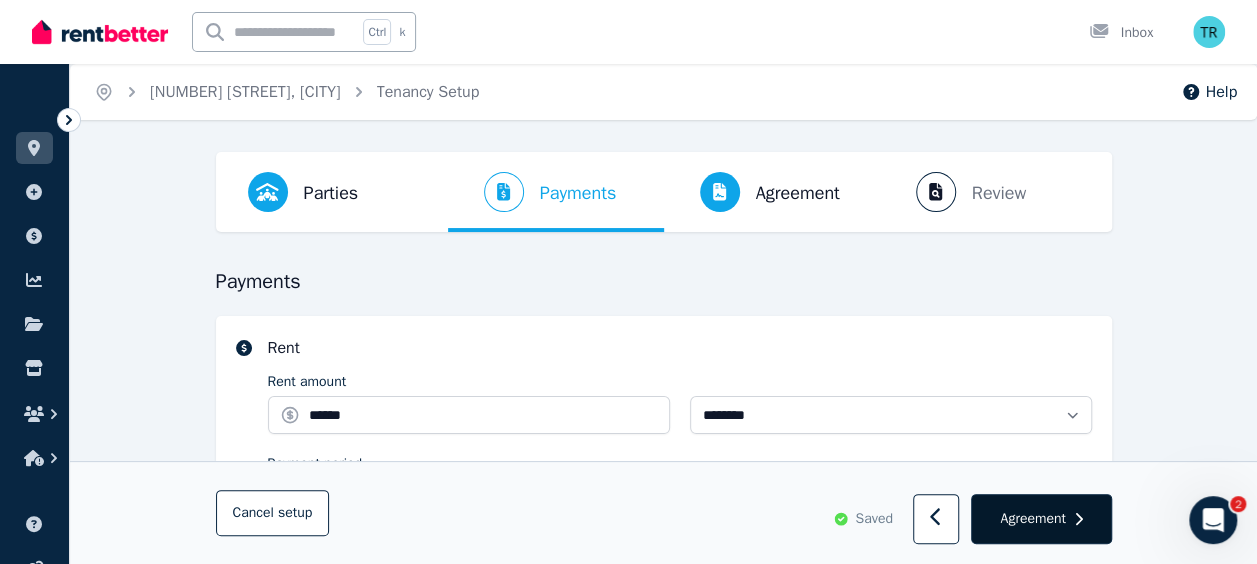 select on "**********" 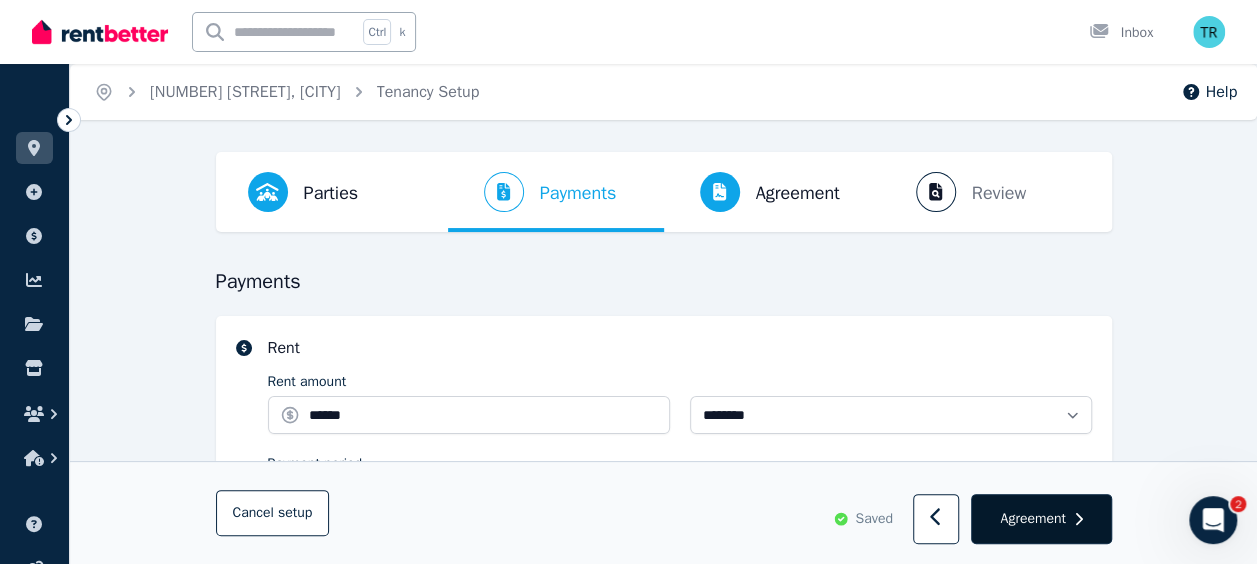click on "Agreement" at bounding box center (1032, 519) 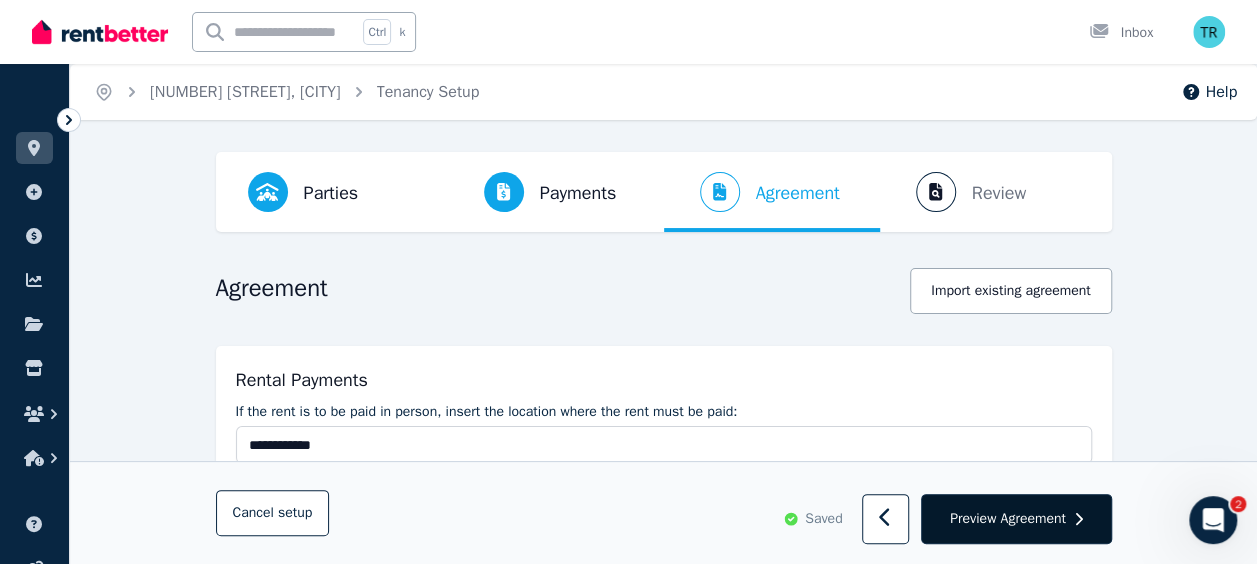 click on "Preview Agreement" at bounding box center (1008, 519) 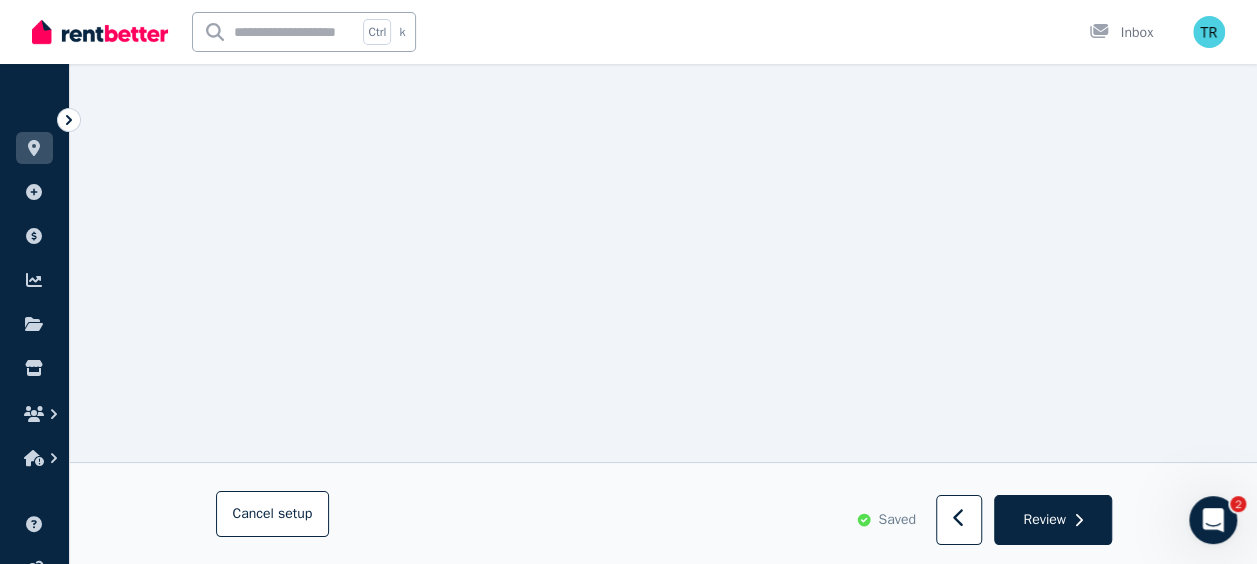 scroll, scrollTop: 3592, scrollLeft: 0, axis: vertical 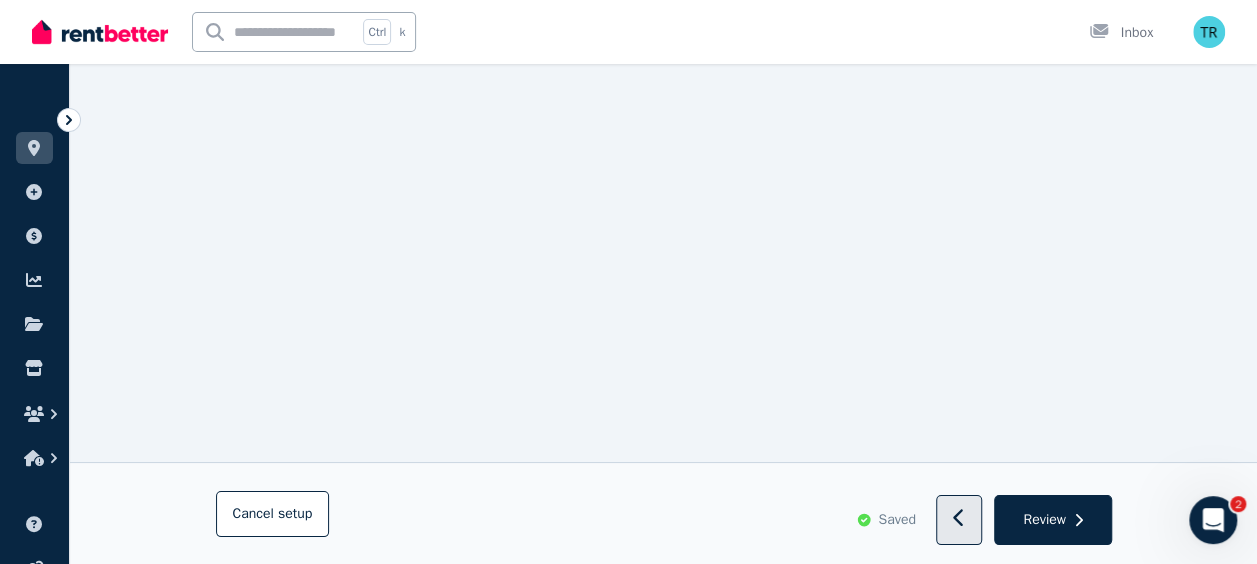 click 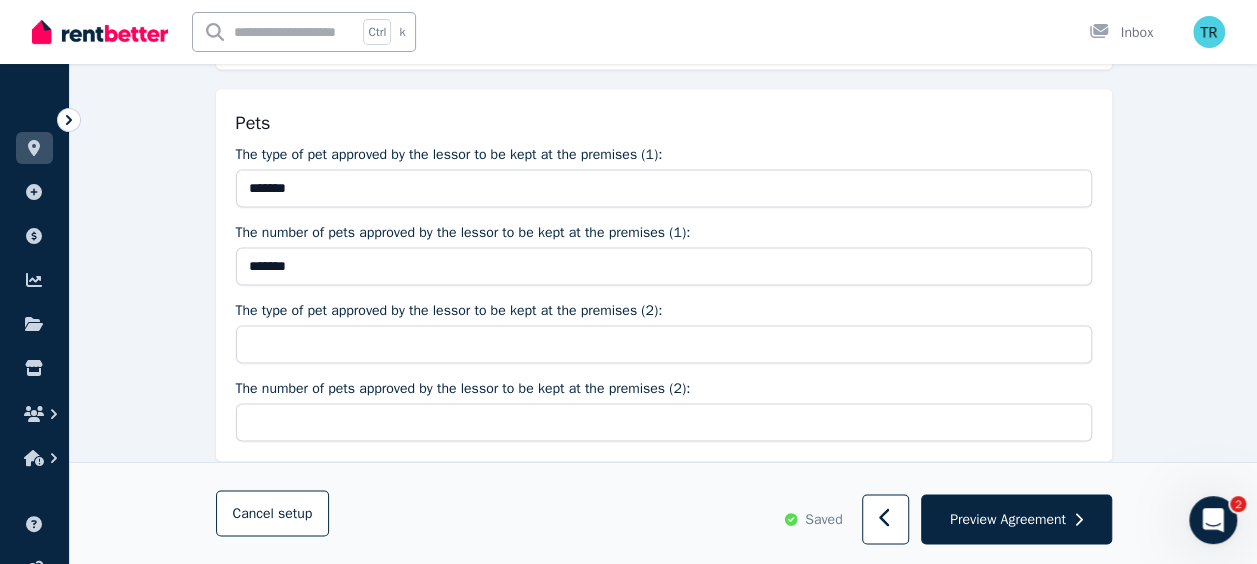 scroll, scrollTop: 1473, scrollLeft: 0, axis: vertical 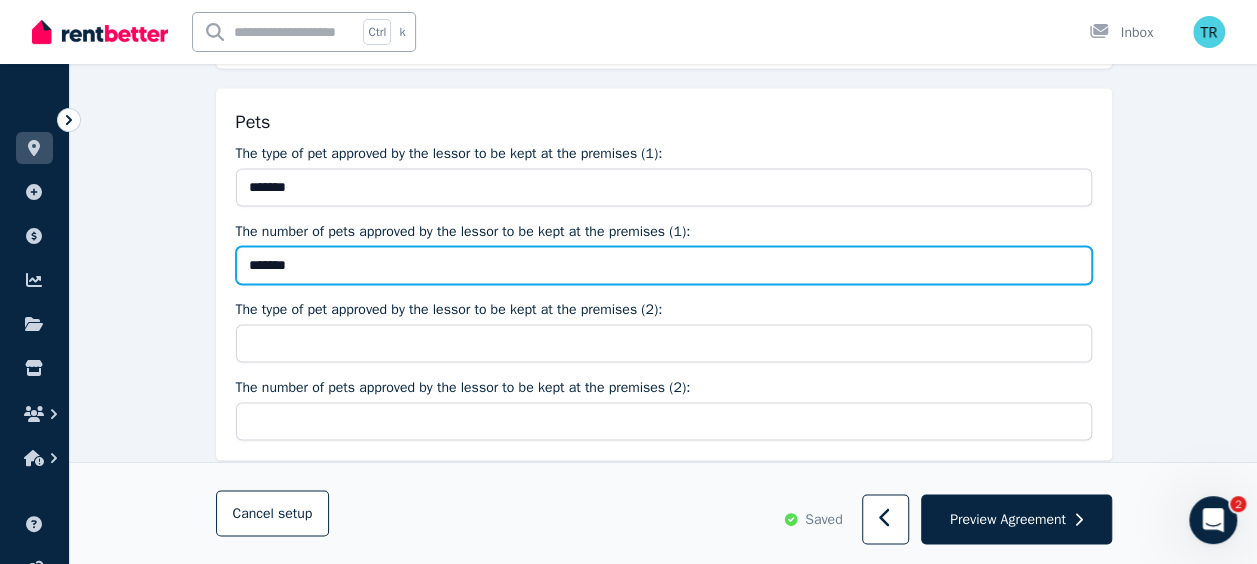 click on "*******" at bounding box center (664, 265) 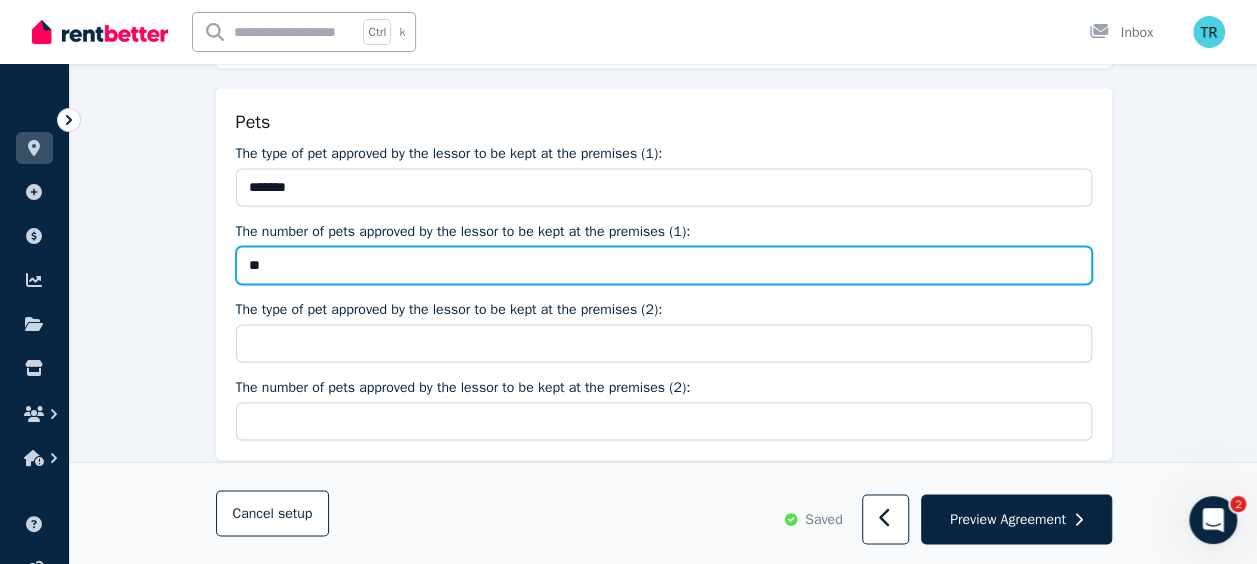 type on "*" 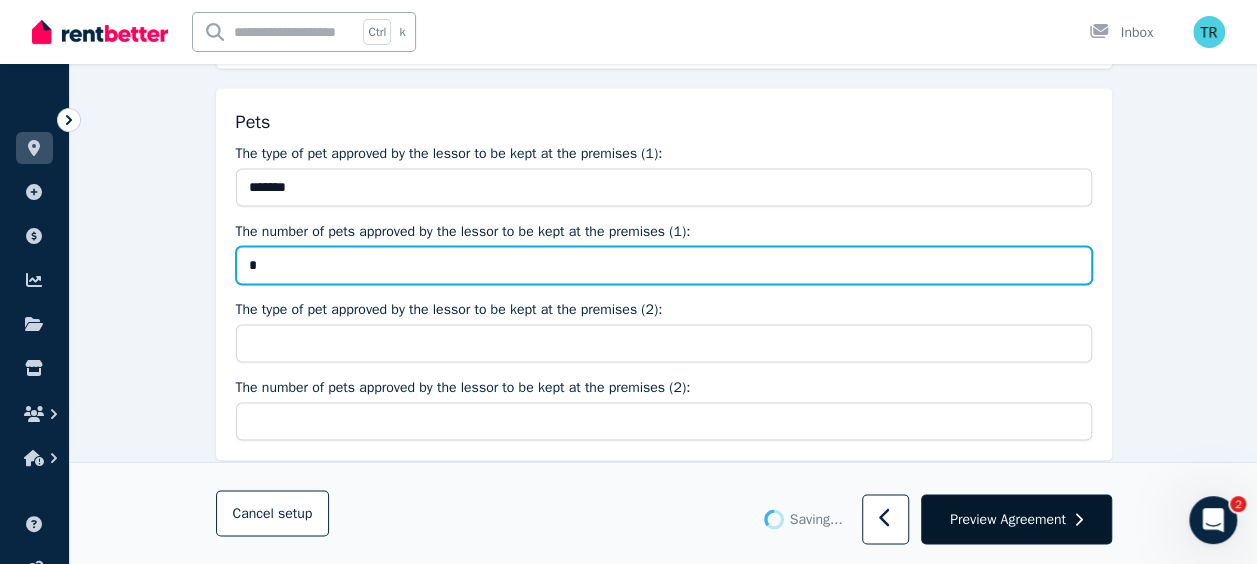 type on "*" 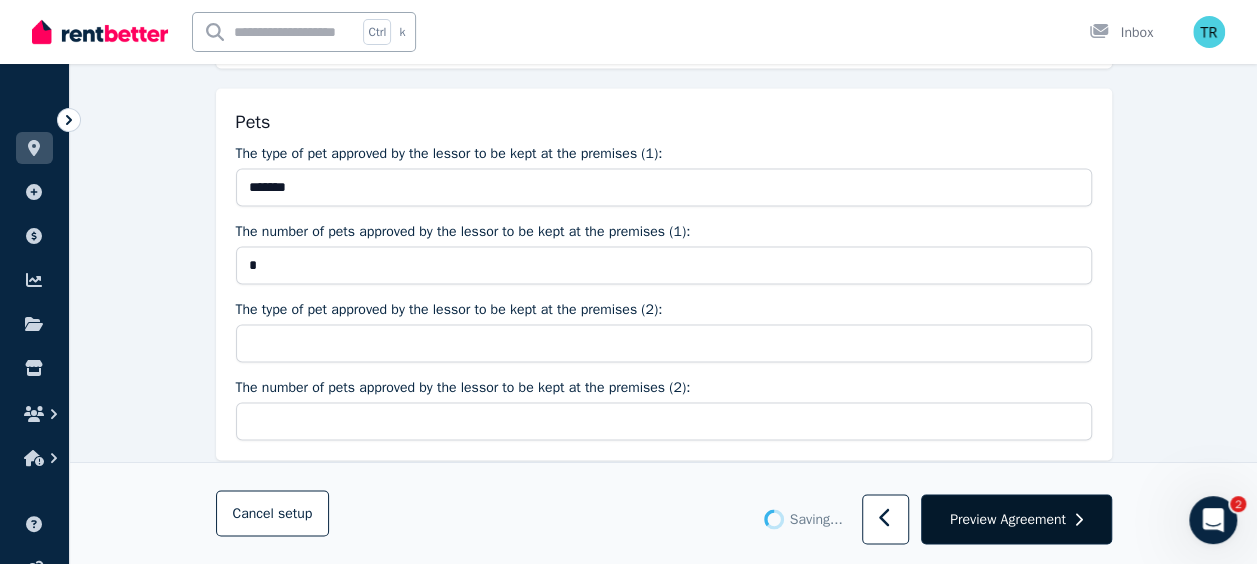 click on "Preview Agreement" at bounding box center (1008, 519) 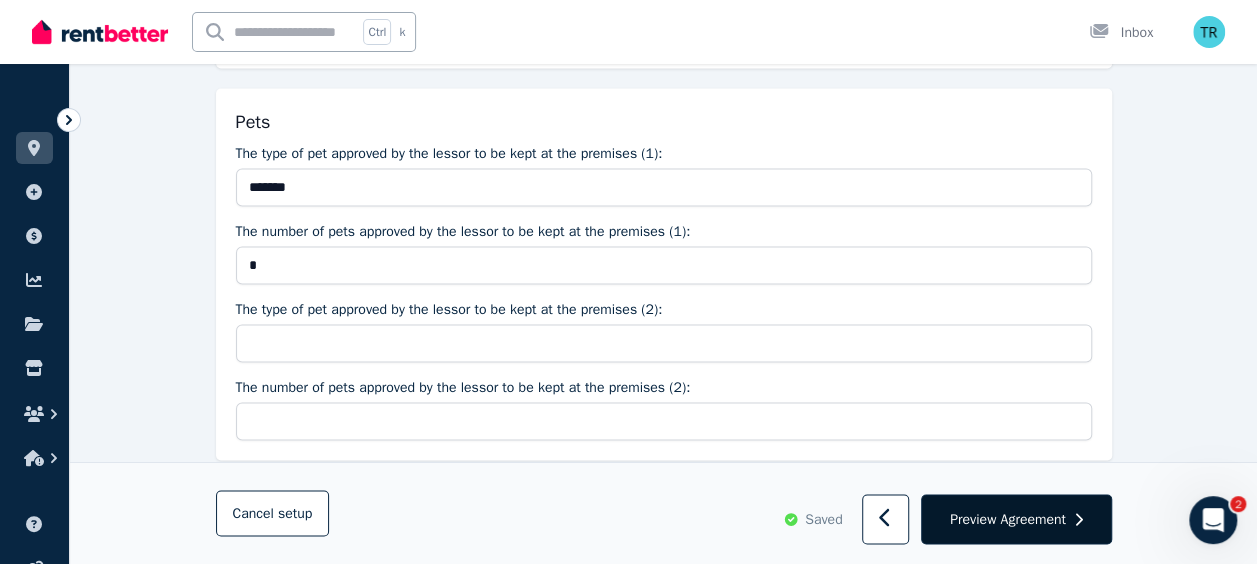 click on "Preview Agreement" at bounding box center (1008, 519) 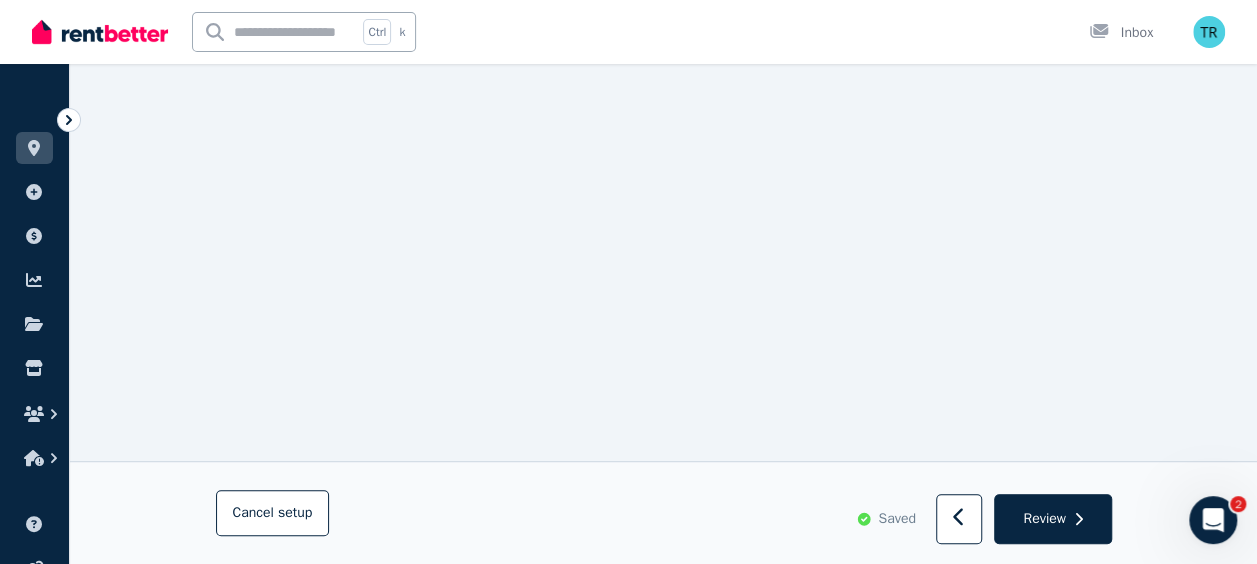 scroll, scrollTop: 4117, scrollLeft: 0, axis: vertical 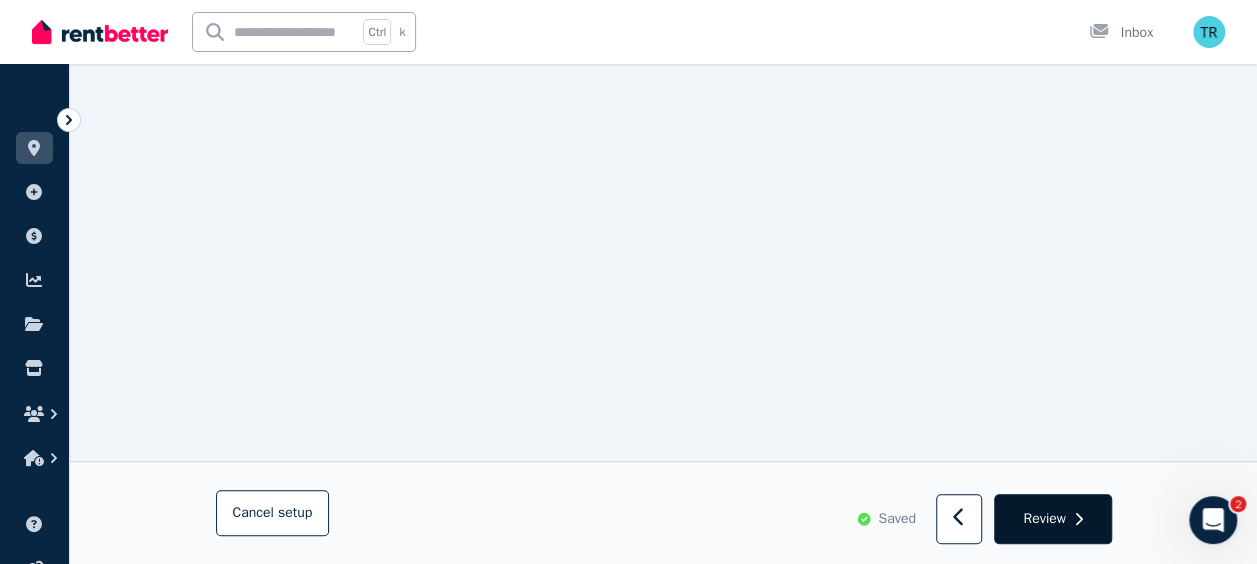 click on "Review" at bounding box center [1044, 519] 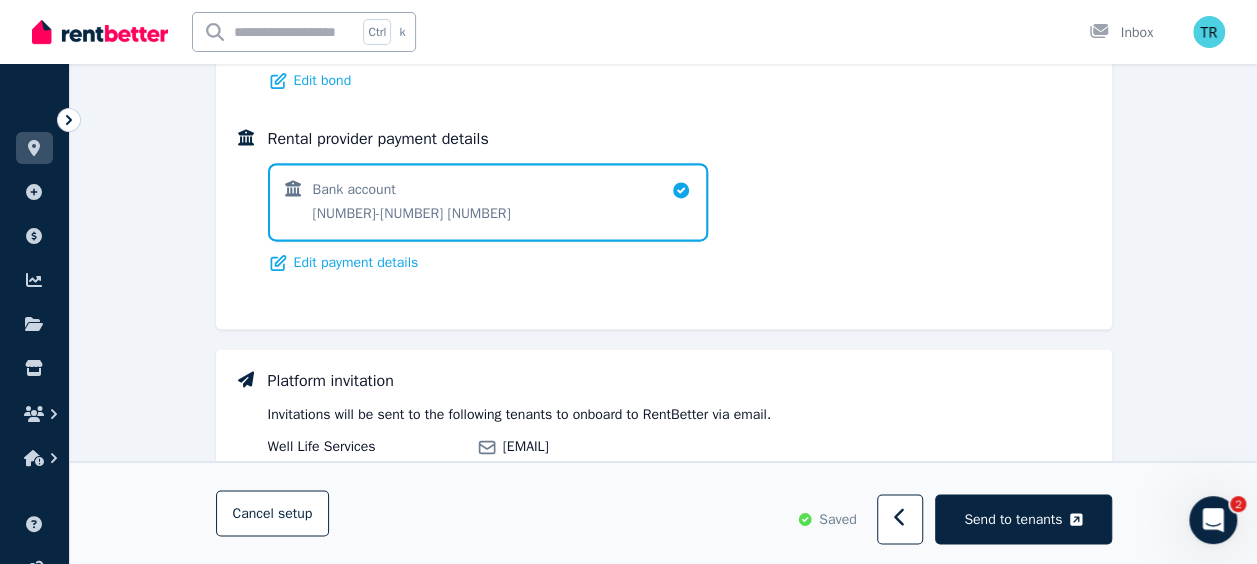 scroll, scrollTop: 1522, scrollLeft: 0, axis: vertical 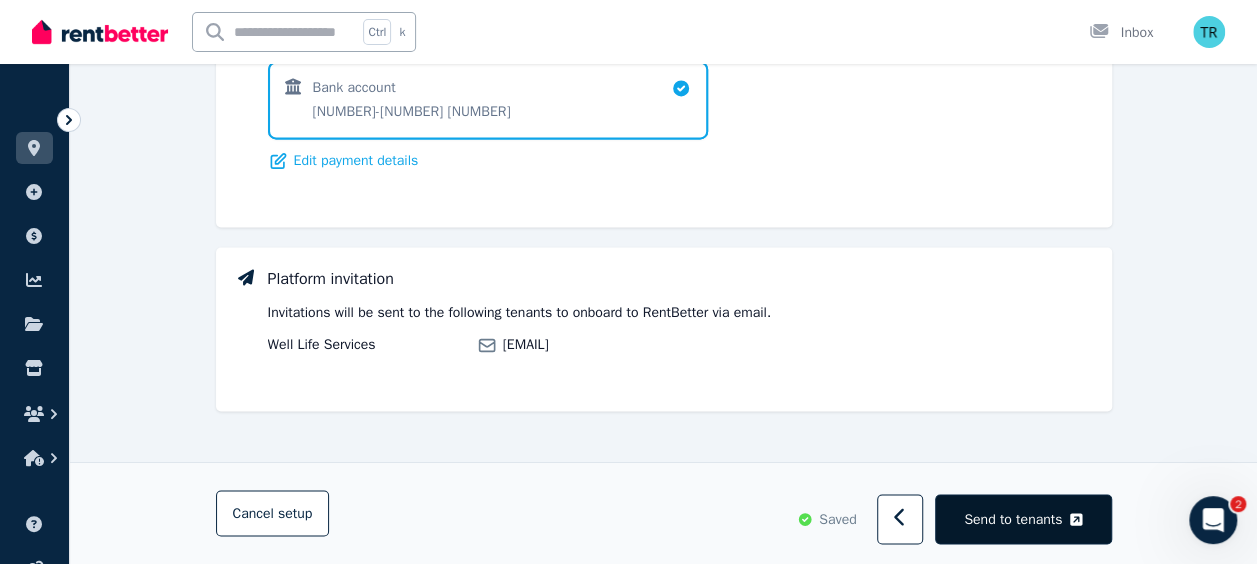 click on "Send to tenants" at bounding box center [1013, 519] 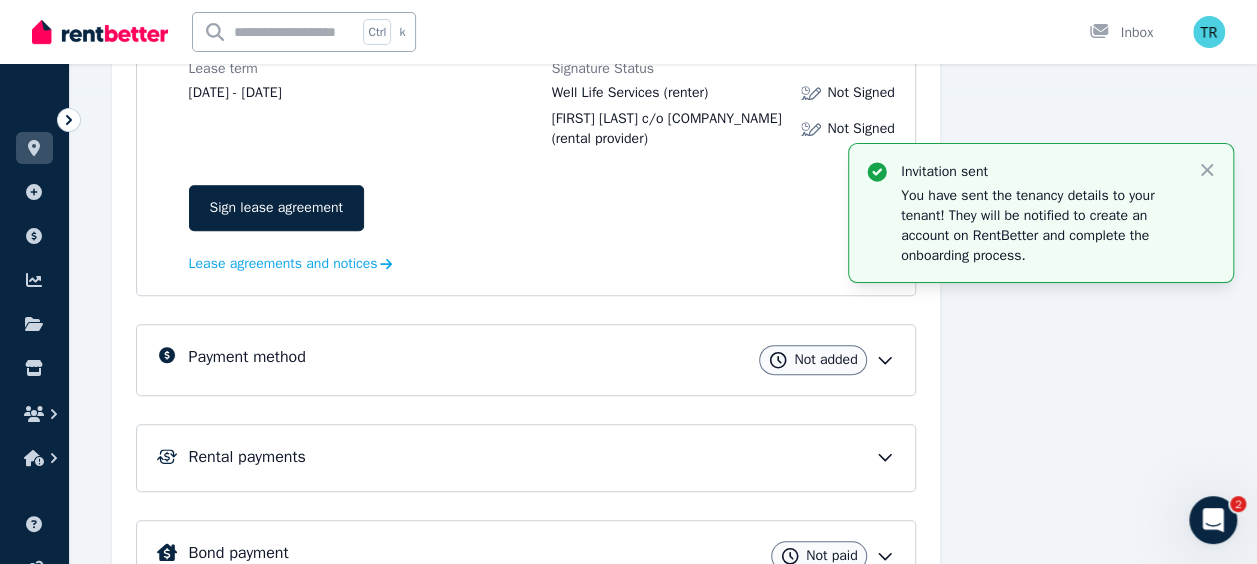 scroll, scrollTop: 469, scrollLeft: 0, axis: vertical 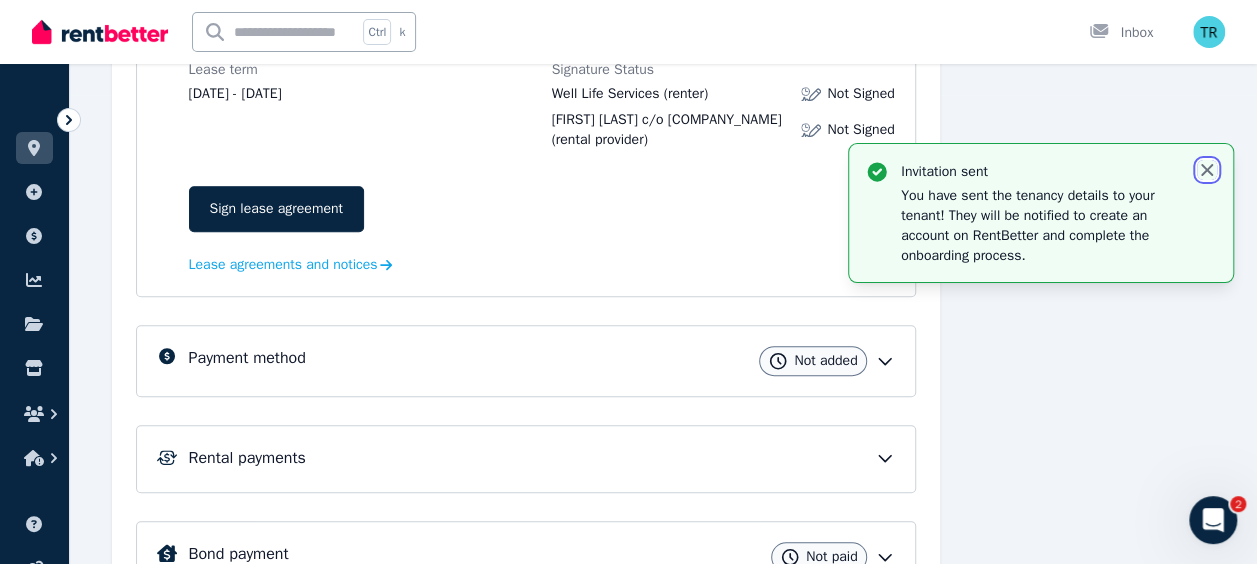 click 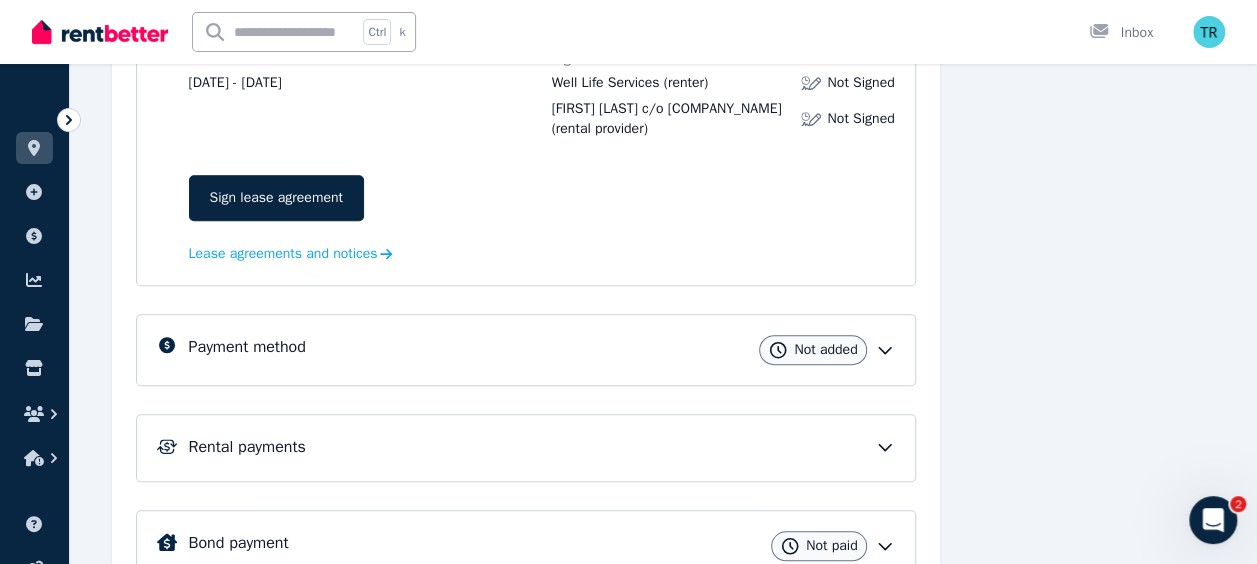 scroll, scrollTop: 474, scrollLeft: 0, axis: vertical 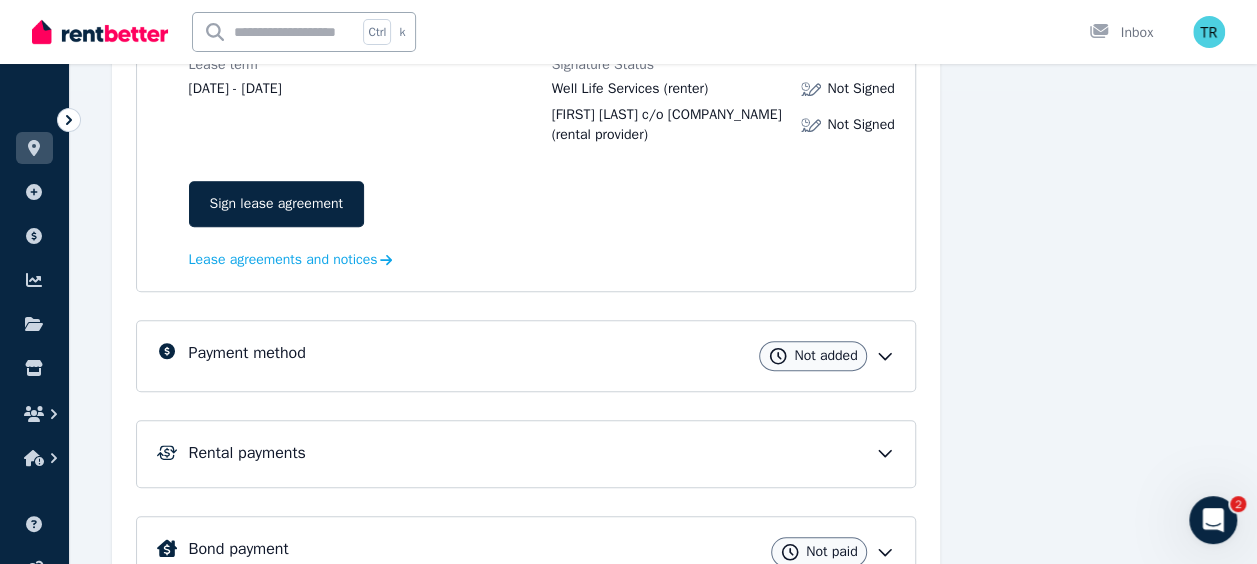 click 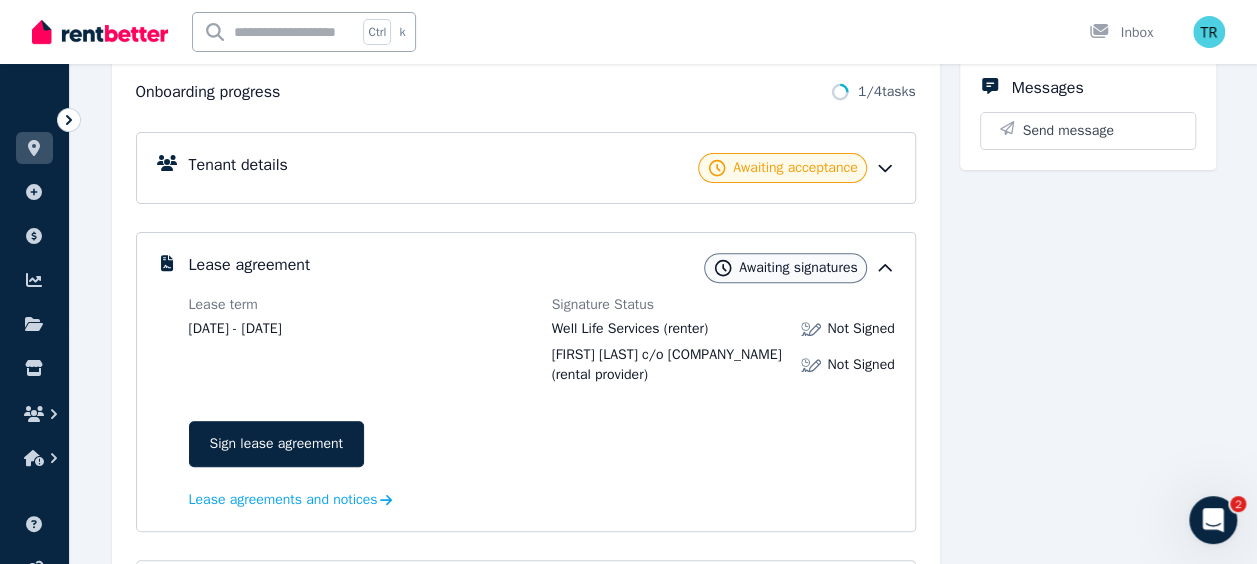 scroll, scrollTop: 0, scrollLeft: 0, axis: both 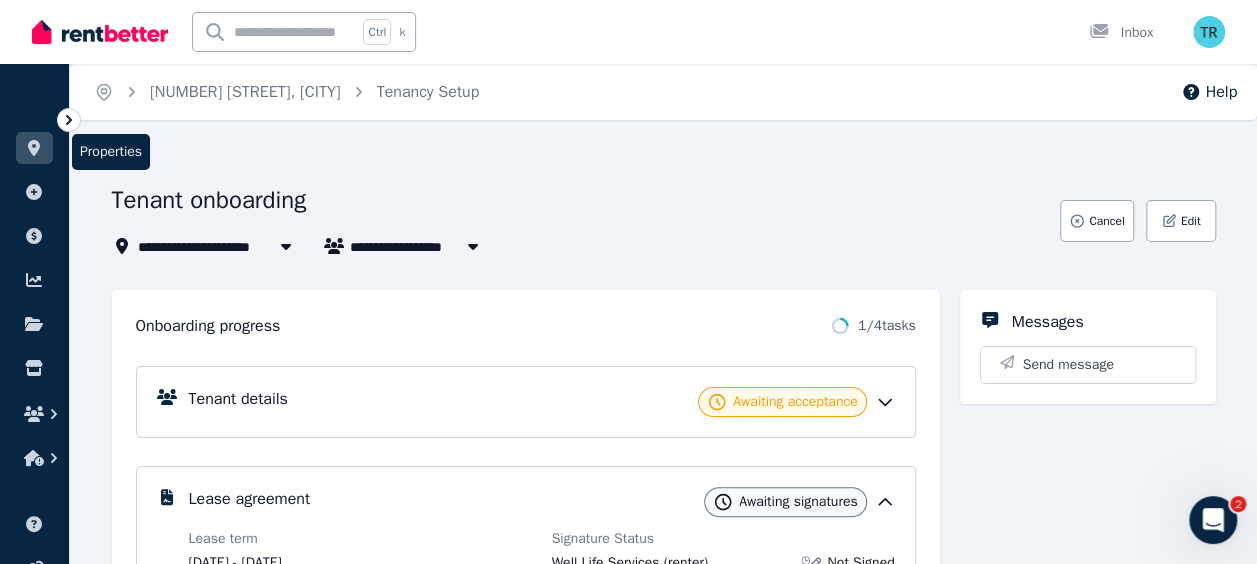 click 